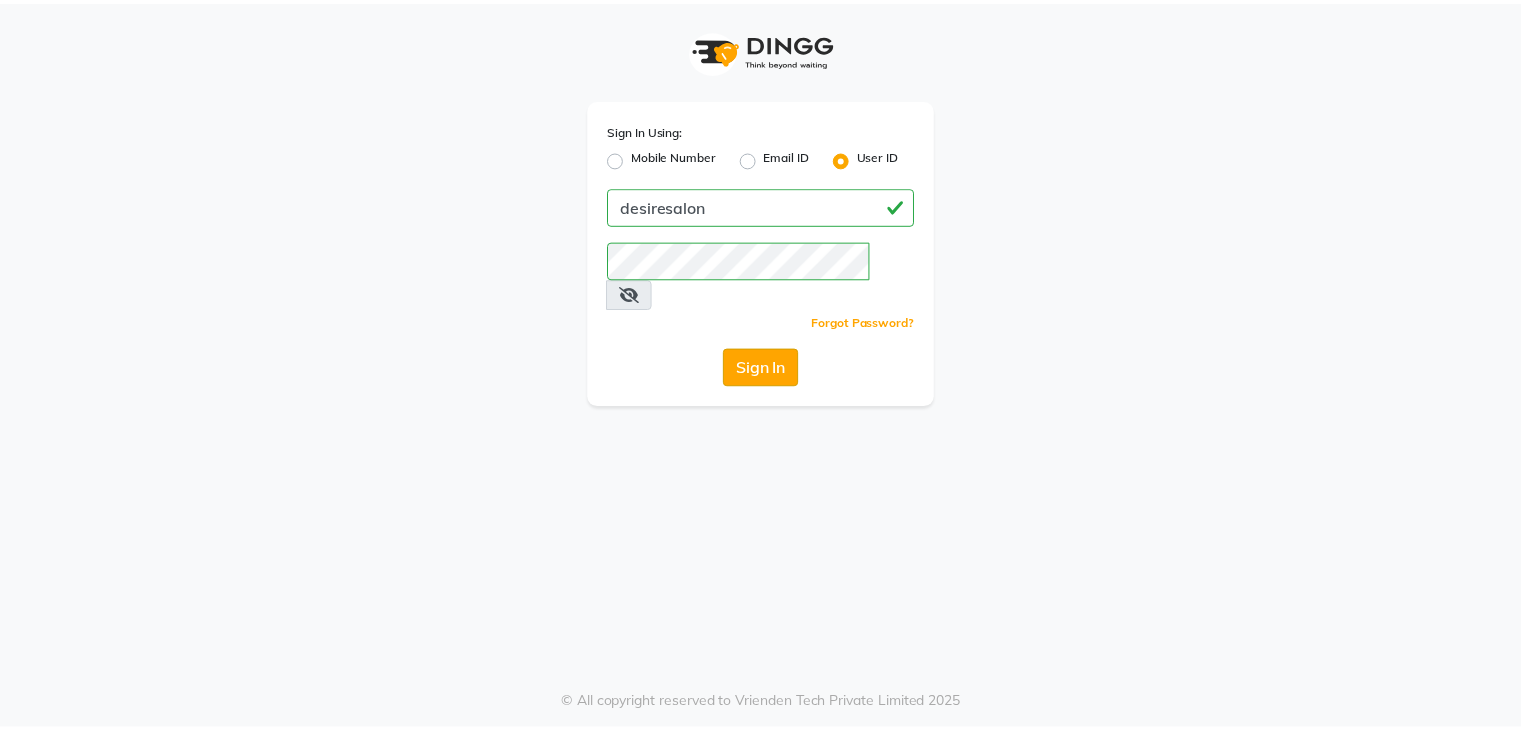 scroll, scrollTop: 0, scrollLeft: 0, axis: both 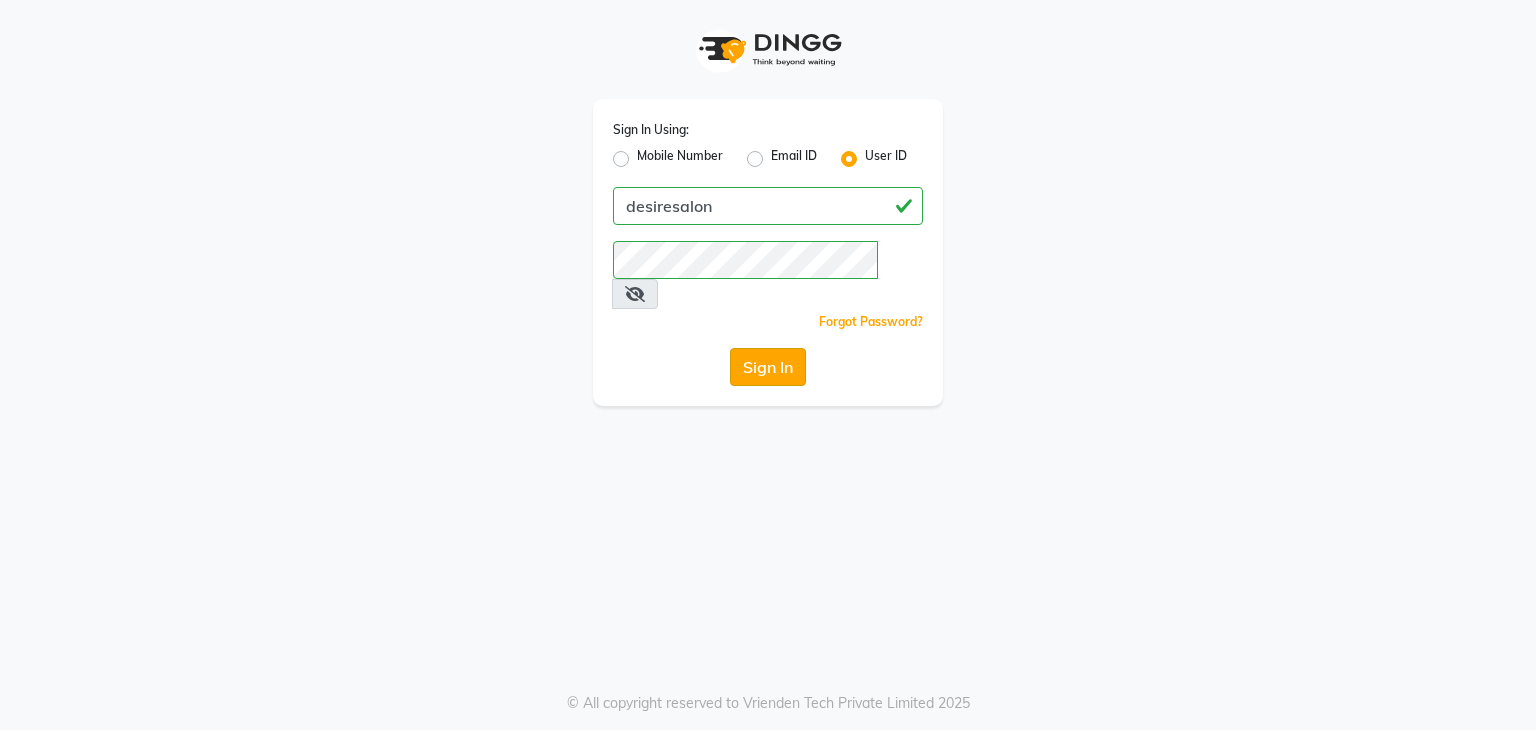 click on "Sign In" 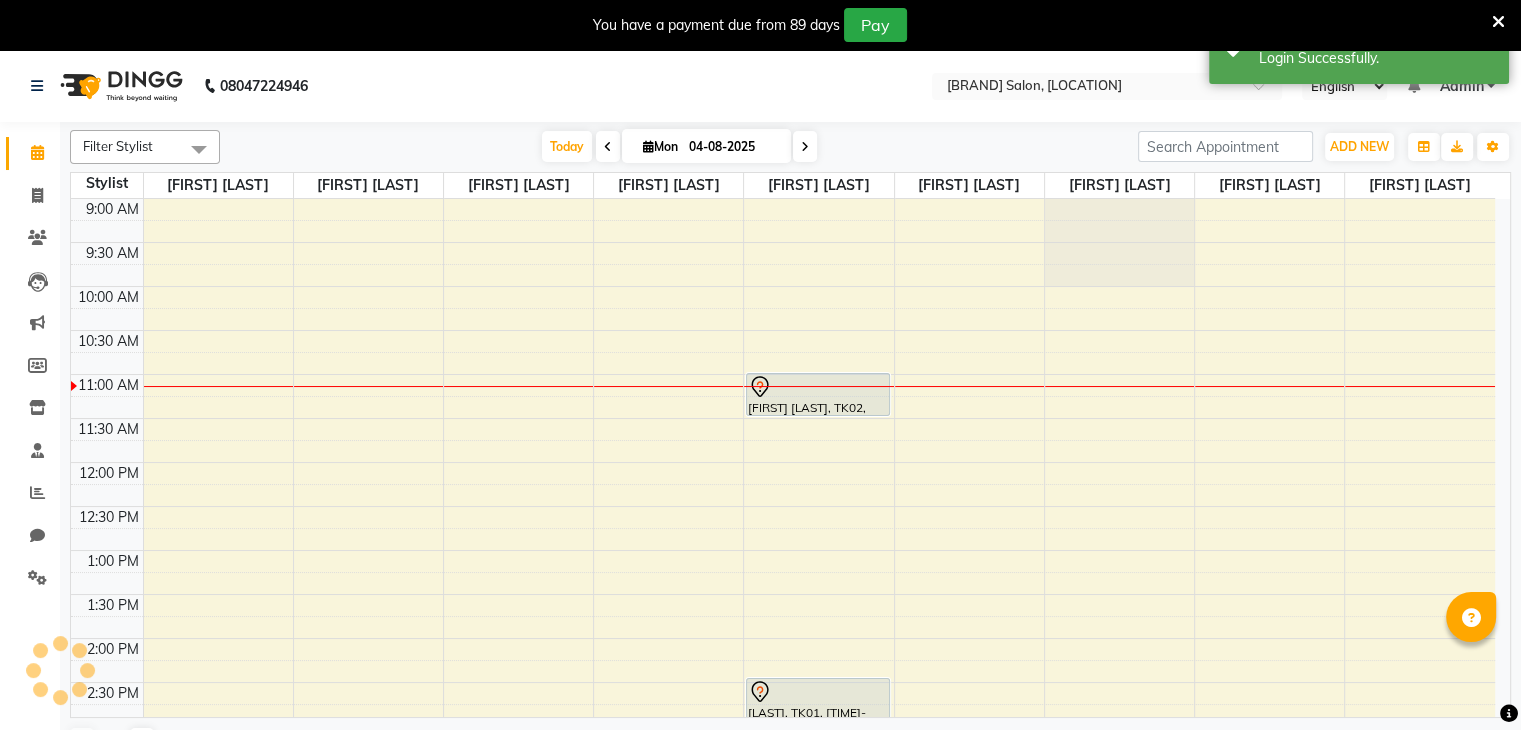 scroll, scrollTop: 0, scrollLeft: 0, axis: both 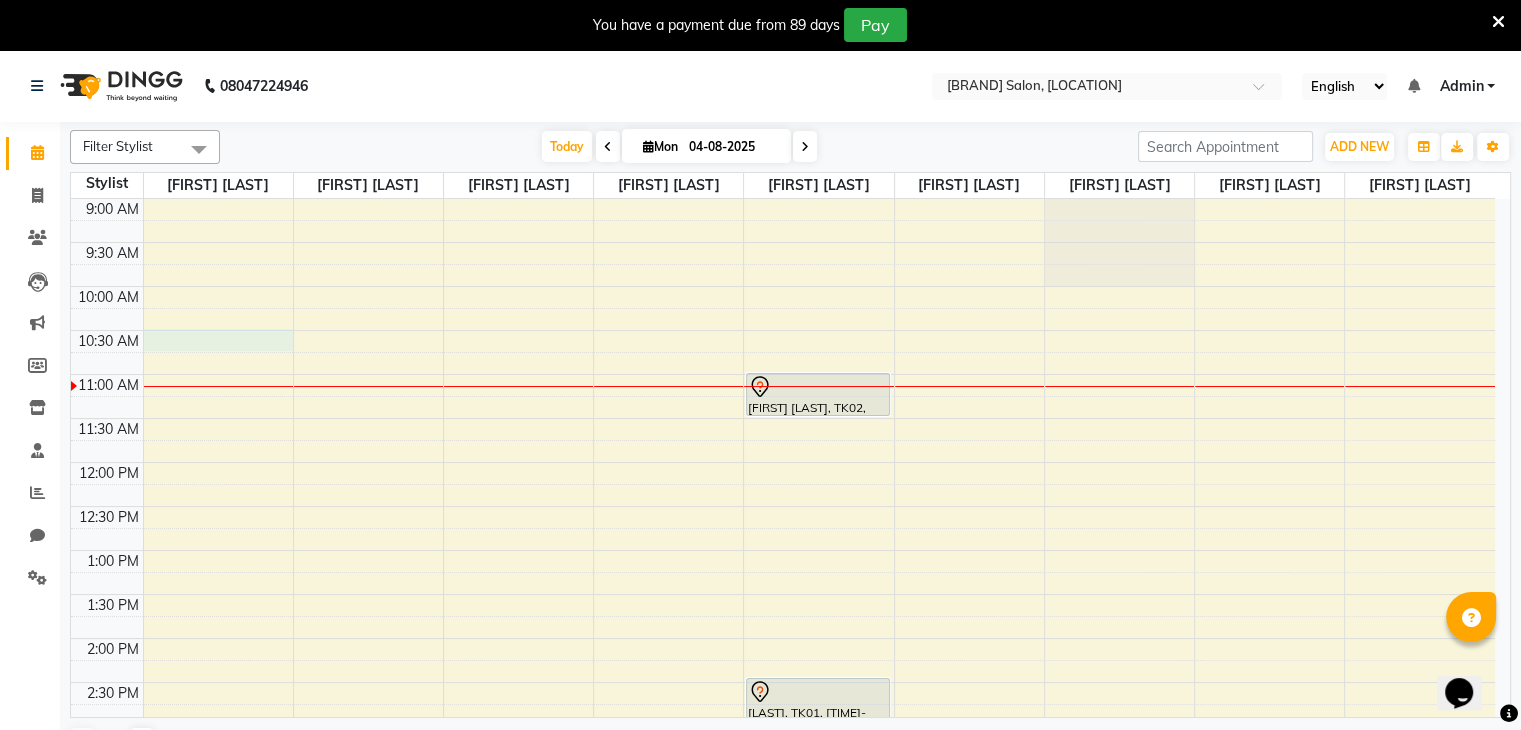 click on "[FIRST] [LAST], TK02, [TIME]-[TIME], Waxing - Full Legs             [LAST], TK01, [TIME]-[TIME], Hand & Feet Treatment - Regular Pedicure             [LAST], TK01, [TIME]-[TIME], Hand & Feet Treatment - Regular Menicure             [LAST], TK01, [TIME]-[TIME], Waxing - Full Hands" at bounding box center [783, 770] 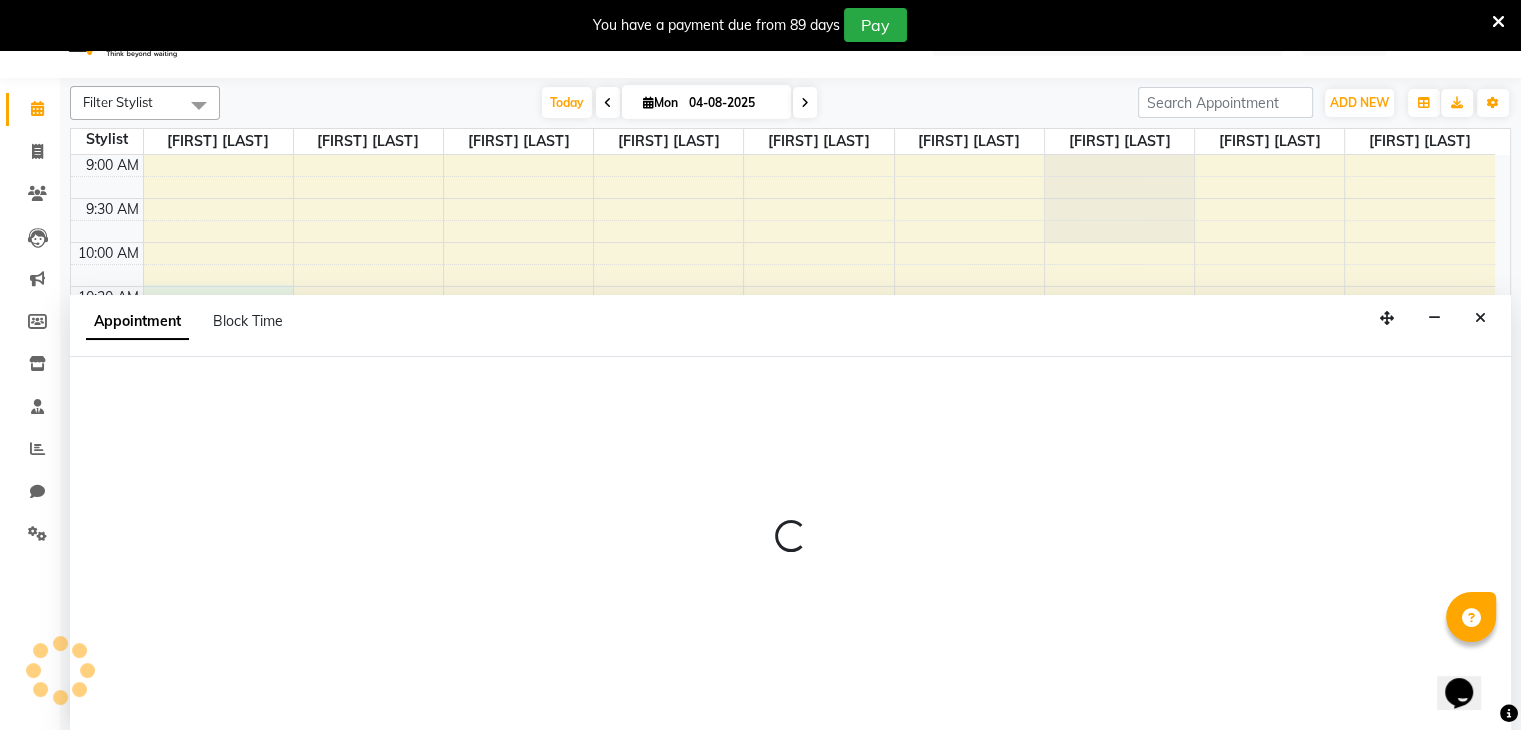 select on "74551" 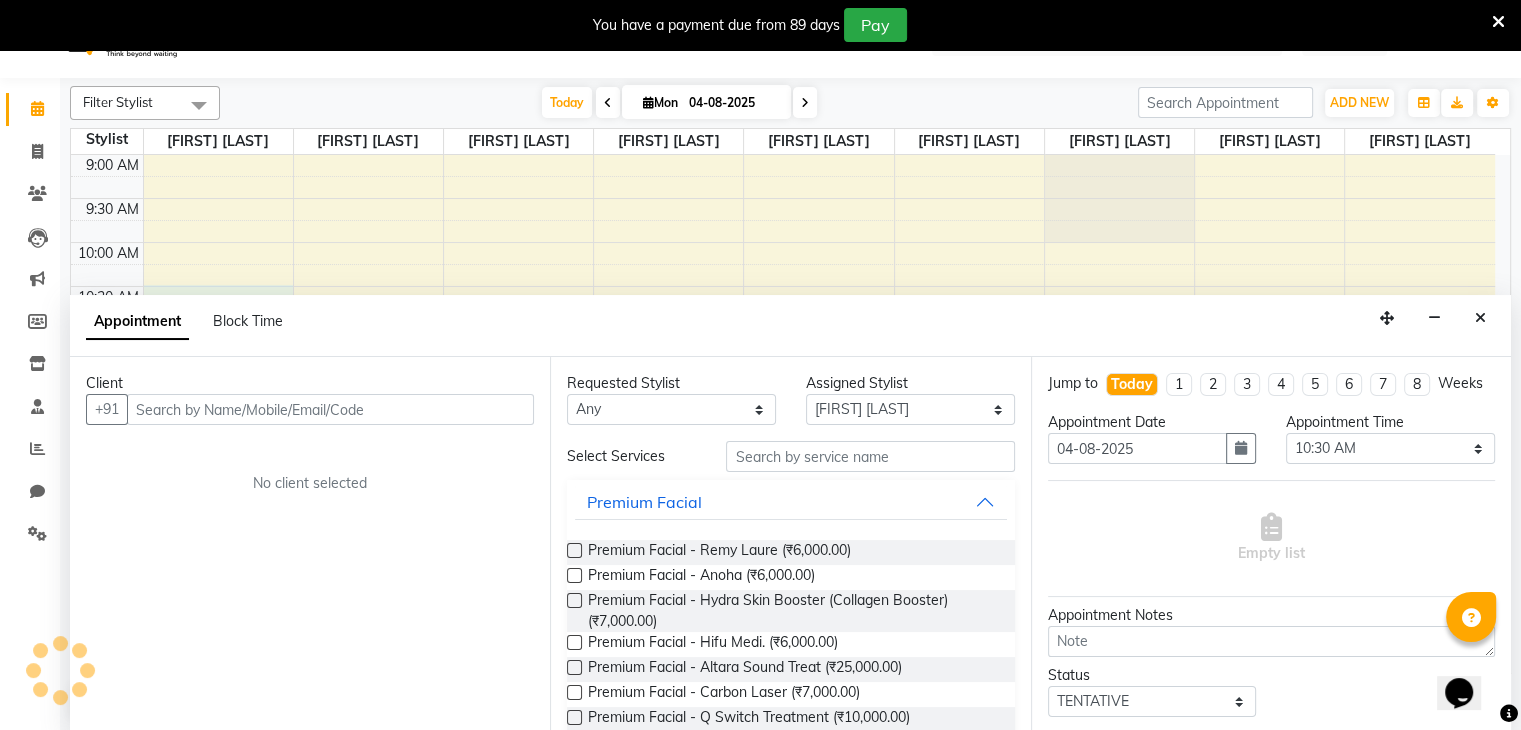 scroll, scrollTop: 50, scrollLeft: 0, axis: vertical 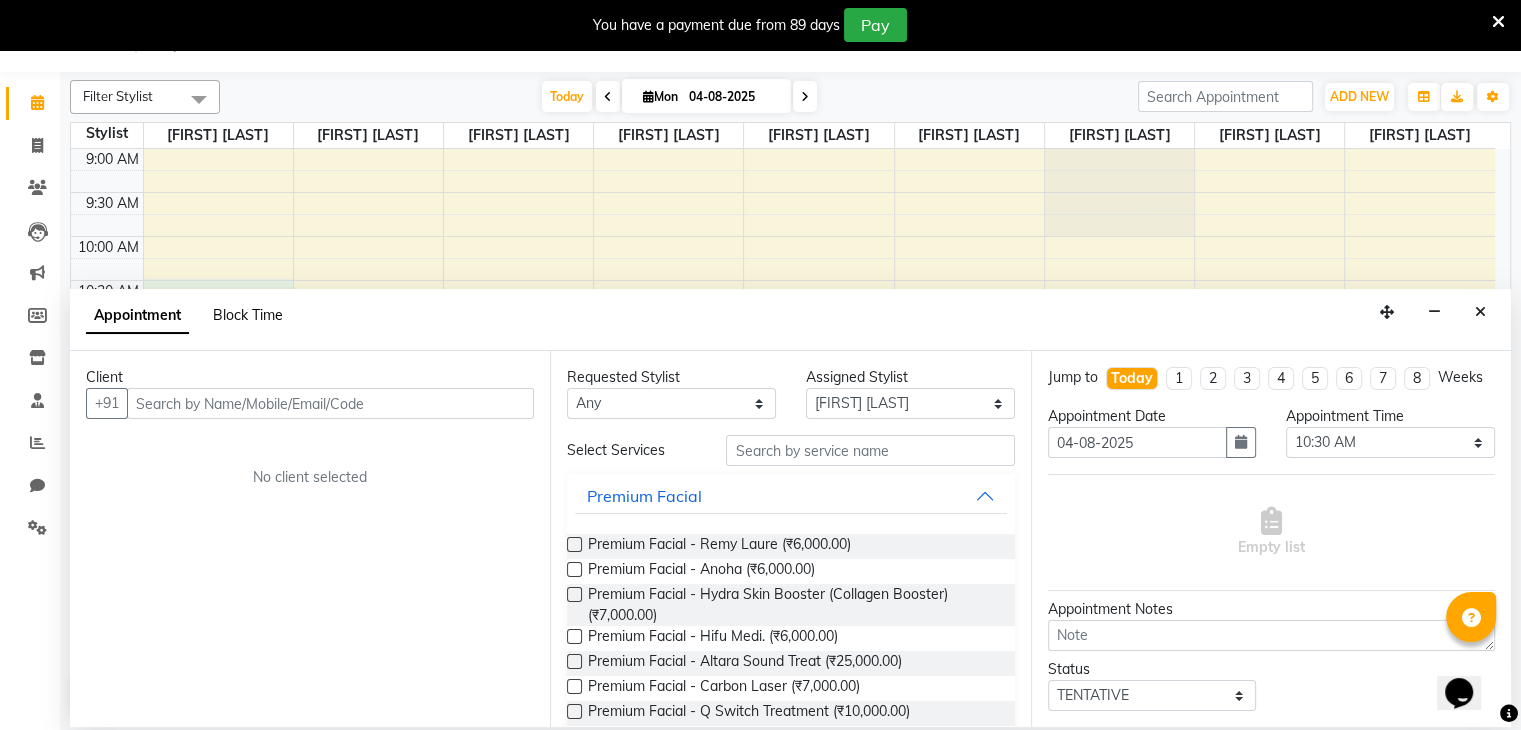 click on "Block Time" at bounding box center [248, 315] 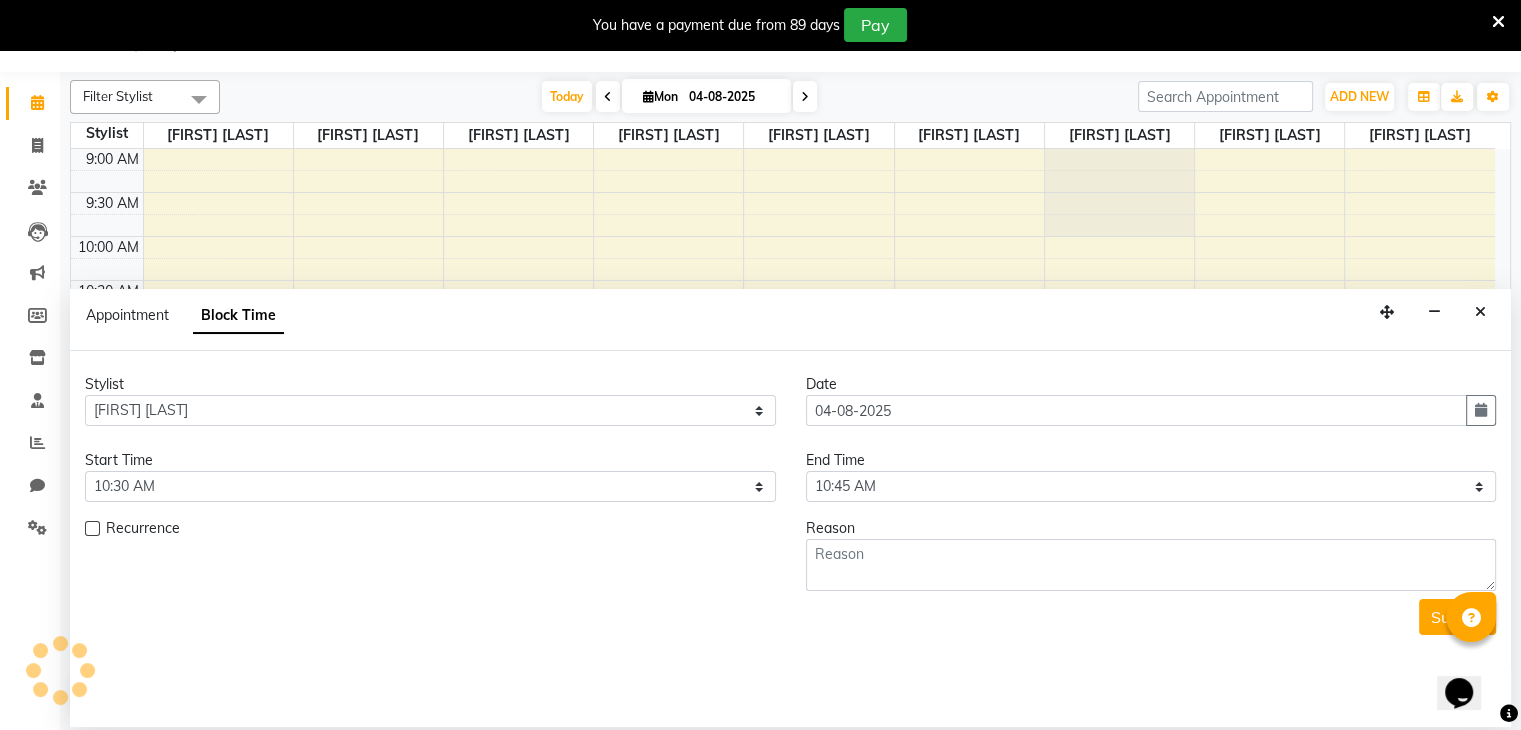 scroll, scrollTop: 175, scrollLeft: 0, axis: vertical 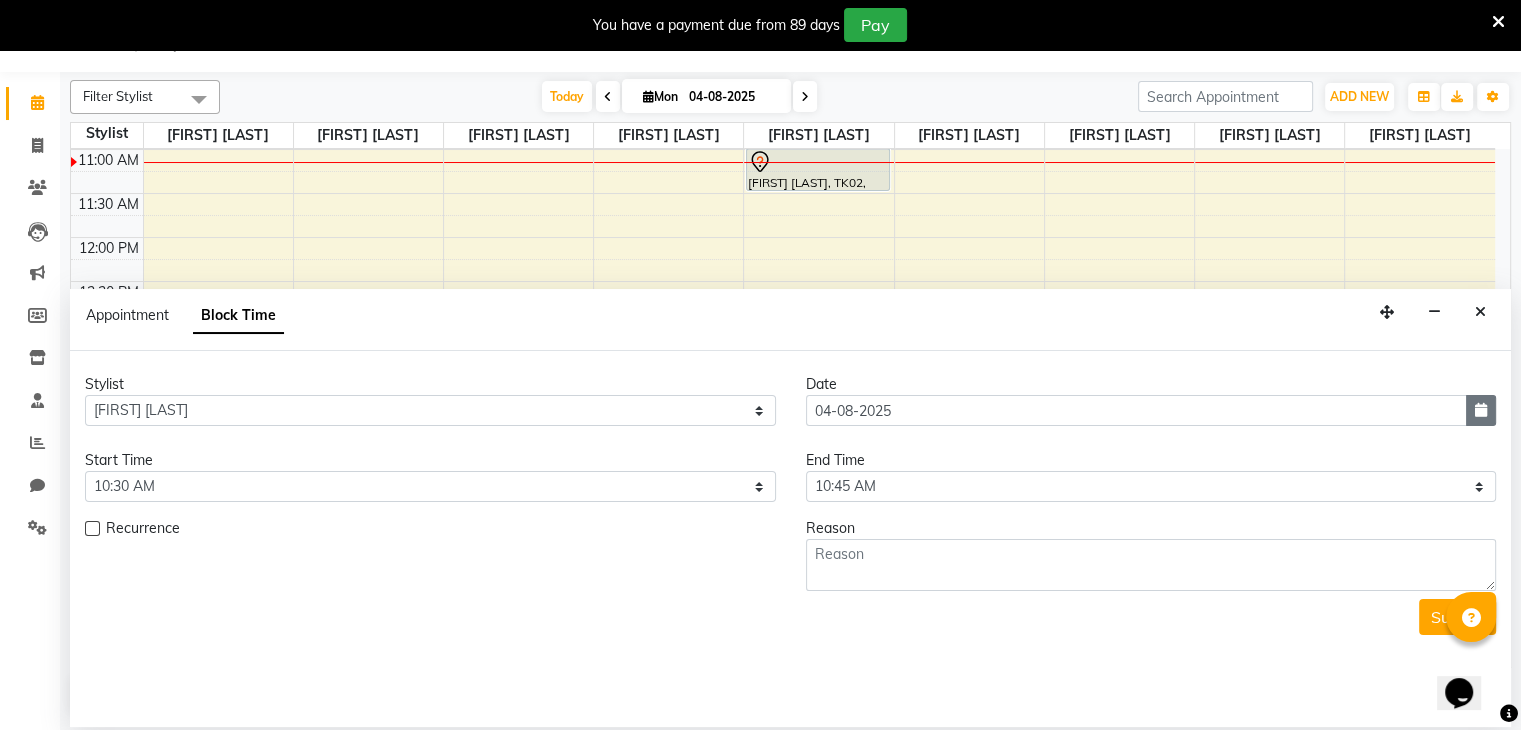 click at bounding box center [1481, 410] 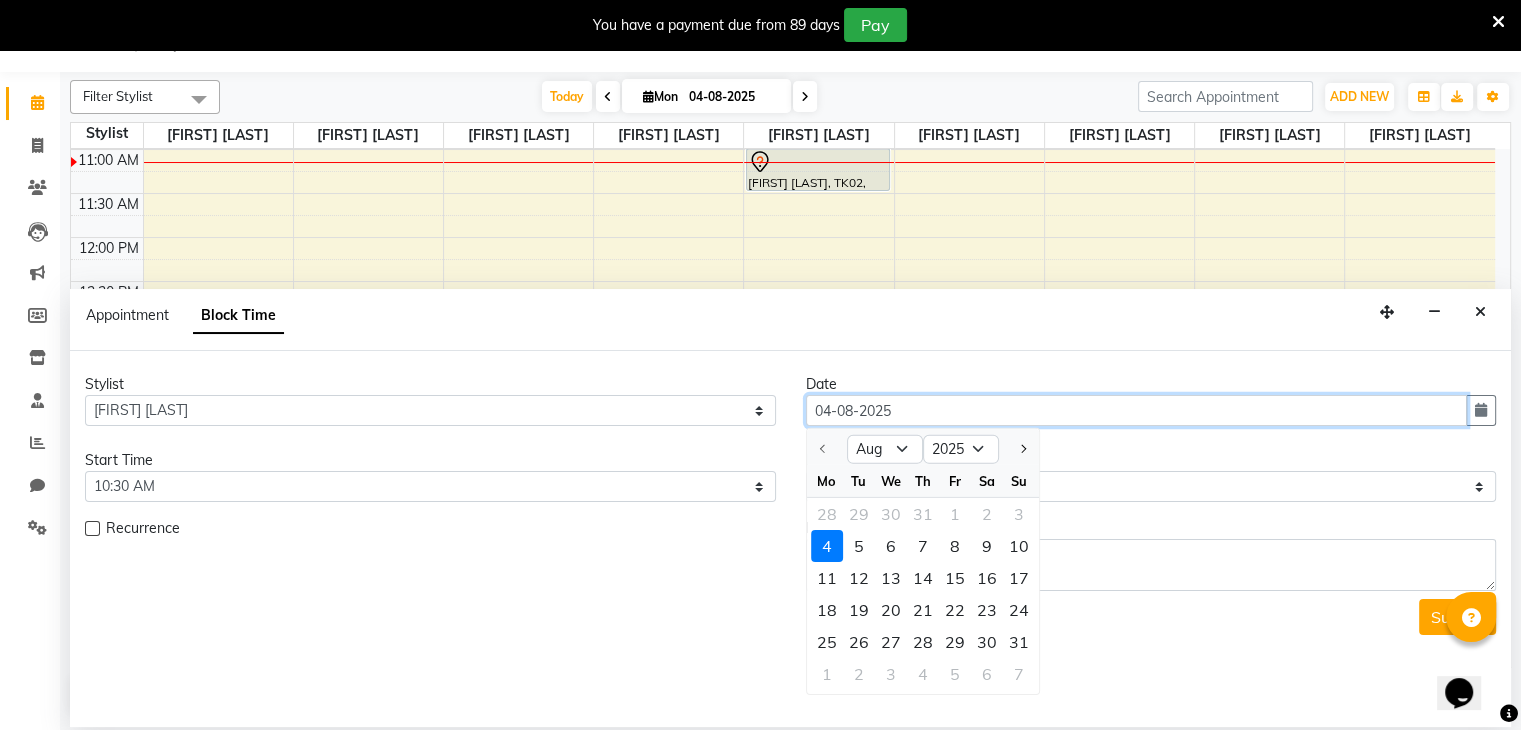 click on "04-08-2025" at bounding box center (1137, 410) 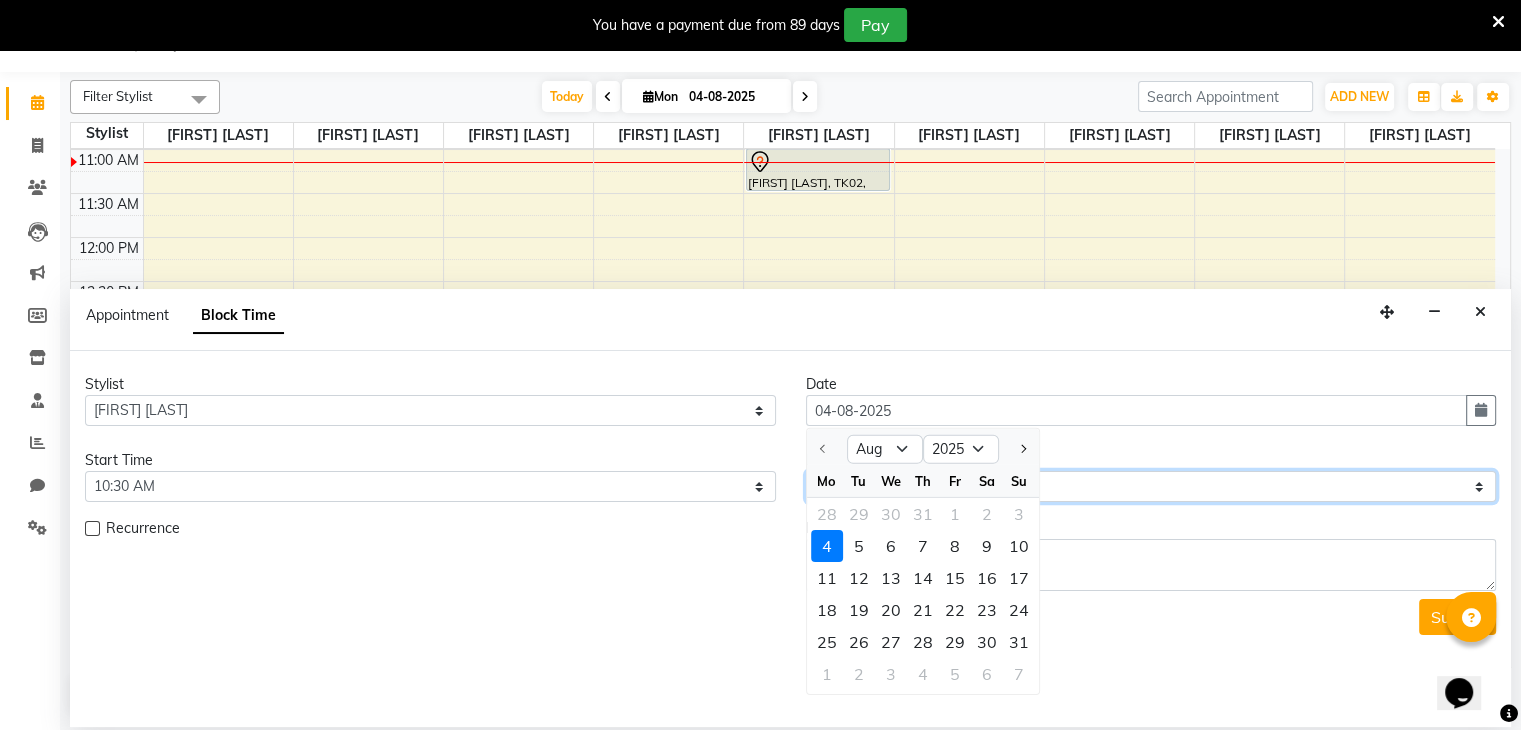 click on "Select 10:00 AM 10:15 AM 10:30 AM 10:45 AM 11:00 AM 11:15 AM 11:30 AM 11:45 AM 12:00 PM 12:15 PM 12:30 PM 12:45 PM 01:00 PM 01:15 PM 01:30 PM 01:45 PM 02:00 PM 02:15 PM 02:30 PM 02:45 PM 03:00 PM 03:15 PM 03:30 PM 03:45 PM 04:00 PM 04:15 PM 04:30 PM 04:45 PM 05:00 PM 05:15 PM 05:30 PM 05:45 PM 06:00 PM 06:15 PM 06:30 PM 06:45 PM 07:00 PM 07:15 PM 07:30 PM 07:45 PM 08:00 PM 08:15 PM 08:30 PM 08:45 PM 09:00 PM" at bounding box center (1151, 486) 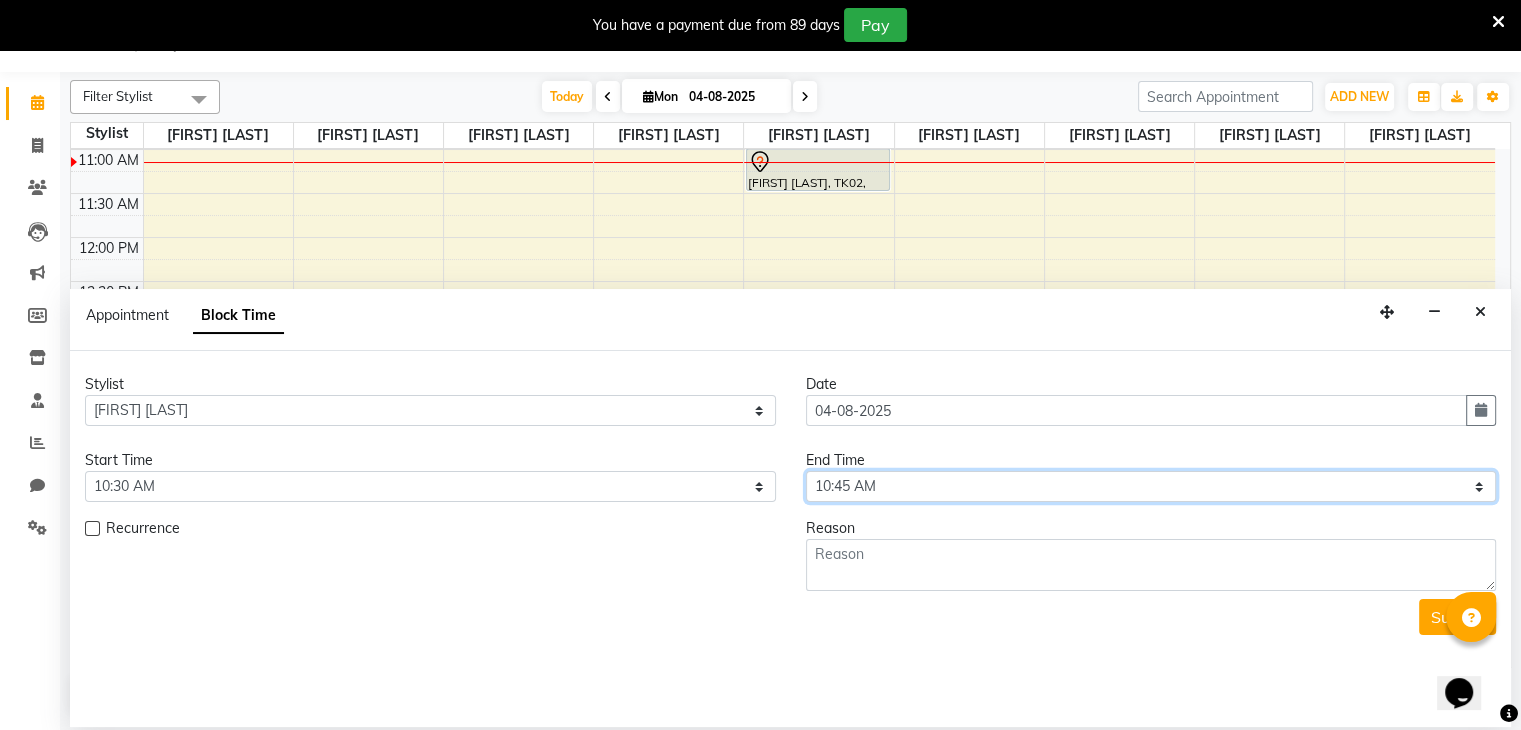 click on "Select 10:00 AM 10:15 AM 10:30 AM 10:45 AM 11:00 AM 11:15 AM 11:30 AM 11:45 AM 12:00 PM 12:15 PM 12:30 PM 12:45 PM 01:00 PM 01:15 PM 01:30 PM 01:45 PM 02:00 PM 02:15 PM 02:30 PM 02:45 PM 03:00 PM 03:15 PM 03:30 PM 03:45 PM 04:00 PM 04:15 PM 04:30 PM 04:45 PM 05:00 PM 05:15 PM 05:30 PM 05:45 PM 06:00 PM 06:15 PM 06:30 PM 06:45 PM 07:00 PM 07:15 PM 07:30 PM 07:45 PM 08:00 PM 08:15 PM 08:30 PM 08:45 PM 09:00 PM" at bounding box center [1151, 486] 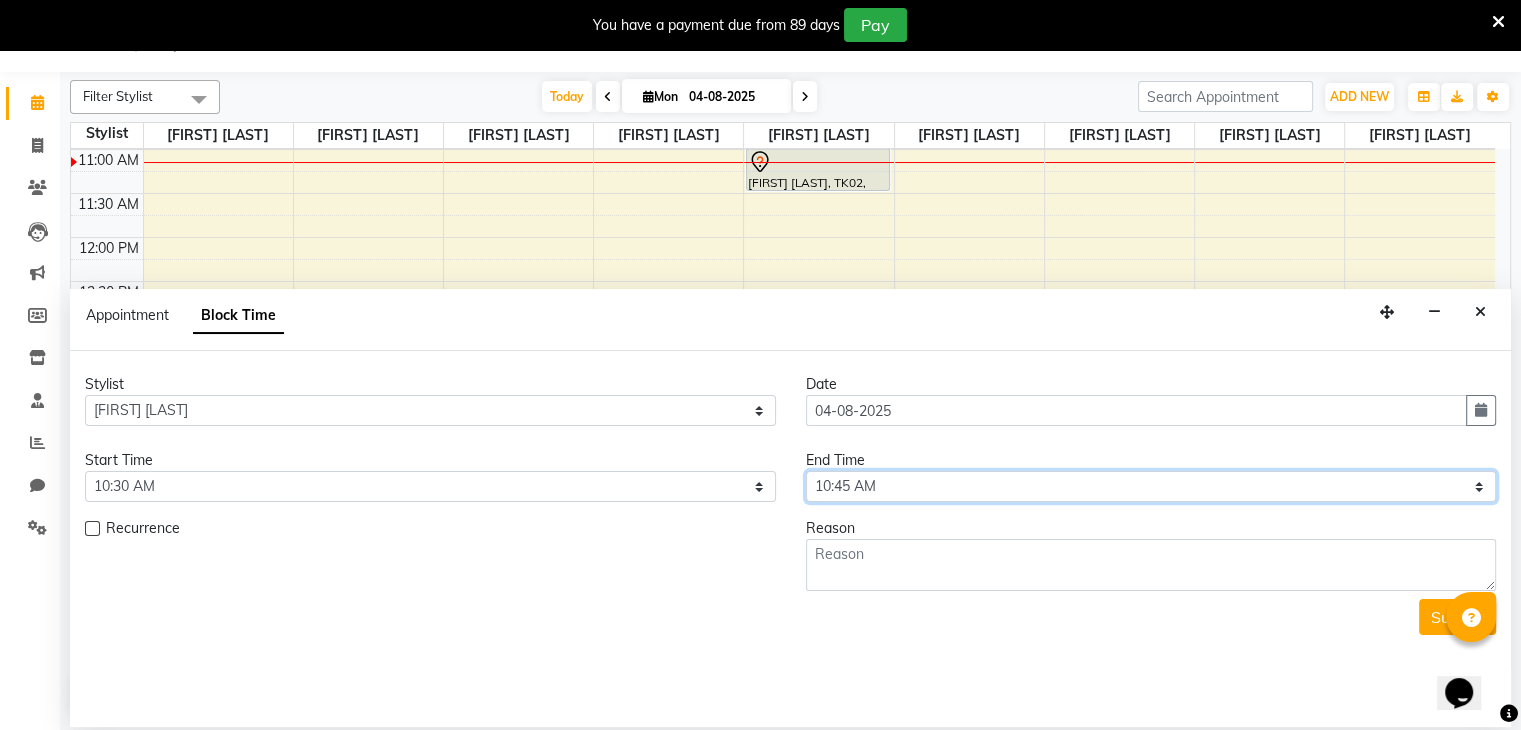 select on "1230" 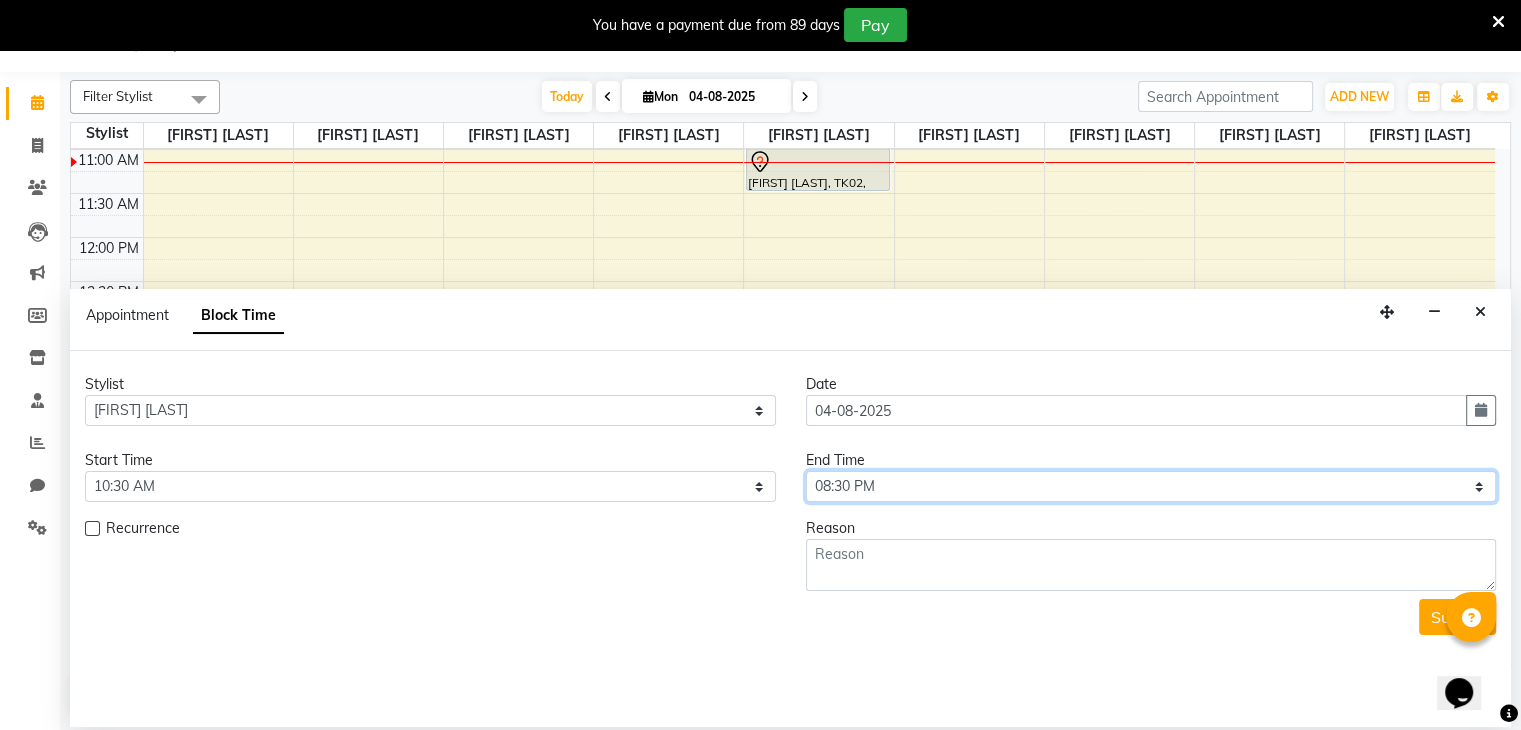 click on "Select 10:00 AM 10:15 AM 10:30 AM 10:45 AM 11:00 AM 11:15 AM 11:30 AM 11:45 AM 12:00 PM 12:15 PM 12:30 PM 12:45 PM 01:00 PM 01:15 PM 01:30 PM 01:45 PM 02:00 PM 02:15 PM 02:30 PM 02:45 PM 03:00 PM 03:15 PM 03:30 PM 03:45 PM 04:00 PM 04:15 PM 04:30 PM 04:45 PM 05:00 PM 05:15 PM 05:30 PM 05:45 PM 06:00 PM 06:15 PM 06:30 PM 06:45 PM 07:00 PM 07:15 PM 07:30 PM 07:45 PM 08:00 PM 08:15 PM 08:30 PM 08:45 PM 09:00 PM" at bounding box center [1151, 486] 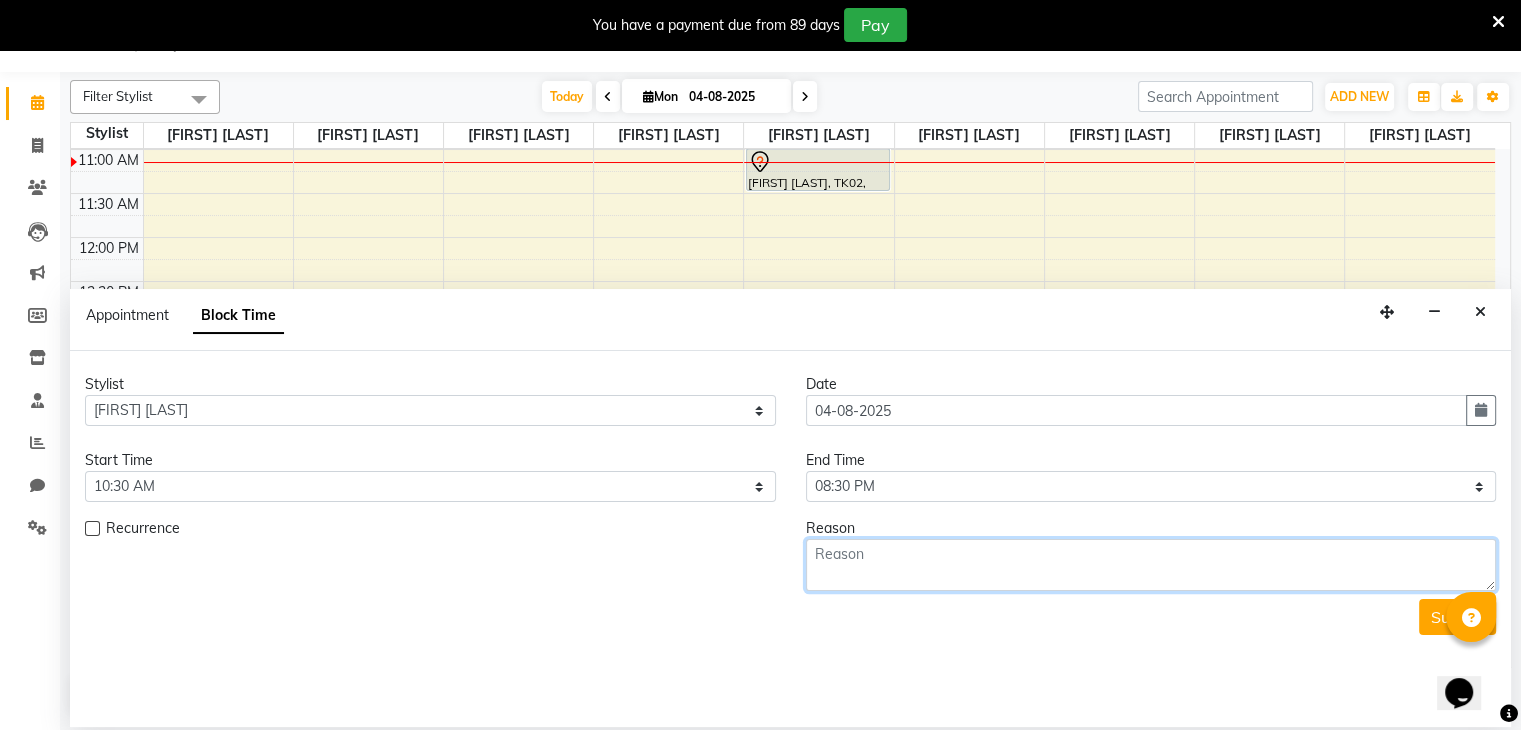 click at bounding box center [1151, 565] 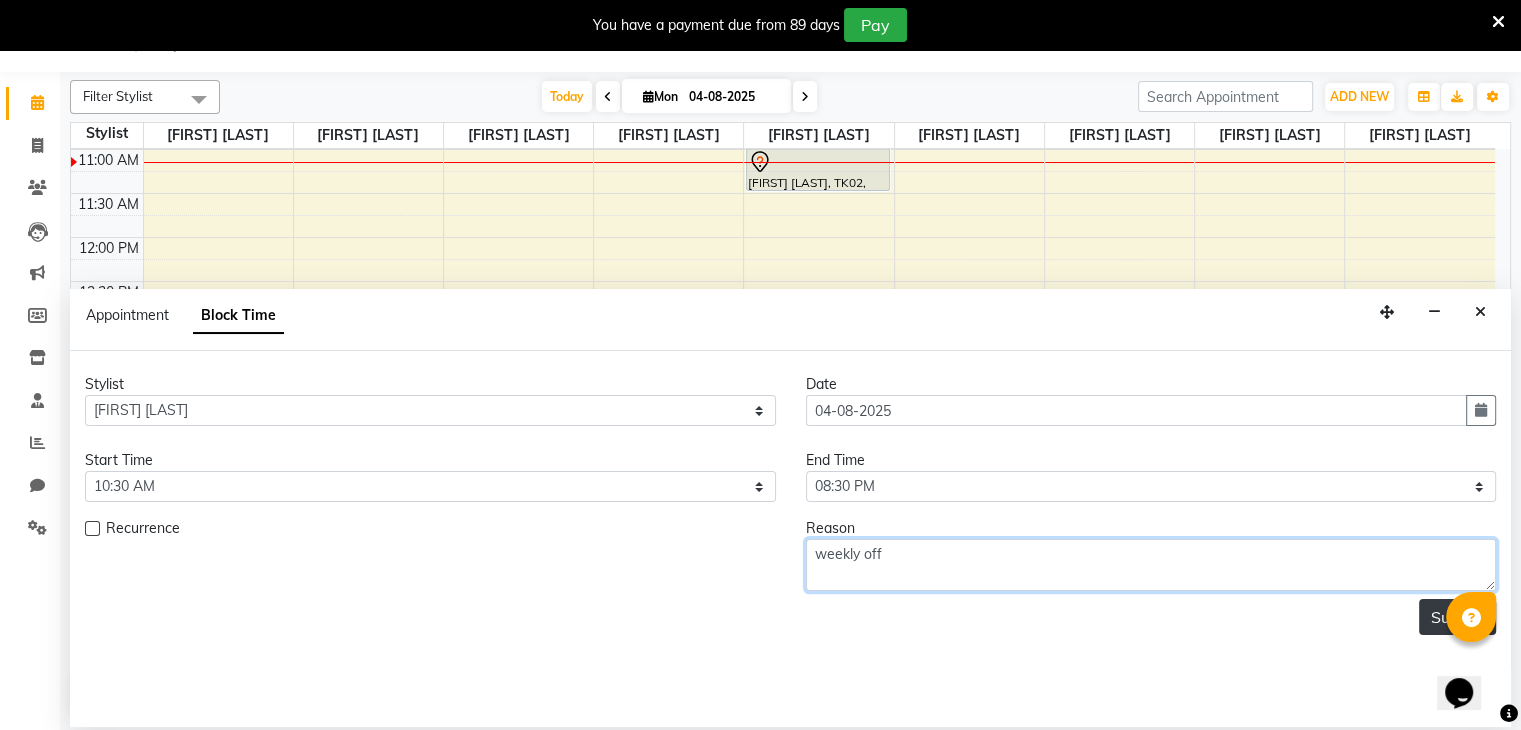 type on "weekly off" 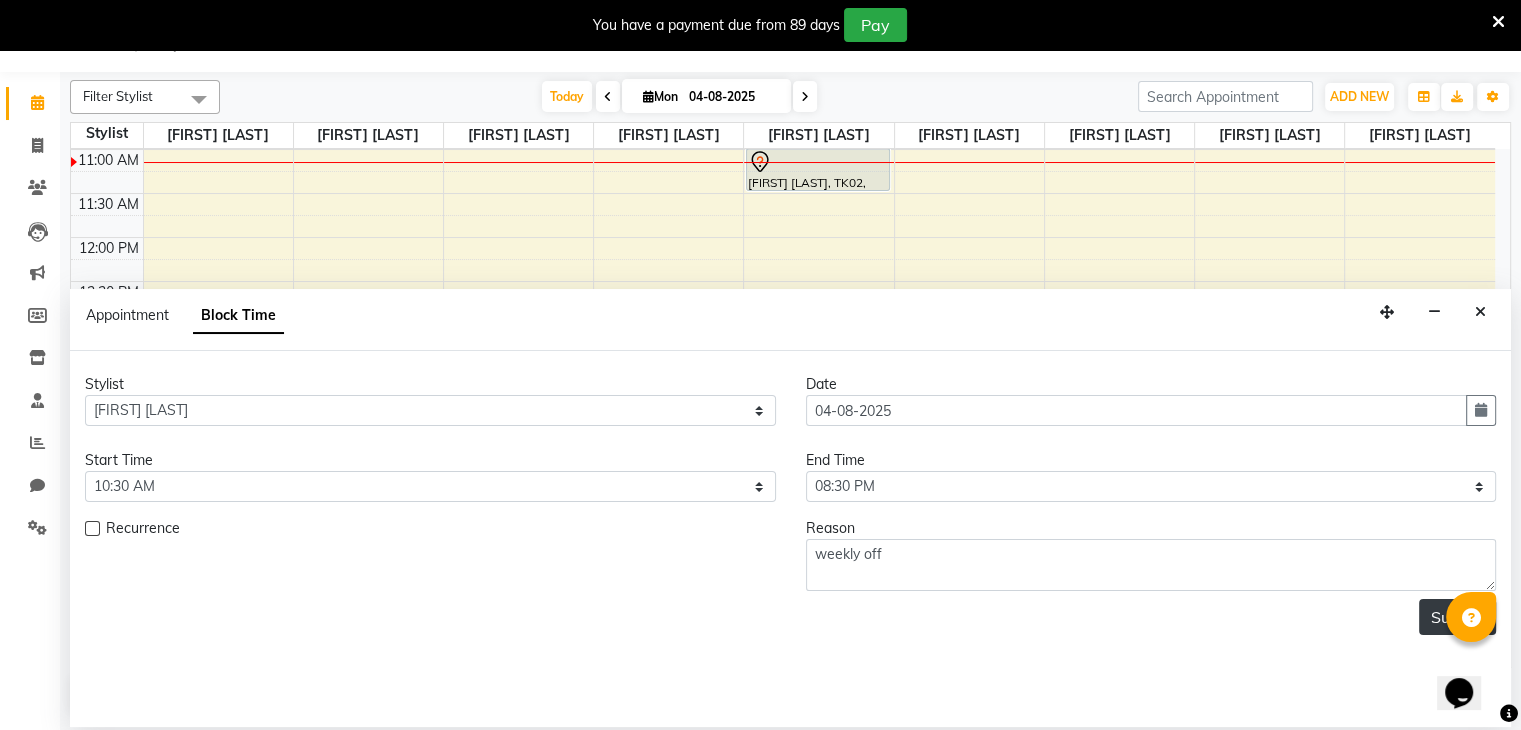click on "Submit" at bounding box center (1457, 617) 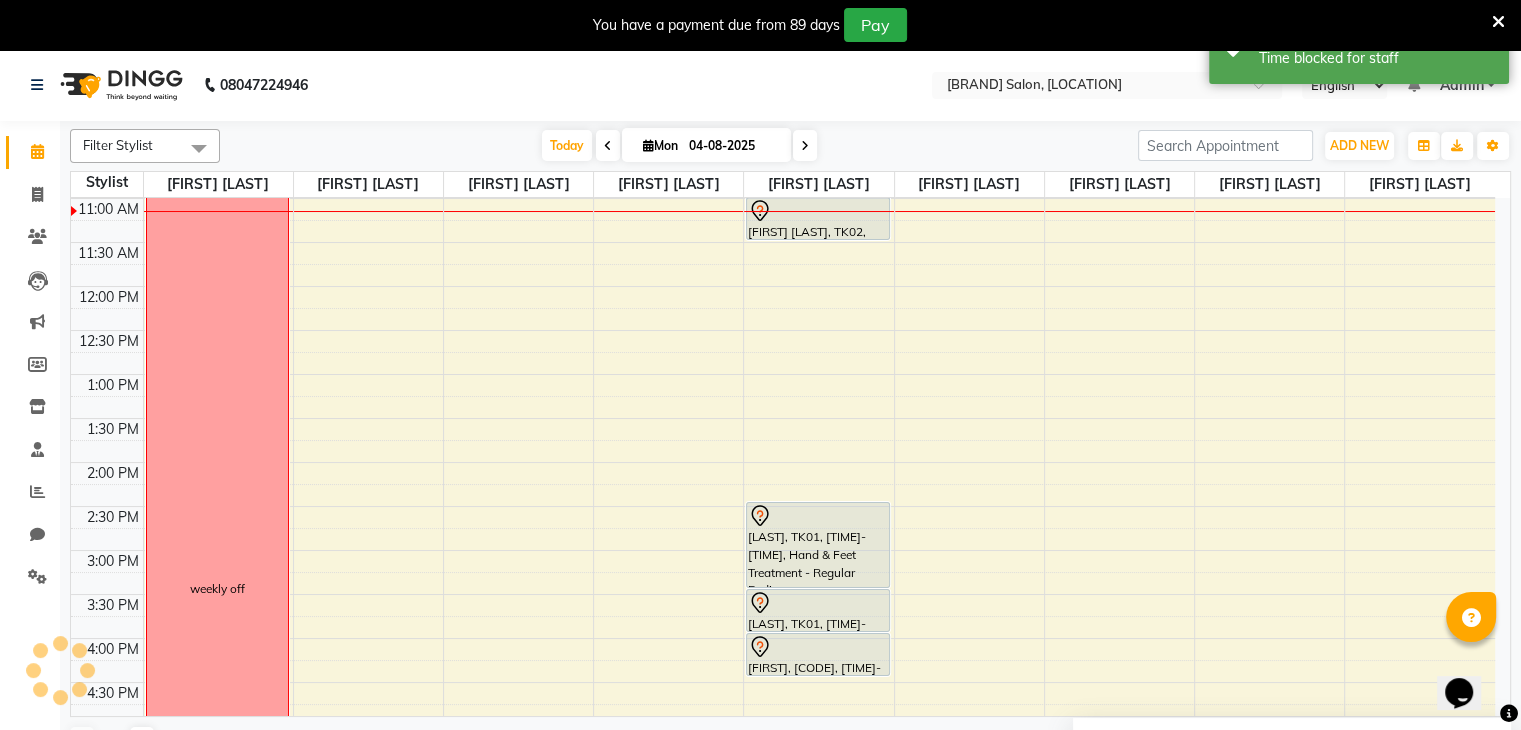scroll, scrollTop: 0, scrollLeft: 0, axis: both 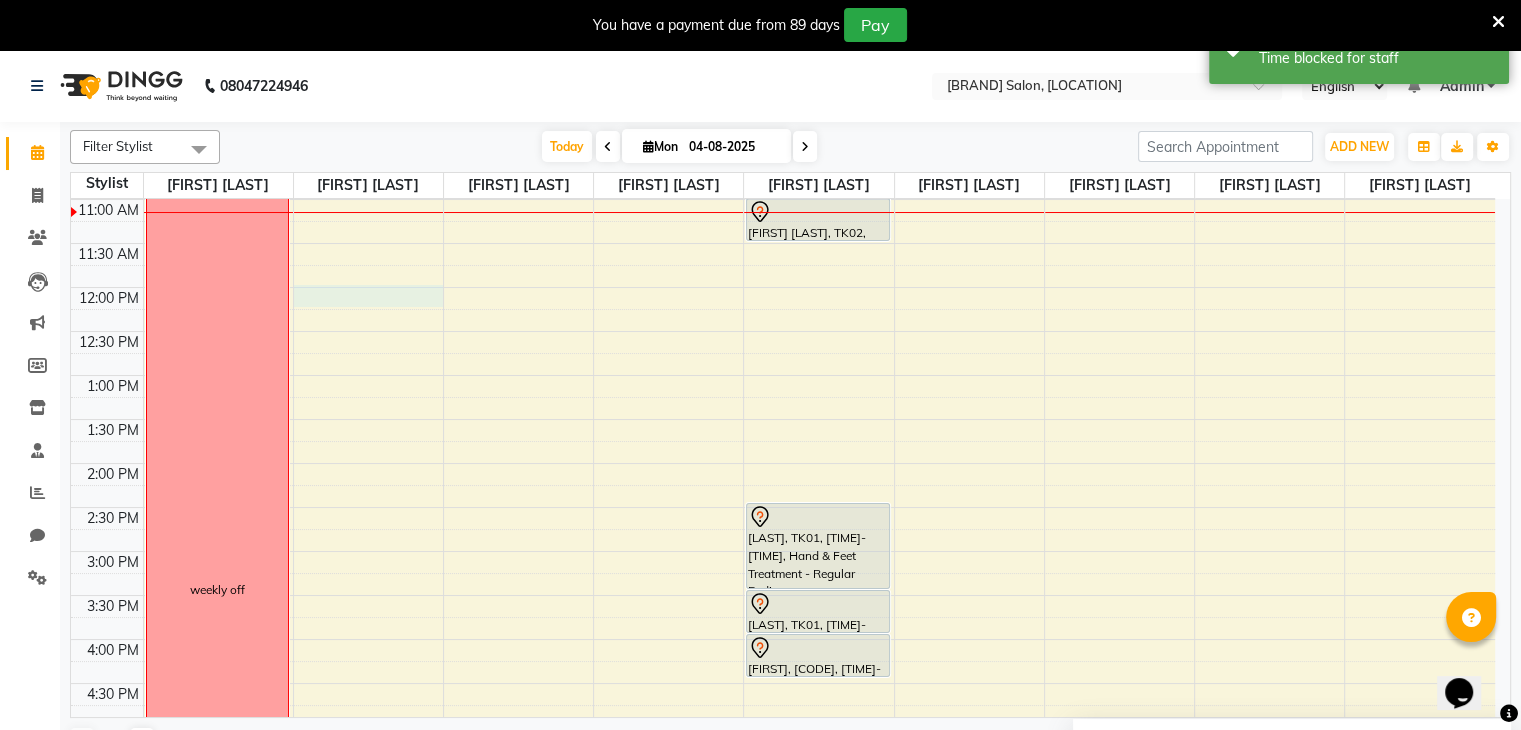 click on "[FIRST] [LAST], TK02, [TIME]-[TIME], Waxing - Full Legs             [LAST], TK01, [TIME]-[TIME], Hand & Feet Treatment - Regular Pedicure             [LAST], TK01, [TIME]-[TIME], Hand & Feet Treatment - Regular Menicure             [LAST], TK01, [TIME]-[TIME], Waxing - Full Hands" at bounding box center (783, 595) 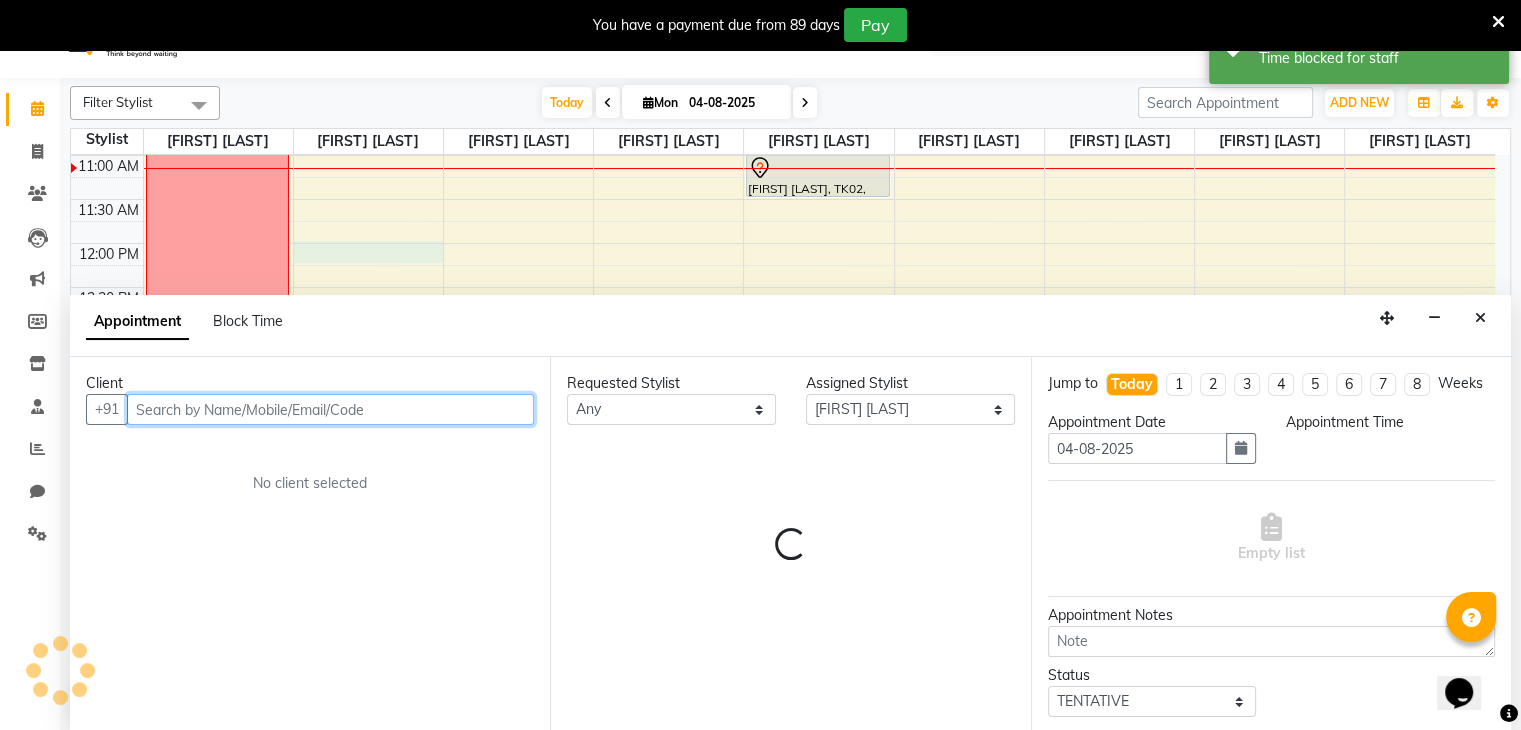select on "720" 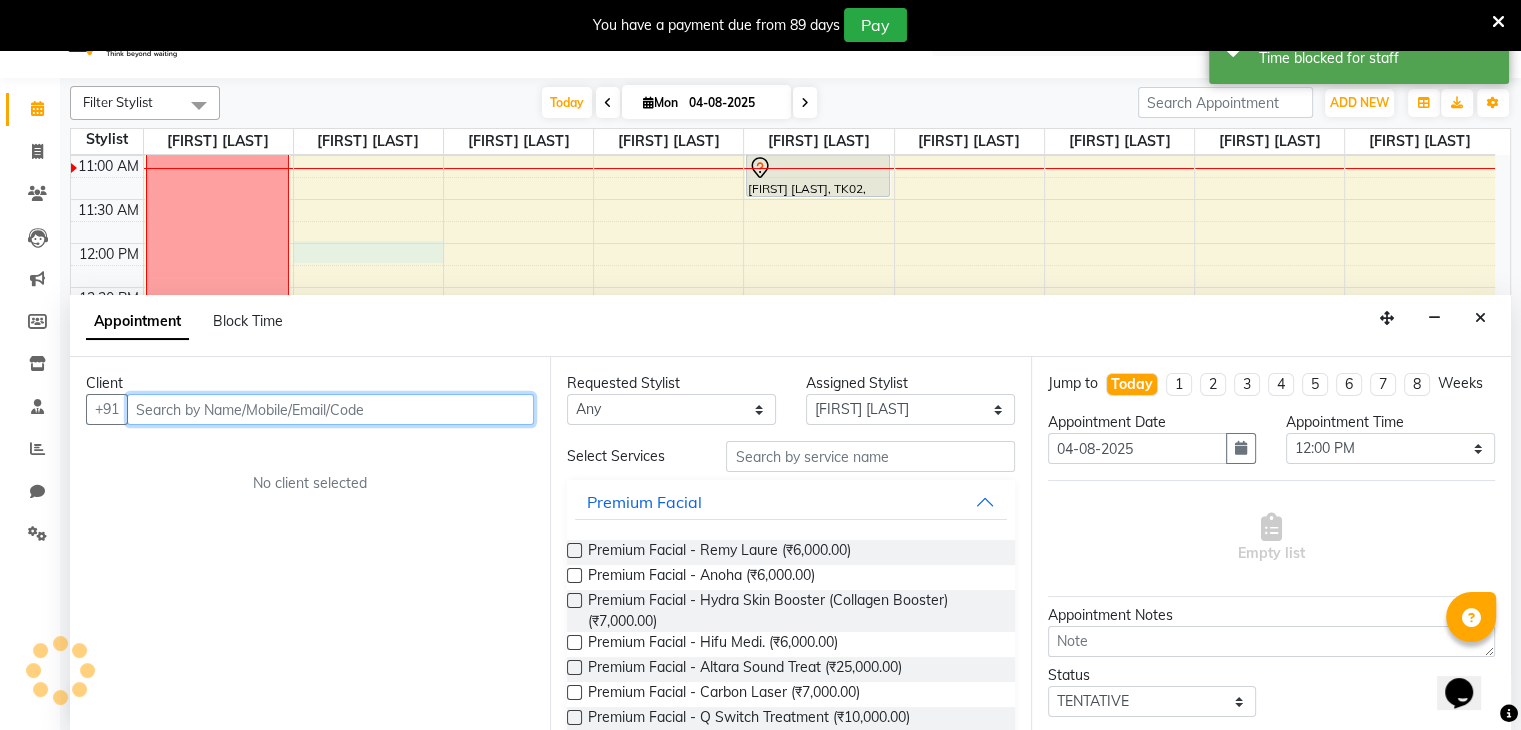 scroll, scrollTop: 50, scrollLeft: 0, axis: vertical 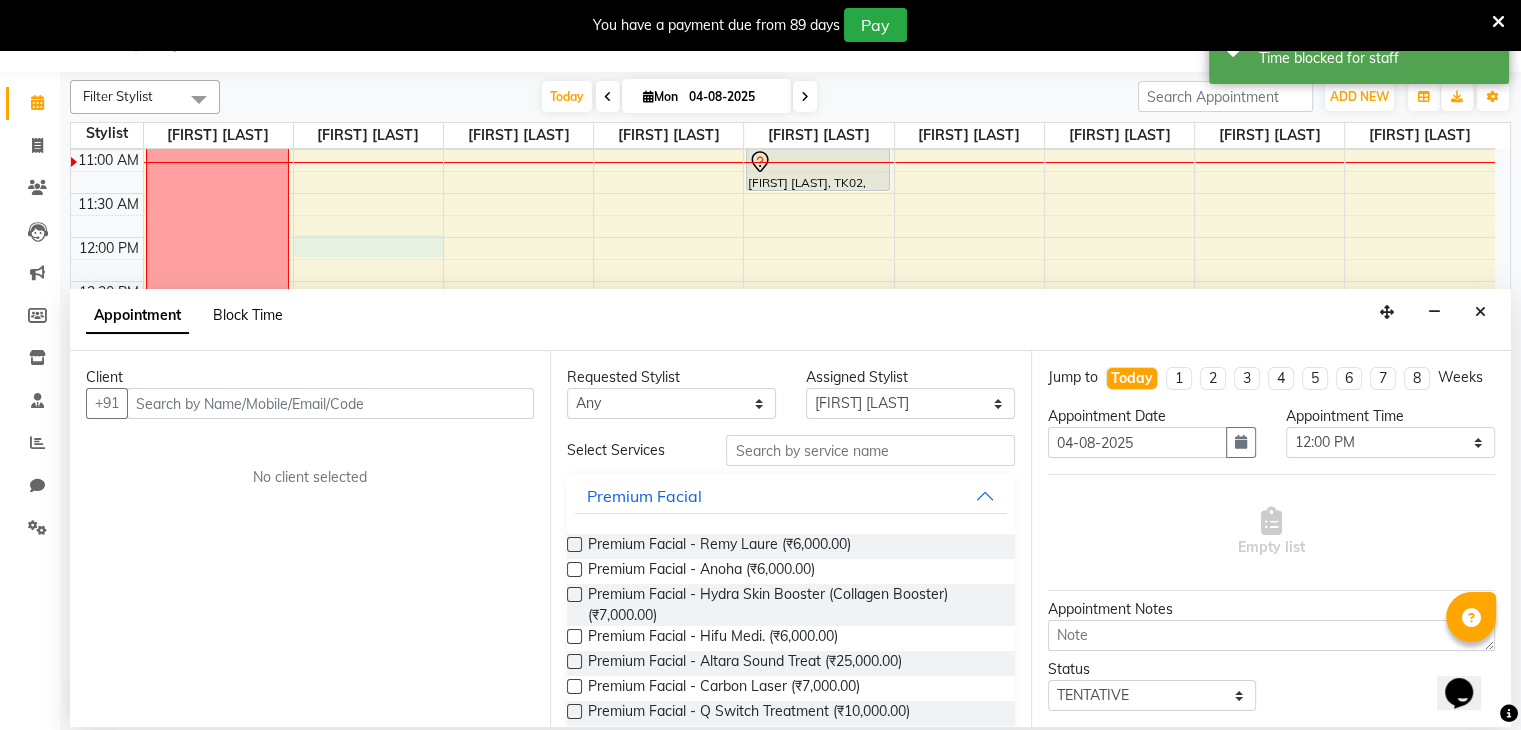 click on "Block Time" at bounding box center (248, 315) 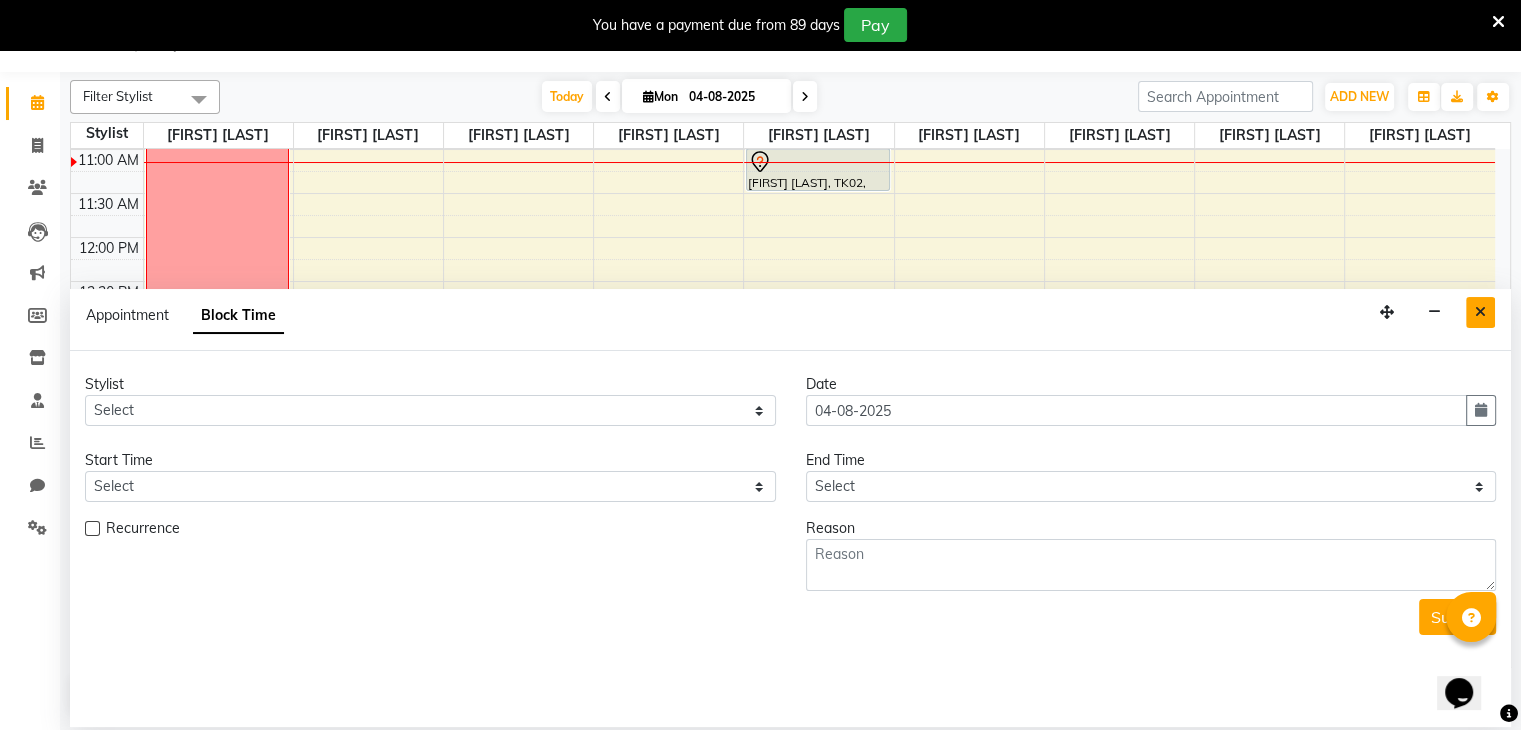 click at bounding box center (1480, 312) 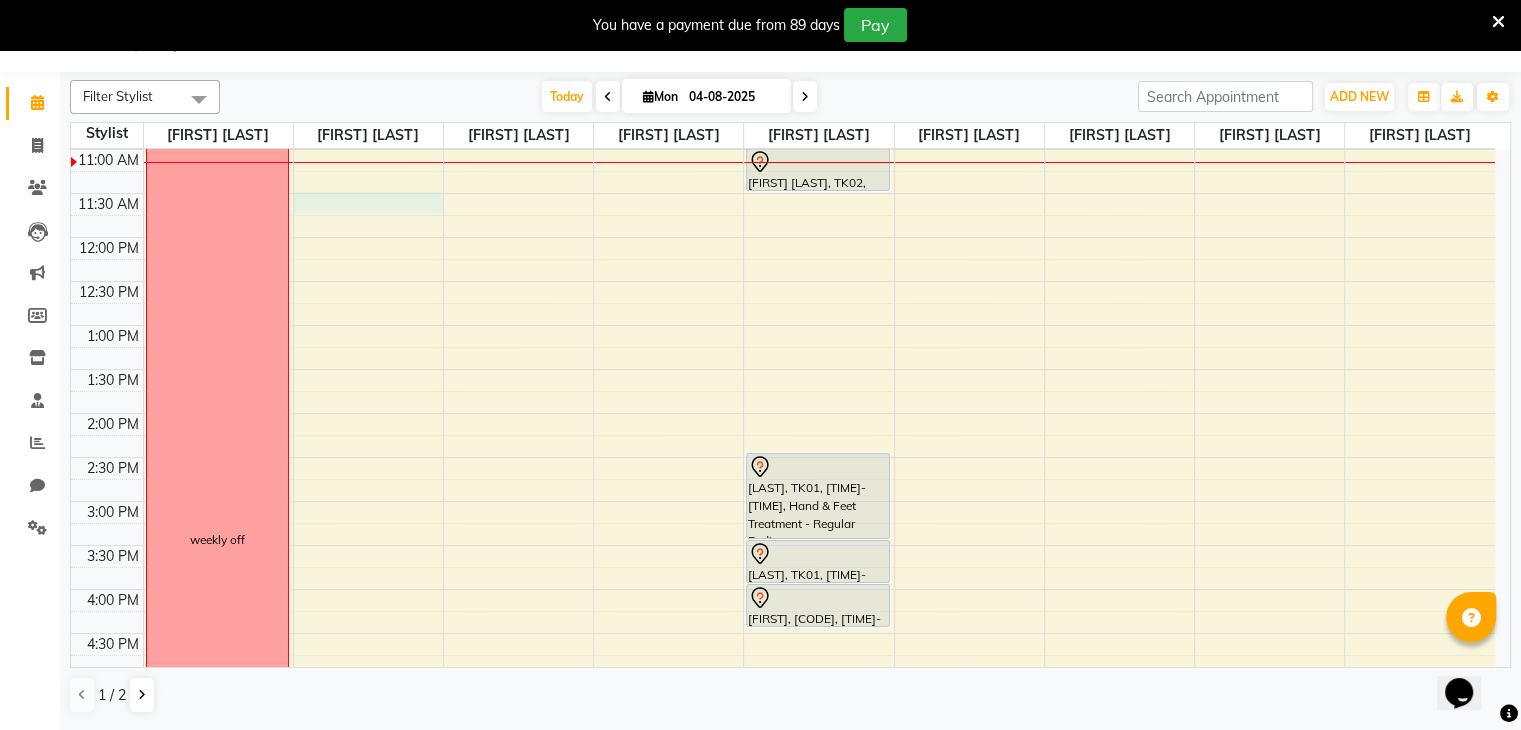 click on "[FIRST] [LAST], TK02, [TIME]-[TIME], Waxing - Full Legs             [LAST], TK01, [TIME]-[TIME], Hand & Feet Treatment - Regular Pedicure             [LAST], TK01, [TIME]-[TIME], Hand & Feet Treatment - Regular Menicure             [LAST], TK01, [TIME]-[TIME], Waxing - Full Hands" at bounding box center (783, 545) 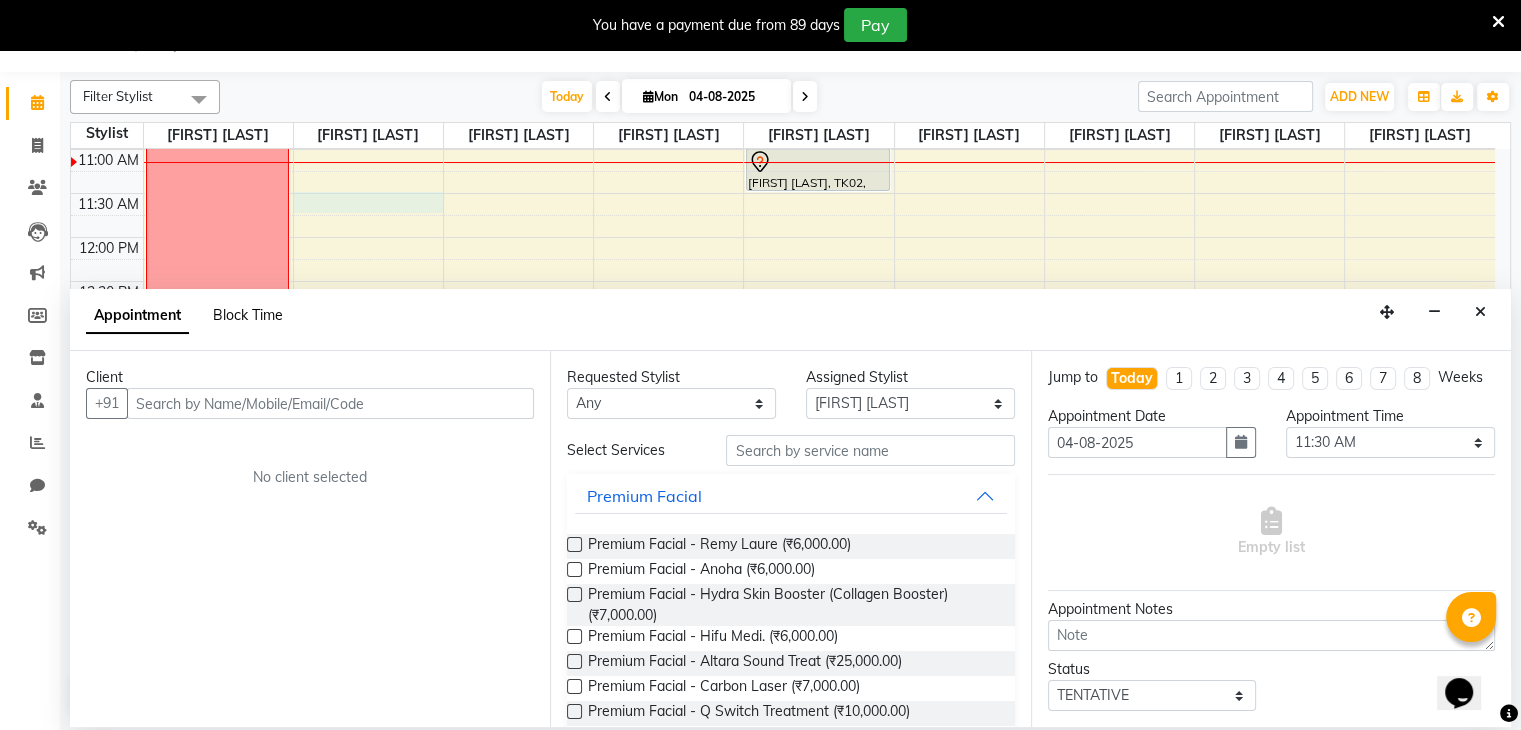 click on "Block Time" at bounding box center [248, 315] 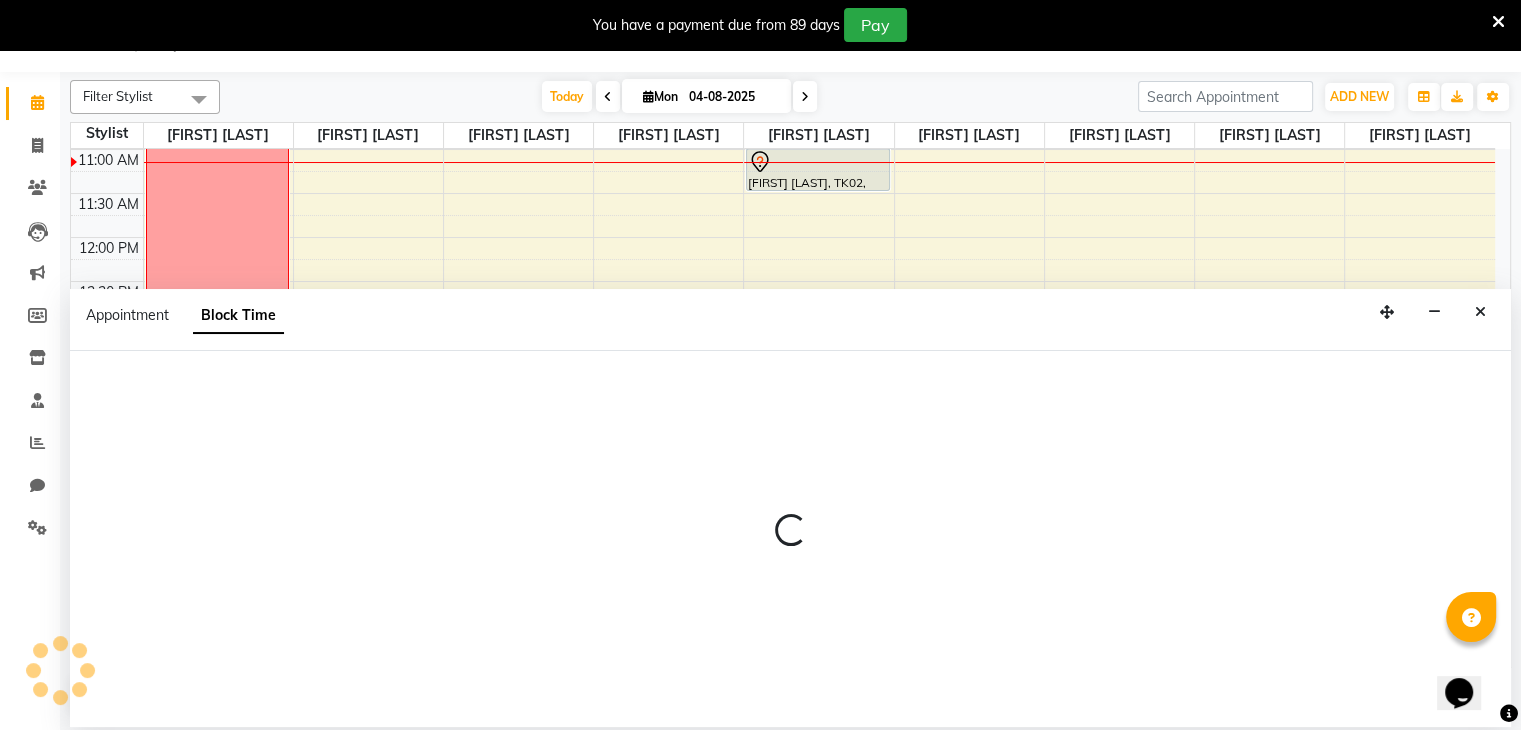 scroll, scrollTop: 176, scrollLeft: 0, axis: vertical 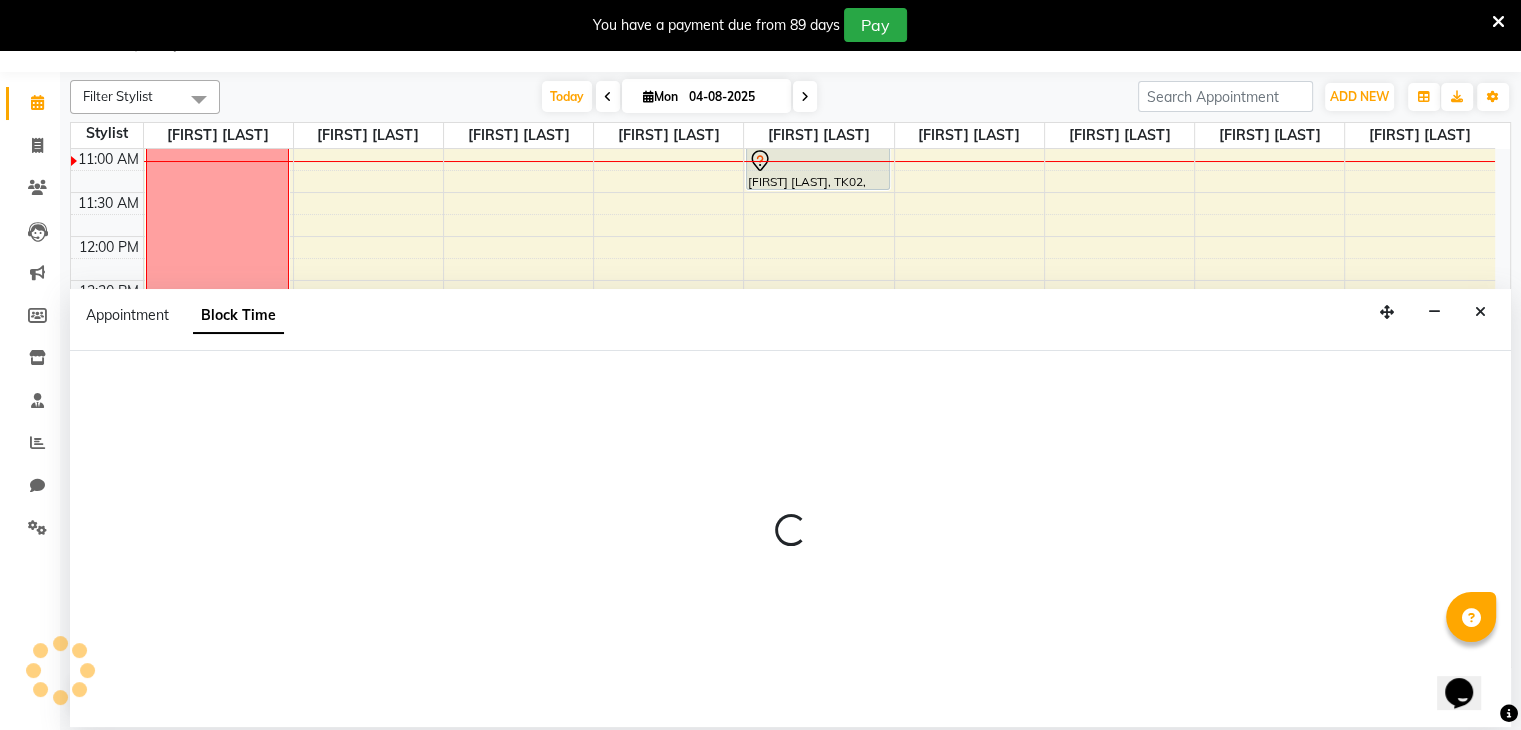 select on "75804" 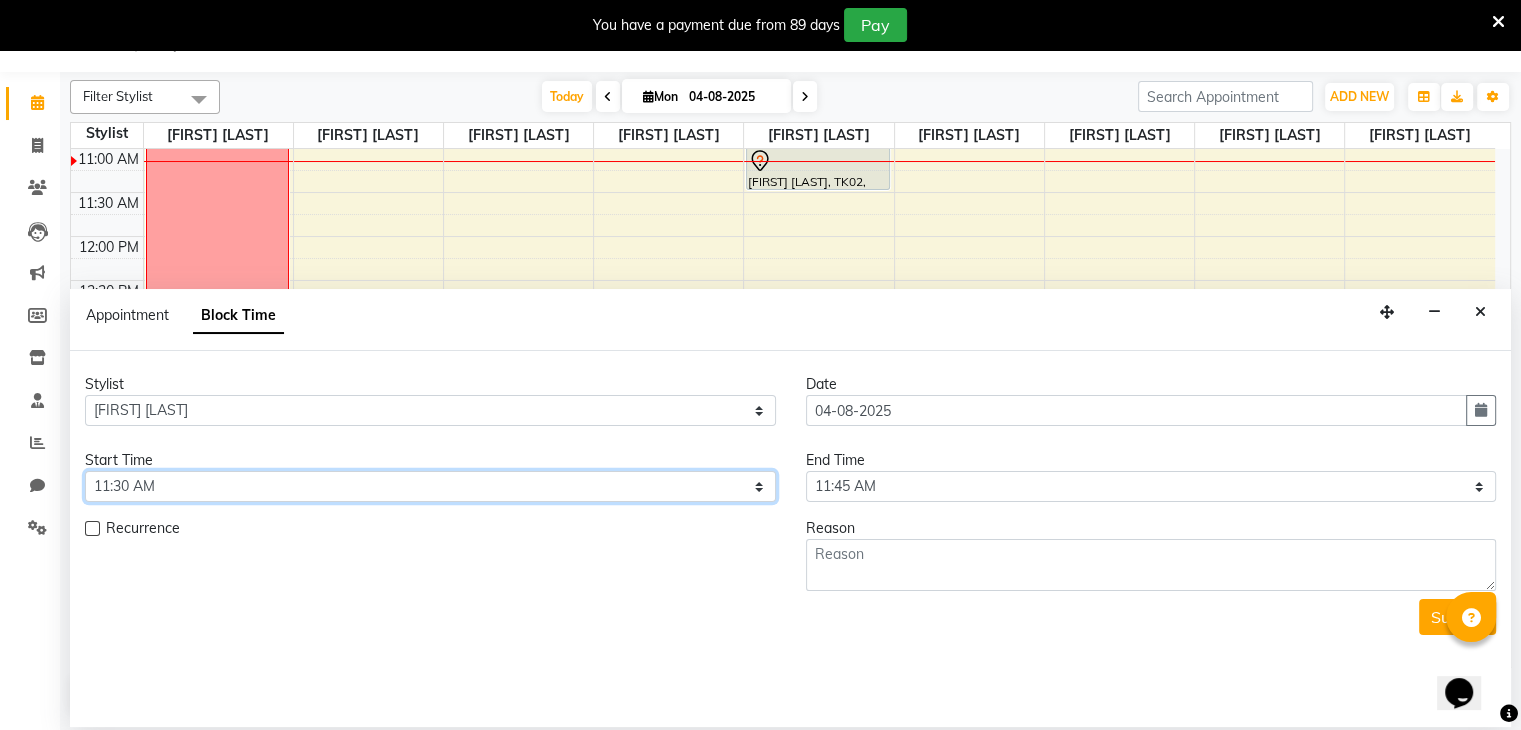 click on "Select 10:00 AM 10:15 AM 10:30 AM 10:45 AM 11:00 AM 11:15 AM 11:30 AM 11:45 AM 12:00 PM 12:15 PM 12:30 PM 12:45 PM 01:00 PM 01:15 PM 01:30 PM 01:45 PM 02:00 PM 02:15 PM 02:30 PM 02:45 PM 03:00 PM 03:15 PM 03:30 PM 03:45 PM 04:00 PM 04:15 PM 04:30 PM 04:45 PM 05:00 PM 05:15 PM 05:30 PM 05:45 PM 06:00 PM 06:15 PM 06:30 PM 06:45 PM 07:00 PM 07:15 PM 07:30 PM 07:45 PM 08:00 PM 08:15 PM 08:30 PM 08:45 PM 09:00 PM" at bounding box center [430, 486] 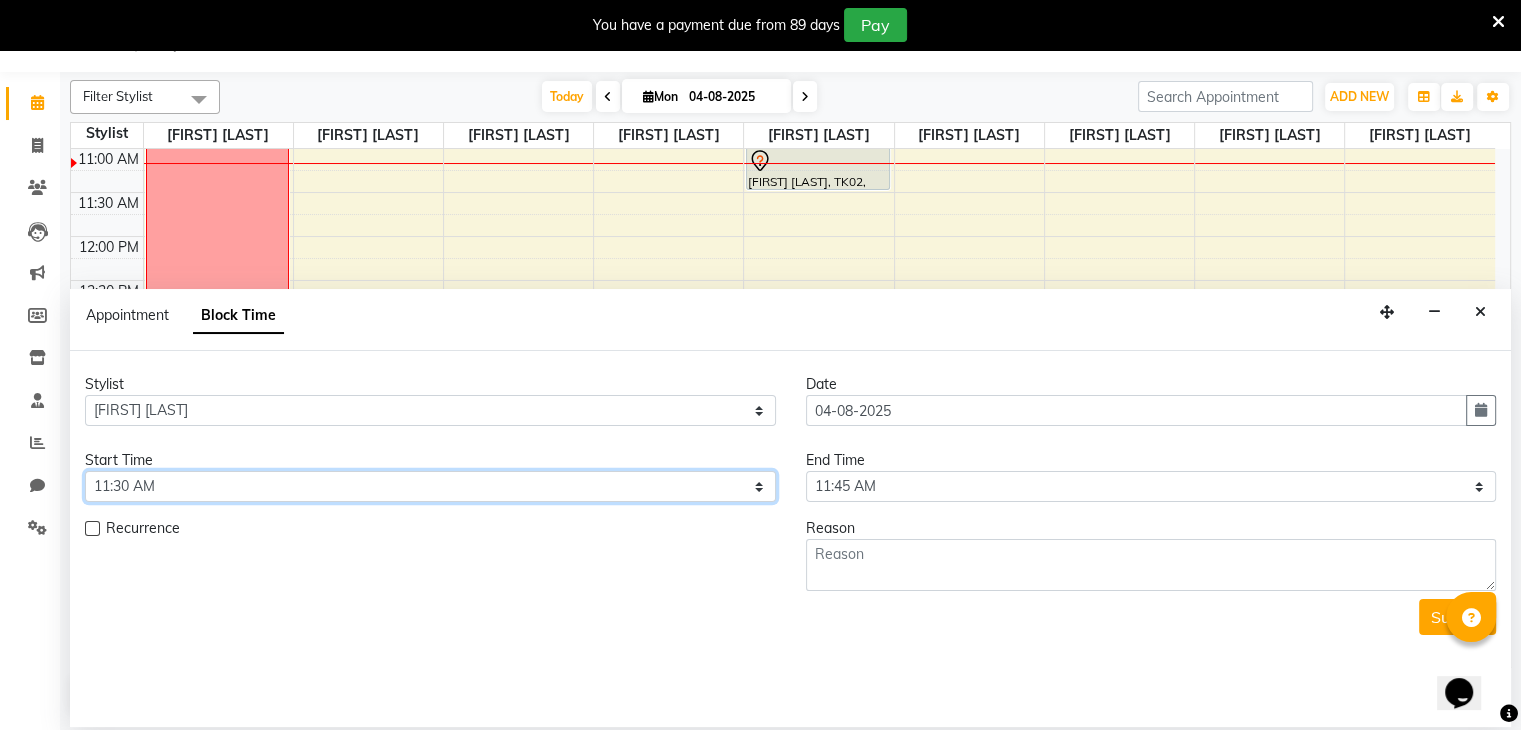 select on "630" 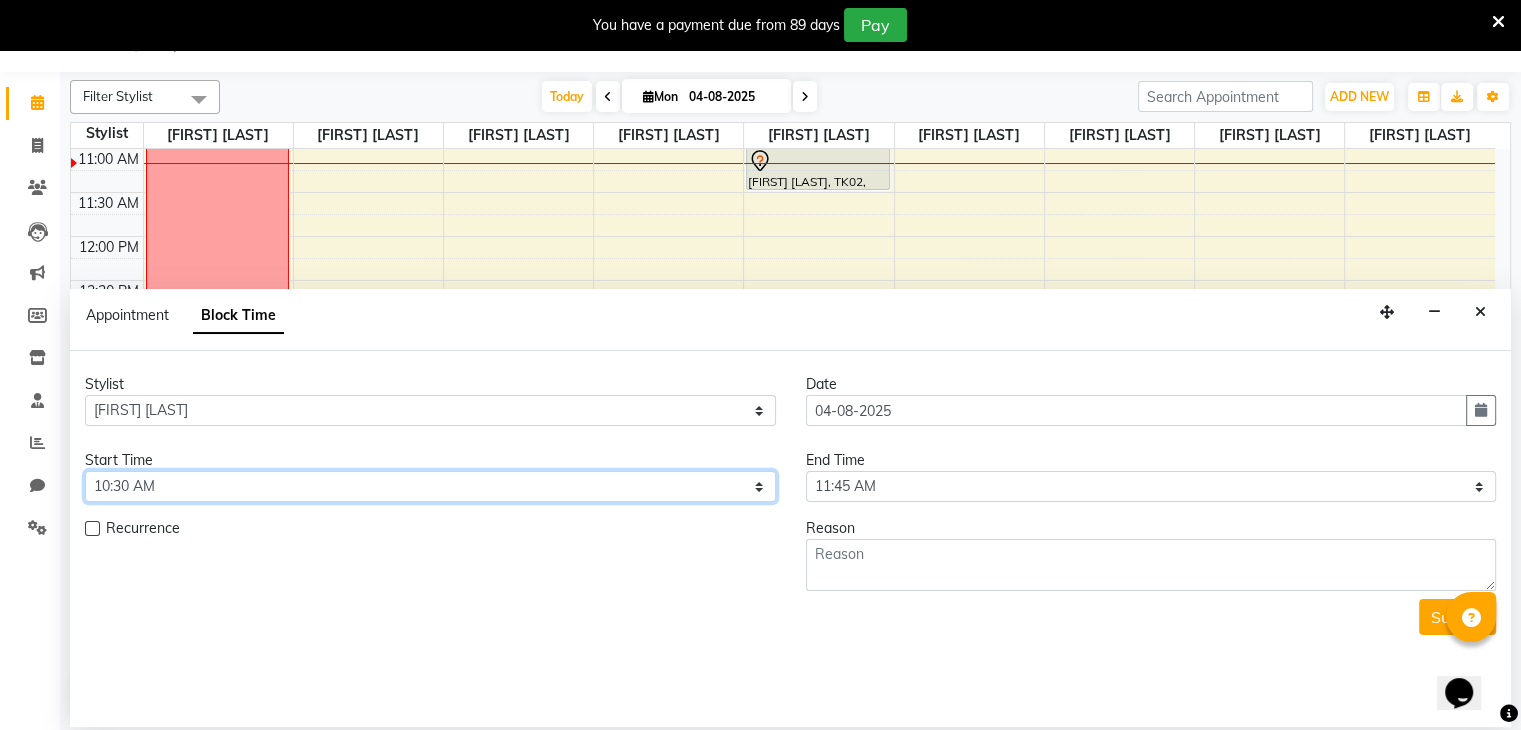 click on "Select 10:00 AM 10:15 AM 10:30 AM 10:45 AM 11:00 AM 11:15 AM 11:30 AM 11:45 AM 12:00 PM 12:15 PM 12:30 PM 12:45 PM 01:00 PM 01:15 PM 01:30 PM 01:45 PM 02:00 PM 02:15 PM 02:30 PM 02:45 PM 03:00 PM 03:15 PM 03:30 PM 03:45 PM 04:00 PM 04:15 PM 04:30 PM 04:45 PM 05:00 PM 05:15 PM 05:30 PM 05:45 PM 06:00 PM 06:15 PM 06:30 PM 06:45 PM 07:00 PM 07:15 PM 07:30 PM 07:45 PM 08:00 PM 08:15 PM 08:30 PM 08:45 PM 09:00 PM" at bounding box center [430, 486] 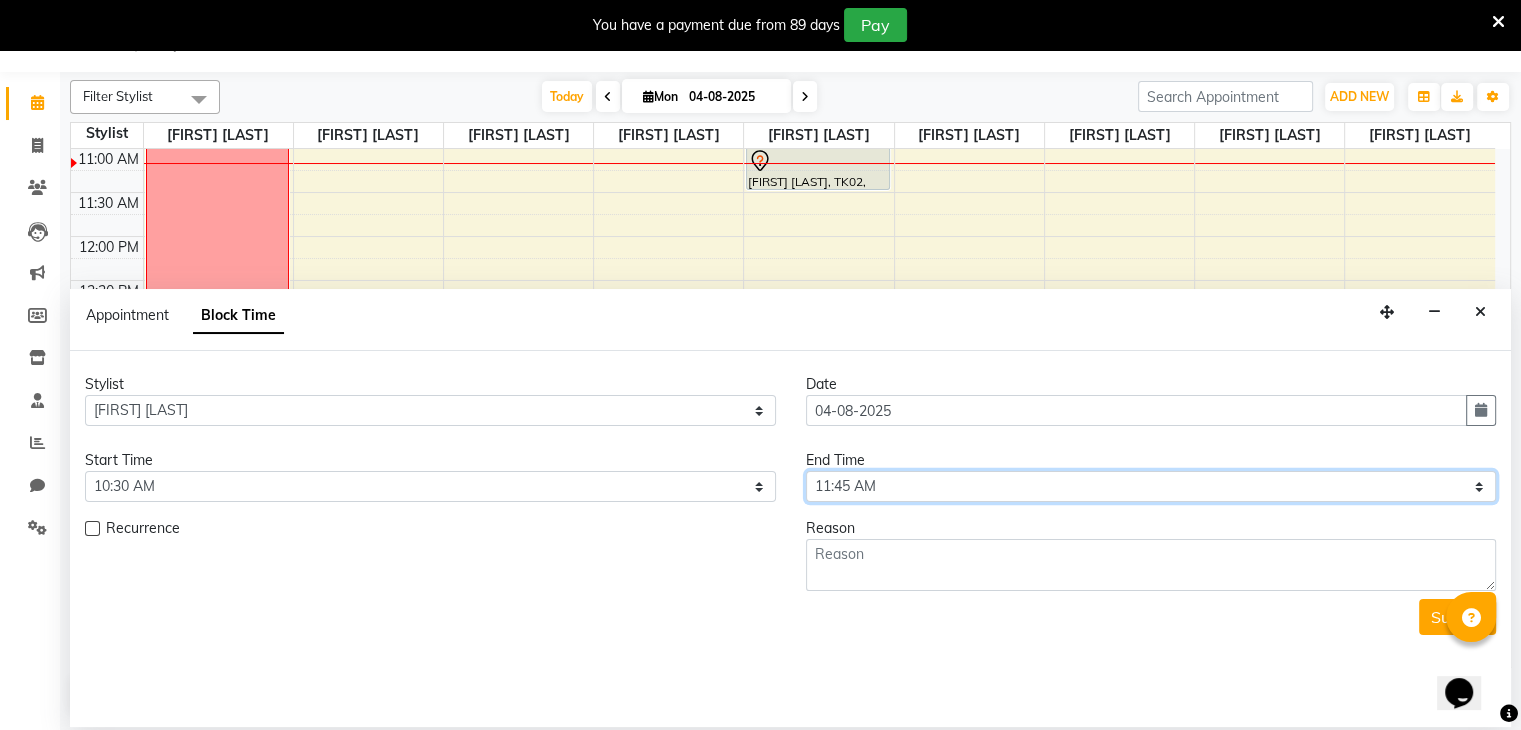 click on "Select 10:00 AM 10:15 AM 10:30 AM 10:45 AM 11:00 AM 11:15 AM 11:30 AM 11:45 AM 12:00 PM 12:15 PM 12:30 PM 12:45 PM 01:00 PM 01:15 PM 01:30 PM 01:45 PM 02:00 PM 02:15 PM 02:30 PM 02:45 PM 03:00 PM 03:15 PM 03:30 PM 03:45 PM 04:00 PM 04:15 PM 04:30 PM 04:45 PM 05:00 PM 05:15 PM 05:30 PM 05:45 PM 06:00 PM 06:15 PM 06:30 PM 06:45 PM 07:00 PM 07:15 PM 07:30 PM 07:45 PM 08:00 PM 08:15 PM 08:30 PM 08:45 PM 09:00 PM" at bounding box center [1151, 486] 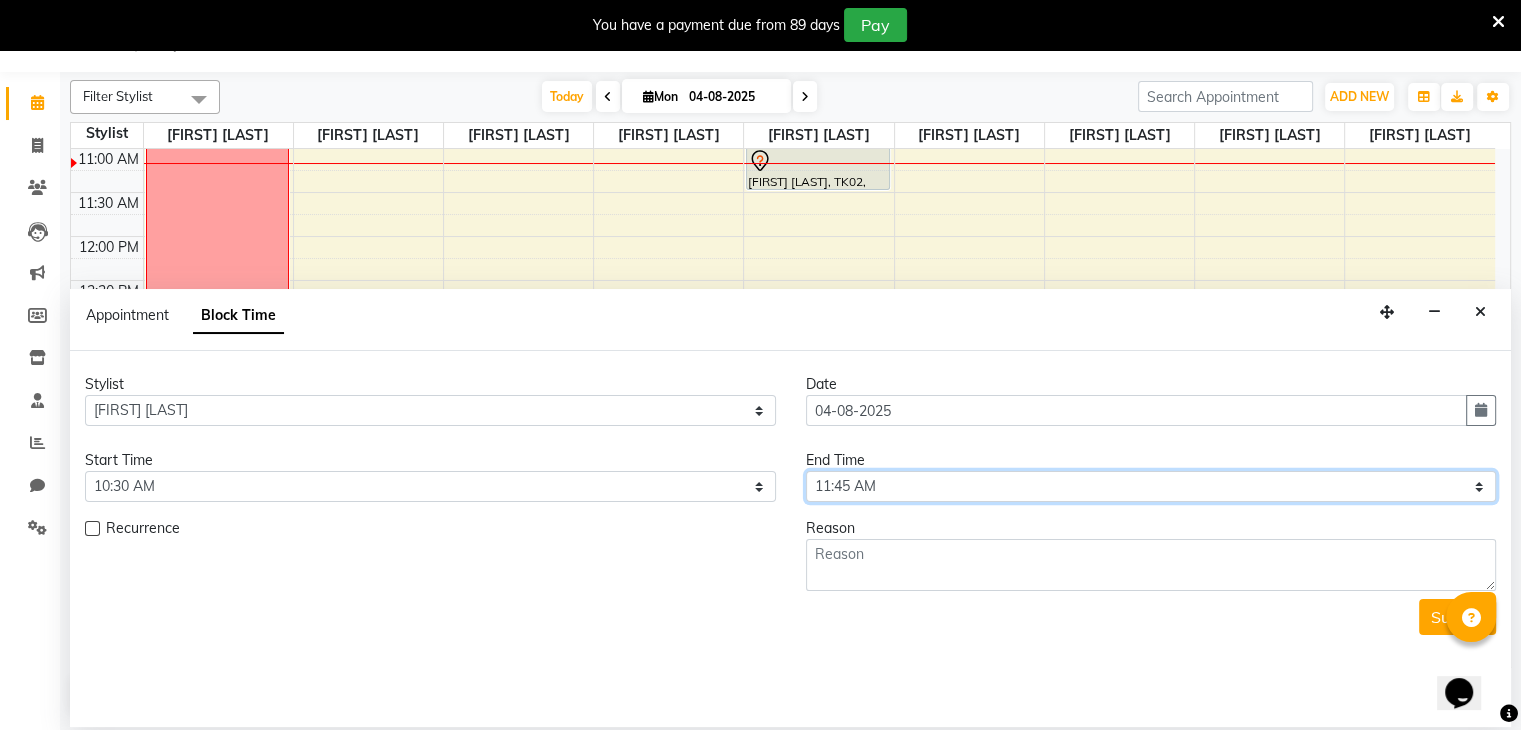 select on "1230" 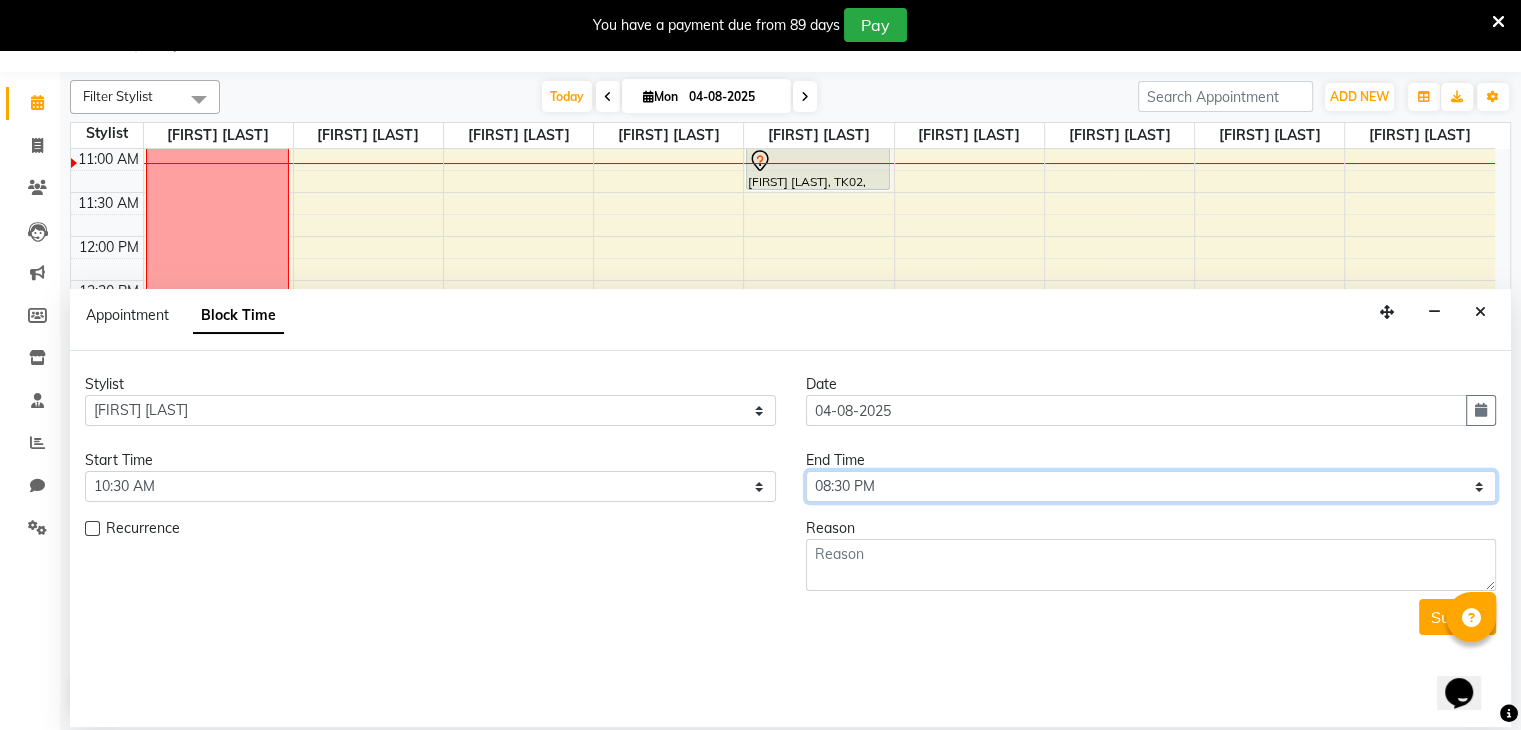 click on "Select 10:00 AM 10:15 AM 10:30 AM 10:45 AM 11:00 AM 11:15 AM 11:30 AM 11:45 AM 12:00 PM 12:15 PM 12:30 PM 12:45 PM 01:00 PM 01:15 PM 01:30 PM 01:45 PM 02:00 PM 02:15 PM 02:30 PM 02:45 PM 03:00 PM 03:15 PM 03:30 PM 03:45 PM 04:00 PM 04:15 PM 04:30 PM 04:45 PM 05:00 PM 05:15 PM 05:30 PM 05:45 PM 06:00 PM 06:15 PM 06:30 PM 06:45 PM 07:00 PM 07:15 PM 07:30 PM 07:45 PM 08:00 PM 08:15 PM 08:30 PM 08:45 PM 09:00 PM" at bounding box center (1151, 486) 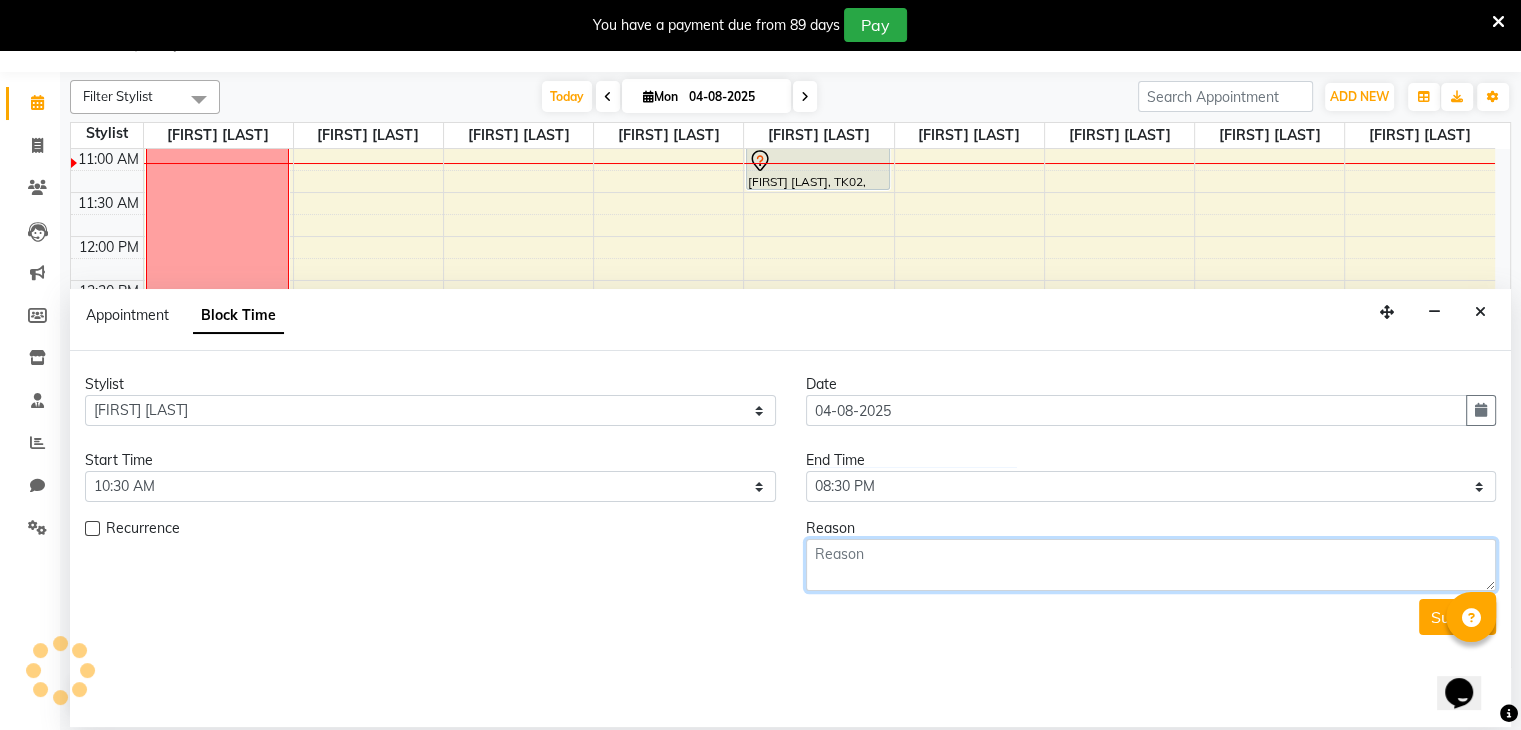 click at bounding box center (1151, 565) 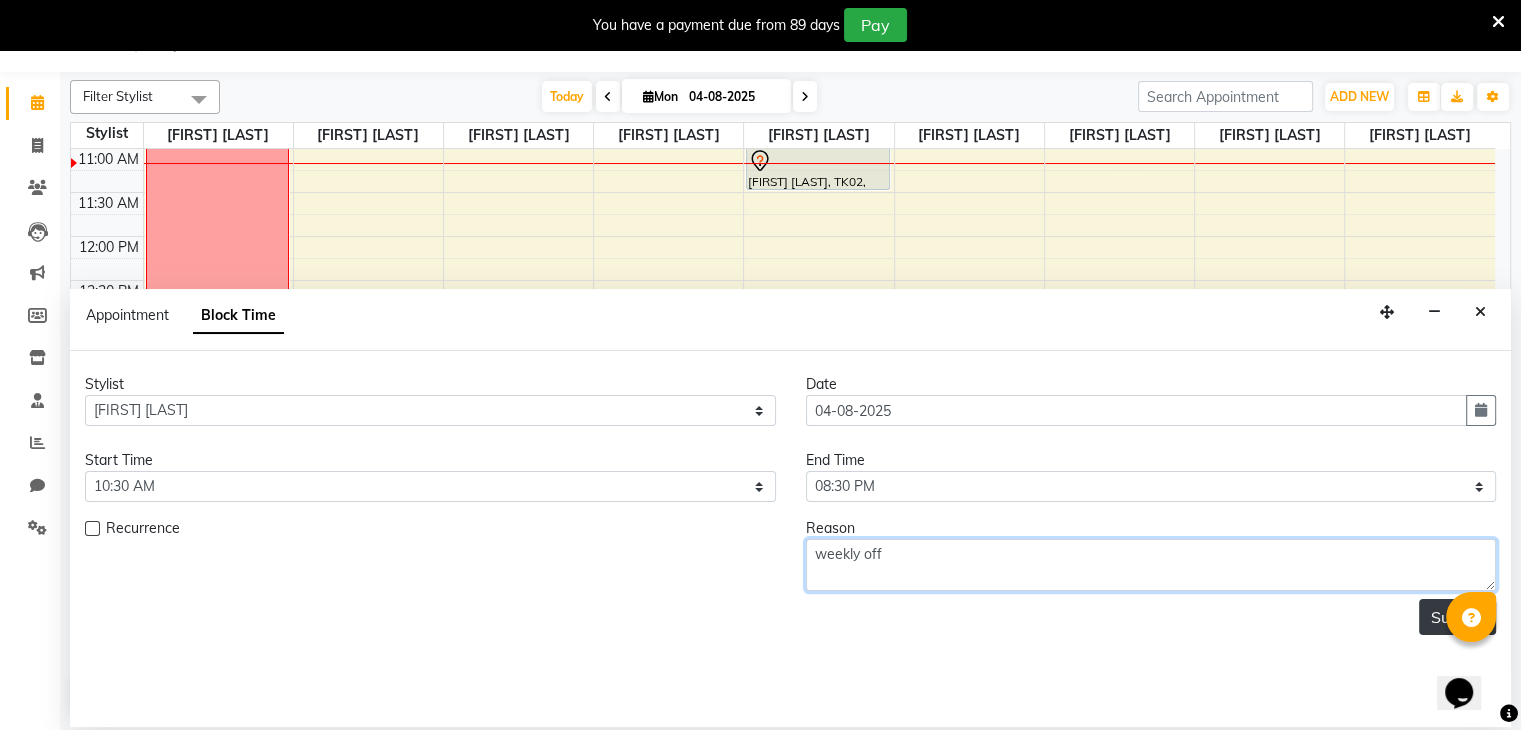 type on "weekly off" 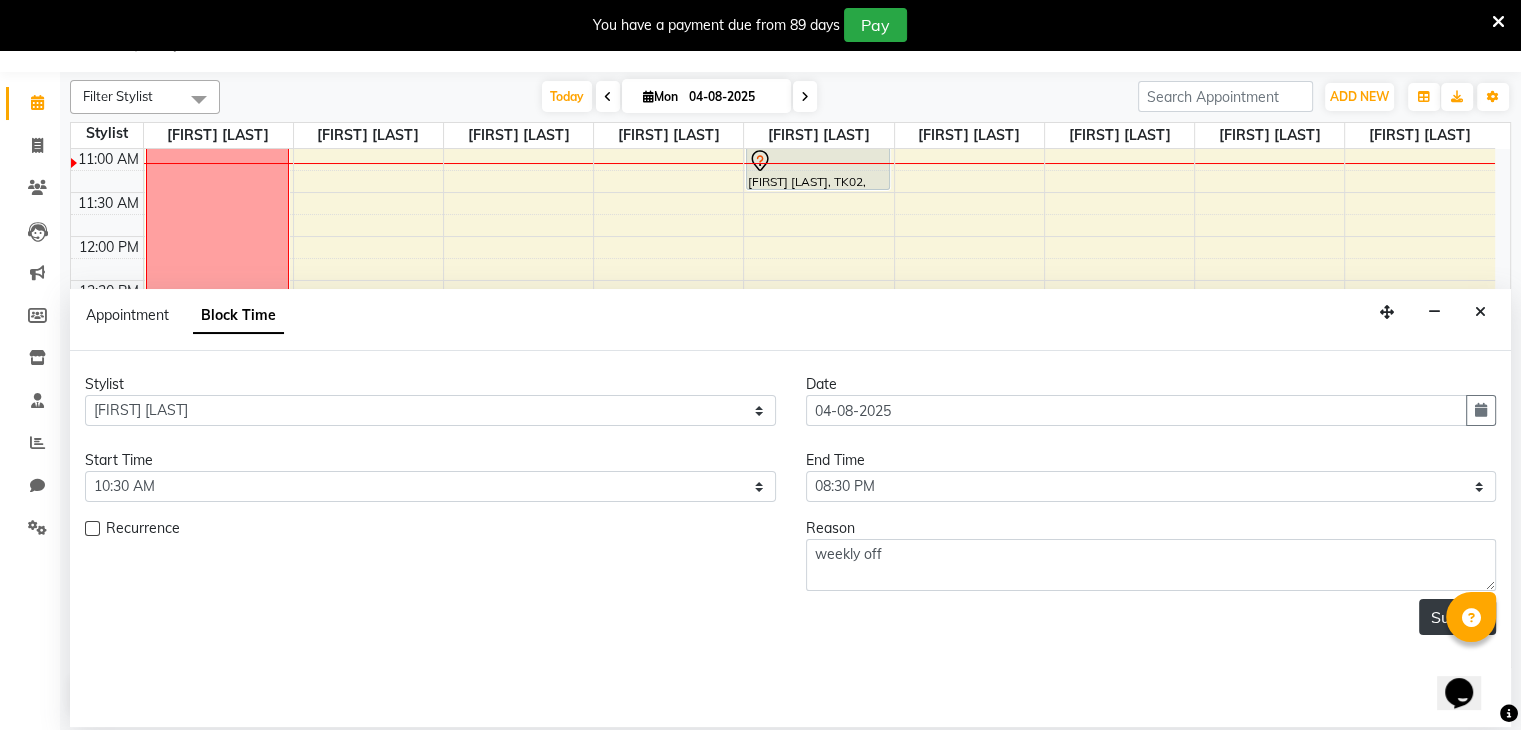 click on "Submit" at bounding box center (1457, 617) 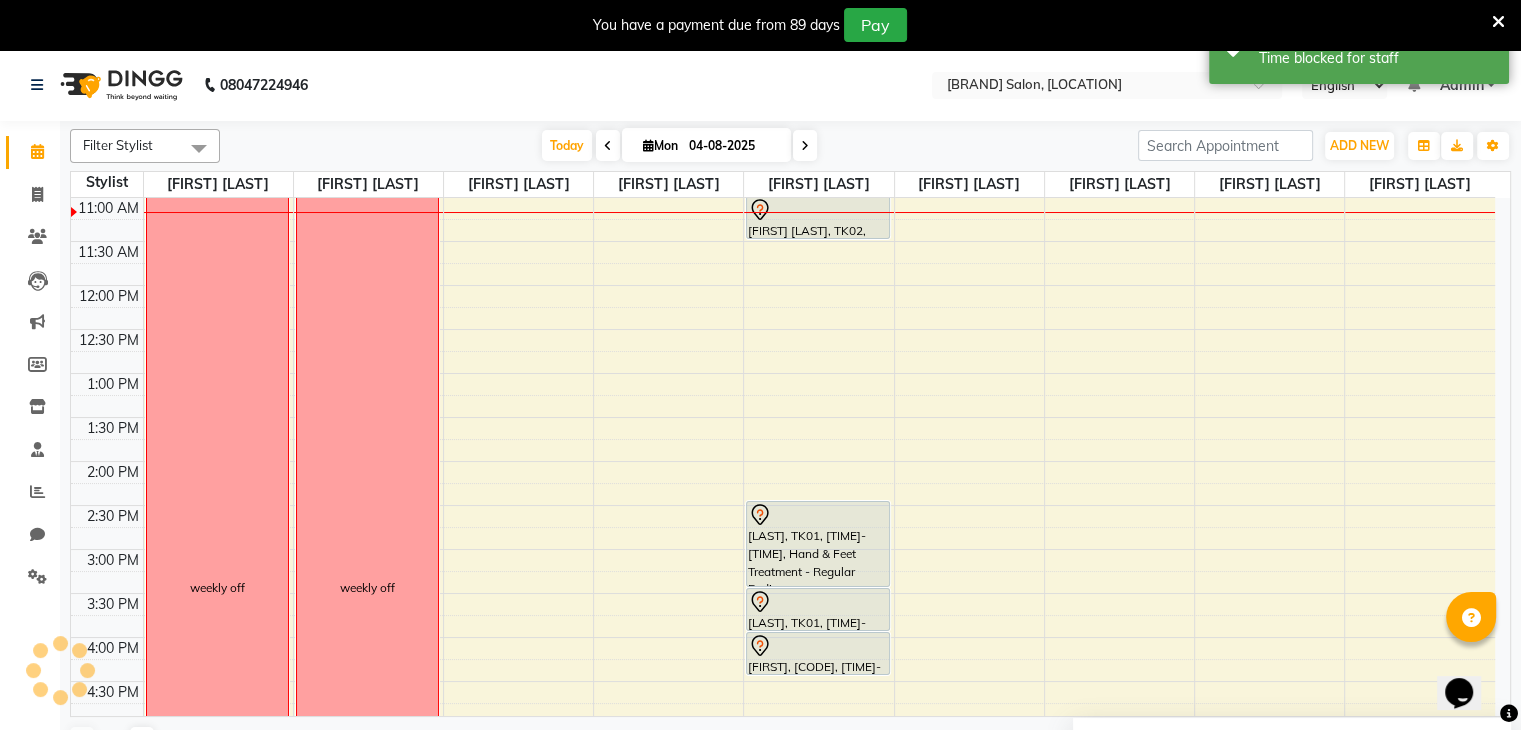 scroll, scrollTop: 0, scrollLeft: 0, axis: both 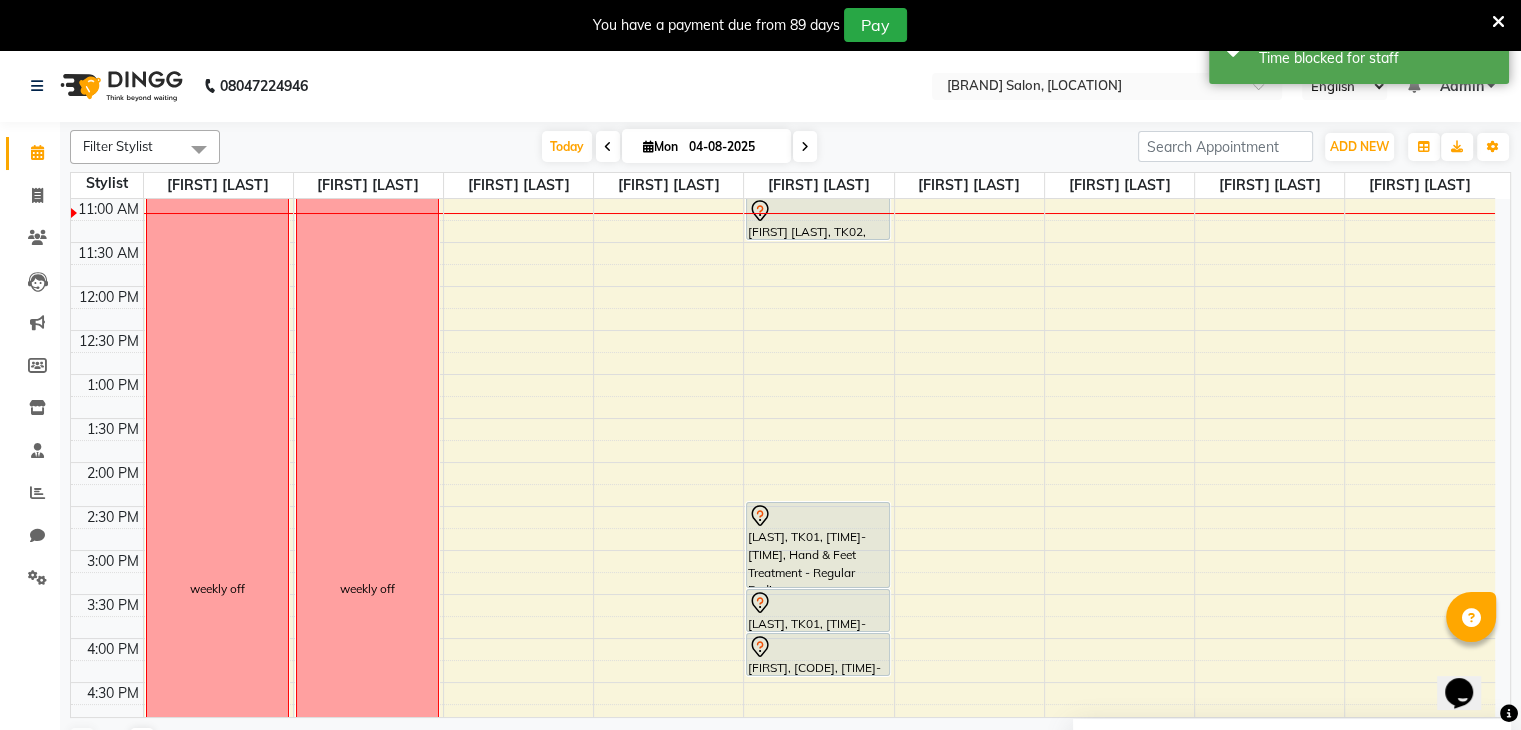 click on "[FIRST] [LAST], TK02, [TIME]-[TIME], Waxing - Full Legs             [LAST], TK01, [TIME]-[TIME], Hand & Feet Treatment - Regular Pedicure             [LAST], TK01, [TIME]-[TIME], Hand & Feet Treatment - Regular Menicure             [LAST], TK01, [TIME]-[TIME], Waxing - Full Hands" at bounding box center (783, 594) 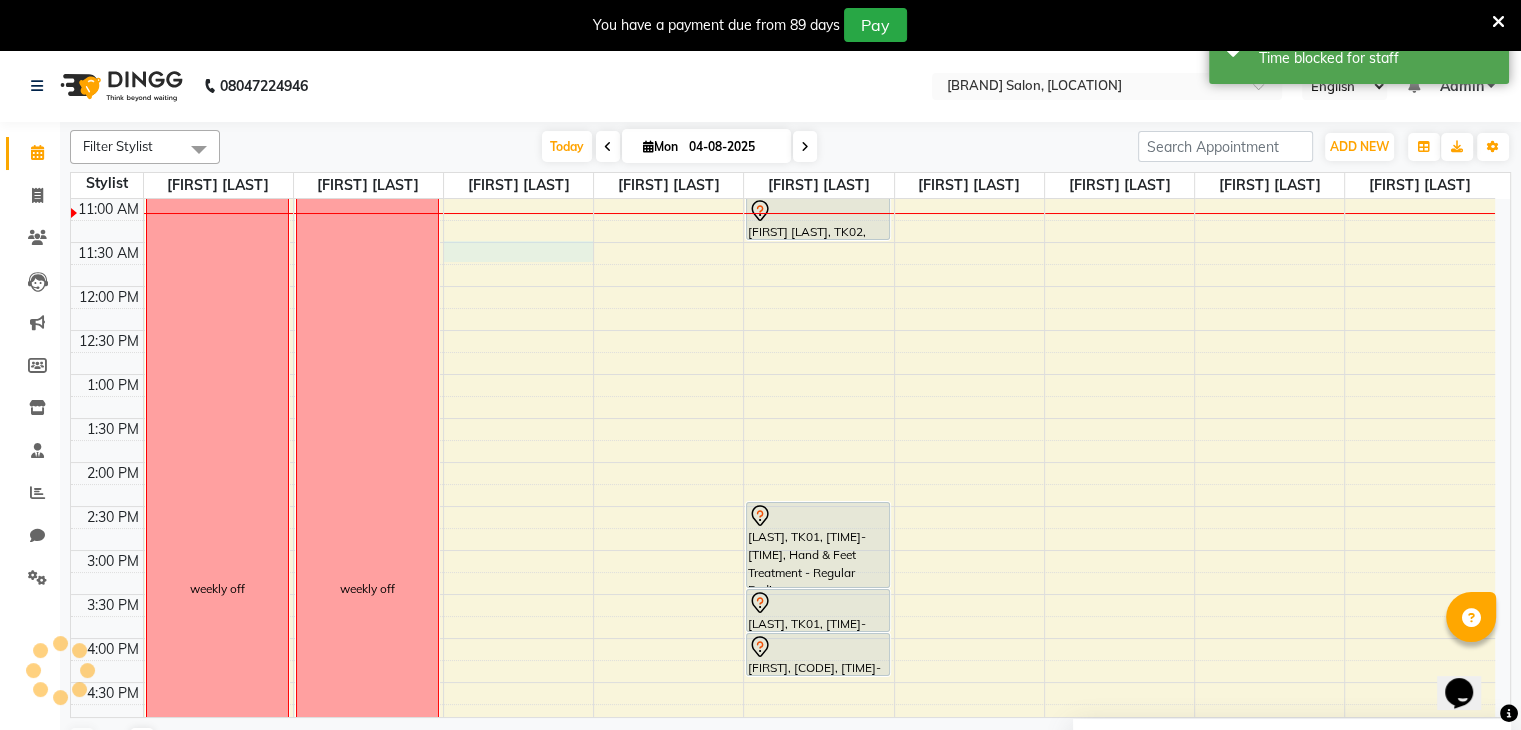 select on "74553" 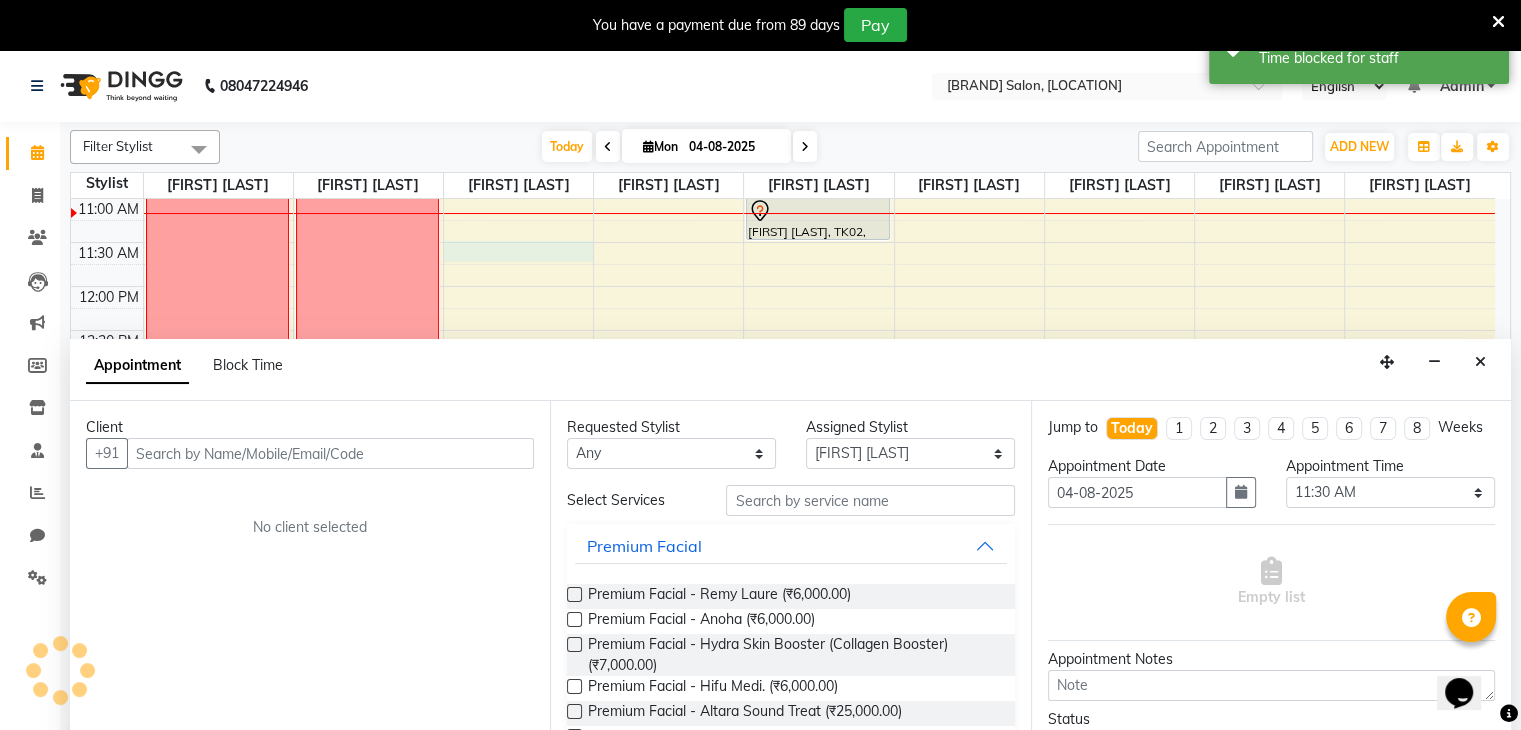 scroll, scrollTop: 50, scrollLeft: 0, axis: vertical 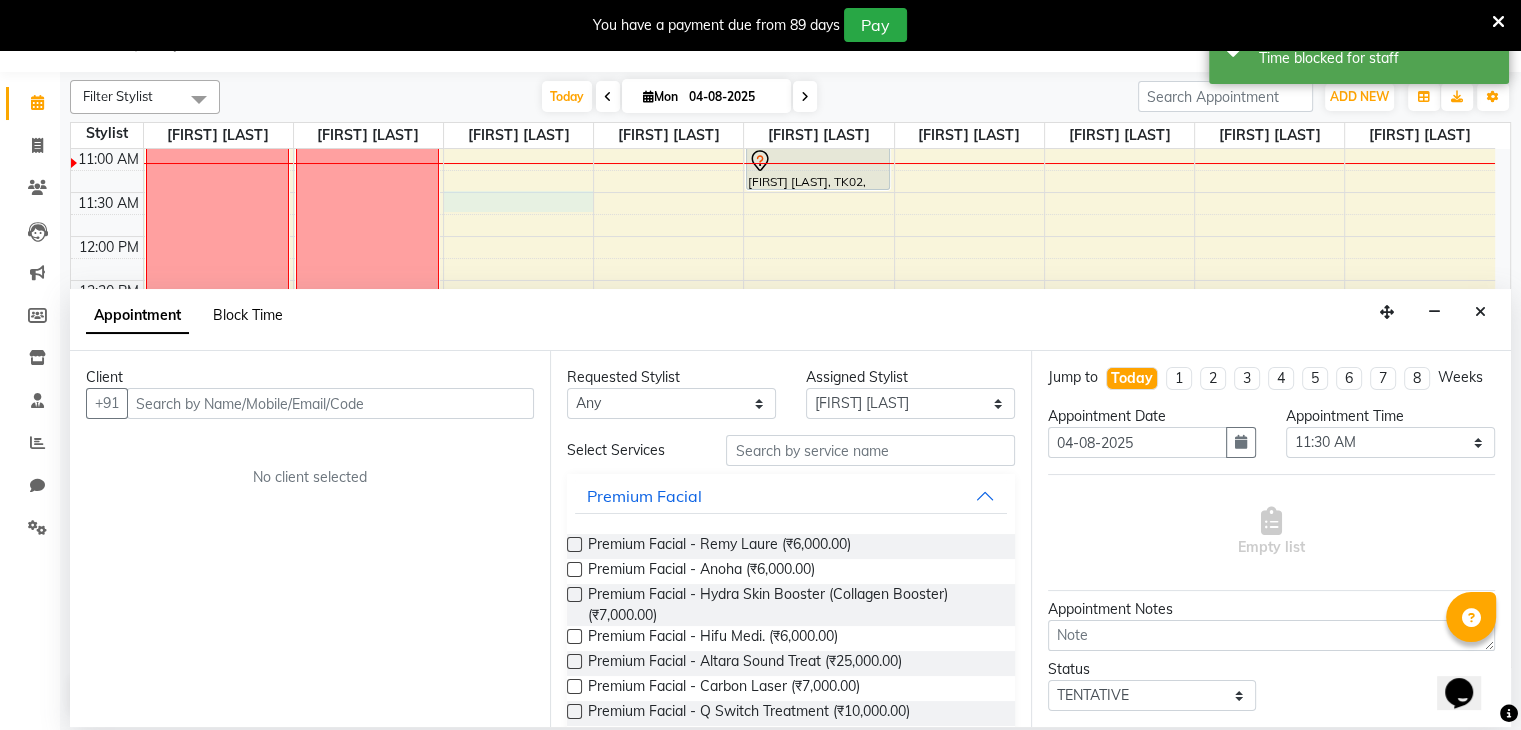click on "Block Time" at bounding box center (248, 315) 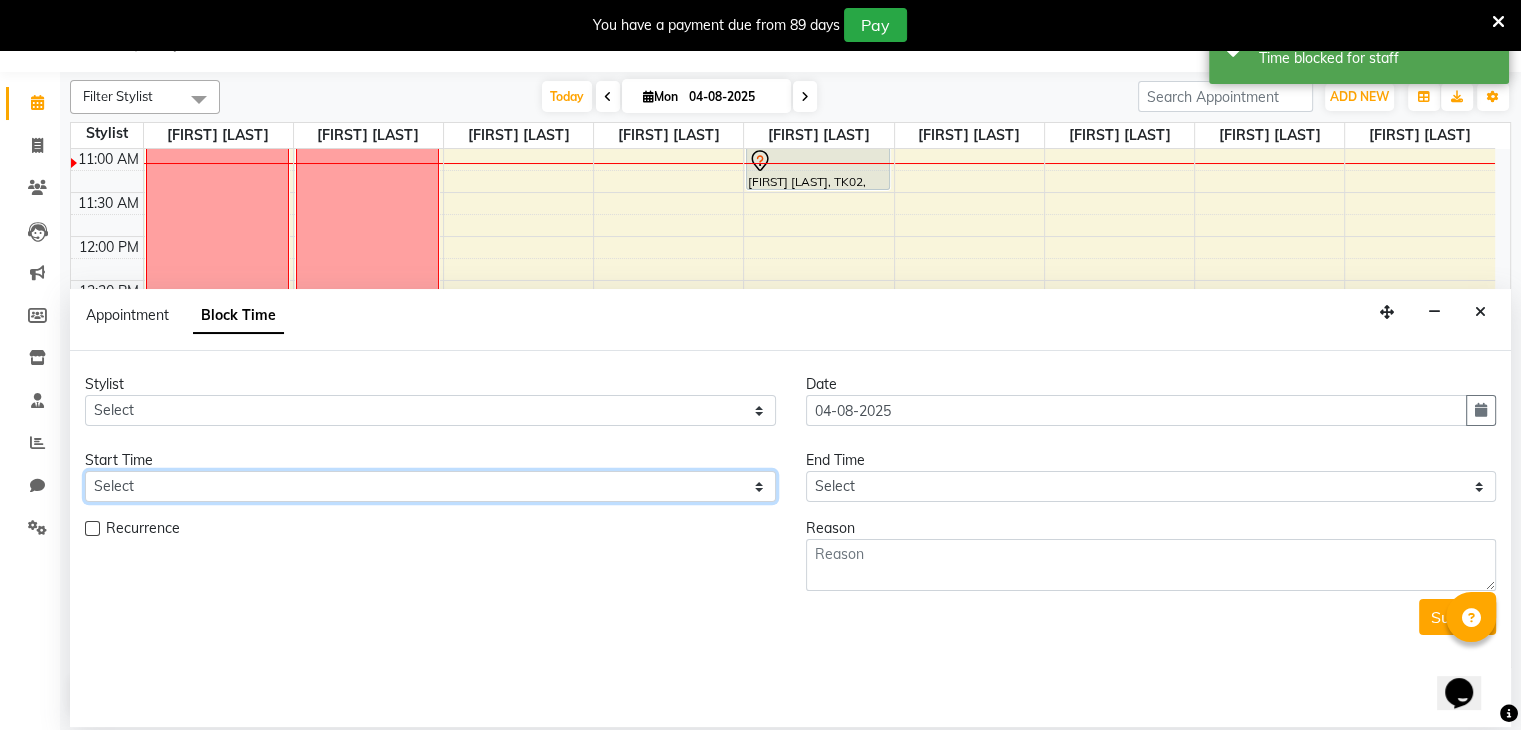 click on "Select" at bounding box center (430, 486) 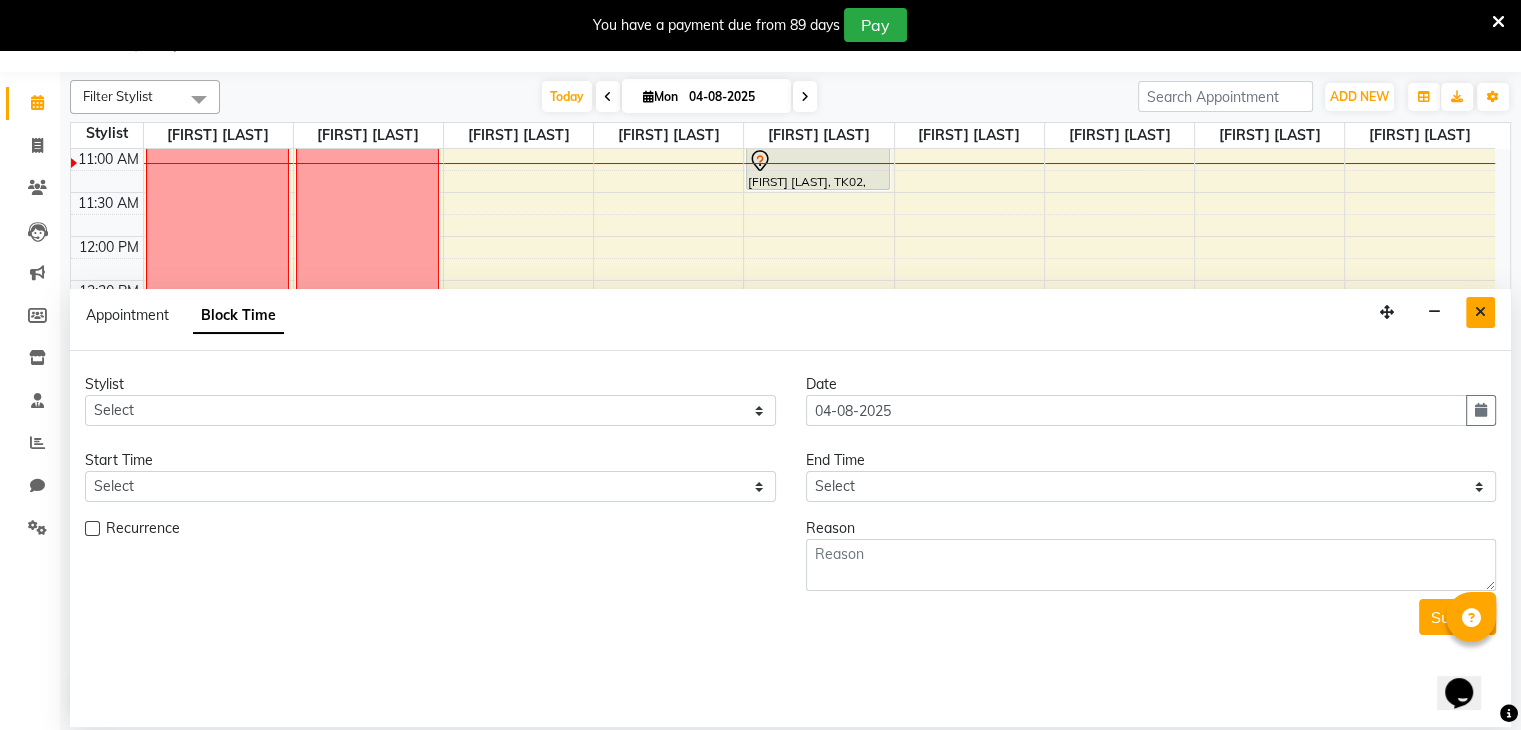 click at bounding box center [1480, 312] 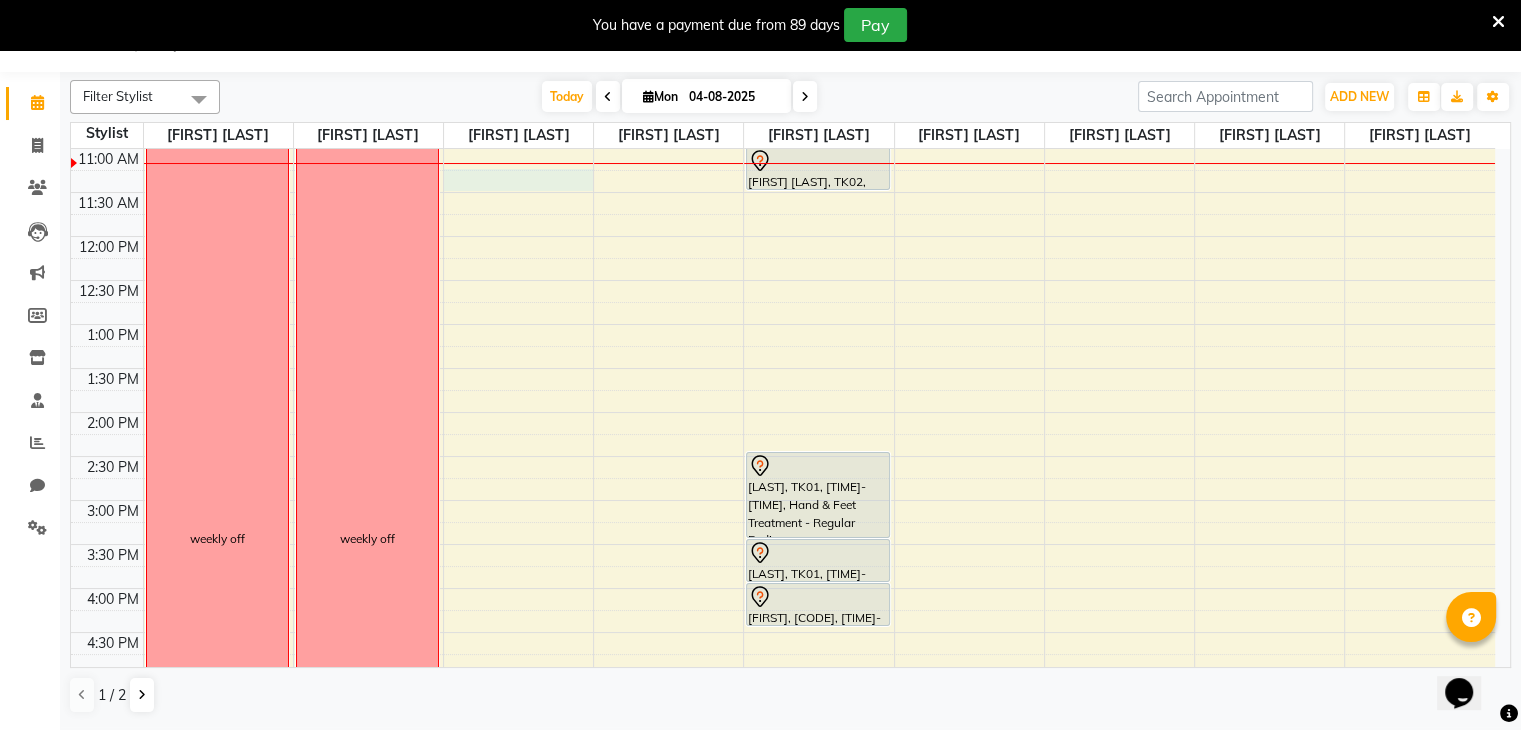 click on "[FIRST] [LAST], TK02, [TIME]-[TIME], Waxing - Full Legs             [LAST], TK01, [TIME]-[TIME], Hand & Feet Treatment - Regular Pedicure             [LAST], TK01, [TIME]-[TIME], Hand & Feet Treatment - Regular Menicure             [LAST], TK01, [TIME]-[TIME], Waxing - Full Hands" at bounding box center [783, 544] 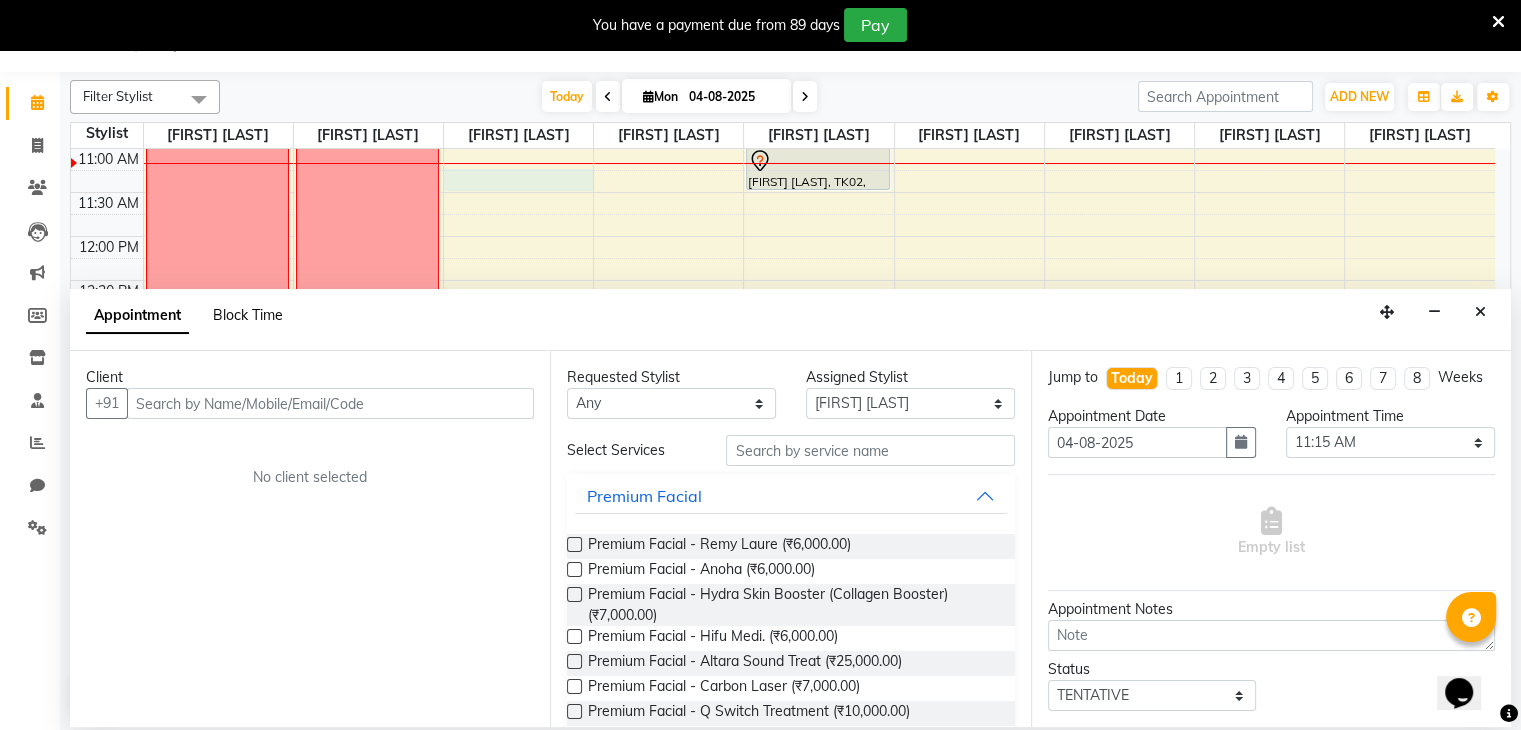 click on "Block Time" at bounding box center [248, 315] 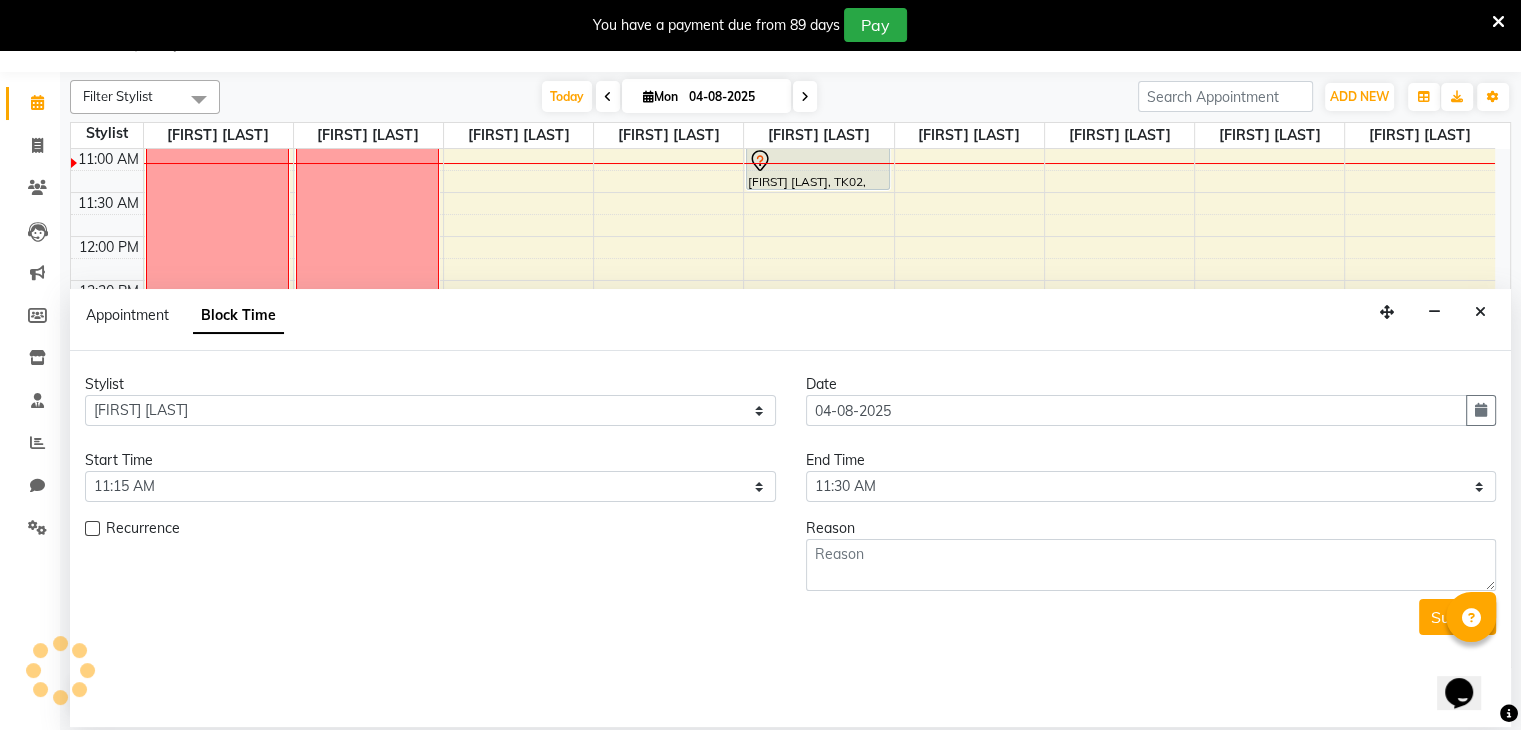 scroll, scrollTop: 176, scrollLeft: 0, axis: vertical 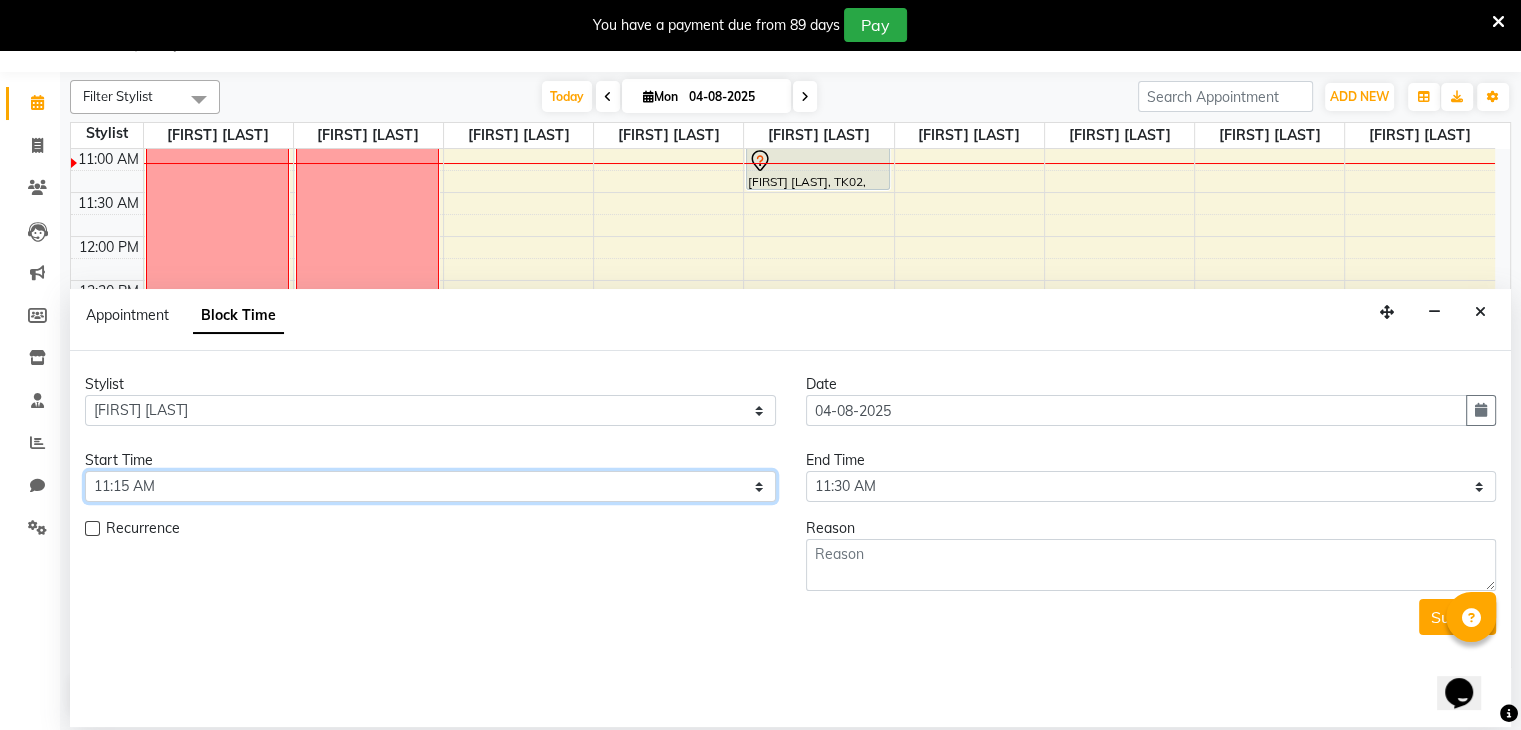 click on "Select 10:00 AM 10:15 AM 10:30 AM 10:45 AM 11:00 AM 11:15 AM 11:30 AM 11:45 AM 12:00 PM 12:15 PM 12:30 PM 12:45 PM 01:00 PM 01:15 PM 01:30 PM 01:45 PM 02:00 PM 02:15 PM 02:30 PM 02:45 PM 03:00 PM 03:15 PM 03:30 PM 03:45 PM 04:00 PM 04:15 PM 04:30 PM 04:45 PM 05:00 PM 05:15 PM 05:30 PM 05:45 PM 06:00 PM 06:15 PM 06:30 PM 06:45 PM 07:00 PM 07:15 PM 07:30 PM 07:45 PM 08:00 PM 08:15 PM 08:30 PM 08:45 PM 09:00 PM" at bounding box center [430, 486] 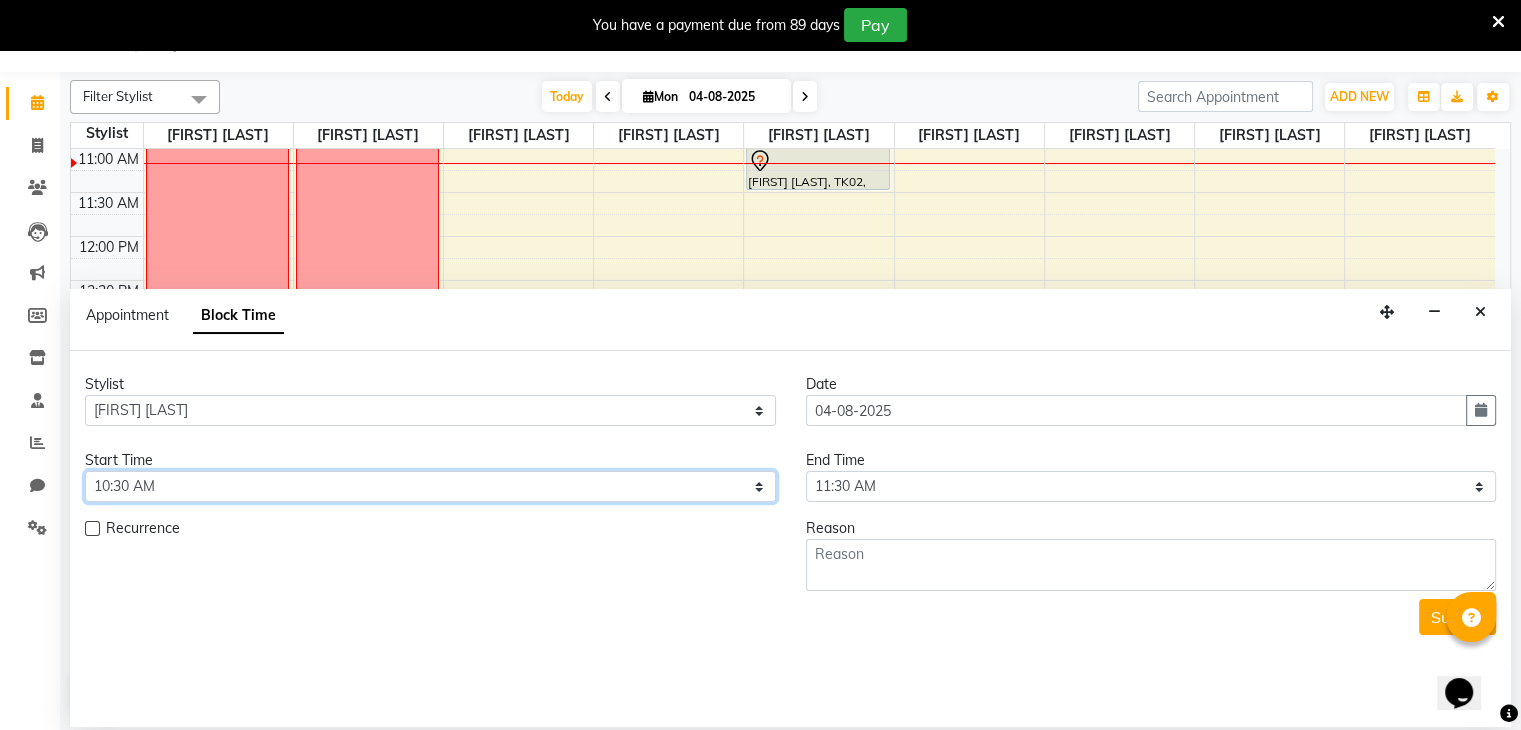 click on "Select 10:00 AM 10:15 AM 10:30 AM 10:45 AM 11:00 AM 11:15 AM 11:30 AM 11:45 AM 12:00 PM 12:15 PM 12:30 PM 12:45 PM 01:00 PM 01:15 PM 01:30 PM 01:45 PM 02:00 PM 02:15 PM 02:30 PM 02:45 PM 03:00 PM 03:15 PM 03:30 PM 03:45 PM 04:00 PM 04:15 PM 04:30 PM 04:45 PM 05:00 PM 05:15 PM 05:30 PM 05:45 PM 06:00 PM 06:15 PM 06:30 PM 06:45 PM 07:00 PM 07:15 PM 07:30 PM 07:45 PM 08:00 PM 08:15 PM 08:30 PM 08:45 PM 09:00 PM" at bounding box center (430, 486) 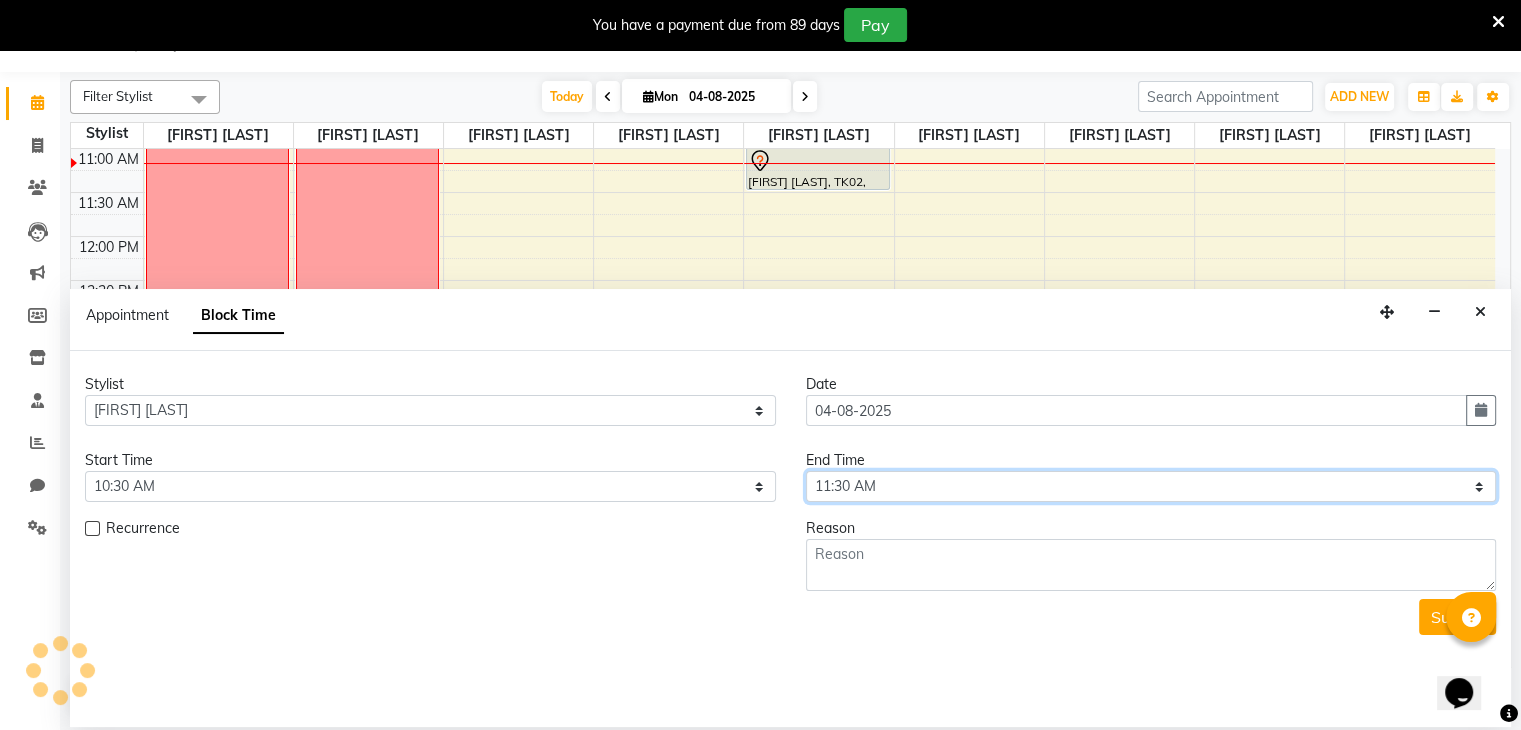 click on "Select 10:00 AM 10:15 AM 10:30 AM 10:45 AM 11:00 AM 11:15 AM 11:30 AM 11:45 AM 12:00 PM 12:15 PM 12:30 PM 12:45 PM 01:00 PM 01:15 PM 01:30 PM 01:45 PM 02:00 PM 02:15 PM 02:30 PM 02:45 PM 03:00 PM 03:15 PM 03:30 PM 03:45 PM 04:00 PM 04:15 PM 04:30 PM 04:45 PM 05:00 PM 05:15 PM 05:30 PM 05:45 PM 06:00 PM 06:15 PM 06:30 PM 06:45 PM 07:00 PM 07:15 PM 07:30 PM 07:45 PM 08:00 PM 08:15 PM 08:30 PM 08:45 PM 09:00 PM" at bounding box center (1151, 486) 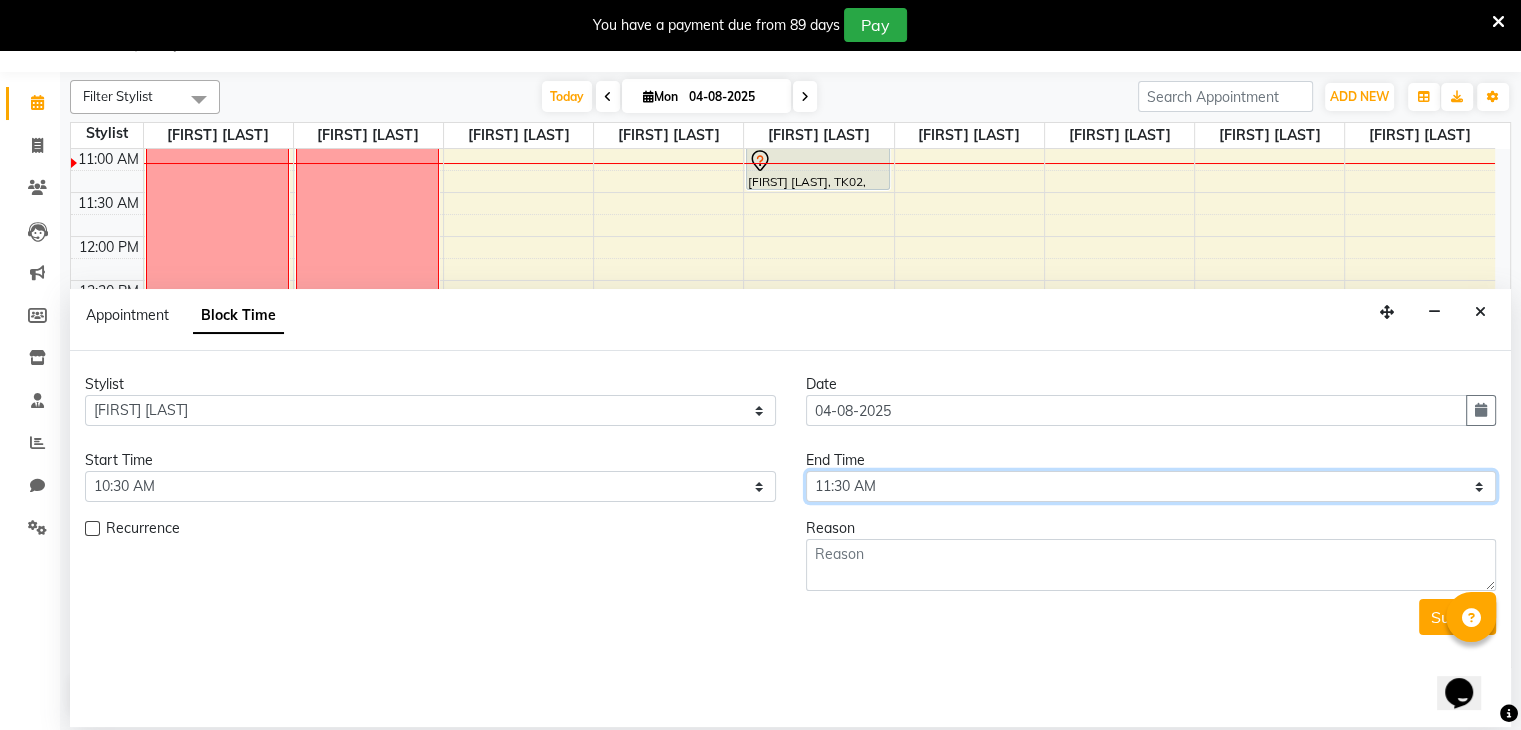 select on "1230" 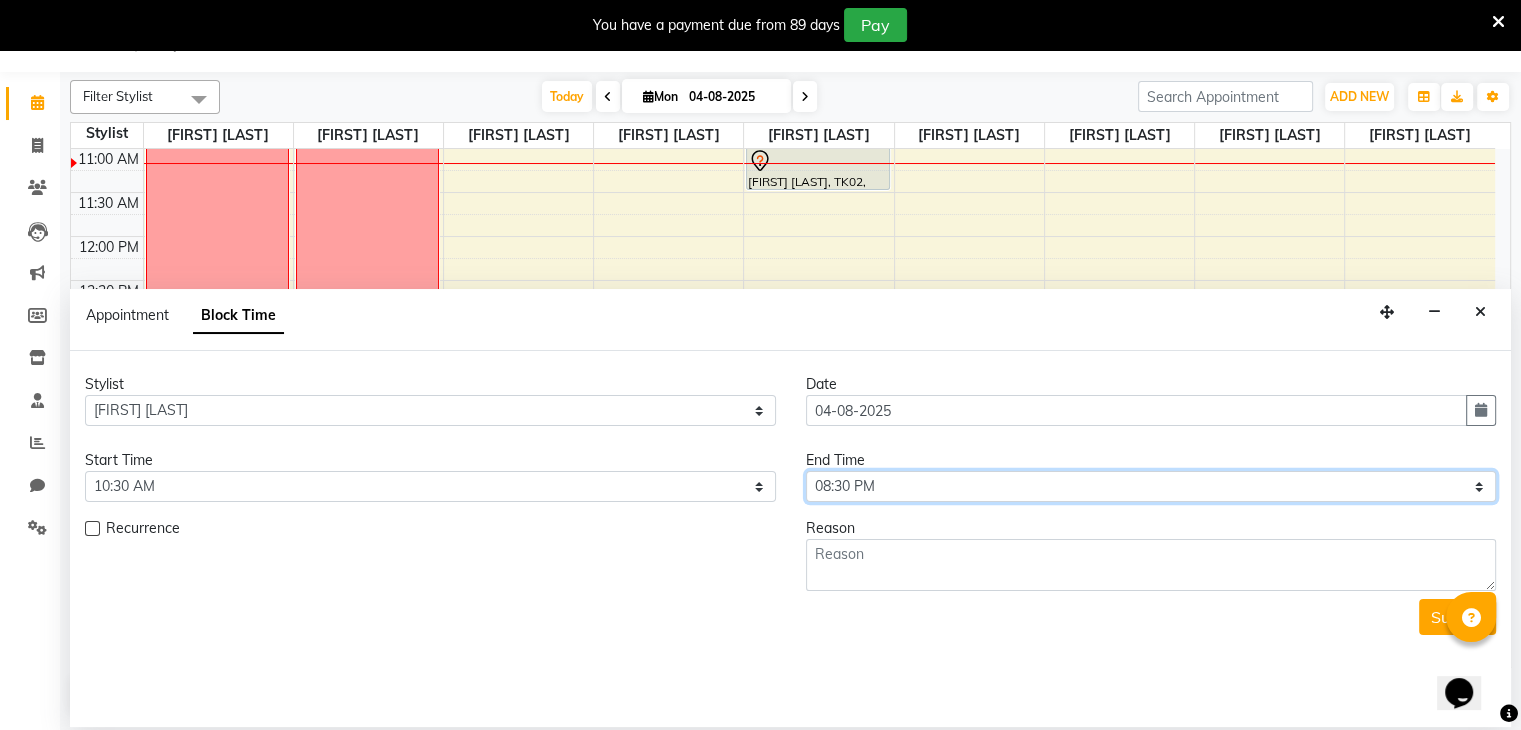 click on "Select 10:00 AM 10:15 AM 10:30 AM 10:45 AM 11:00 AM 11:15 AM 11:30 AM 11:45 AM 12:00 PM 12:15 PM 12:30 PM 12:45 PM 01:00 PM 01:15 PM 01:30 PM 01:45 PM 02:00 PM 02:15 PM 02:30 PM 02:45 PM 03:00 PM 03:15 PM 03:30 PM 03:45 PM 04:00 PM 04:15 PM 04:30 PM 04:45 PM 05:00 PM 05:15 PM 05:30 PM 05:45 PM 06:00 PM 06:15 PM 06:30 PM 06:45 PM 07:00 PM 07:15 PM 07:30 PM 07:45 PM 08:00 PM 08:15 PM 08:30 PM 08:45 PM 09:00 PM" at bounding box center [1151, 486] 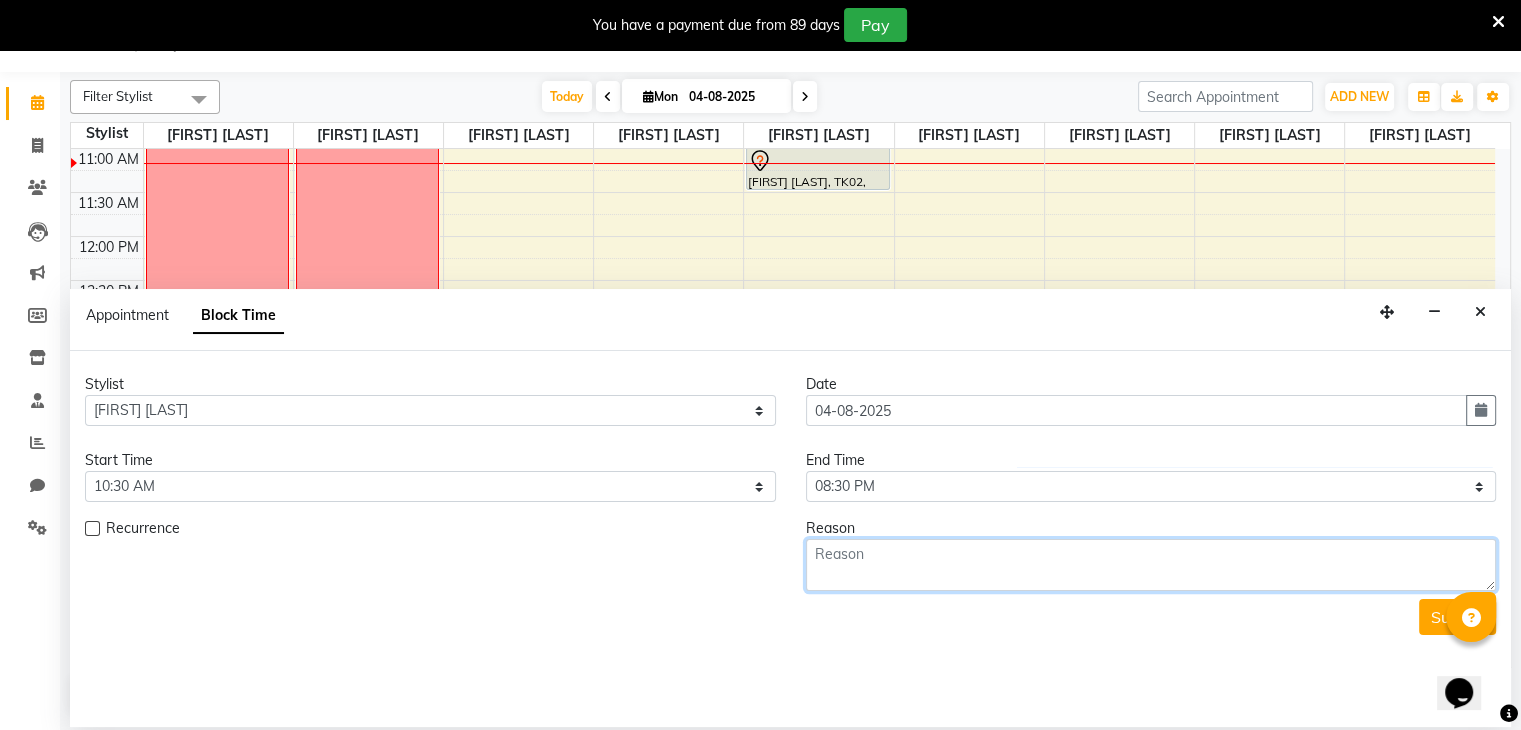 click at bounding box center (1151, 565) 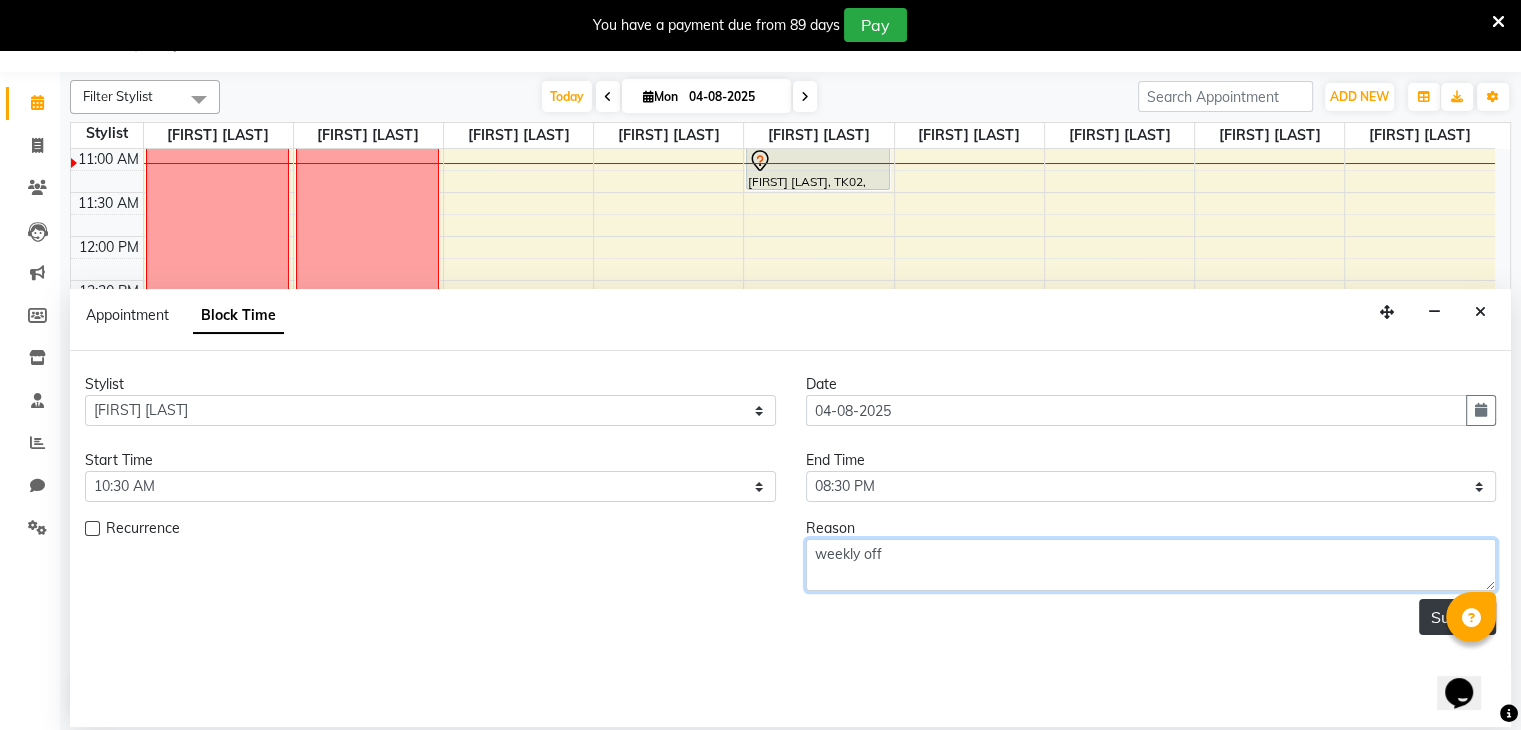 type on "weekly off" 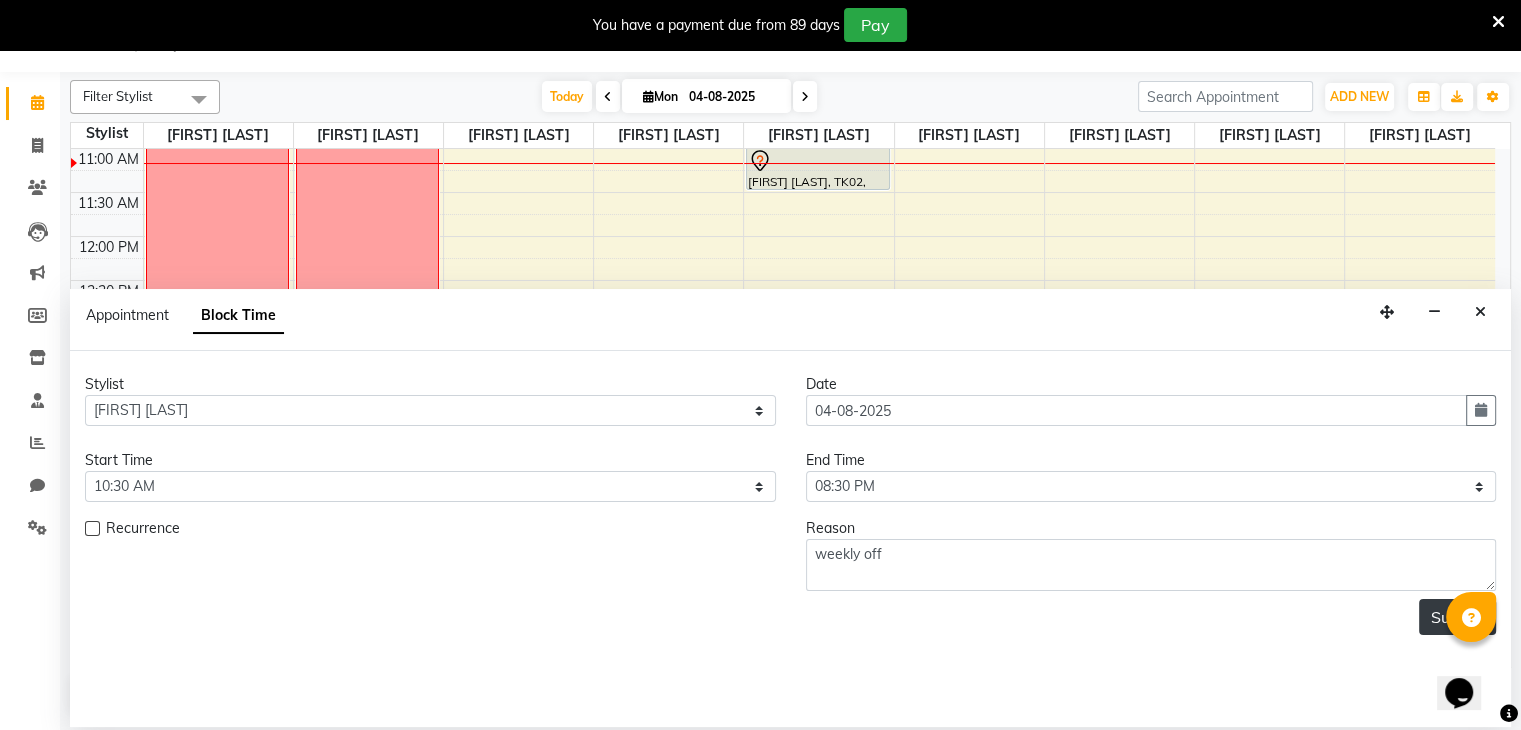 click on "Submit" at bounding box center [1457, 617] 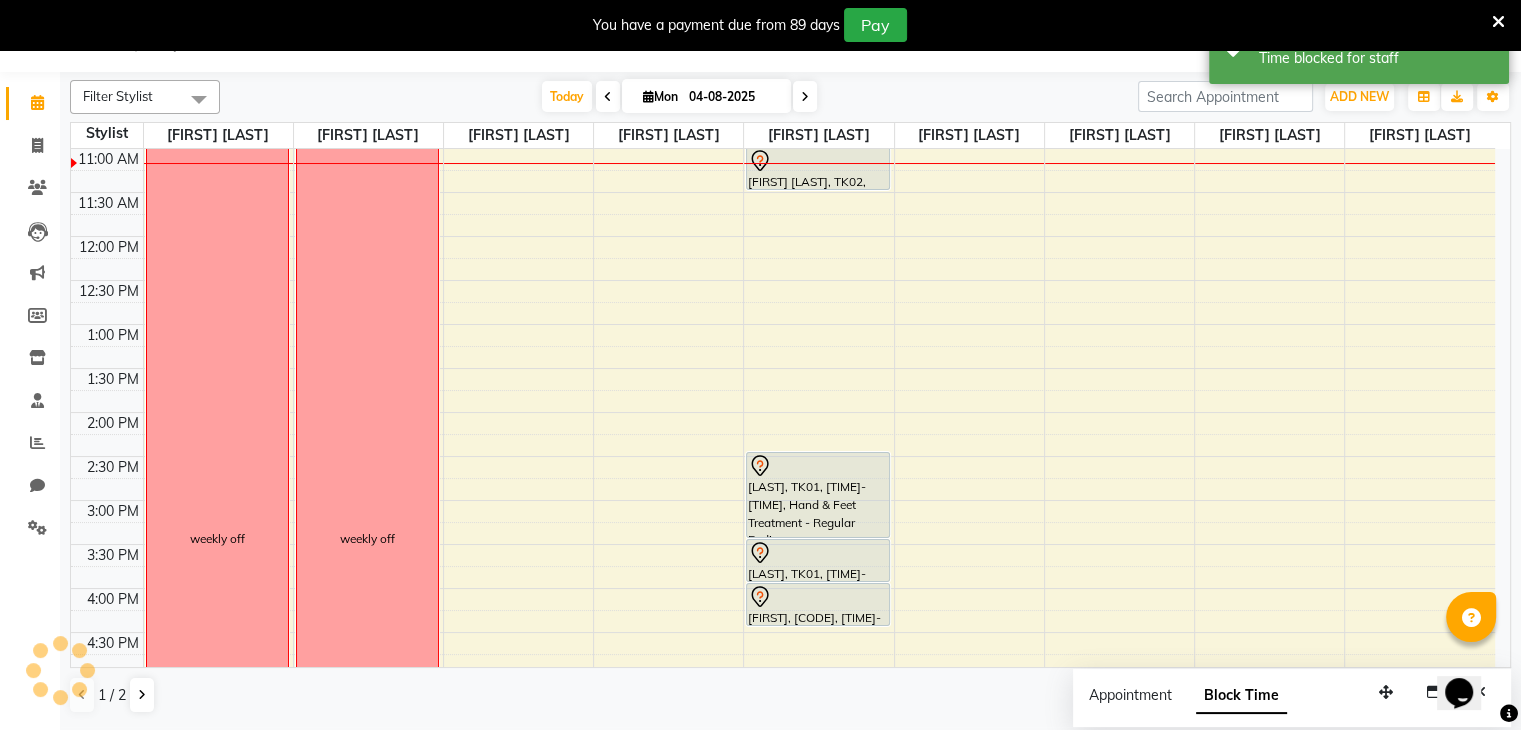 scroll, scrollTop: 0, scrollLeft: 0, axis: both 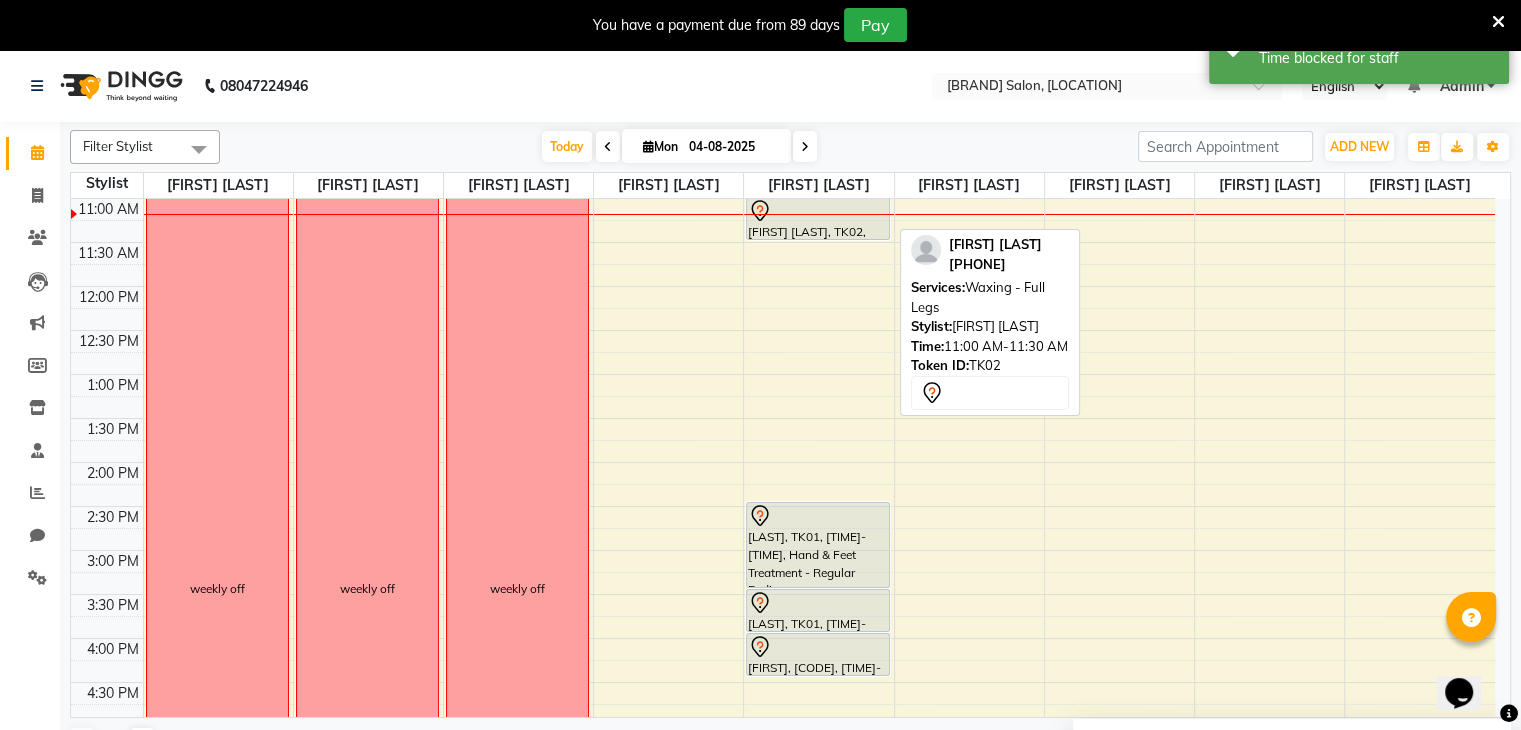 click at bounding box center (818, 239) 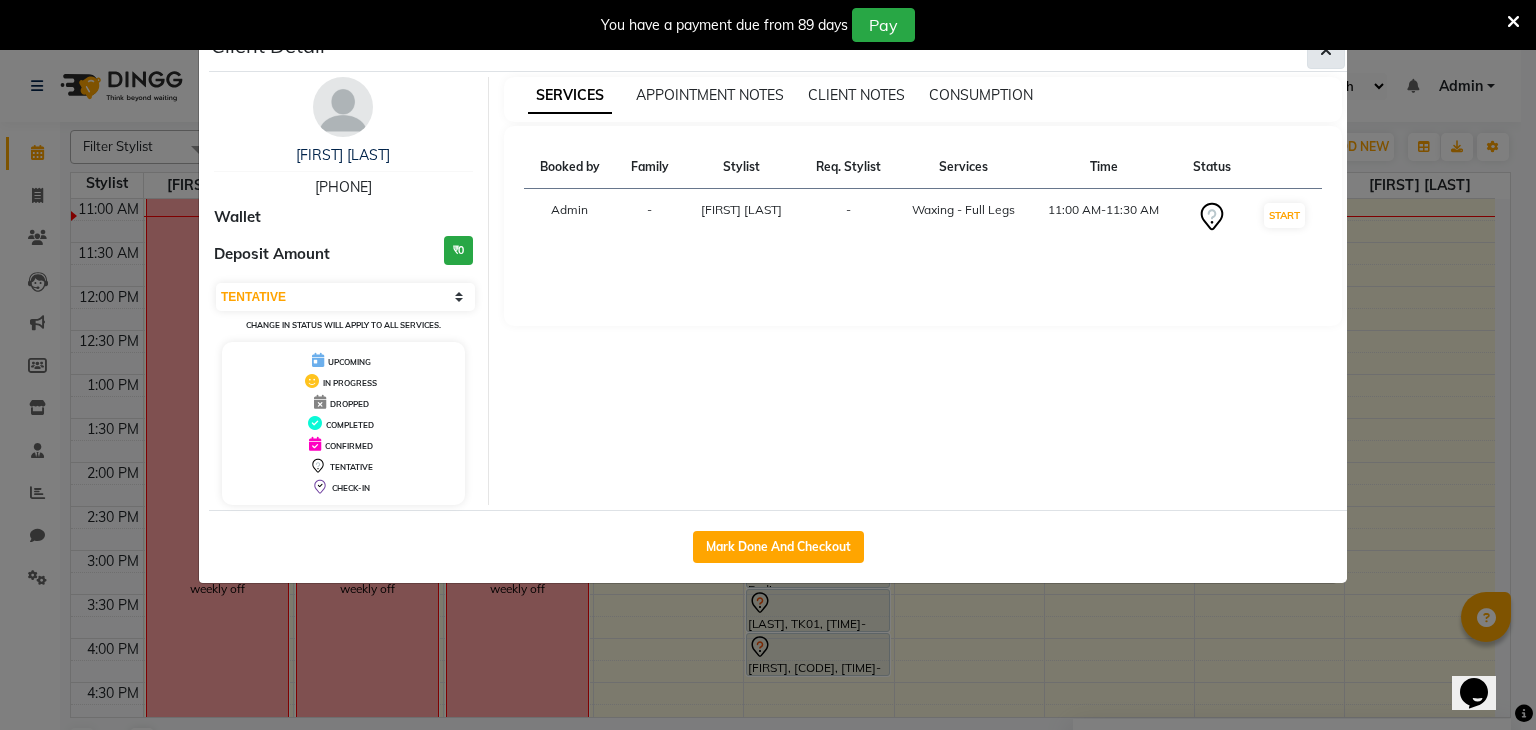 click 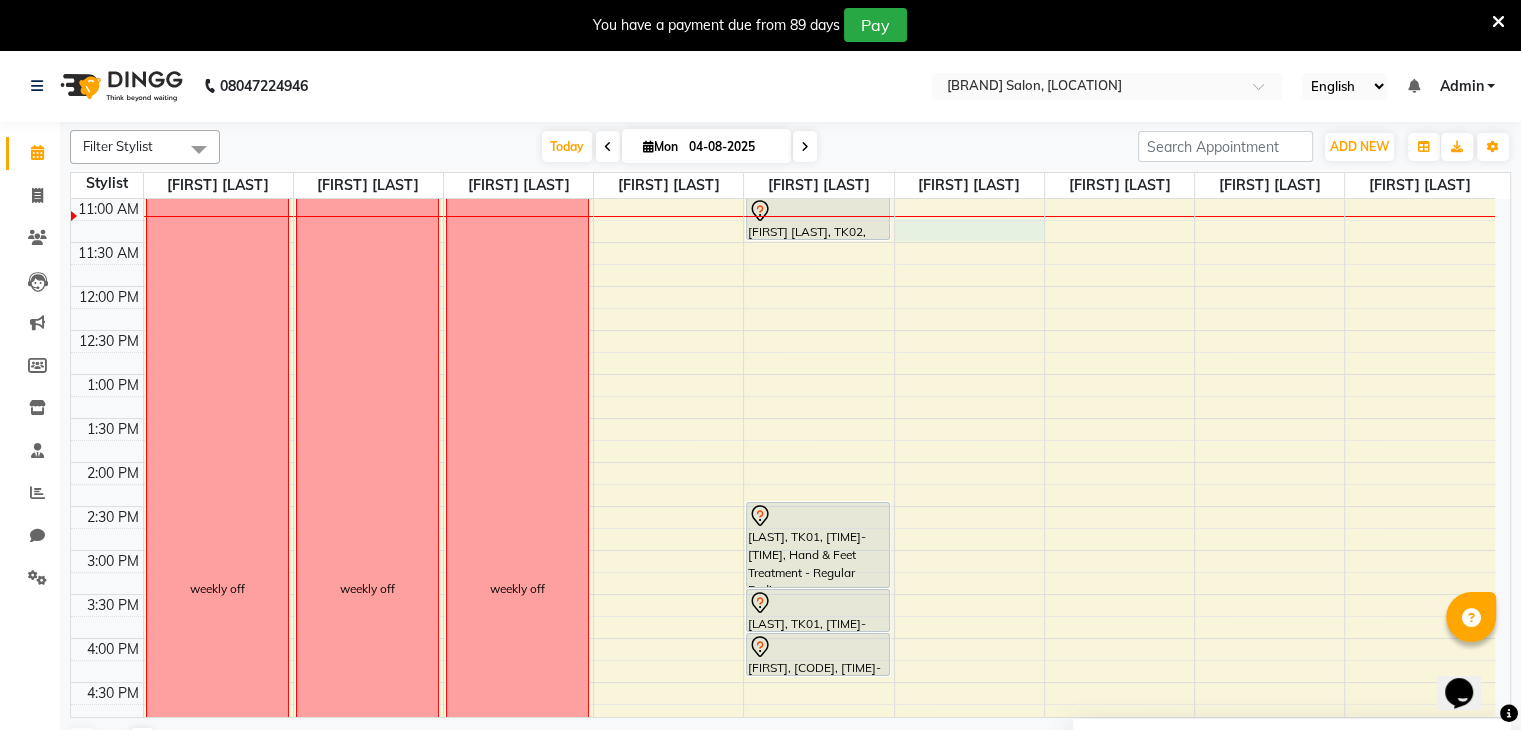 click on "[TIME] [TIME] [TIME] [TIME] [TIME] [TIME] [TIME] [TIME] [TIME] [TIME] [TIME] [TIME] [TIME] [TIME] [TIME] [TIME] [TIME] [TIME] [TIME] [TIME] [TIME] [TIME] [TIME] [TIME] [TIME] [TIME]  weekly off   weekly off   weekly off              [FIRST] [LAST], [CODE], [TIME]-[TIME], [SERVICE] - [SERVICE]             [FIRST], [CODE], [TIME]-[TIME], [SERVICE] - [SERVICE]             [FIRST], [CODE], [TIME]-[TIME], [SERVICE] - [SERVICE]" at bounding box center (783, 594) 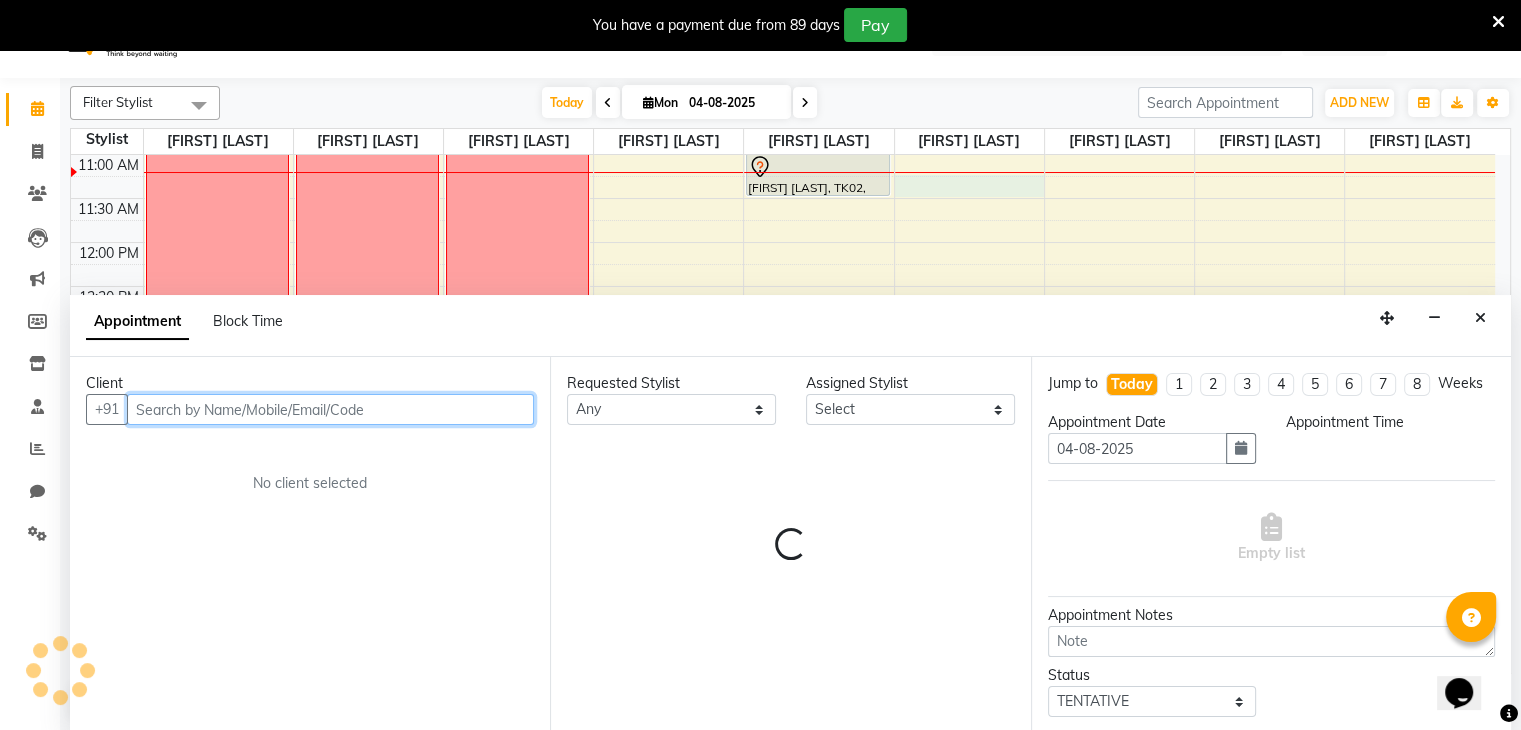 select on "675" 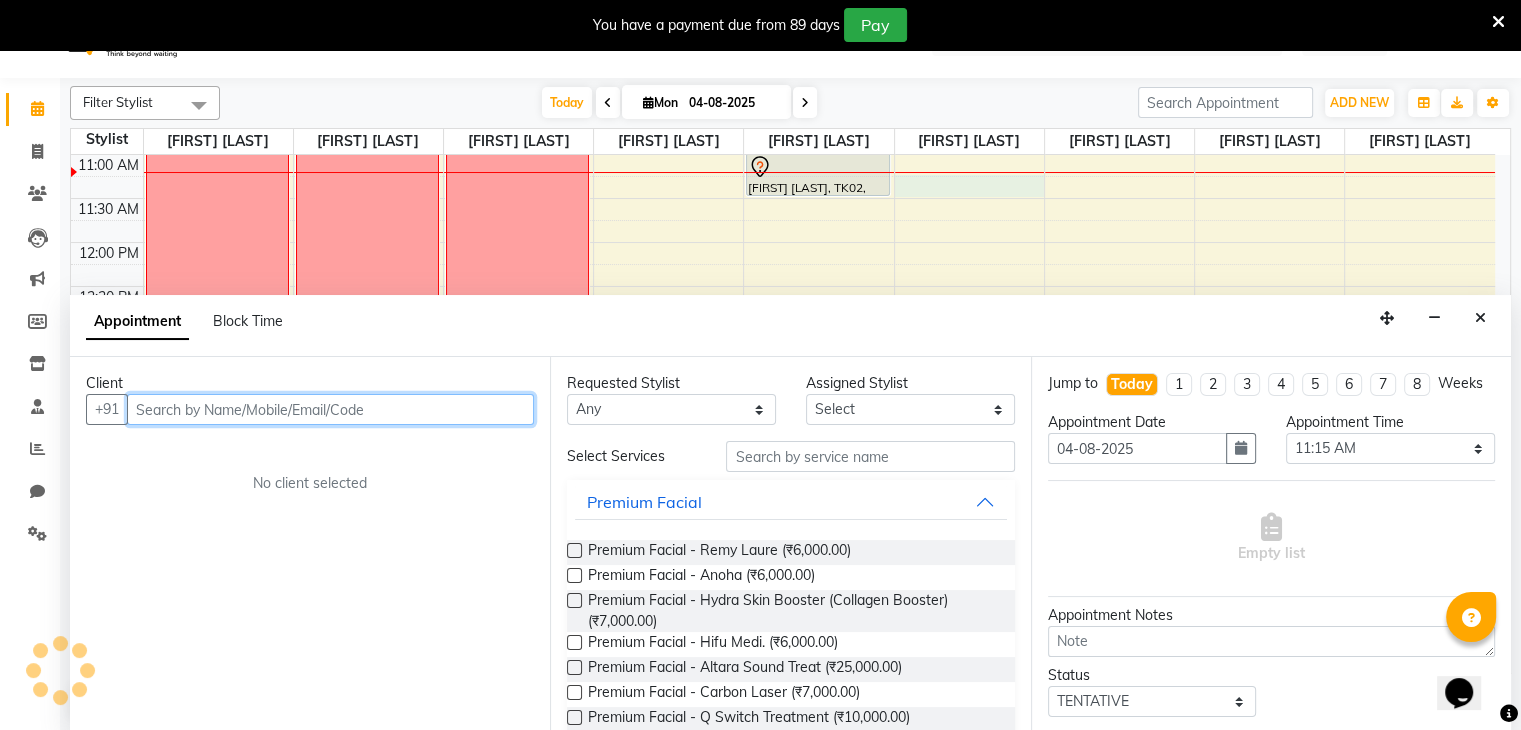 scroll, scrollTop: 50, scrollLeft: 0, axis: vertical 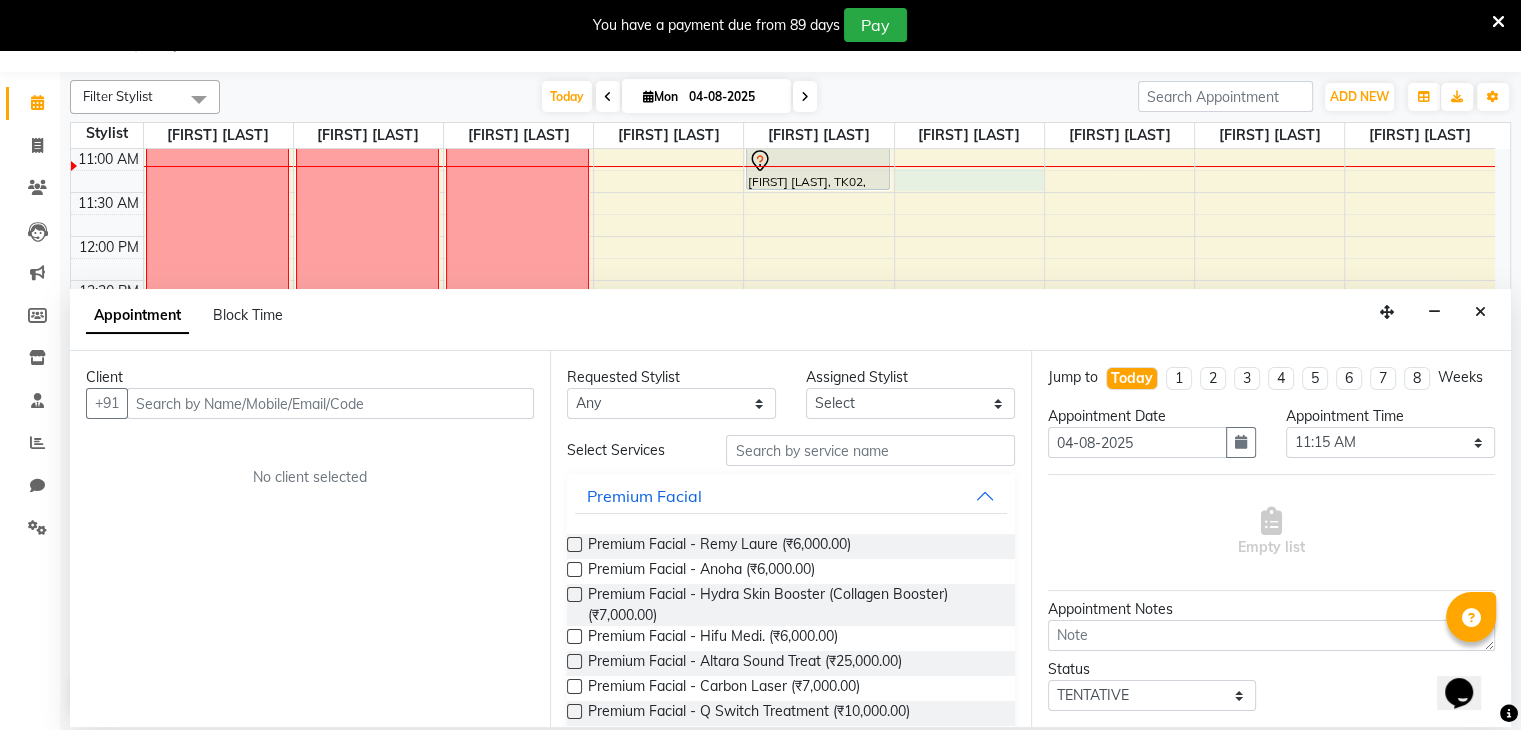 click on "Block Time" at bounding box center (248, 315) 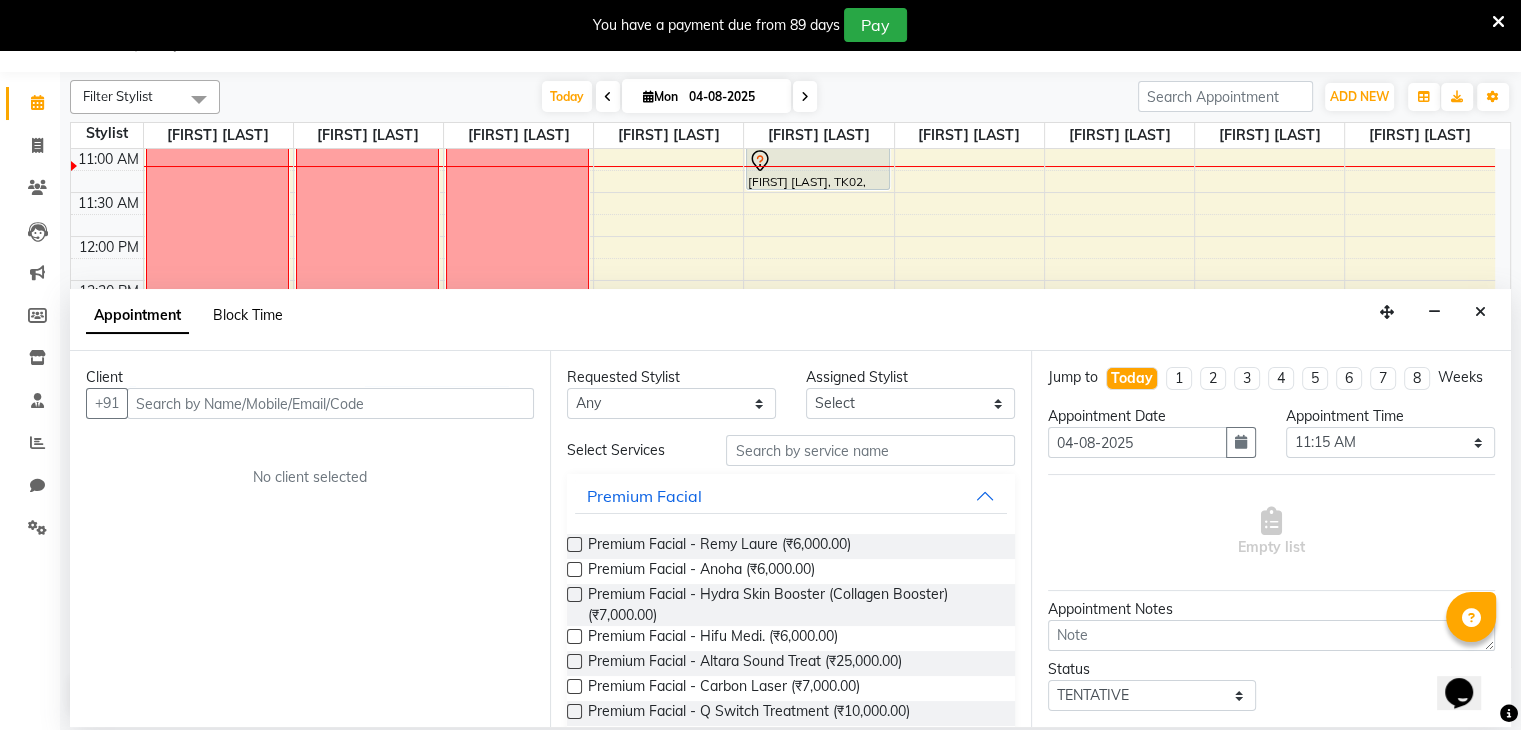 click on "Block Time" at bounding box center [248, 315] 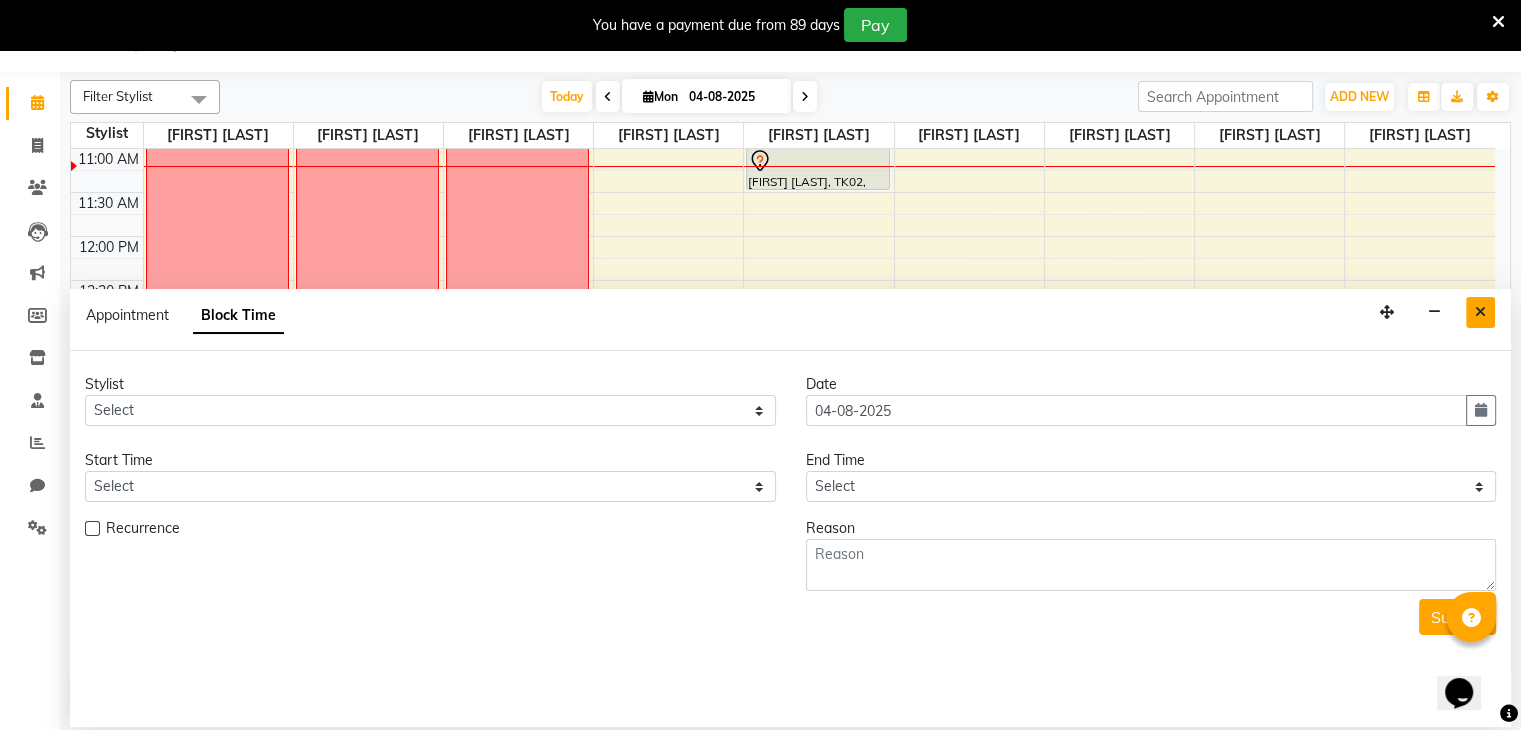 click at bounding box center (1480, 312) 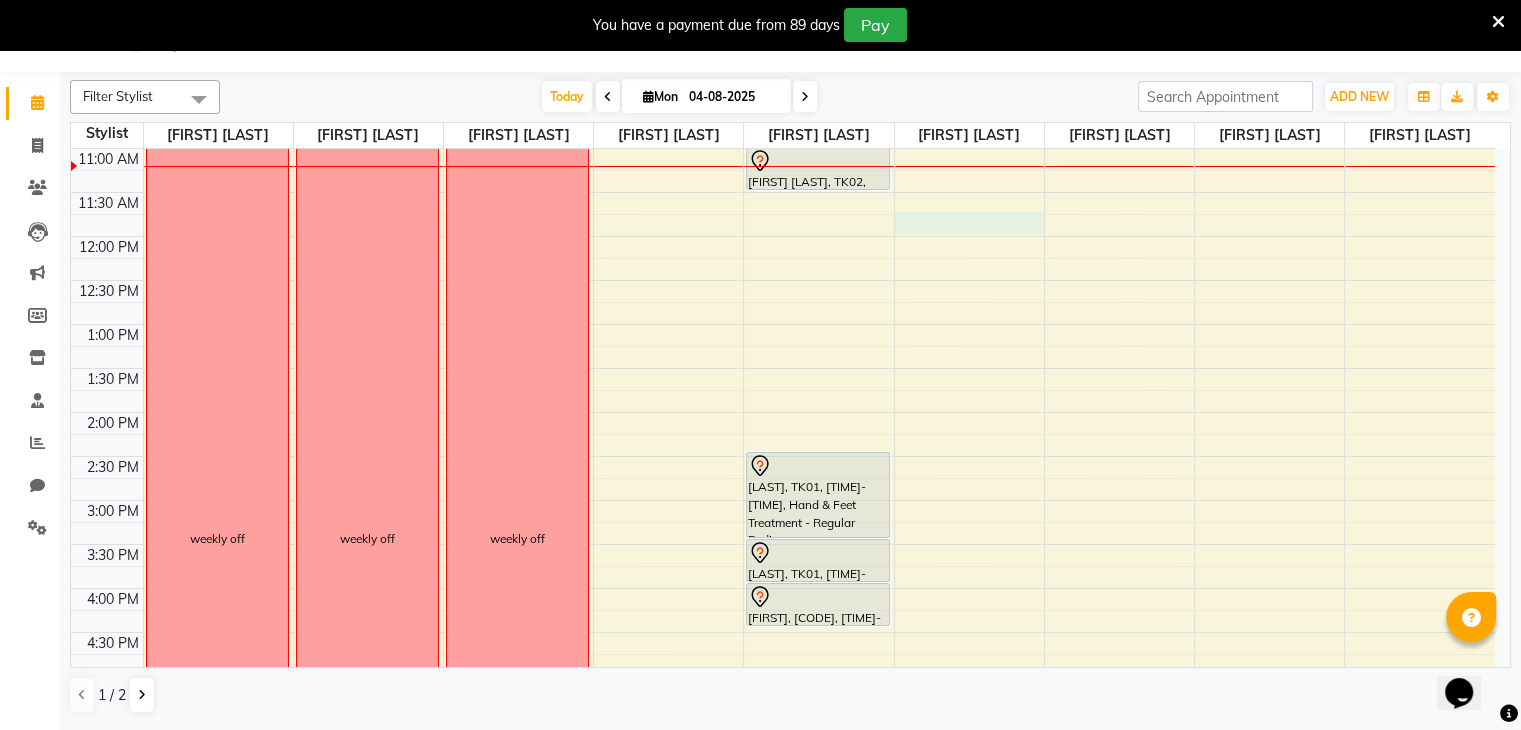 click on "[TIME] [TIME] [TIME] [TIME] [TIME] [TIME] [TIME] [TIME] [TIME] [TIME] [TIME] [TIME] [TIME] [TIME] [TIME] [TIME] [TIME] [TIME] [TIME] [TIME] [TIME] [TIME] [TIME] [TIME] [TIME] [TIME]  weekly off   weekly off   weekly off              [FIRST] [LAST], [CODE], [TIME]-[TIME], [SERVICE] - [SERVICE]             [FIRST], [CODE], [TIME]-[TIME], [SERVICE] - [SERVICE]             [FIRST], [CODE], [TIME]-[TIME], [SERVICE] - [SERVICE]" at bounding box center (783, 544) 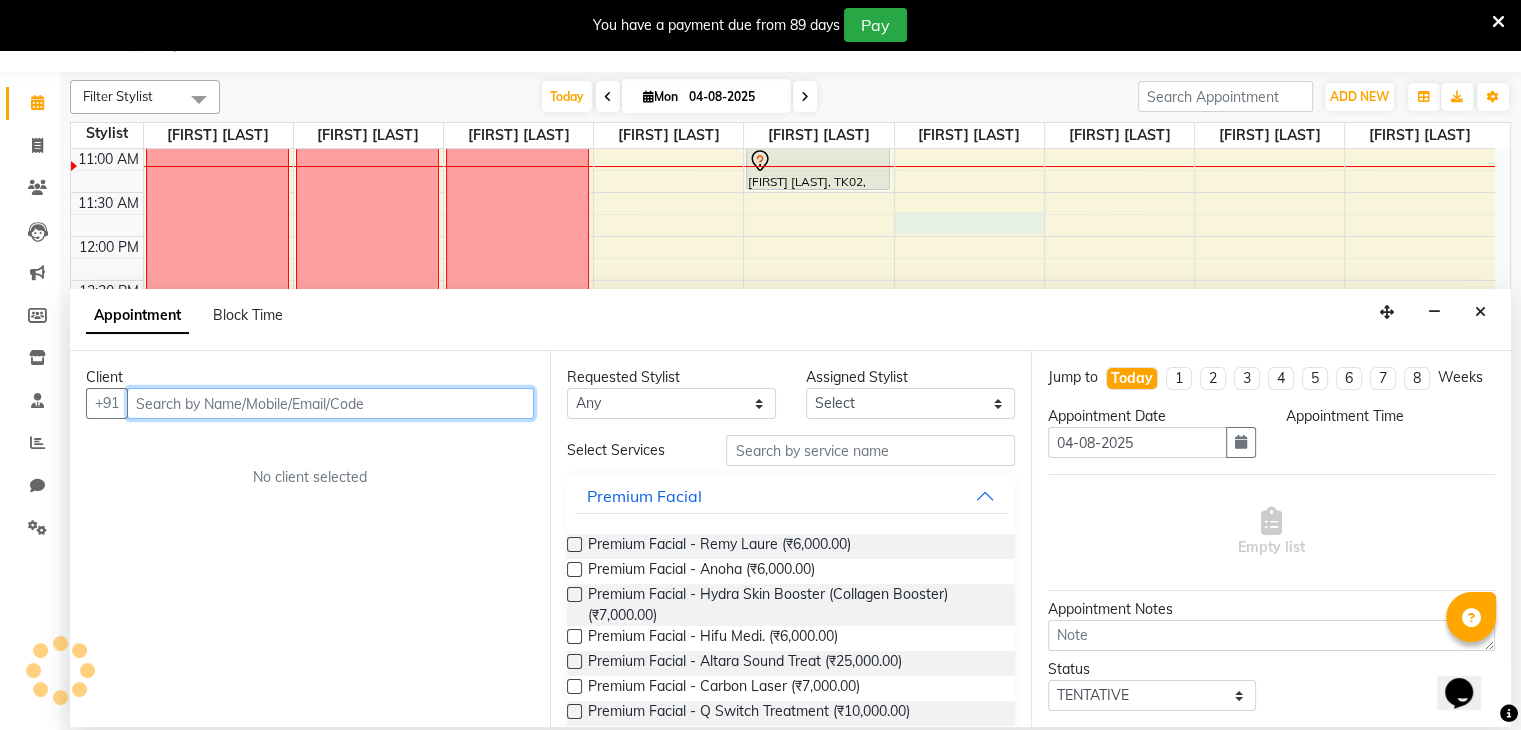 select on "705" 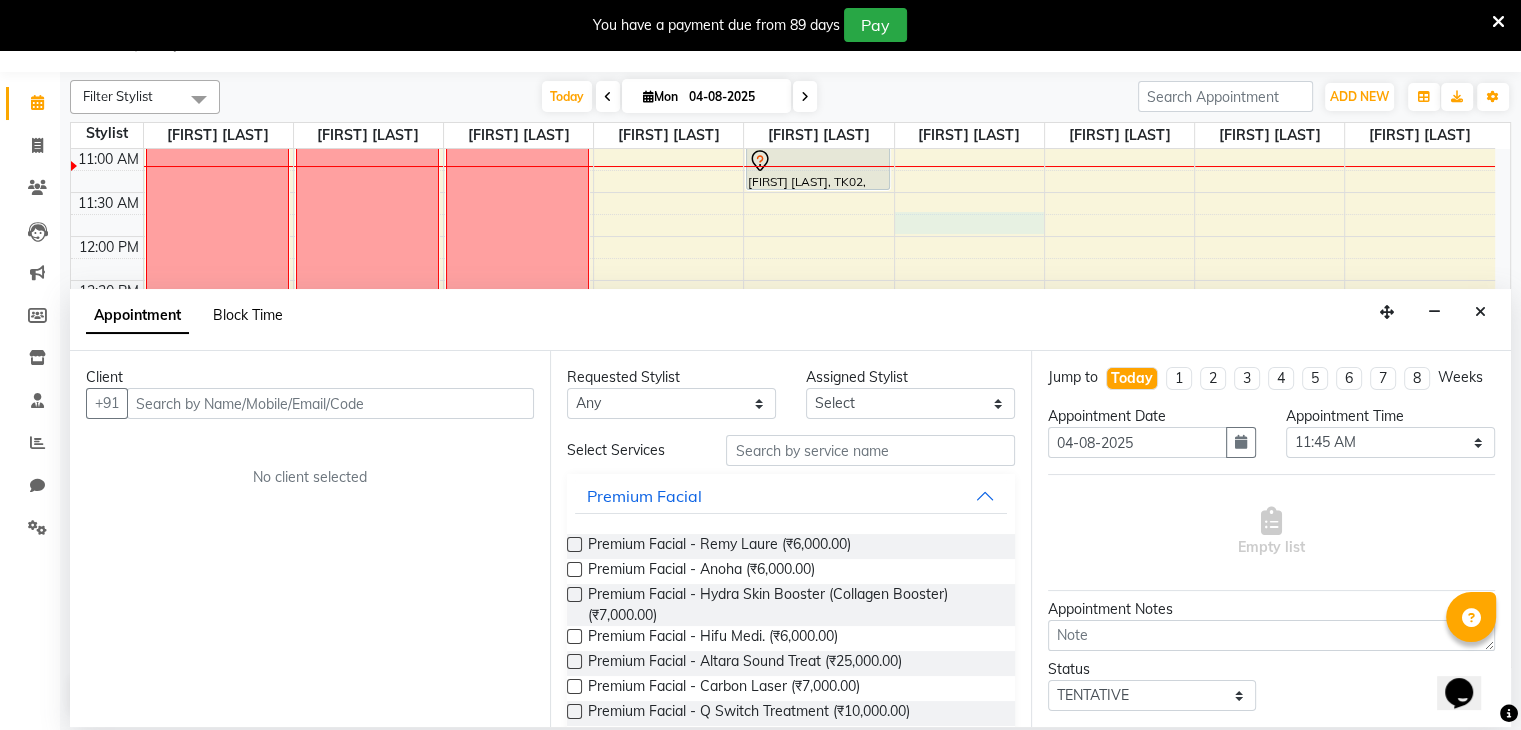 click on "Block Time" at bounding box center [248, 315] 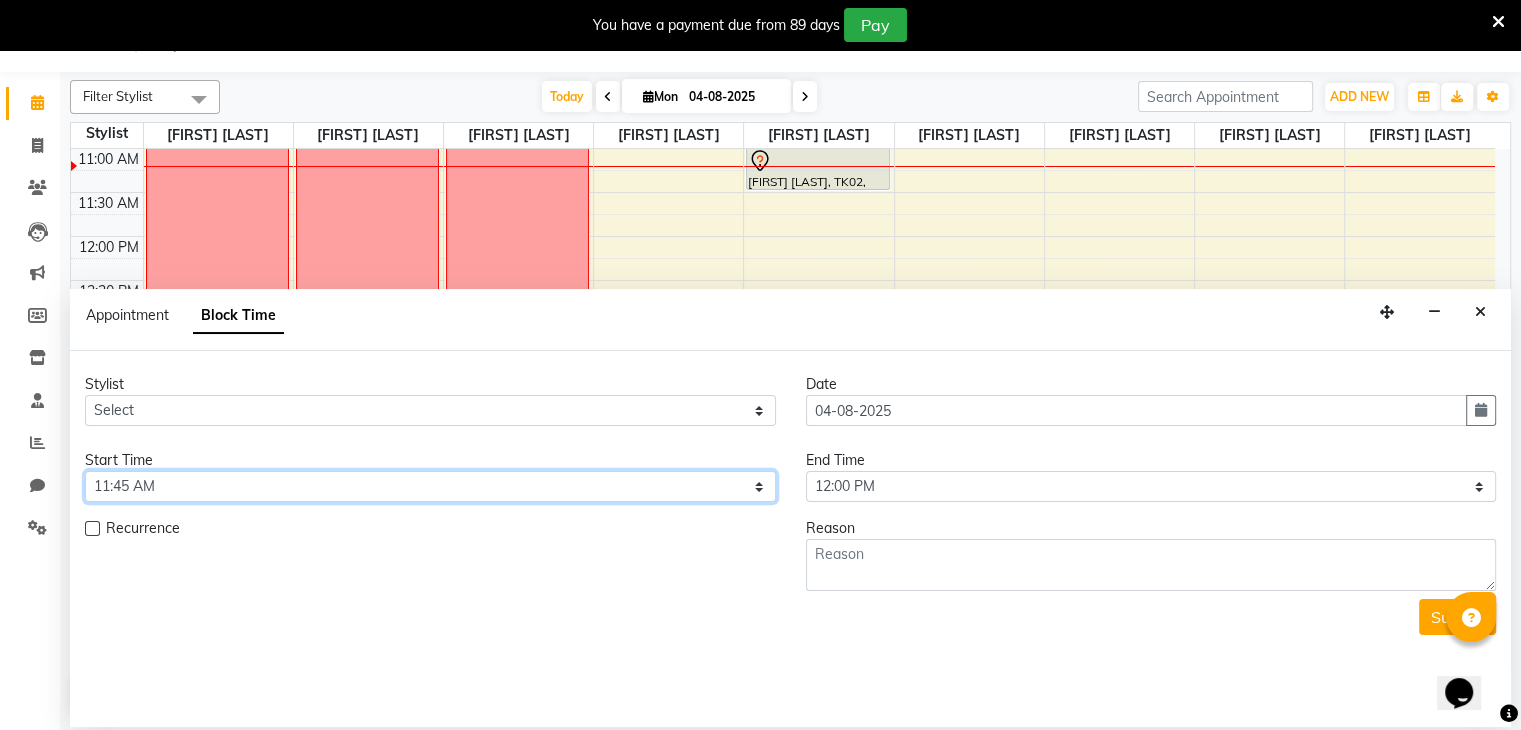 click on "Select 10:00 AM 10:15 AM 10:30 AM 10:45 AM 11:00 AM 11:15 AM 11:30 AM 11:45 AM 12:00 PM 12:15 PM 12:30 PM 12:45 PM 01:00 PM 01:15 PM 01:30 PM 01:45 PM 02:00 PM 02:15 PM 02:30 PM 02:45 PM 03:00 PM 03:15 PM 03:30 PM 03:45 PM 04:00 PM 04:15 PM 04:30 PM 04:45 PM 05:00 PM 05:15 PM 05:30 PM 05:45 PM 06:00 PM 06:15 PM 06:30 PM 06:45 PM 07:00 PM 07:15 PM 07:30 PM 07:45 PM 08:00 PM 08:15 PM 08:30 PM 08:45 PM 09:00 PM" at bounding box center [430, 486] 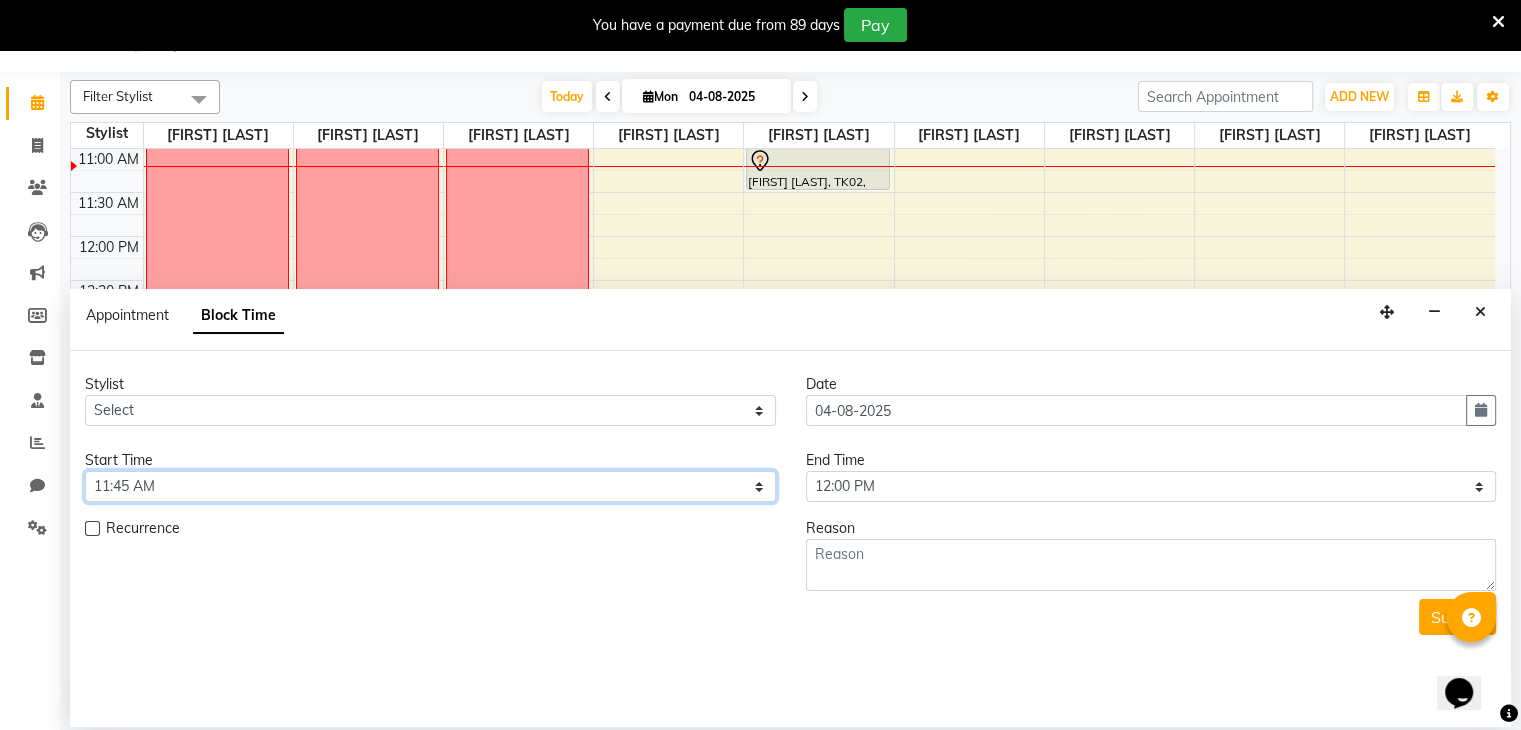 select on "630" 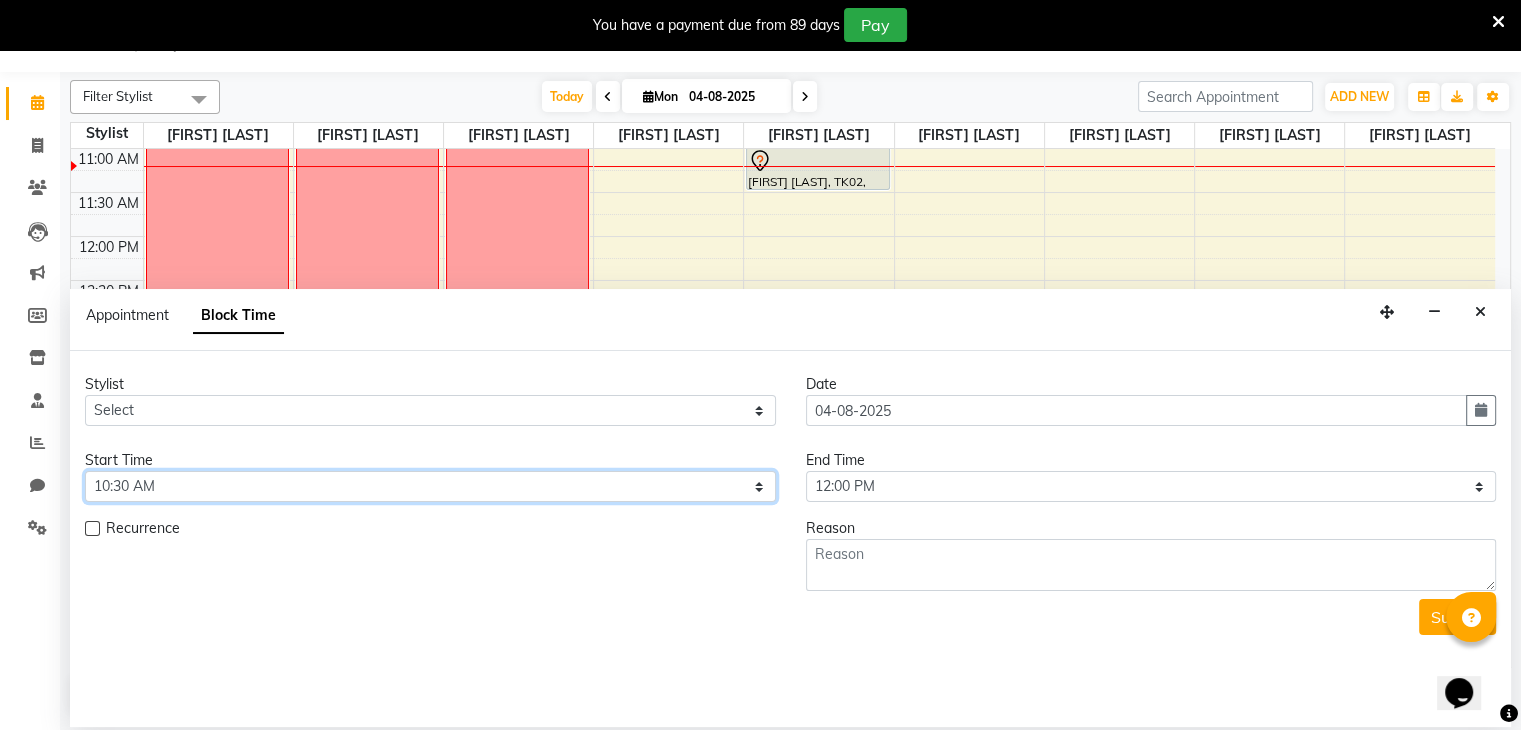 click on "Select 10:00 AM 10:15 AM 10:30 AM 10:45 AM 11:00 AM 11:15 AM 11:30 AM 11:45 AM 12:00 PM 12:15 PM 12:30 PM 12:45 PM 01:00 PM 01:15 PM 01:30 PM 01:45 PM 02:00 PM 02:15 PM 02:30 PM 02:45 PM 03:00 PM 03:15 PM 03:30 PM 03:45 PM 04:00 PM 04:15 PM 04:30 PM 04:45 PM 05:00 PM 05:15 PM 05:30 PM 05:45 PM 06:00 PM 06:15 PM 06:30 PM 06:45 PM 07:00 PM 07:15 PM 07:30 PM 07:45 PM 08:00 PM 08:15 PM 08:30 PM 08:45 PM 09:00 PM" at bounding box center (430, 486) 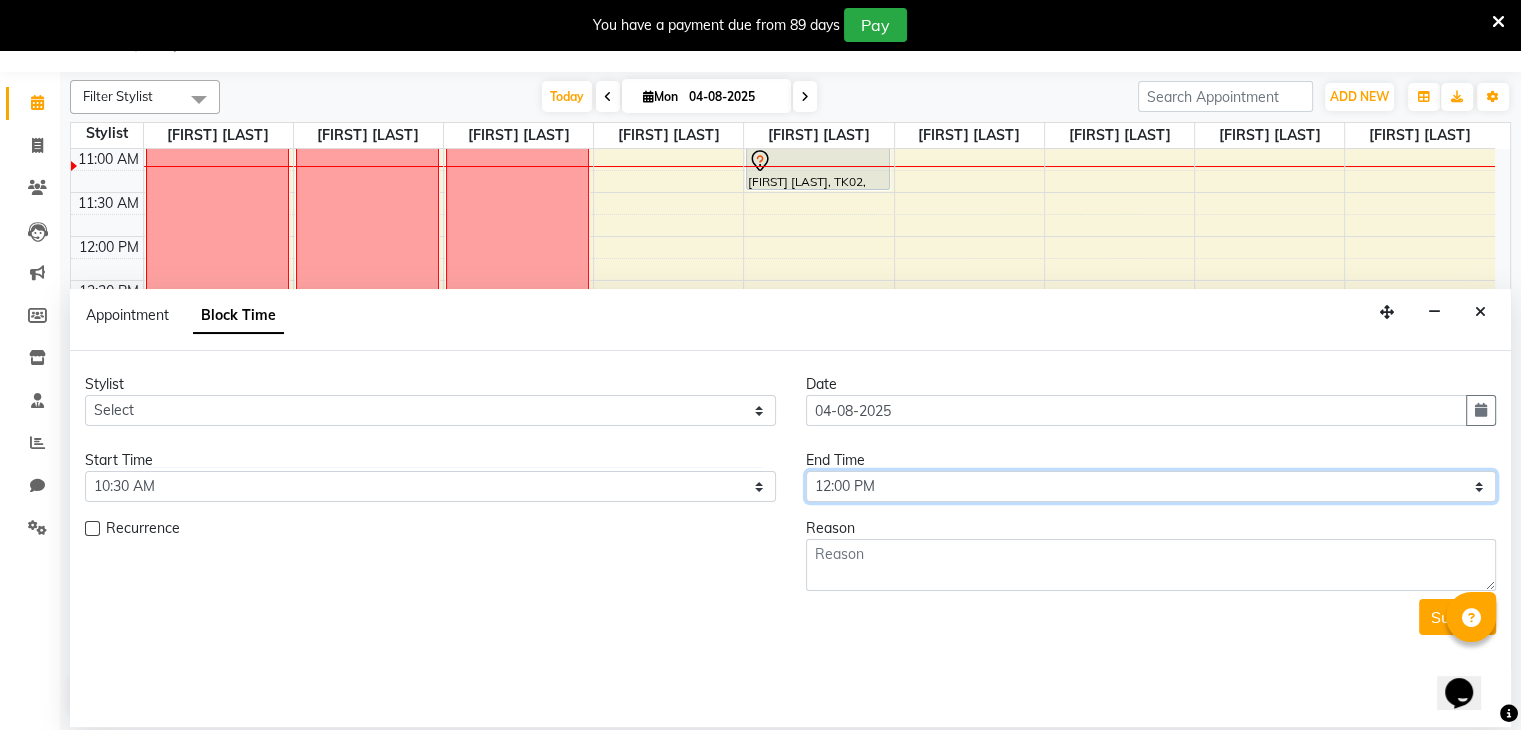 click on "Select 10:00 AM 10:15 AM 10:30 AM 10:45 AM 11:00 AM 11:15 AM 11:30 AM 11:45 AM 12:00 PM 12:15 PM 12:30 PM 12:45 PM 01:00 PM 01:15 PM 01:30 PM 01:45 PM 02:00 PM 02:15 PM 02:30 PM 02:45 PM 03:00 PM 03:15 PM 03:30 PM 03:45 PM 04:00 PM 04:15 PM 04:30 PM 04:45 PM 05:00 PM 05:15 PM 05:30 PM 05:45 PM 06:00 PM 06:15 PM 06:30 PM 06:45 PM 07:00 PM 07:15 PM 07:30 PM 07:45 PM 08:00 PM 08:15 PM 08:30 PM 08:45 PM 09:00 PM" at bounding box center (1151, 486) 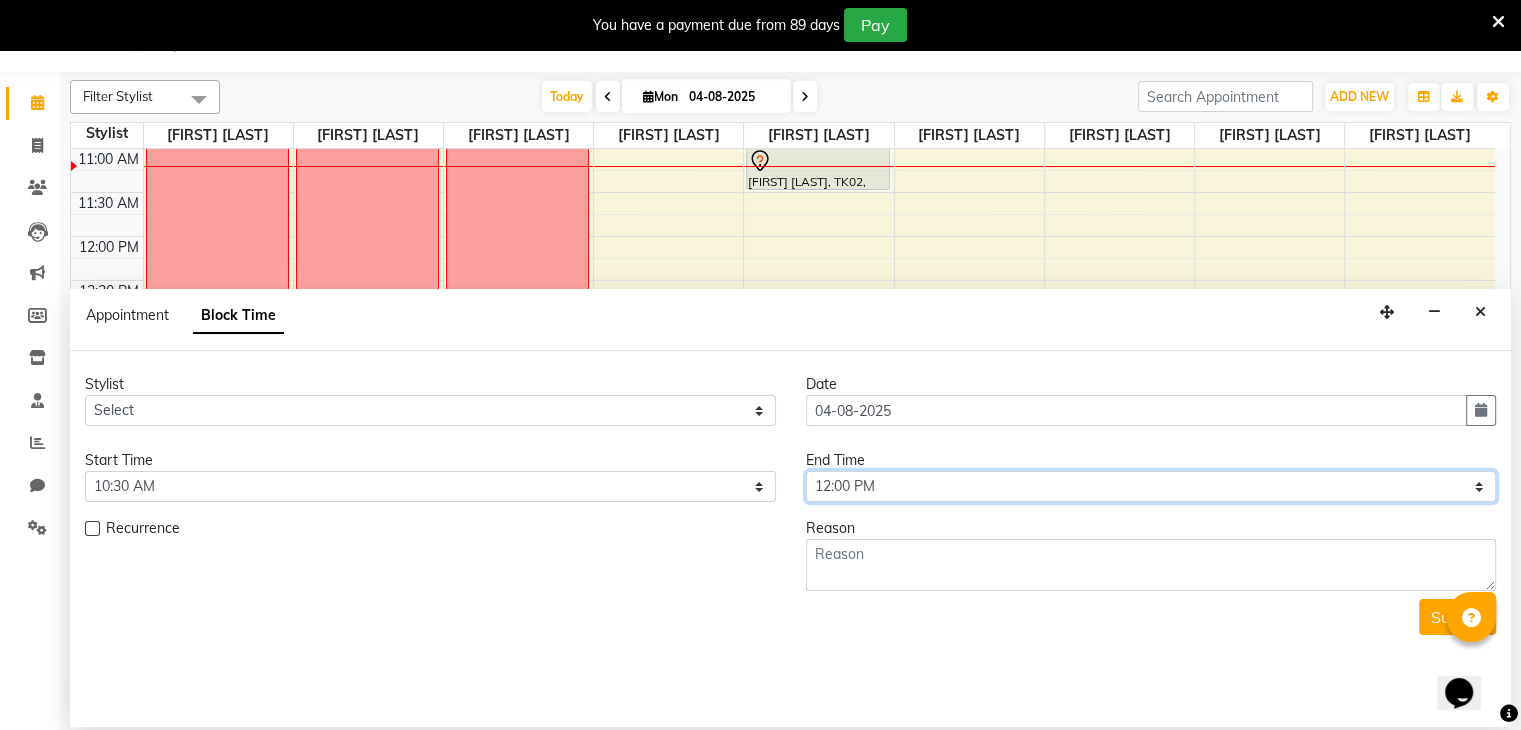select on "1230" 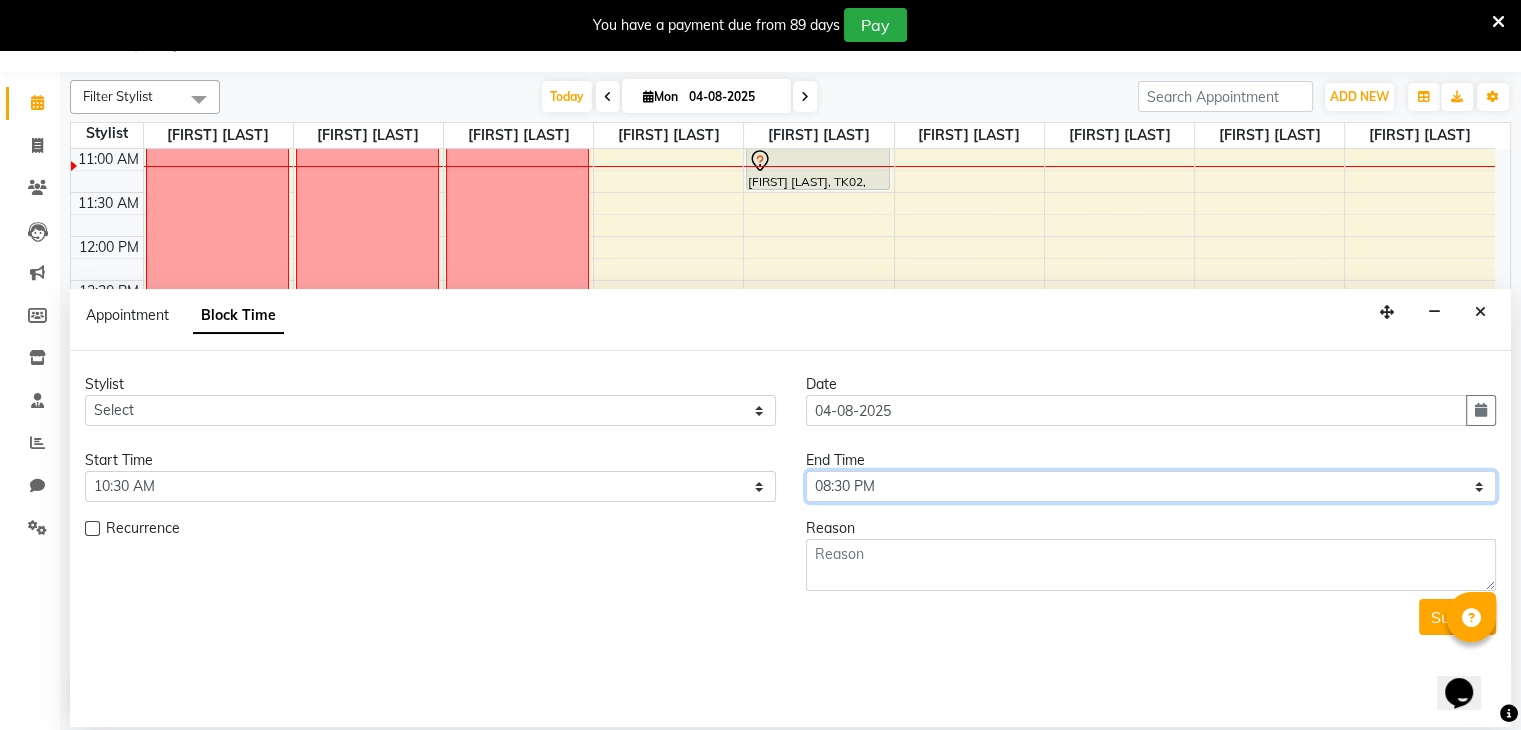 click on "Select 10:00 AM 10:15 AM 10:30 AM 10:45 AM 11:00 AM 11:15 AM 11:30 AM 11:45 AM 12:00 PM 12:15 PM 12:30 PM 12:45 PM 01:00 PM 01:15 PM 01:30 PM 01:45 PM 02:00 PM 02:15 PM 02:30 PM 02:45 PM 03:00 PM 03:15 PM 03:30 PM 03:45 PM 04:00 PM 04:15 PM 04:30 PM 04:45 PM 05:00 PM 05:15 PM 05:30 PM 05:45 PM 06:00 PM 06:15 PM 06:30 PM 06:45 PM 07:00 PM 07:15 PM 07:30 PM 07:45 PM 08:00 PM 08:15 PM 08:30 PM 08:45 PM 09:00 PM" at bounding box center [1151, 486] 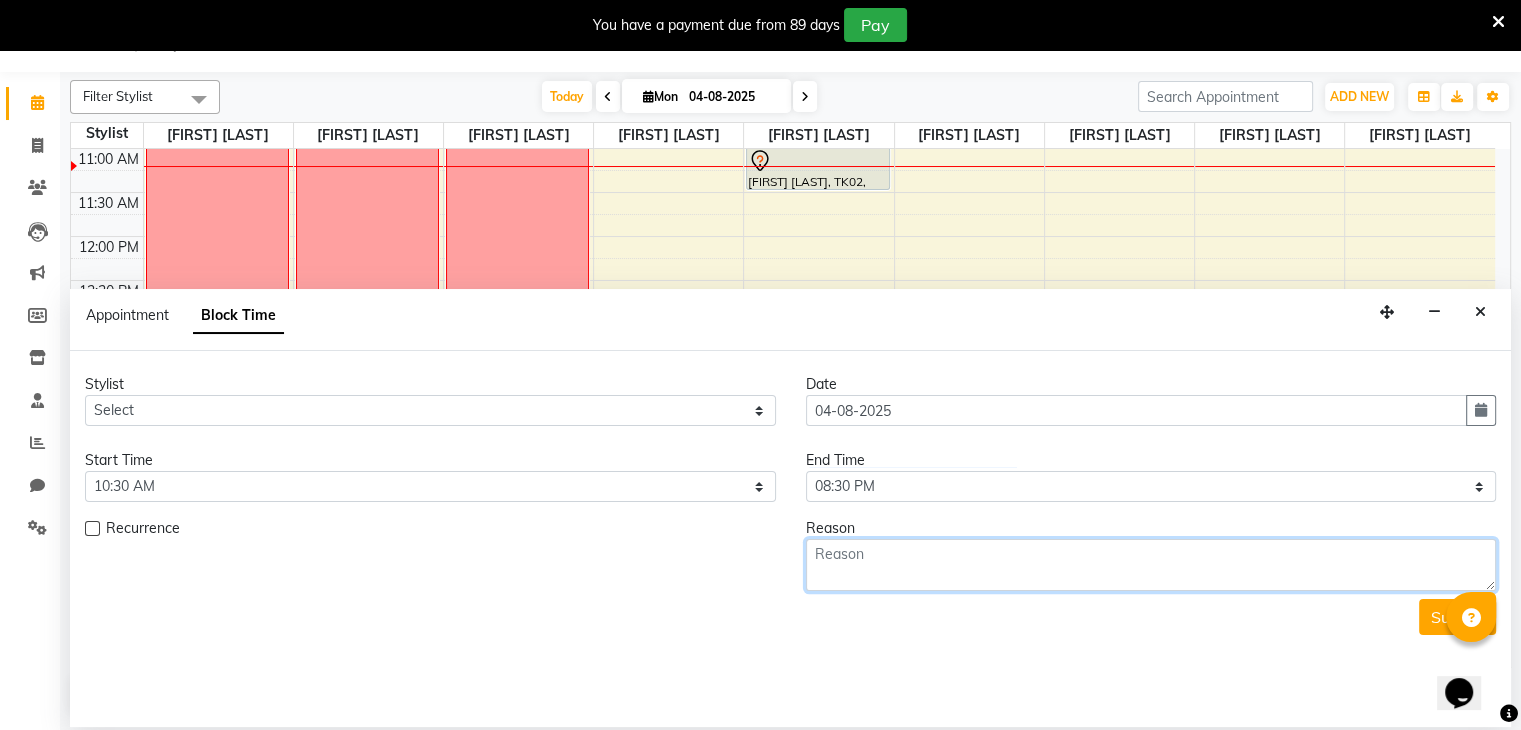 click at bounding box center (1151, 565) 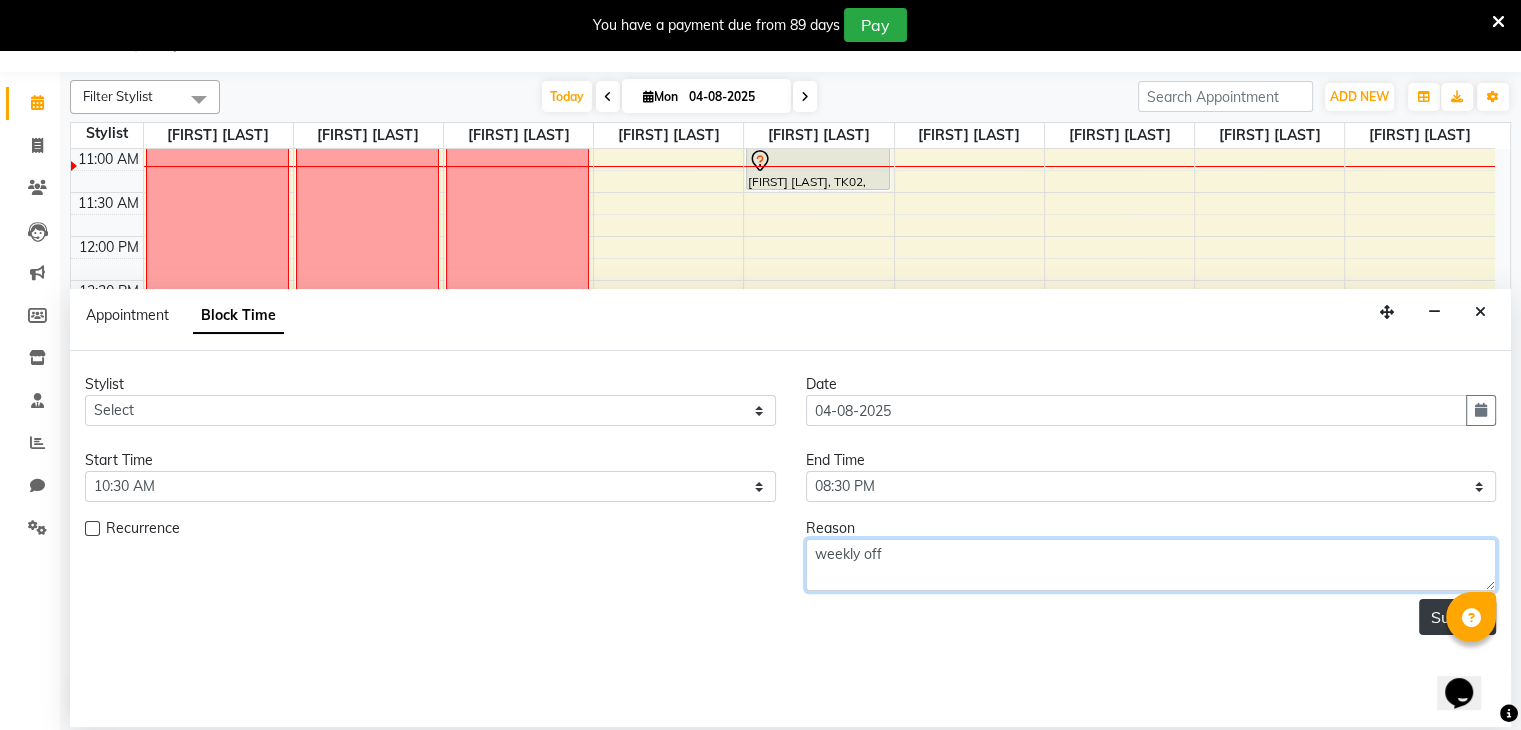 type on "weekly off" 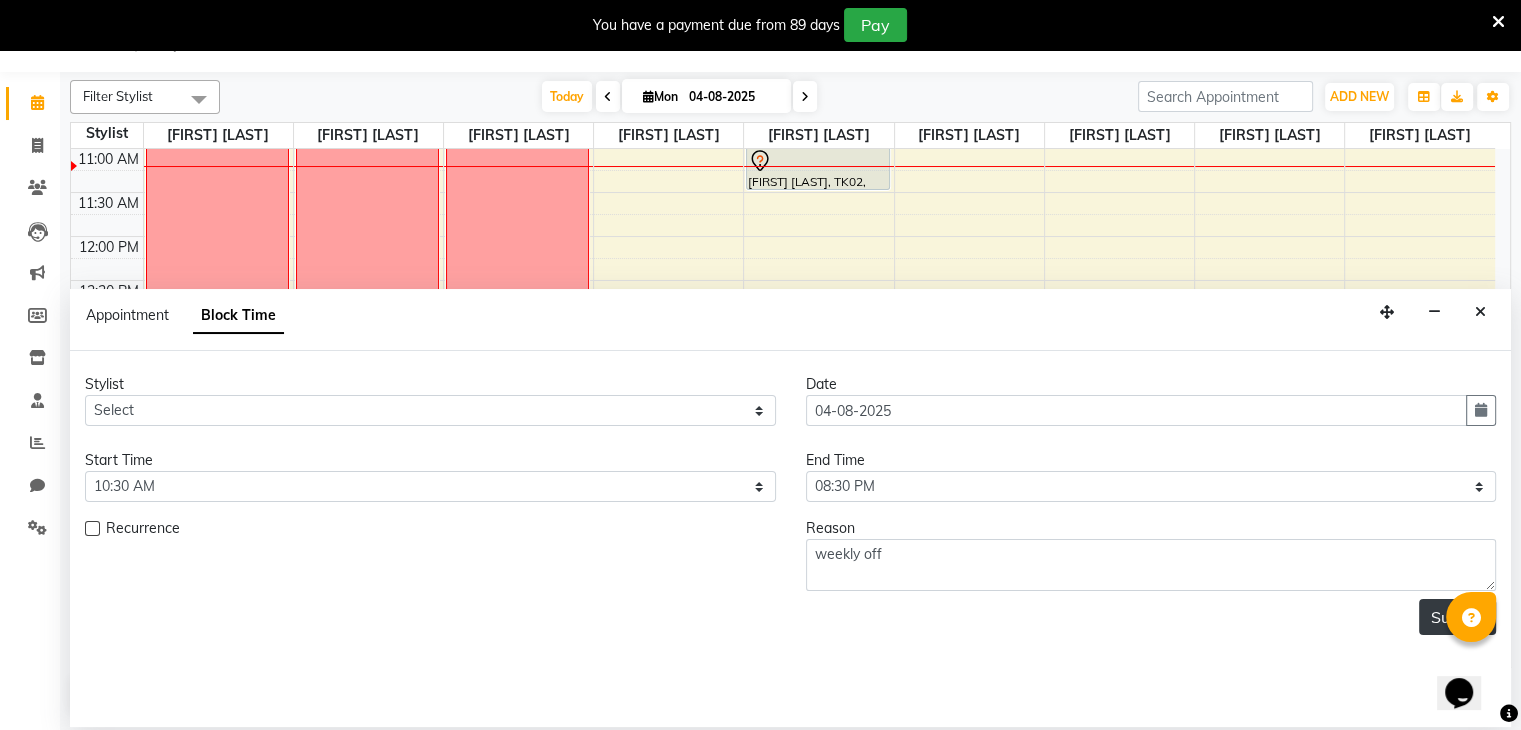 click on "Submit" at bounding box center (1457, 617) 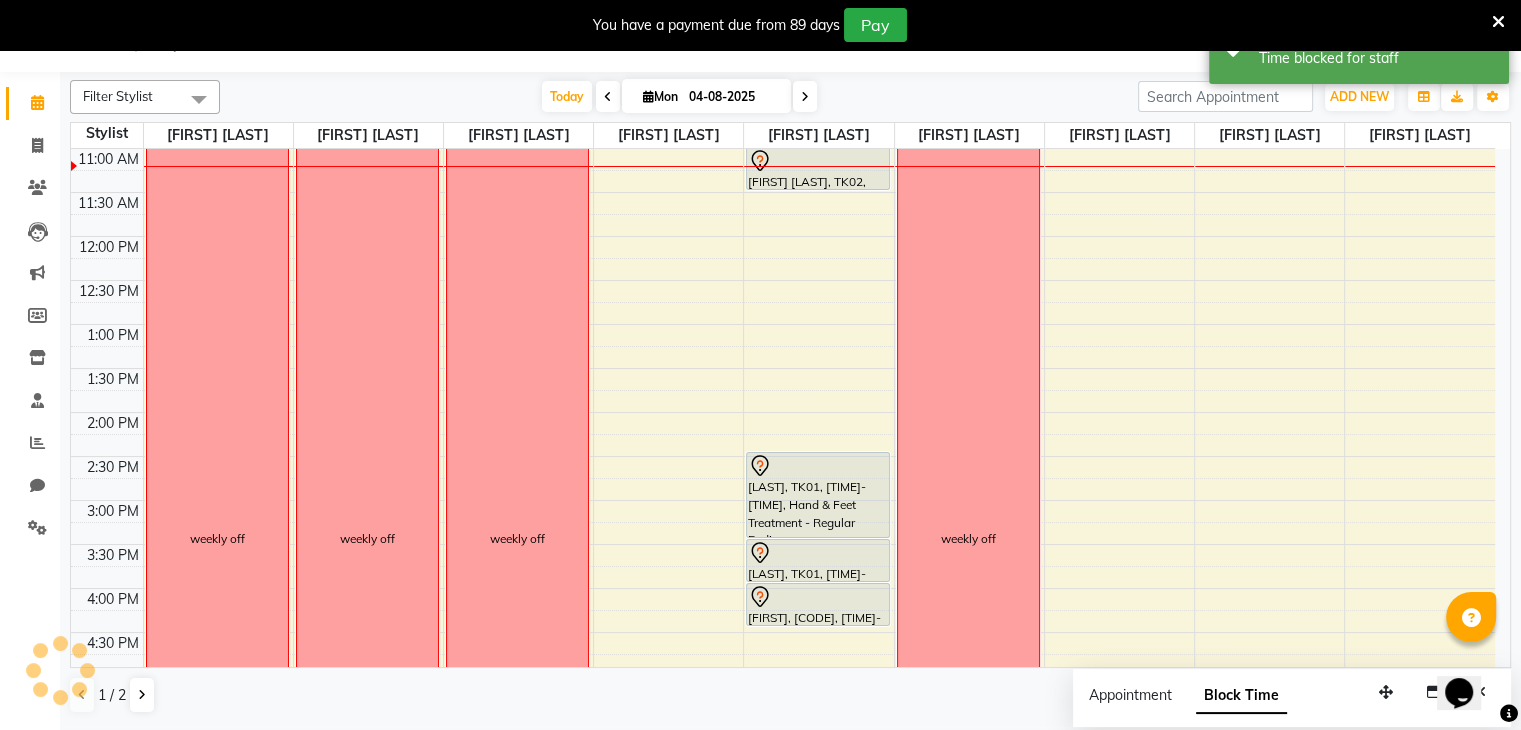 scroll, scrollTop: 0, scrollLeft: 0, axis: both 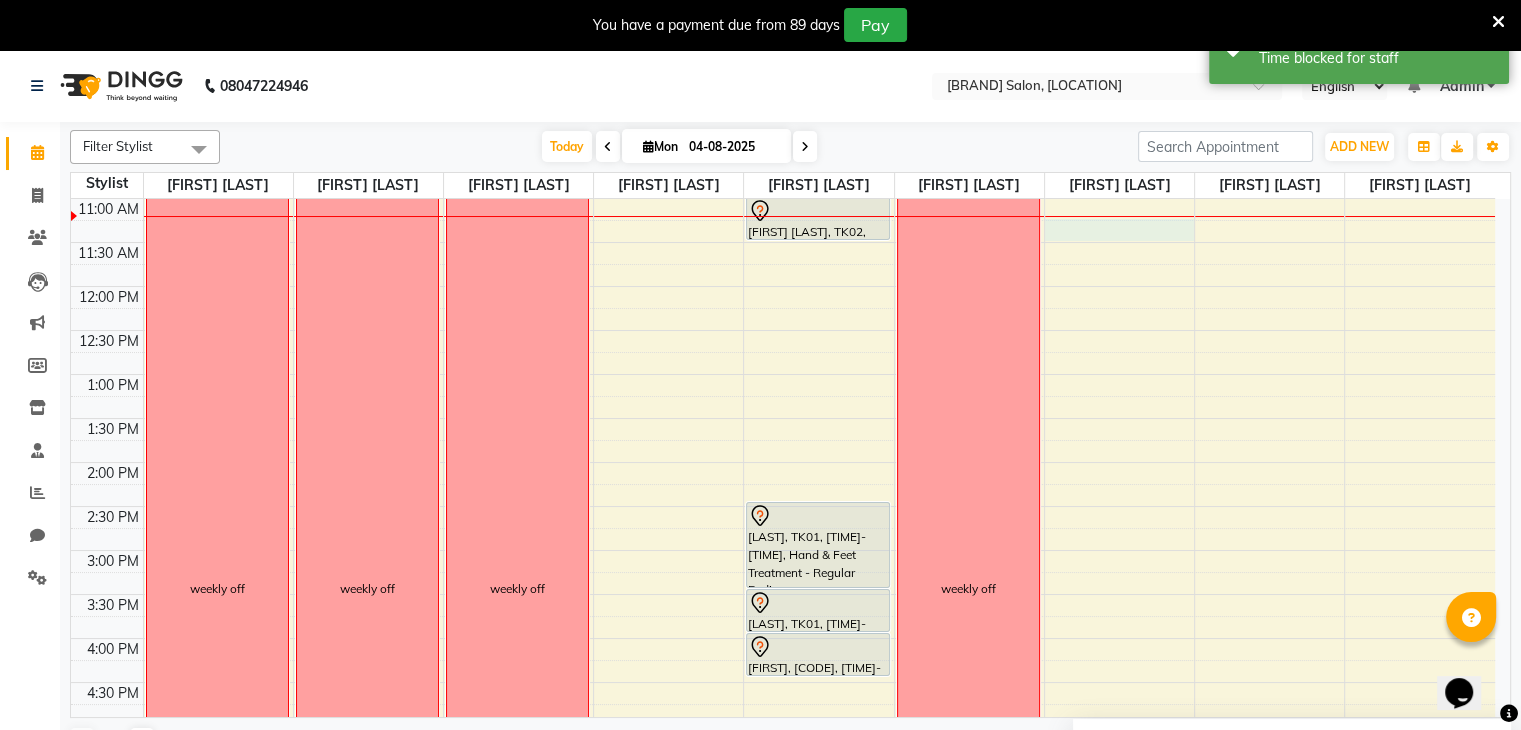 click on "[FIRST] [LAST], TK02, [TIME]-[TIME], Waxing - Full Legs             [LAST], TK01, [TIME]-[TIME], Hand & Feet Treatment - Regular Pedicure             [LAST], TK01, [TIME]-[TIME], Hand & Feet Treatment - Regular Menicure             [LAST], TK01, [TIME]-[TIME], Waxing - Full Hands  weekly off" at bounding box center [783, 594] 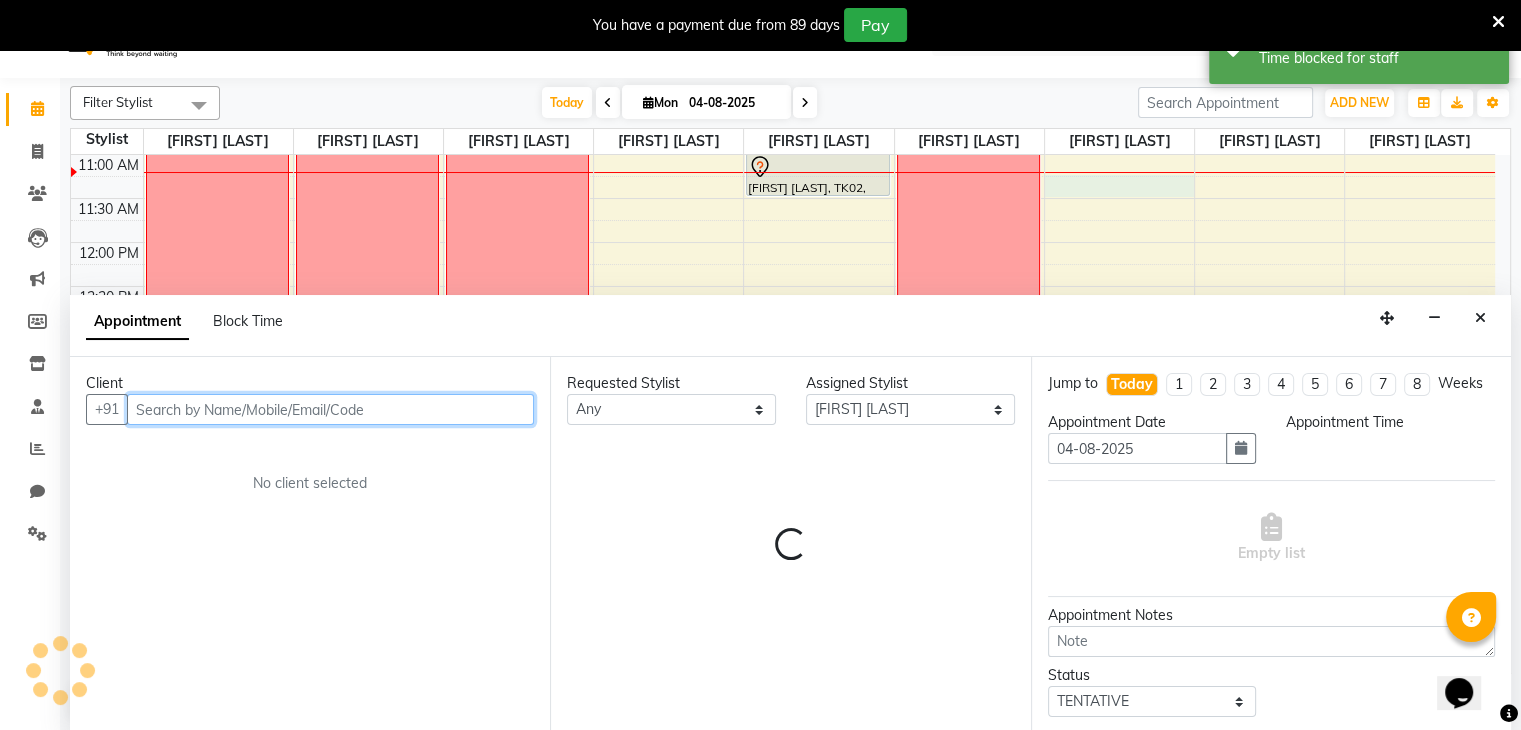 select on "675" 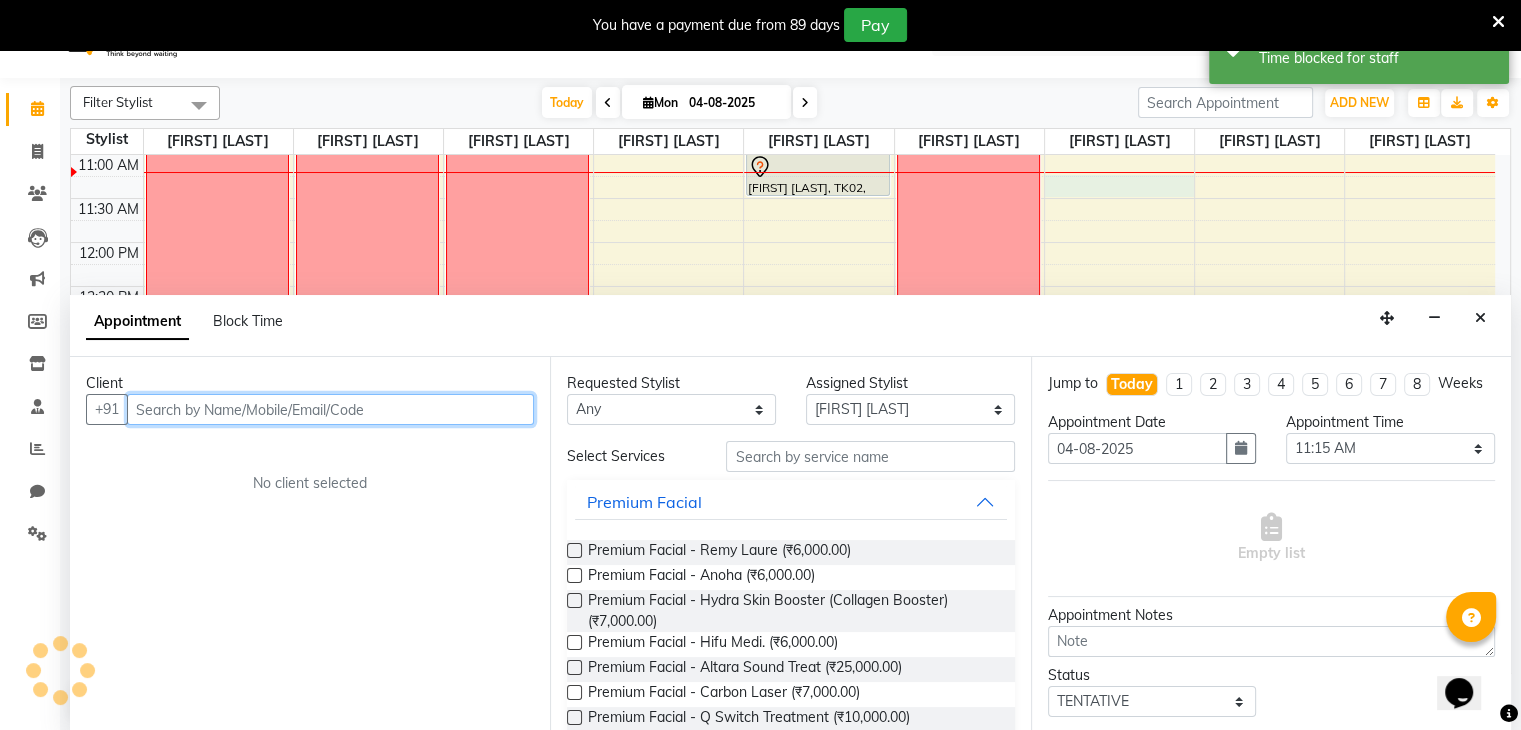 scroll, scrollTop: 50, scrollLeft: 0, axis: vertical 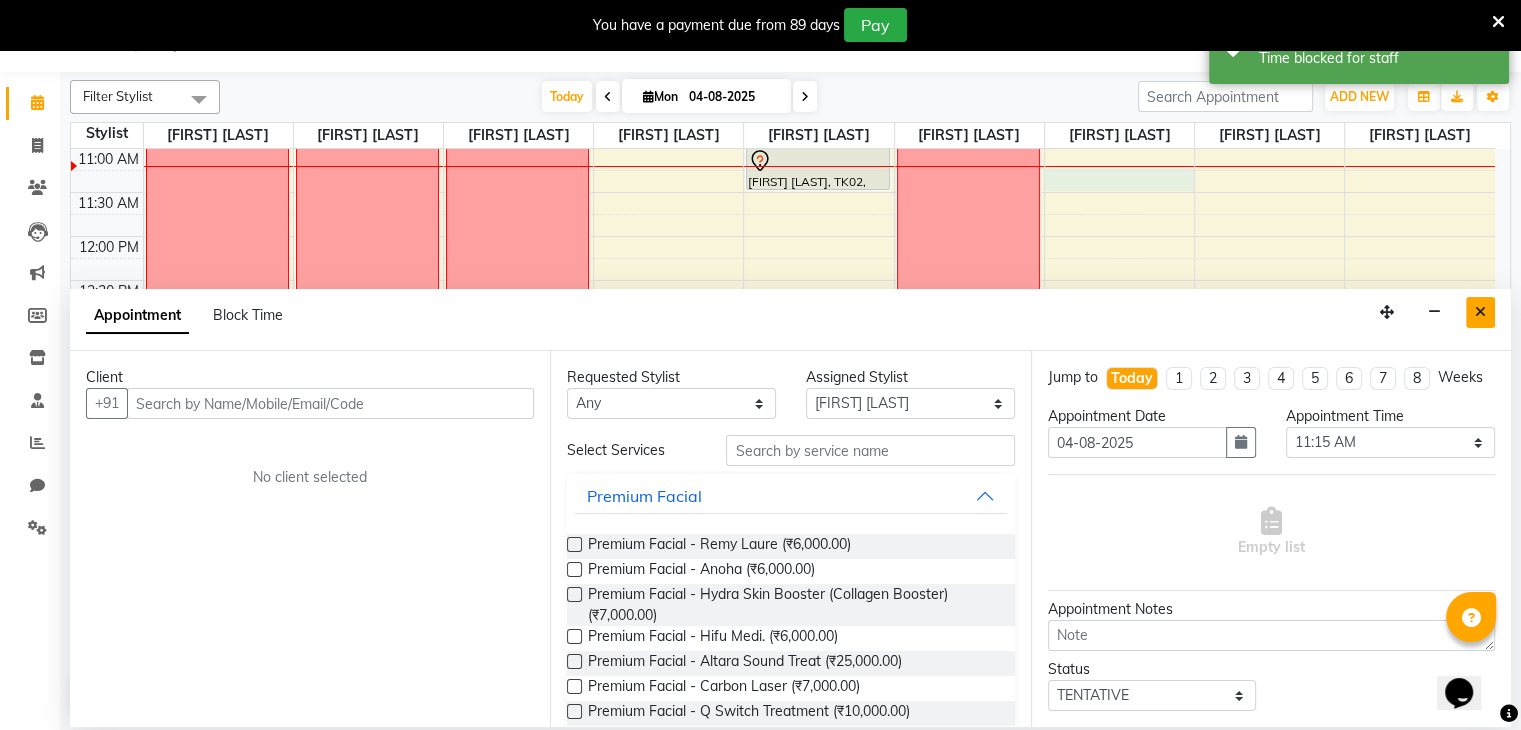 click at bounding box center (1480, 312) 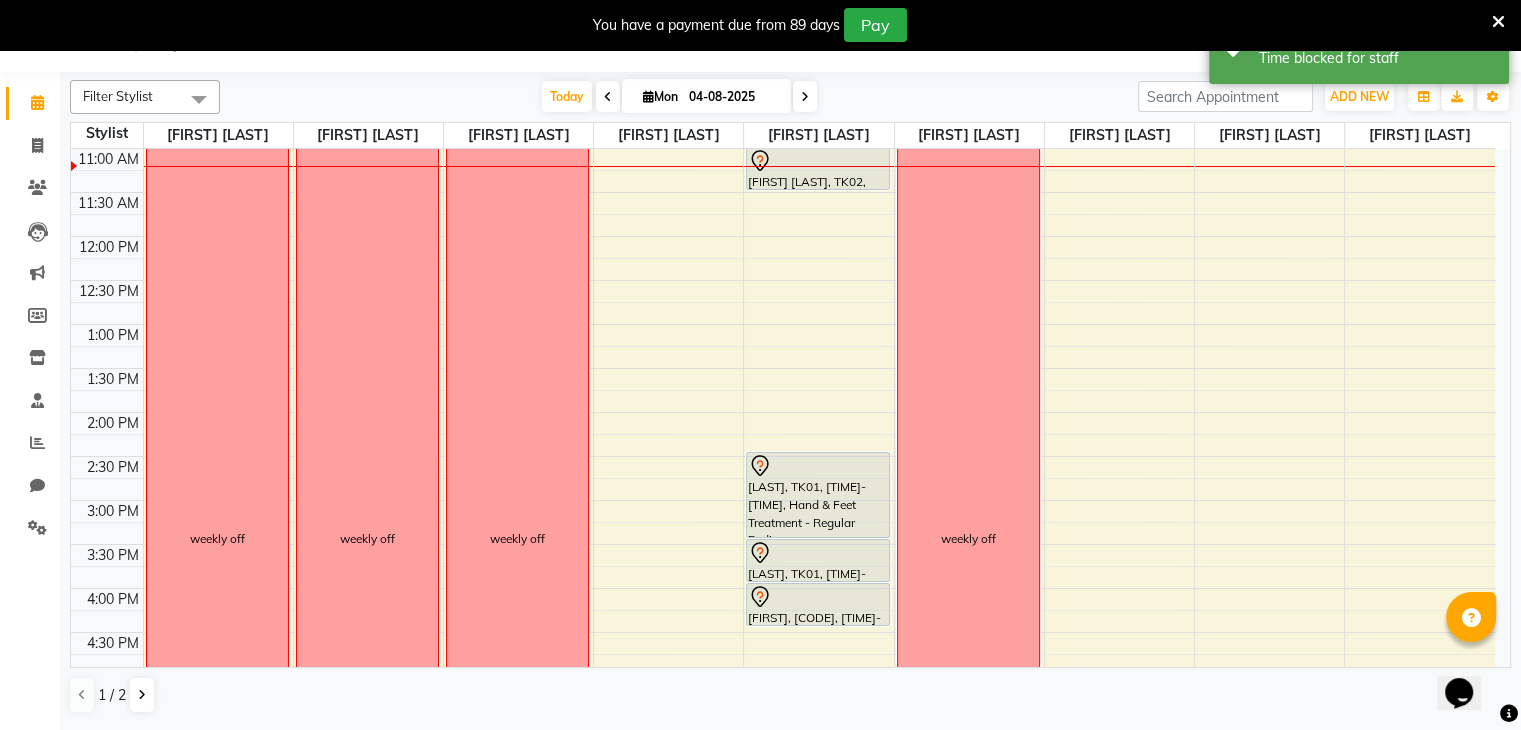 click on "[FIRST] [LAST], TK02, [TIME]-[TIME], Waxing - Full Legs             [LAST], TK01, [TIME]-[TIME], Hand & Feet Treatment - Regular Pedicure             [LAST], TK01, [TIME]-[TIME], Hand & Feet Treatment - Regular Menicure             [LAST], TK01, [TIME]-[TIME], Waxing - Full Hands  weekly off" at bounding box center (783, 544) 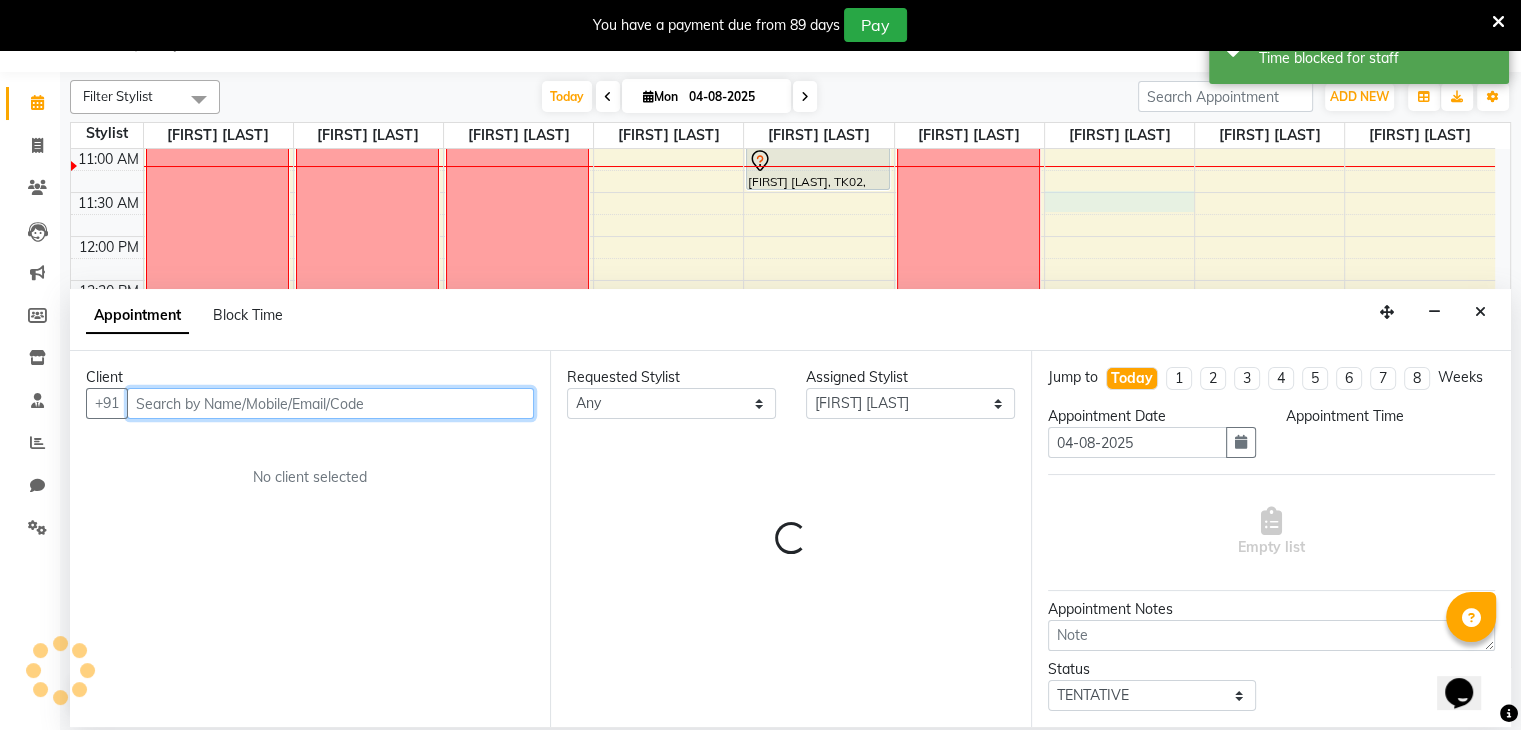 select on "690" 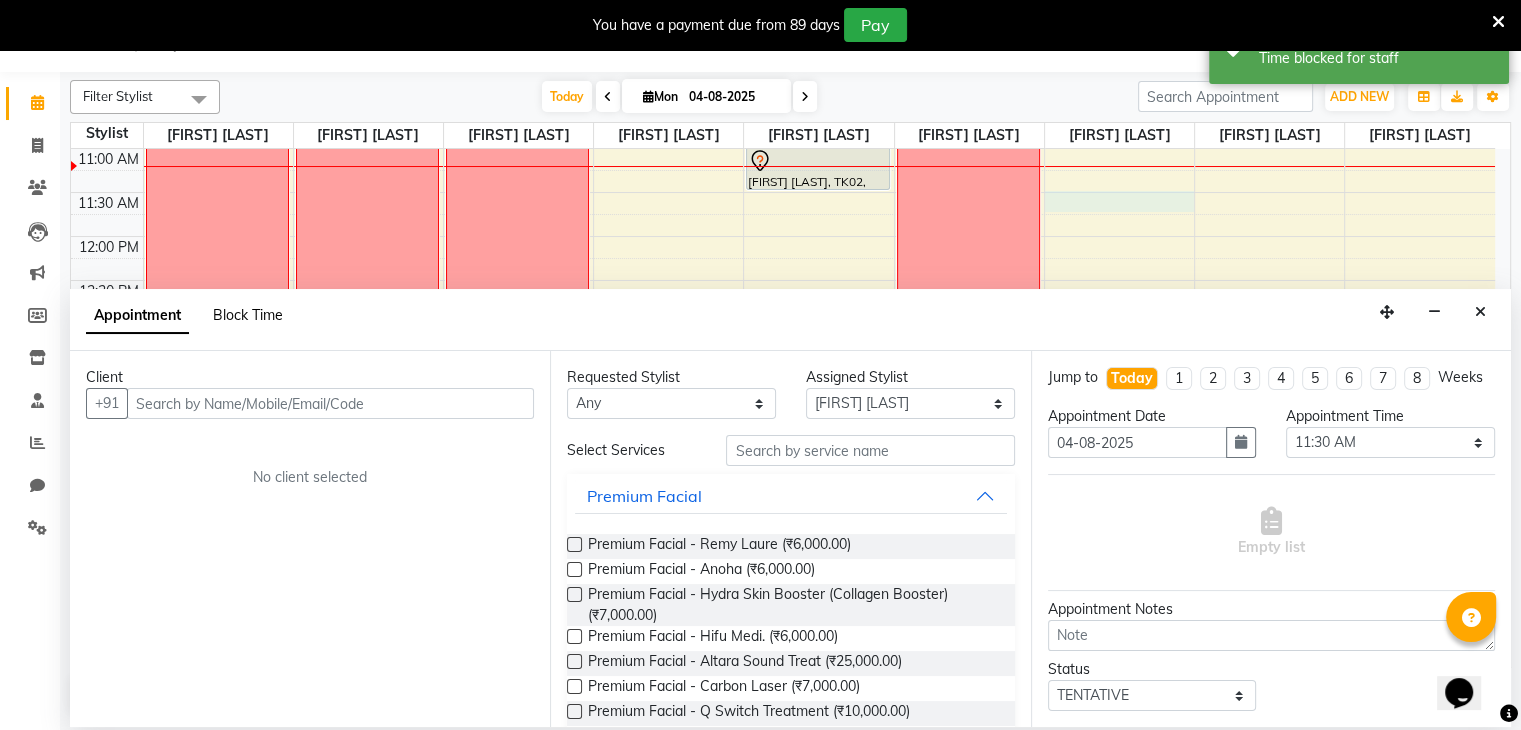click on "Block Time" at bounding box center [248, 315] 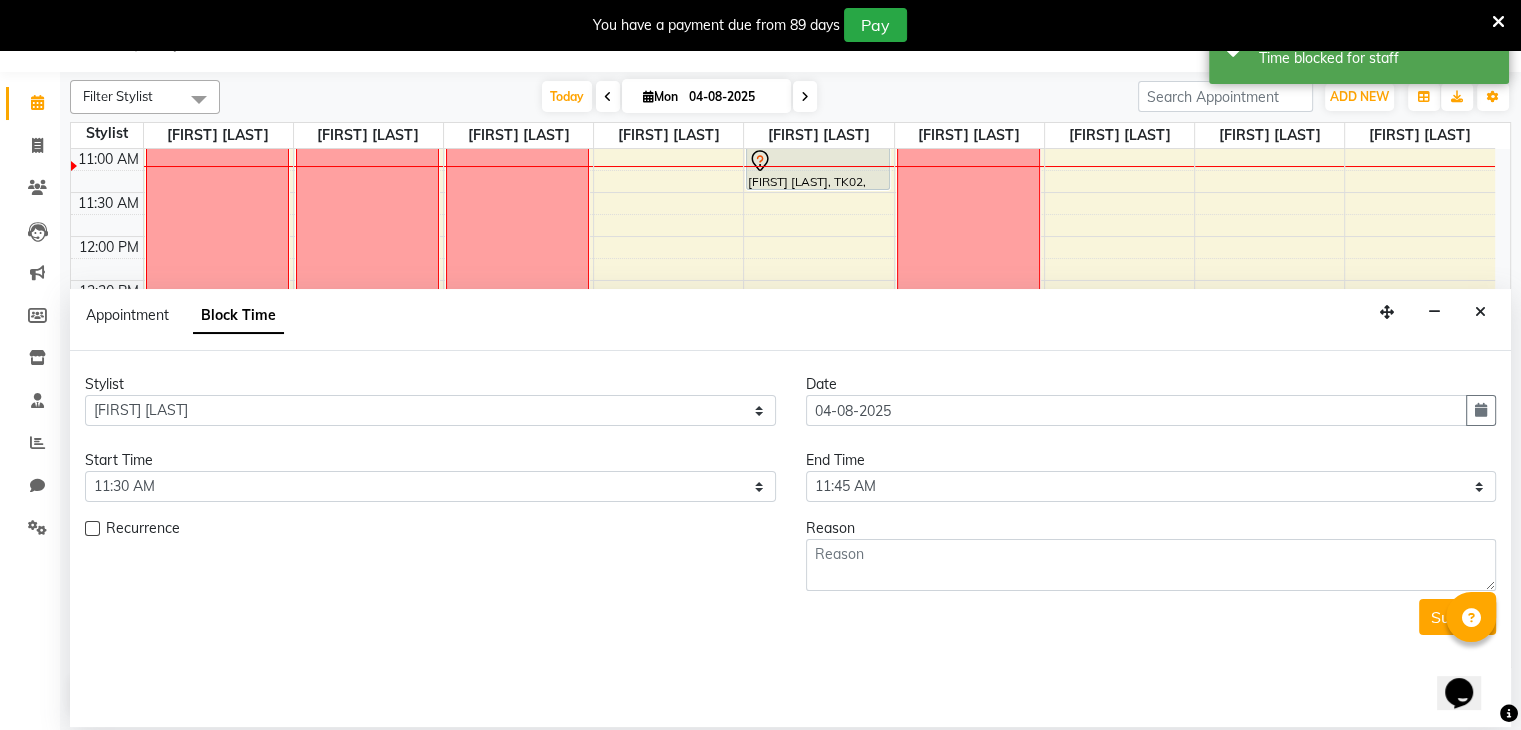 scroll, scrollTop: 176, scrollLeft: 0, axis: vertical 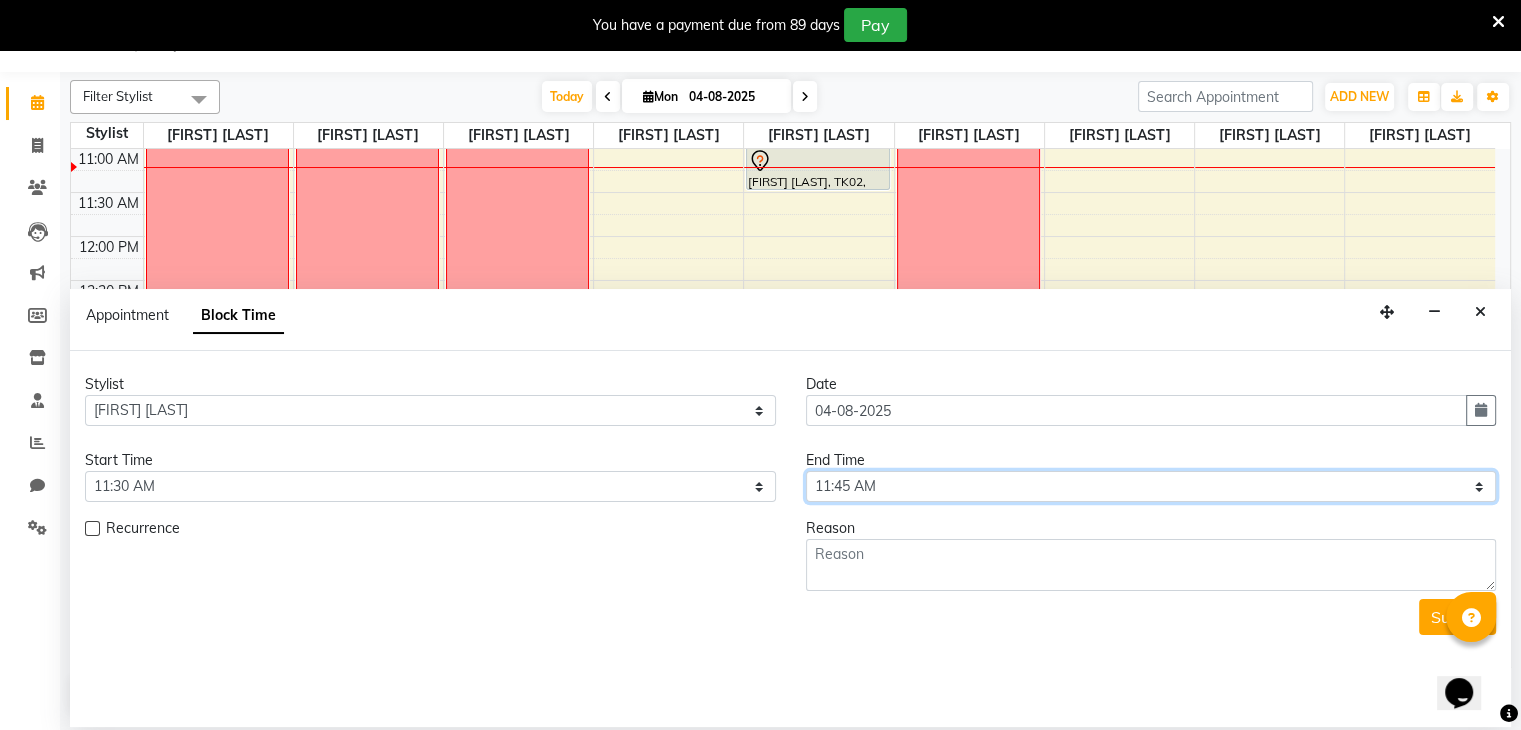 click on "Select 10:00 AM 10:15 AM 10:30 AM 10:45 AM 11:00 AM 11:15 AM 11:30 AM 11:45 AM 12:00 PM 12:15 PM 12:30 PM 12:45 PM 01:00 PM 01:15 PM 01:30 PM 01:45 PM 02:00 PM 02:15 PM 02:30 PM 02:45 PM 03:00 PM 03:15 PM 03:30 PM 03:45 PM 04:00 PM 04:15 PM 04:30 PM 04:45 PM 05:00 PM 05:15 PM 05:30 PM 05:45 PM 06:00 PM 06:15 PM 06:30 PM 06:45 PM 07:00 PM 07:15 PM 07:30 PM 07:45 PM 08:00 PM 08:15 PM 08:30 PM 08:45 PM 09:00 PM" at bounding box center [1151, 486] 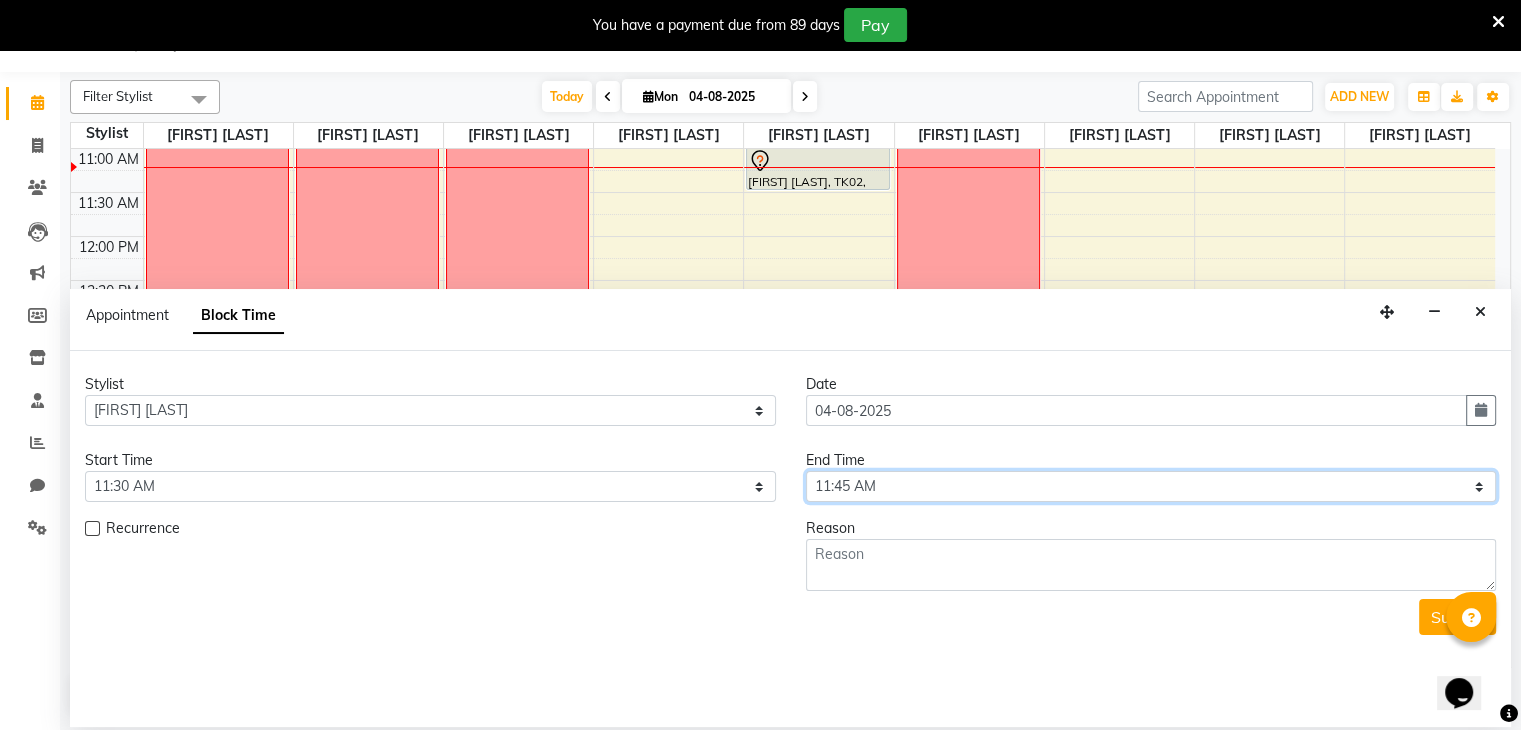 select on "1230" 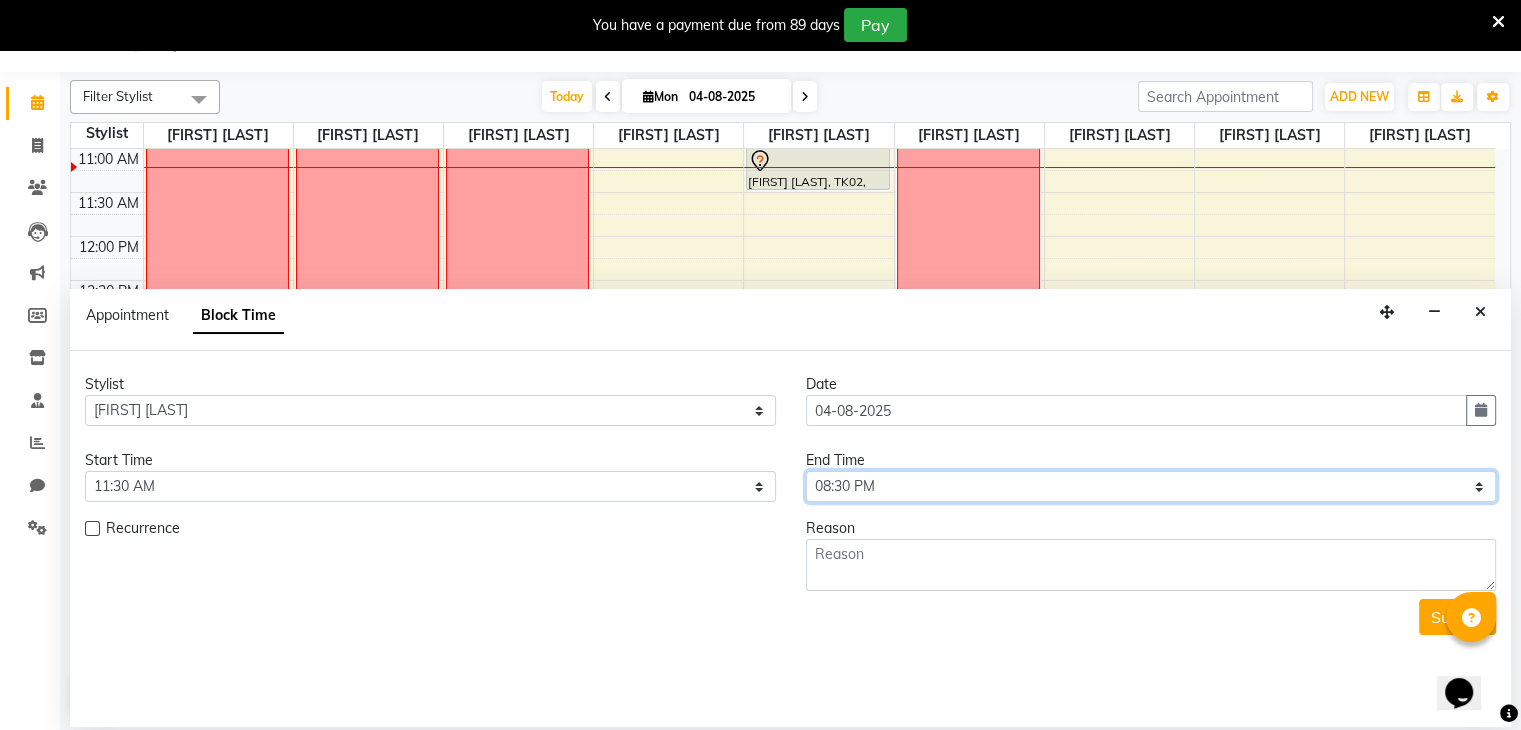 click on "Select 10:00 AM 10:15 AM 10:30 AM 10:45 AM 11:00 AM 11:15 AM 11:30 AM 11:45 AM 12:00 PM 12:15 PM 12:30 PM 12:45 PM 01:00 PM 01:15 PM 01:30 PM 01:45 PM 02:00 PM 02:15 PM 02:30 PM 02:45 PM 03:00 PM 03:15 PM 03:30 PM 03:45 PM 04:00 PM 04:15 PM 04:30 PM 04:45 PM 05:00 PM 05:15 PM 05:30 PM 05:45 PM 06:00 PM 06:15 PM 06:30 PM 06:45 PM 07:00 PM 07:15 PM 07:30 PM 07:45 PM 08:00 PM 08:15 PM 08:30 PM 08:45 PM 09:00 PM" at bounding box center (1151, 486) 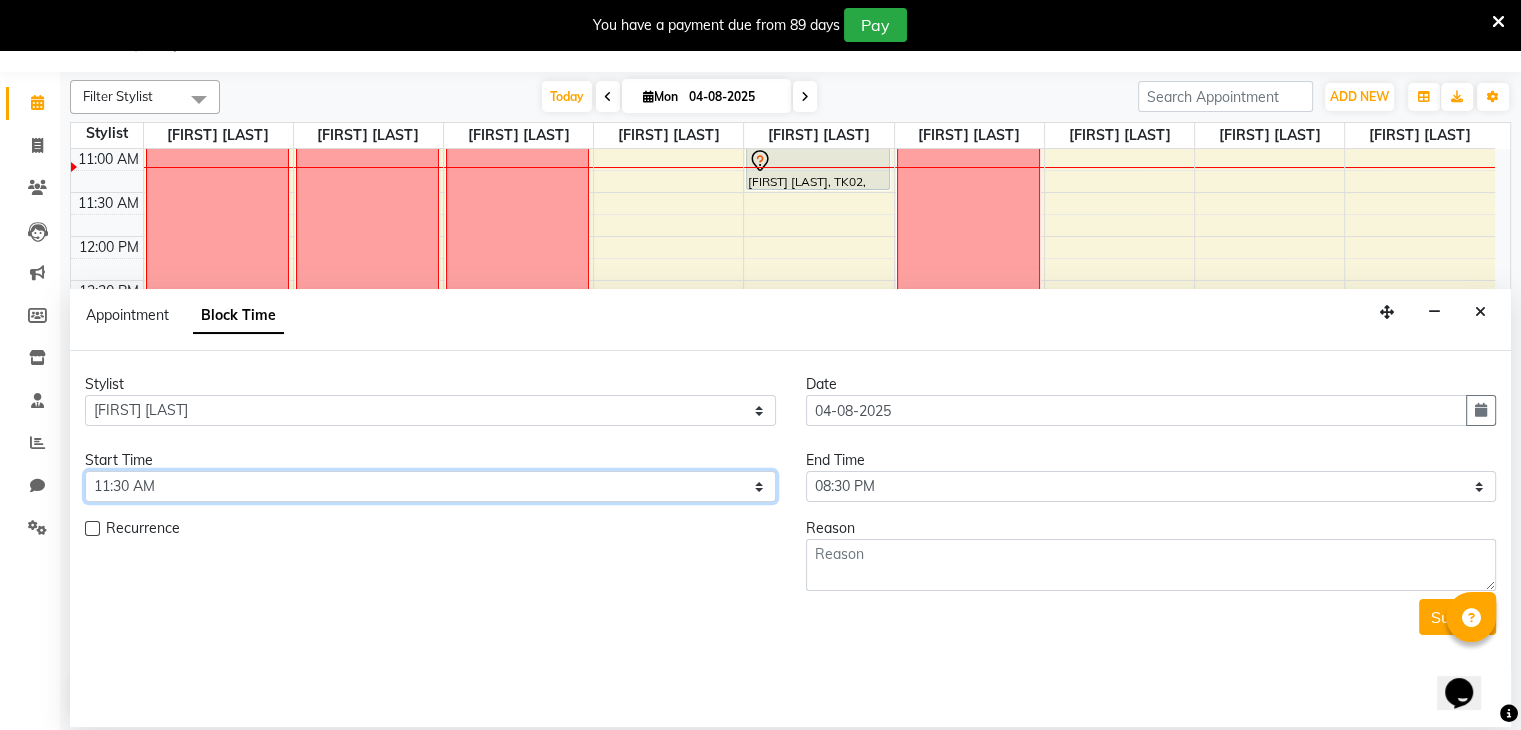 click on "Select 10:00 AM 10:15 AM 10:30 AM 10:45 AM 11:00 AM 11:15 AM 11:30 AM 11:45 AM 12:00 PM 12:15 PM 12:30 PM 12:45 PM 01:00 PM 01:15 PM 01:30 PM 01:45 PM 02:00 PM 02:15 PM 02:30 PM 02:45 PM 03:00 PM 03:15 PM 03:30 PM 03:45 PM 04:00 PM 04:15 PM 04:30 PM 04:45 PM 05:00 PM 05:15 PM 05:30 PM 05:45 PM 06:00 PM 06:15 PM 06:30 PM 06:45 PM 07:00 PM 07:15 PM 07:30 PM 07:45 PM 08:00 PM 08:15 PM 08:30 PM 08:45 PM 09:00 PM" at bounding box center [430, 486] 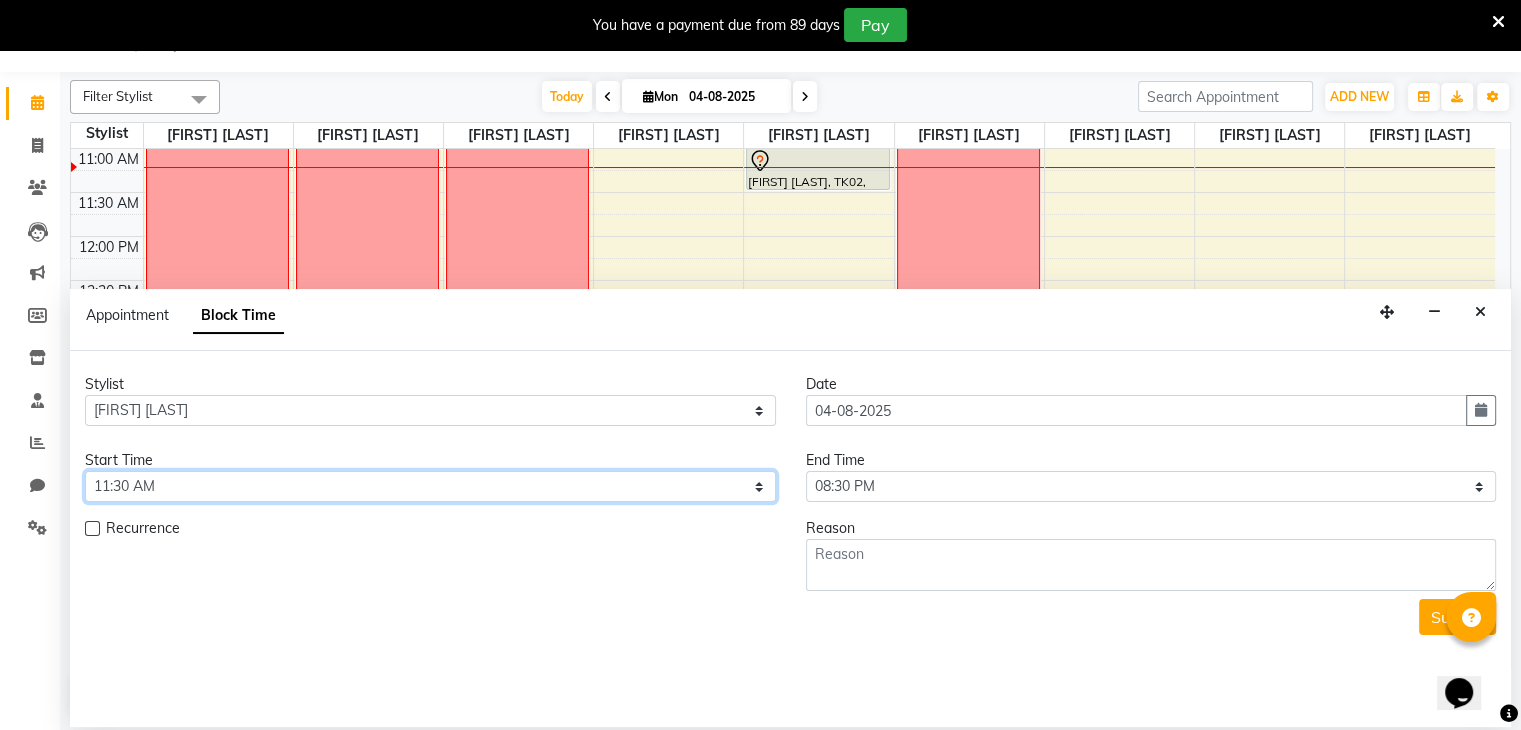 select on "630" 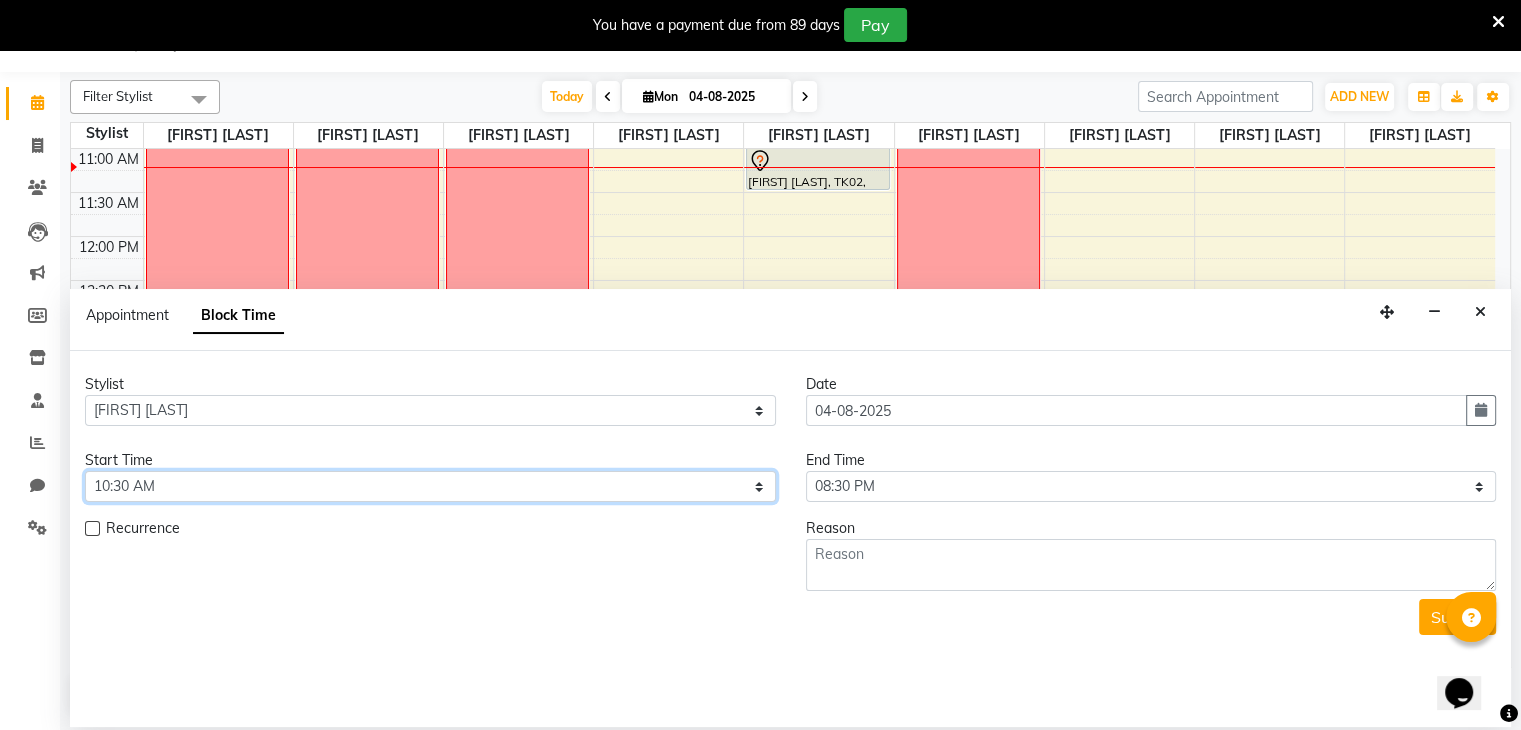 click on "Select 10:00 AM 10:15 AM 10:30 AM 10:45 AM 11:00 AM 11:15 AM 11:30 AM 11:45 AM 12:00 PM 12:15 PM 12:30 PM 12:45 PM 01:00 PM 01:15 PM 01:30 PM 01:45 PM 02:00 PM 02:15 PM 02:30 PM 02:45 PM 03:00 PM 03:15 PM 03:30 PM 03:45 PM 04:00 PM 04:15 PM 04:30 PM 04:45 PM 05:00 PM 05:15 PM 05:30 PM 05:45 PM 06:00 PM 06:15 PM 06:30 PM 06:45 PM 07:00 PM 07:15 PM 07:30 PM 07:45 PM 08:00 PM 08:15 PM 08:30 PM 08:45 PM 09:00 PM" at bounding box center (430, 486) 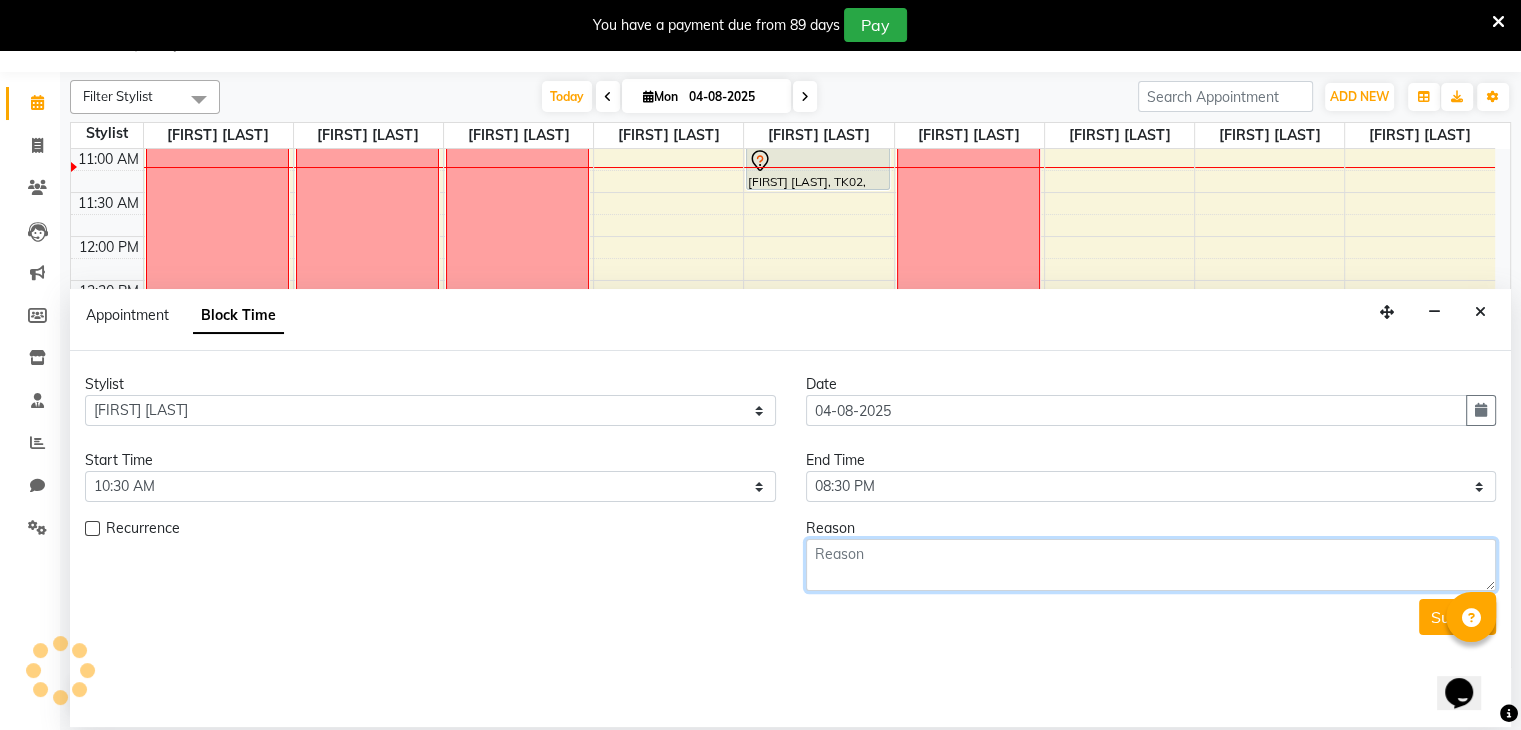 click at bounding box center (1151, 565) 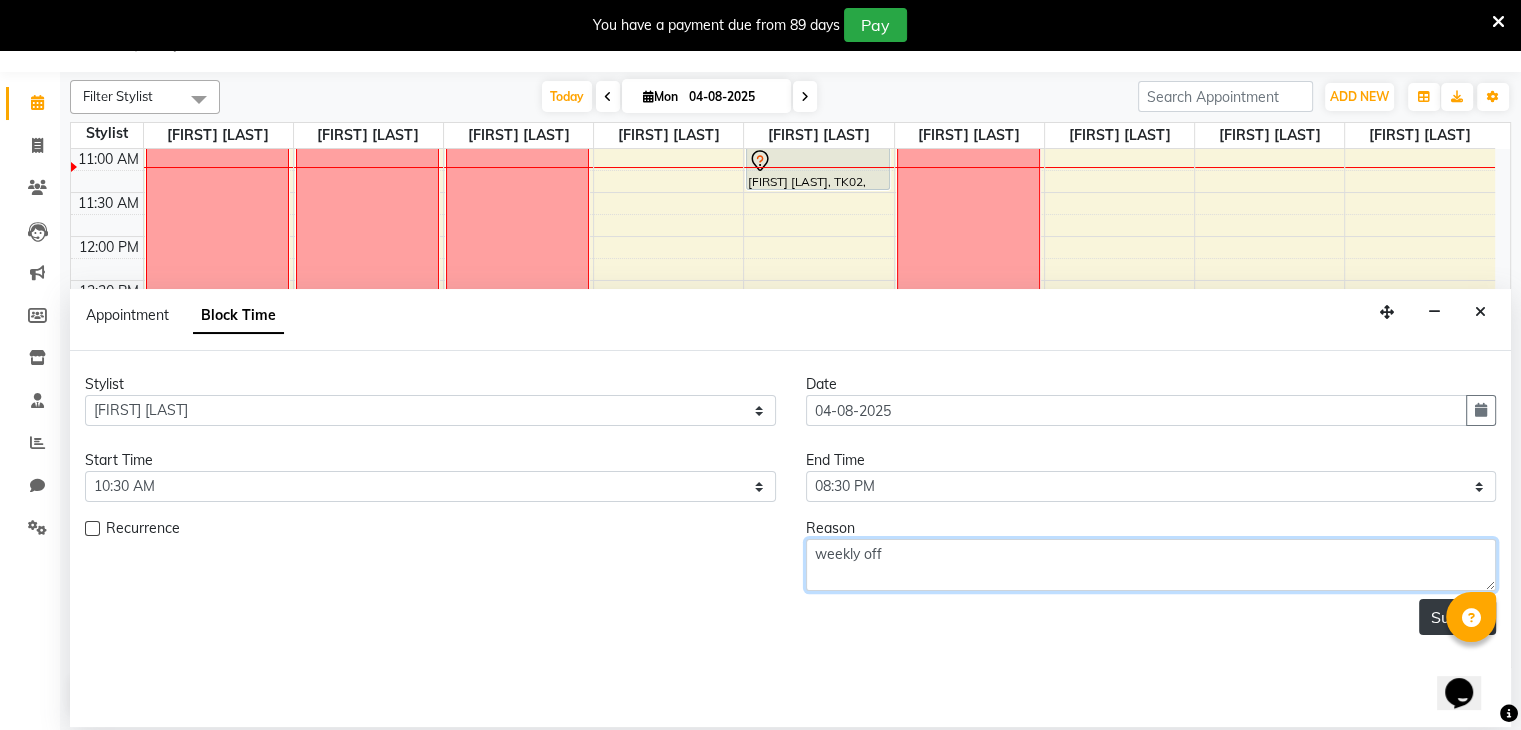 type on "weekly off" 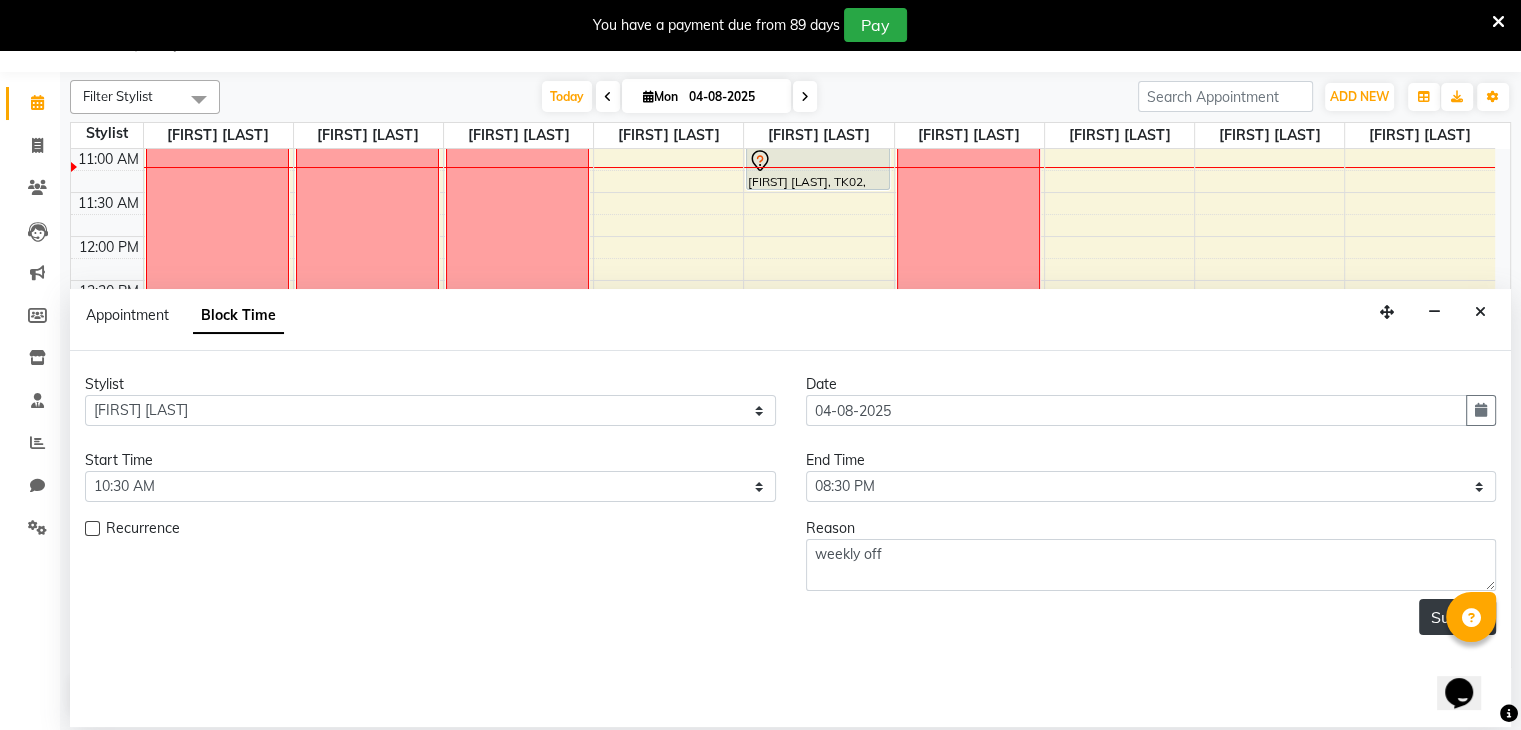 click on "Submit" at bounding box center (1457, 617) 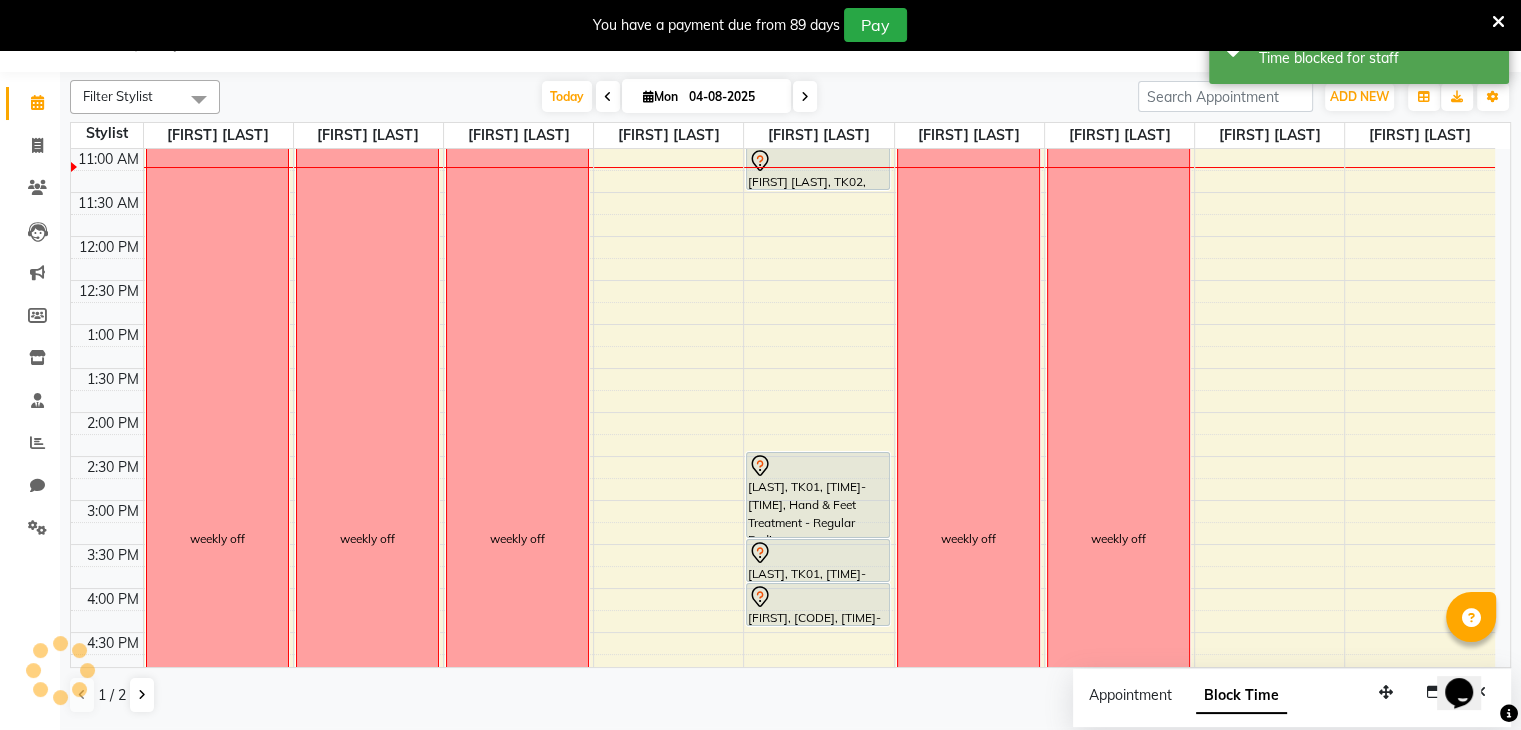 scroll, scrollTop: 0, scrollLeft: 0, axis: both 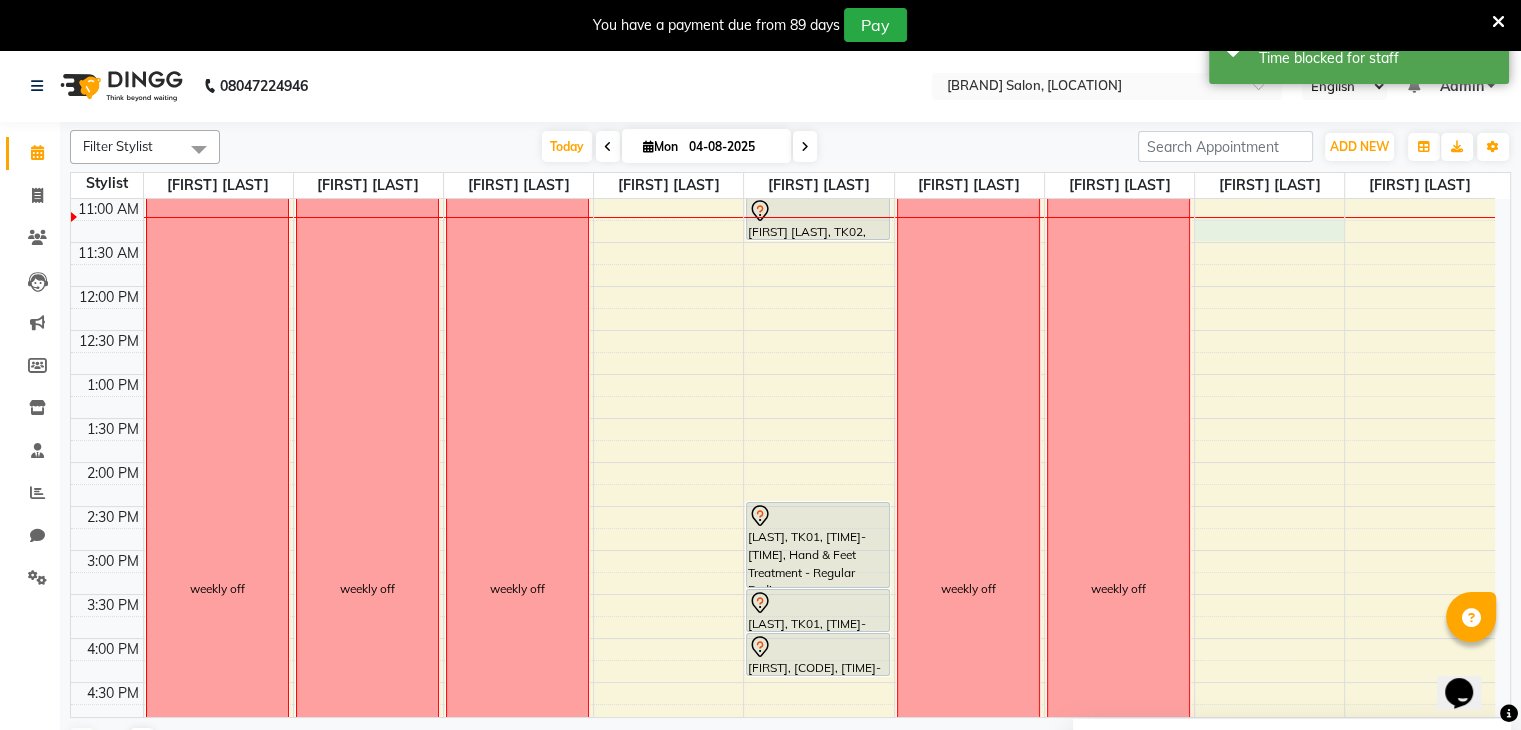 click on "[FIRST] [LAST], TK02, [TIME]-[TIME], Waxing - Full Legs             [LAST], TK01, [TIME]-[TIME], Hand & Feet Treatment - Regular Pedicure             [LAST], TK01, [TIME]-[TIME], Hand & Feet Treatment - Regular Menicure             [LAST], TK01, [TIME]-[TIME], Waxing - Full Hands  weekly off   weekly off" at bounding box center [783, 594] 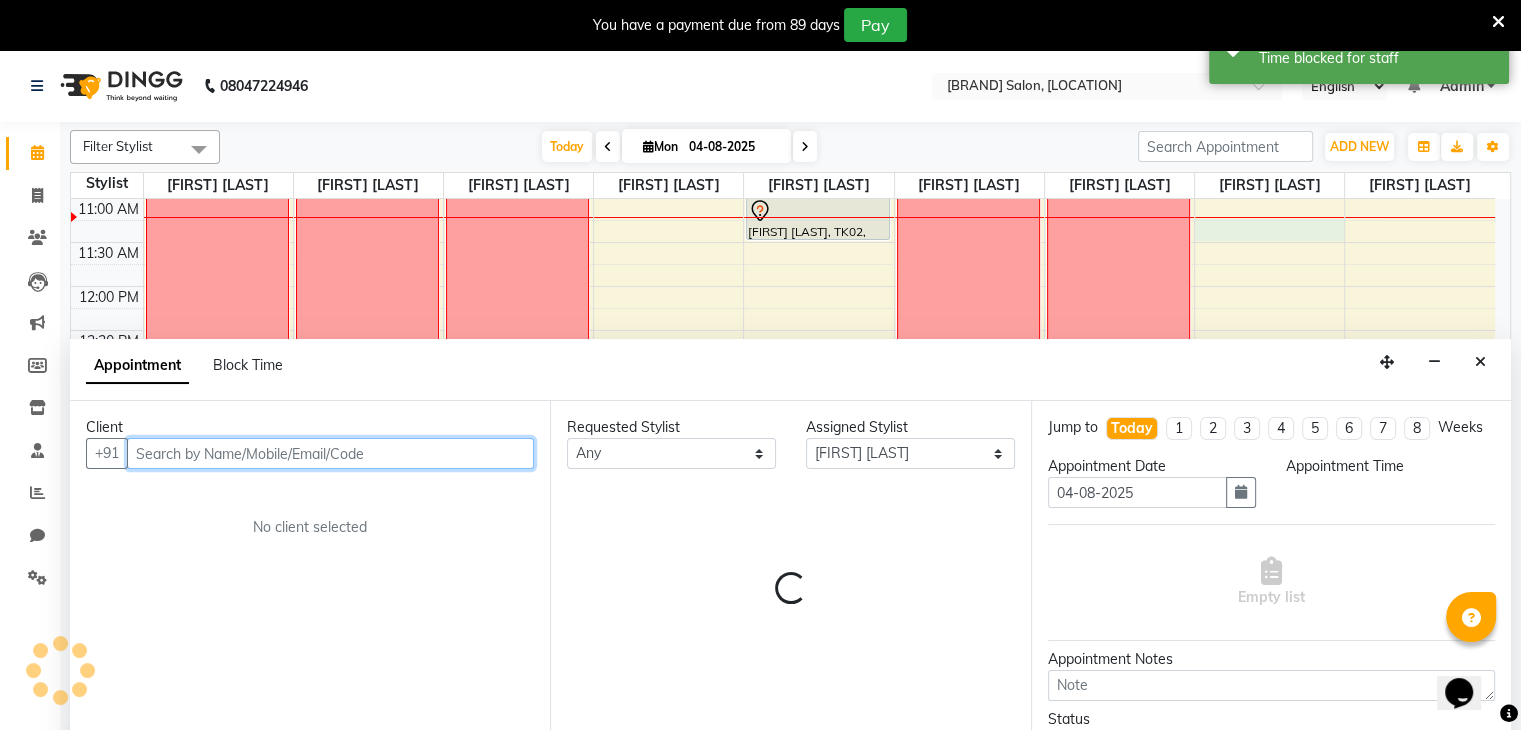 scroll, scrollTop: 50, scrollLeft: 0, axis: vertical 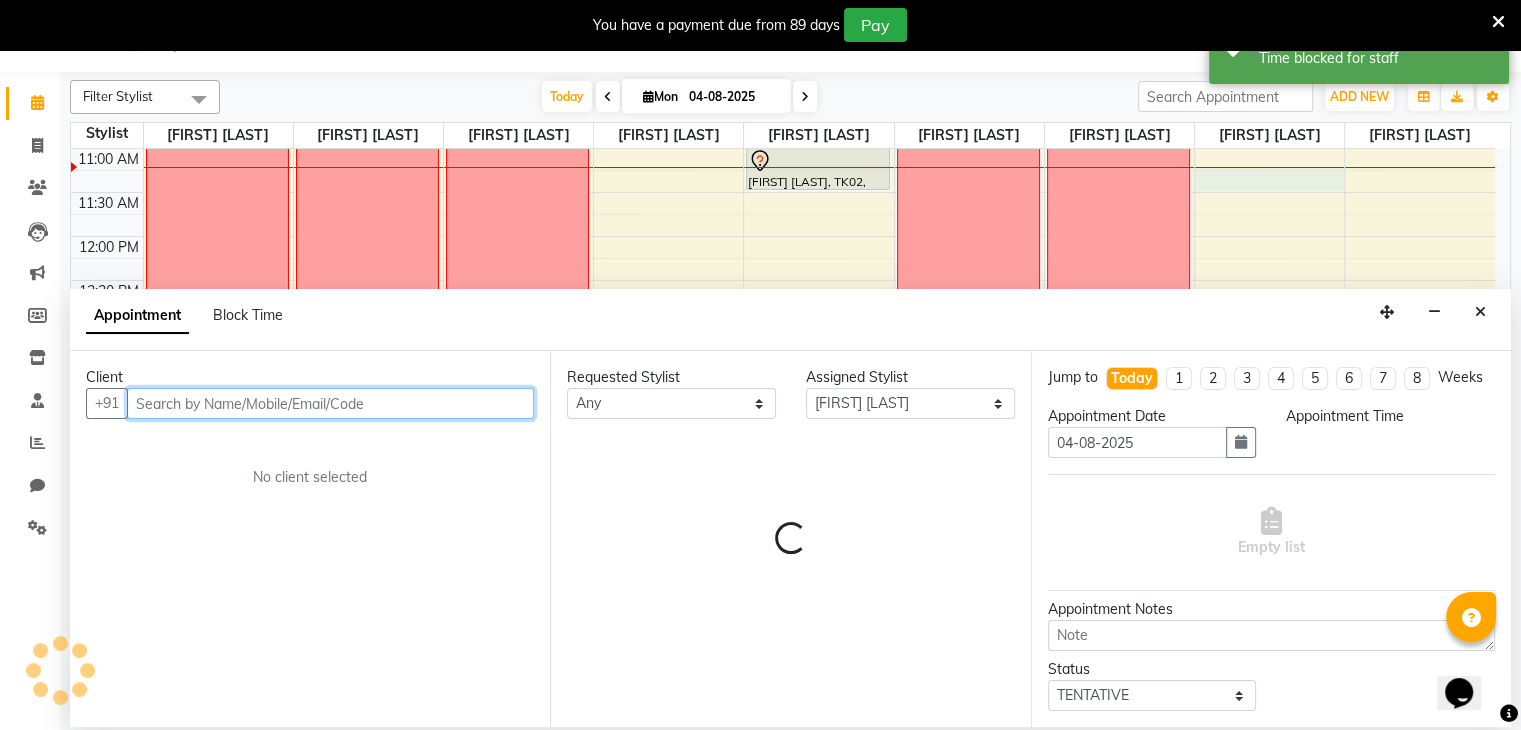 select on "675" 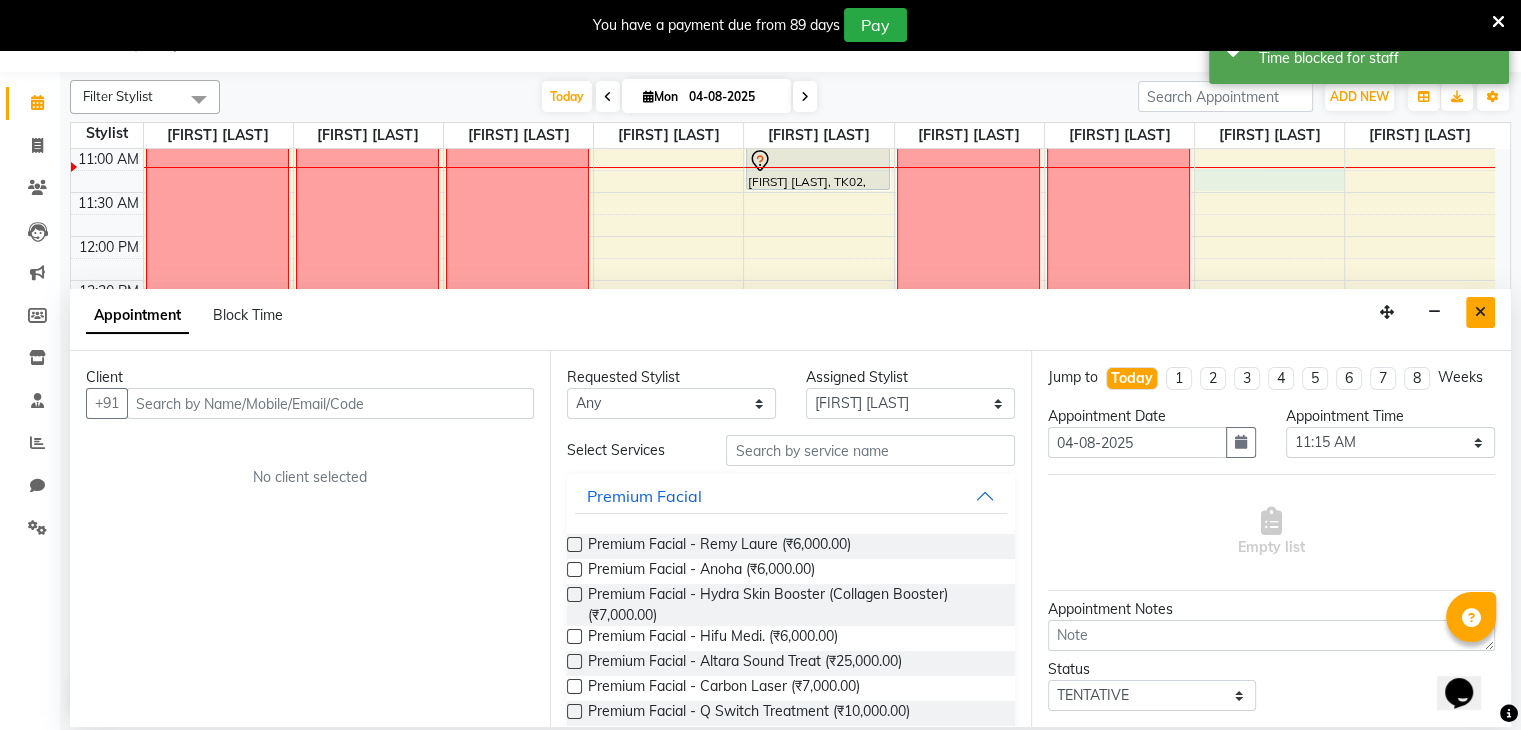 click at bounding box center (1480, 312) 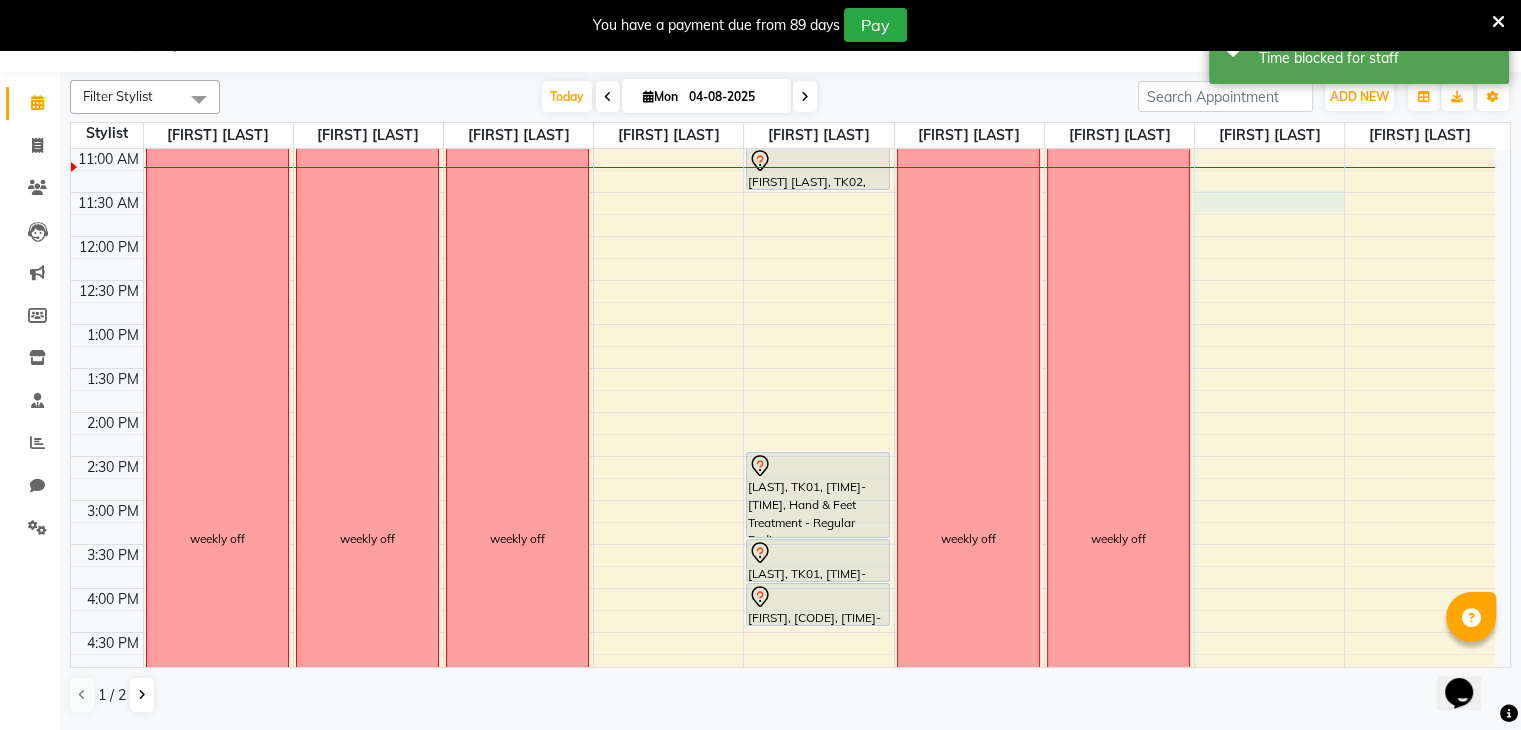click at bounding box center [819, 225] 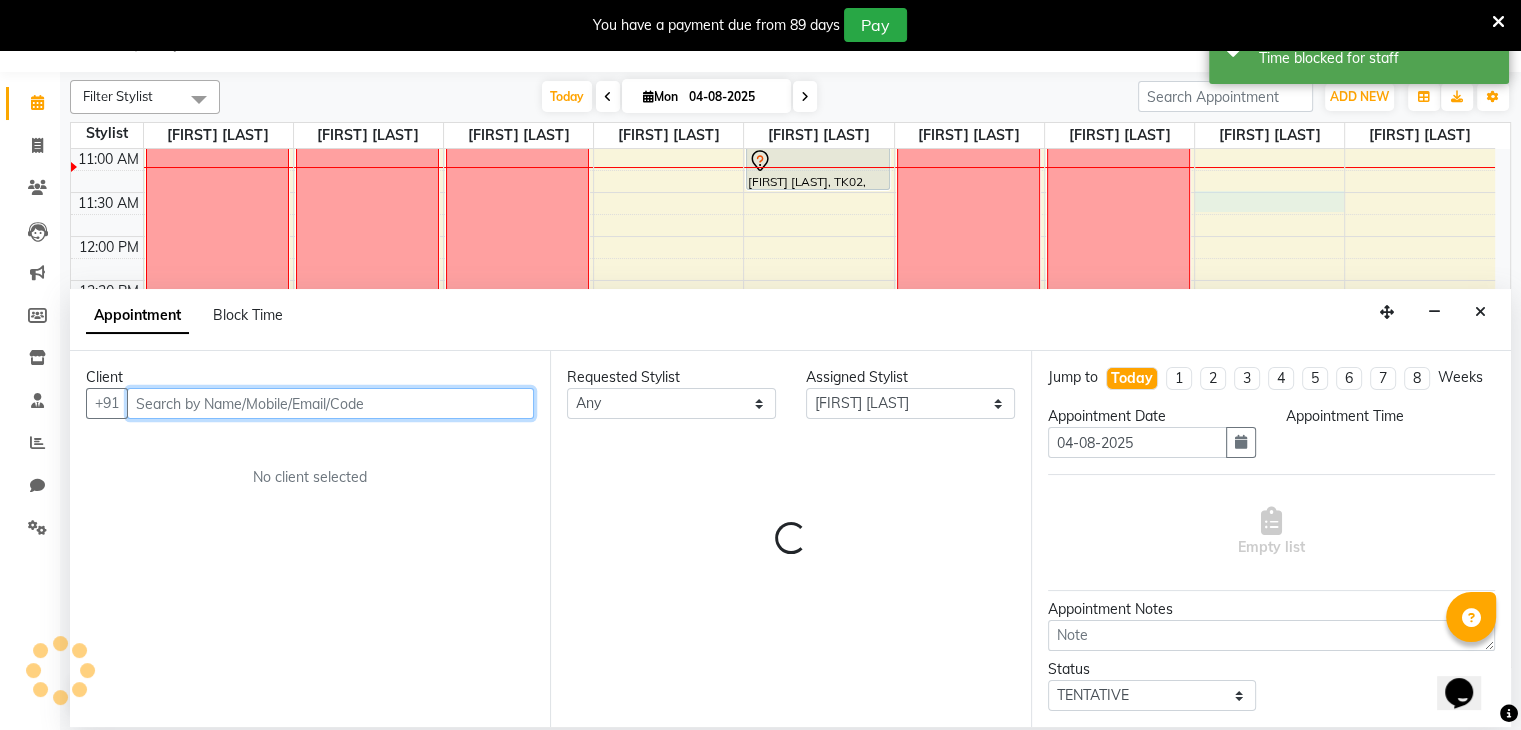 select on "690" 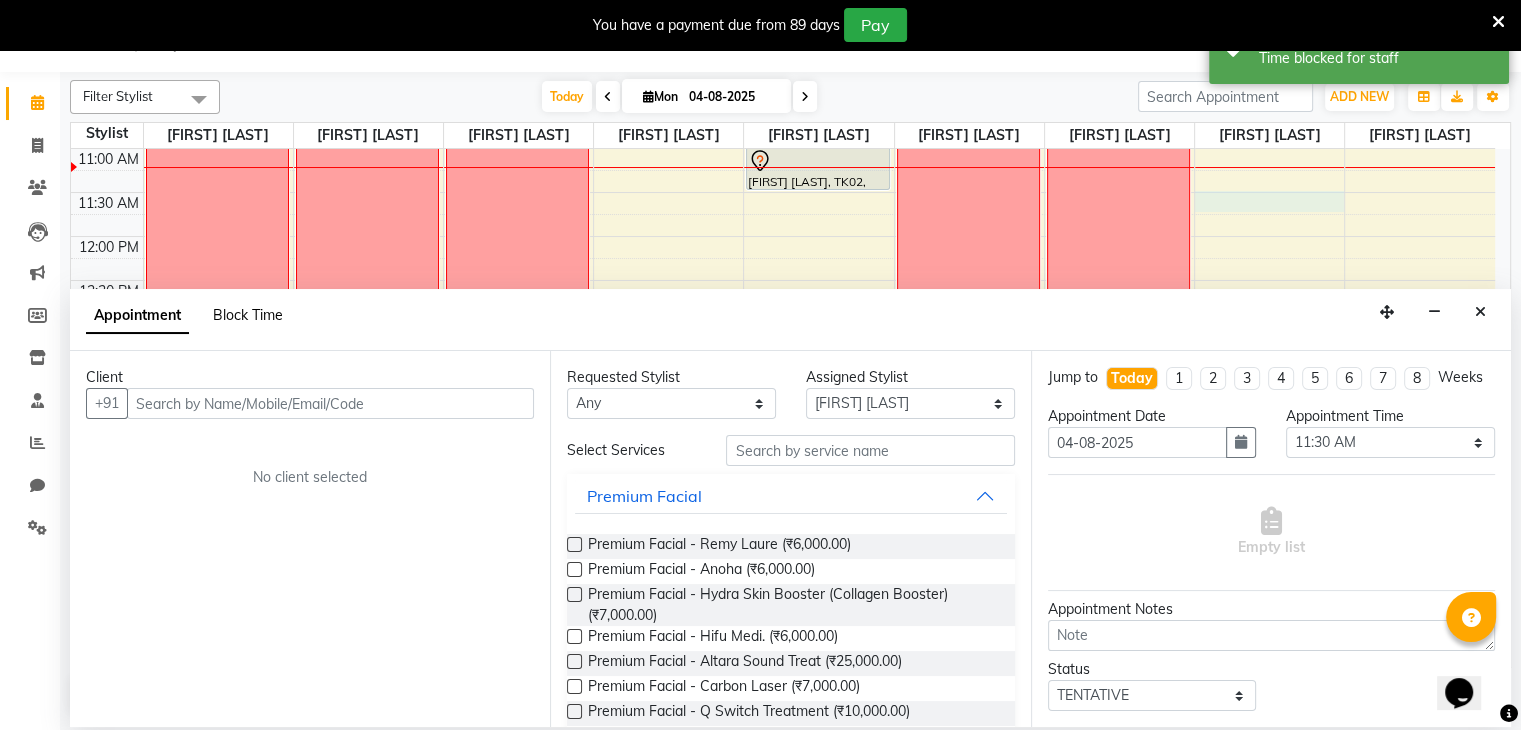 click on "Block Time" at bounding box center (248, 315) 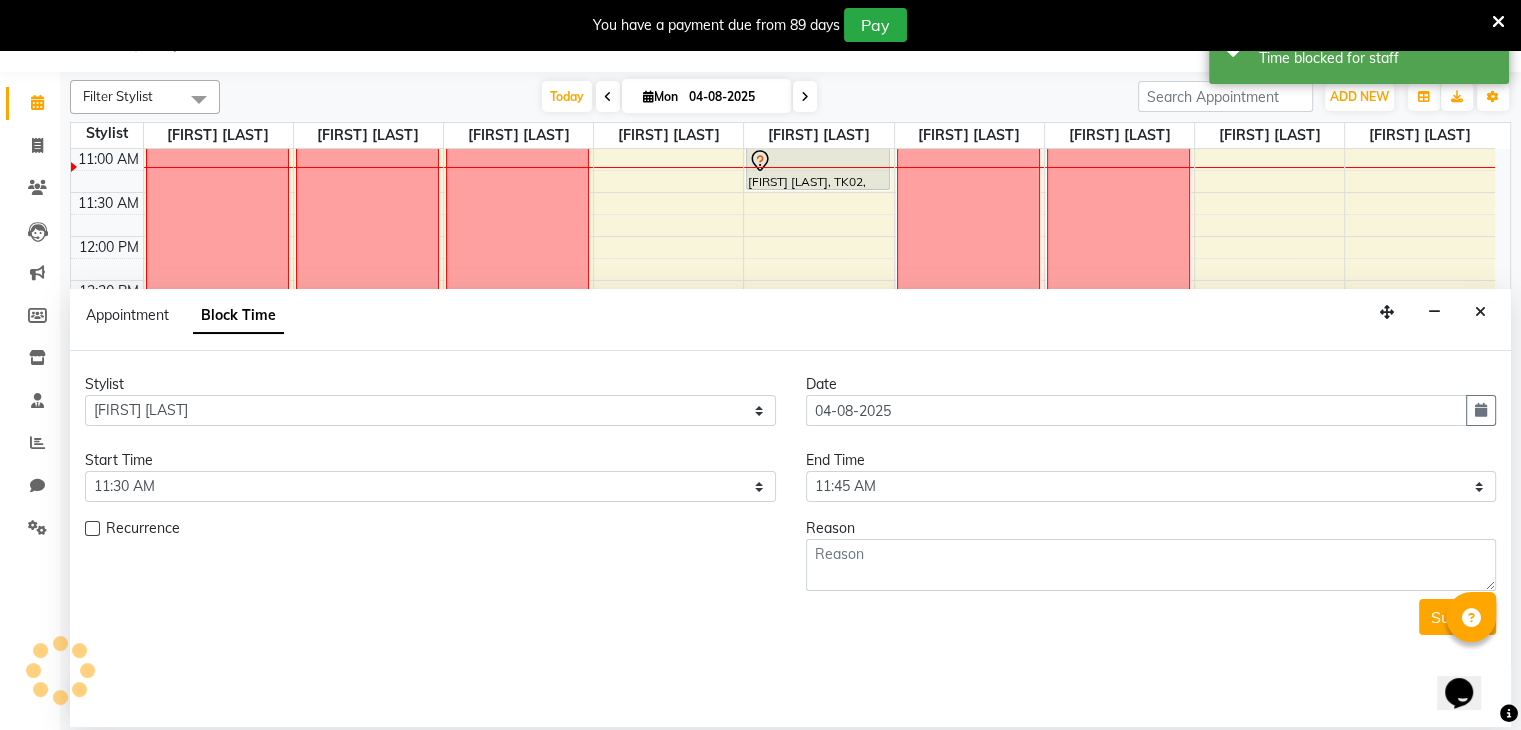 scroll, scrollTop: 176, scrollLeft: 0, axis: vertical 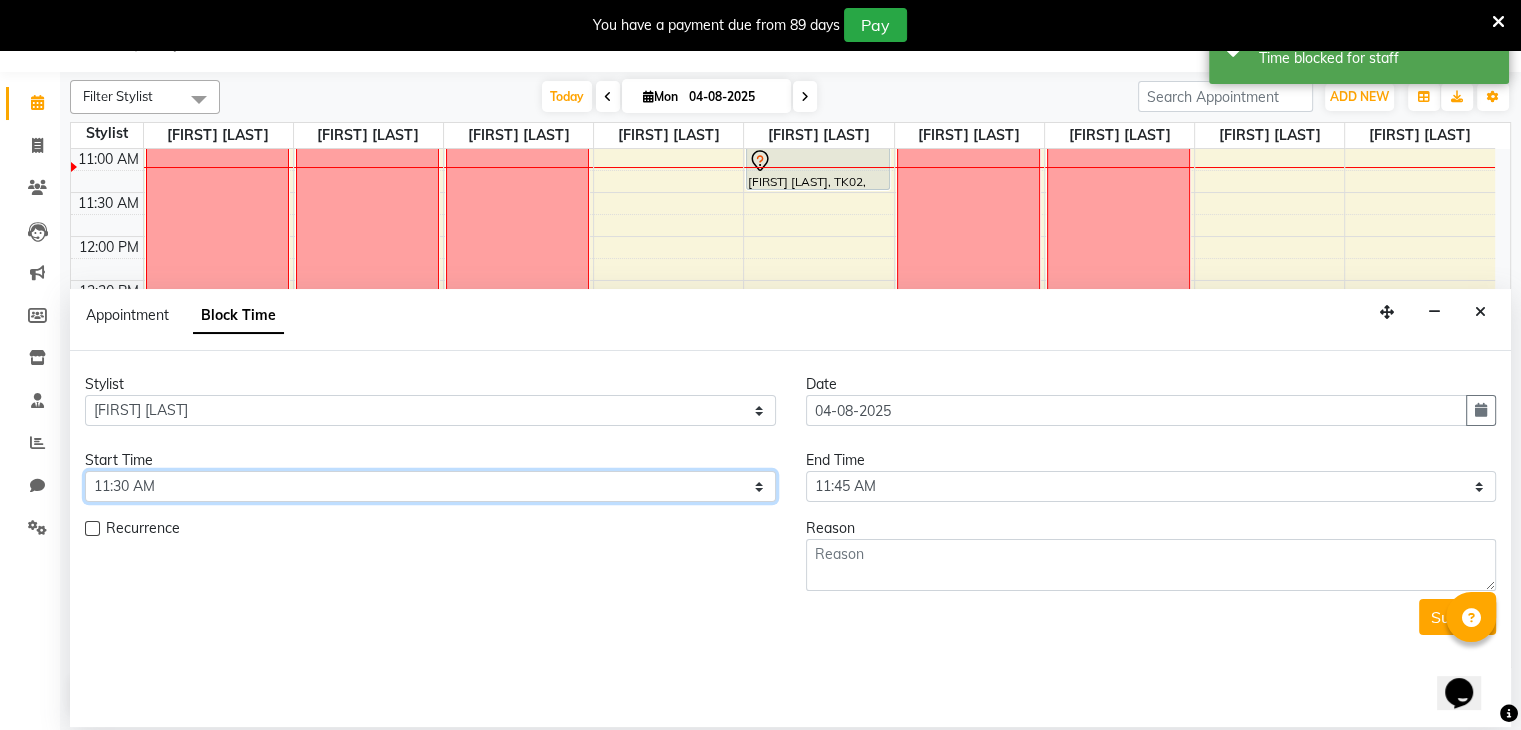 click on "Select 10:00 AM 10:15 AM 10:30 AM 10:45 AM 11:00 AM 11:15 AM 11:30 AM 11:45 AM 12:00 PM 12:15 PM 12:30 PM 12:45 PM 01:00 PM 01:15 PM 01:30 PM 01:45 PM 02:00 PM 02:15 PM 02:30 PM 02:45 PM 03:00 PM 03:15 PM 03:30 PM 03:45 PM 04:00 PM 04:15 PM 04:30 PM 04:45 PM 05:00 PM 05:15 PM 05:30 PM 05:45 PM 06:00 PM 06:15 PM 06:30 PM 06:45 PM 07:00 PM 07:15 PM 07:30 PM 07:45 PM 08:00 PM 08:15 PM 08:30 PM 08:45 PM 09:00 PM" at bounding box center (430, 486) 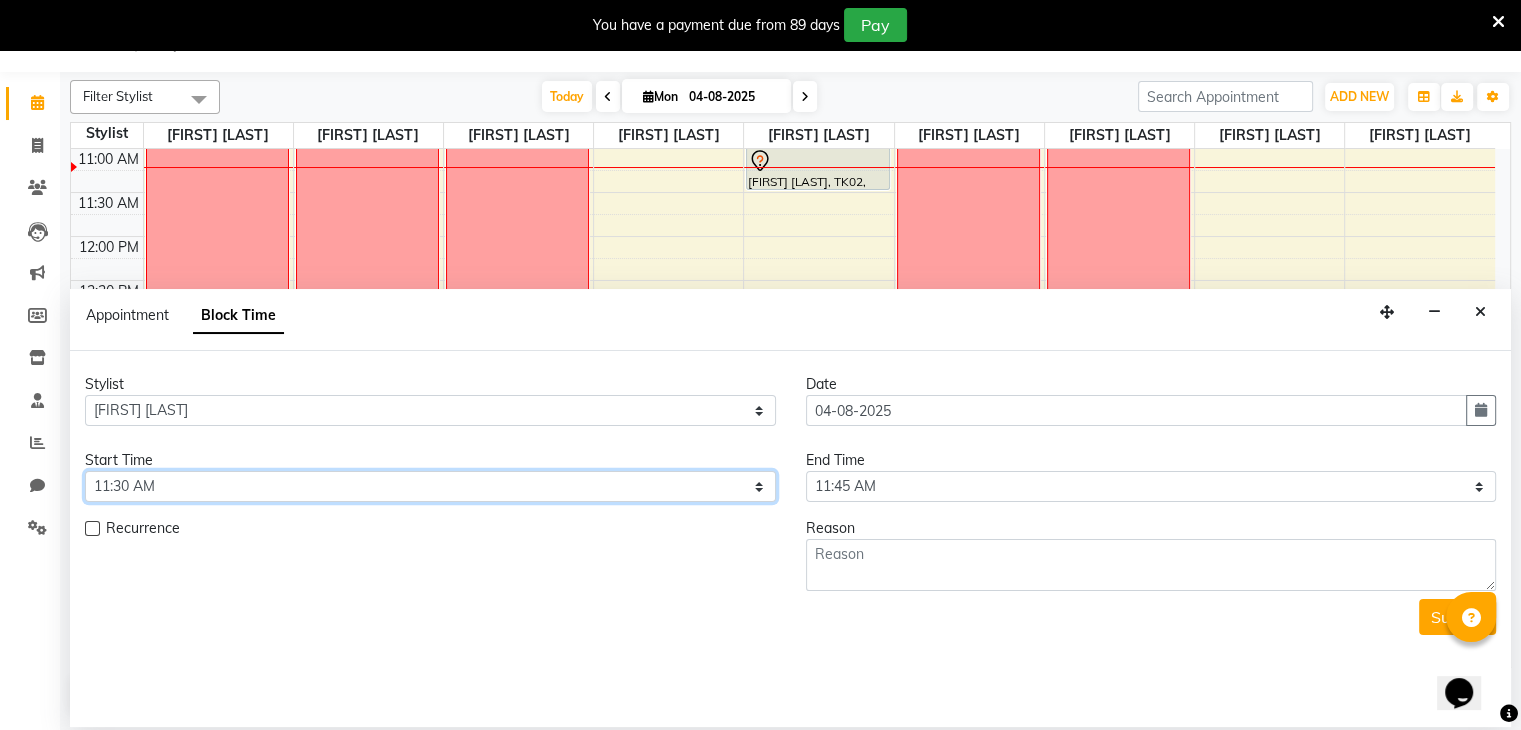 select on "630" 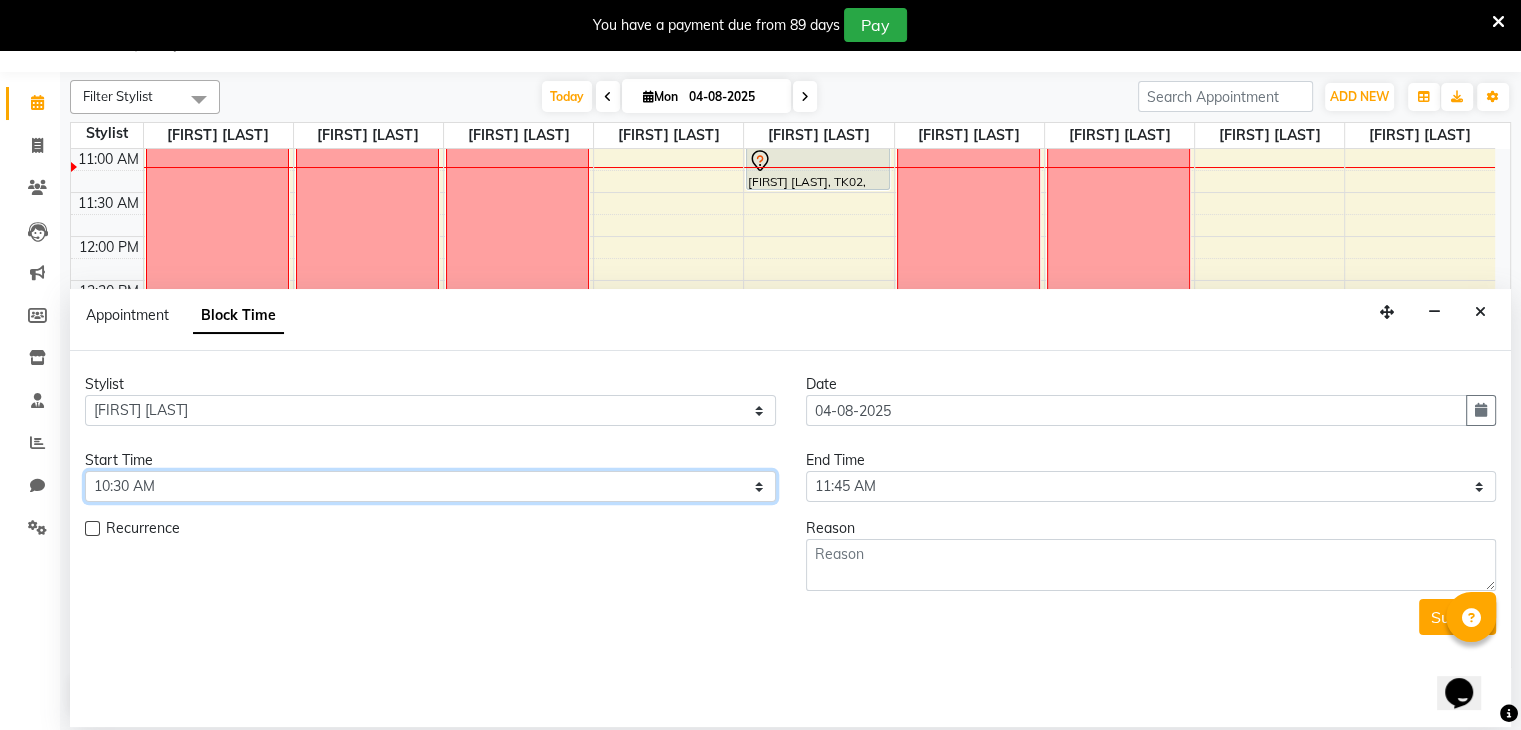 click on "Select 10:00 AM 10:15 AM 10:30 AM 10:45 AM 11:00 AM 11:15 AM 11:30 AM 11:45 AM 12:00 PM 12:15 PM 12:30 PM 12:45 PM 01:00 PM 01:15 PM 01:30 PM 01:45 PM 02:00 PM 02:15 PM 02:30 PM 02:45 PM 03:00 PM 03:15 PM 03:30 PM 03:45 PM 04:00 PM 04:15 PM 04:30 PM 04:45 PM 05:00 PM 05:15 PM 05:30 PM 05:45 PM 06:00 PM 06:15 PM 06:30 PM 06:45 PM 07:00 PM 07:15 PM 07:30 PM 07:45 PM 08:00 PM 08:15 PM 08:30 PM 08:45 PM 09:00 PM" at bounding box center [430, 486] 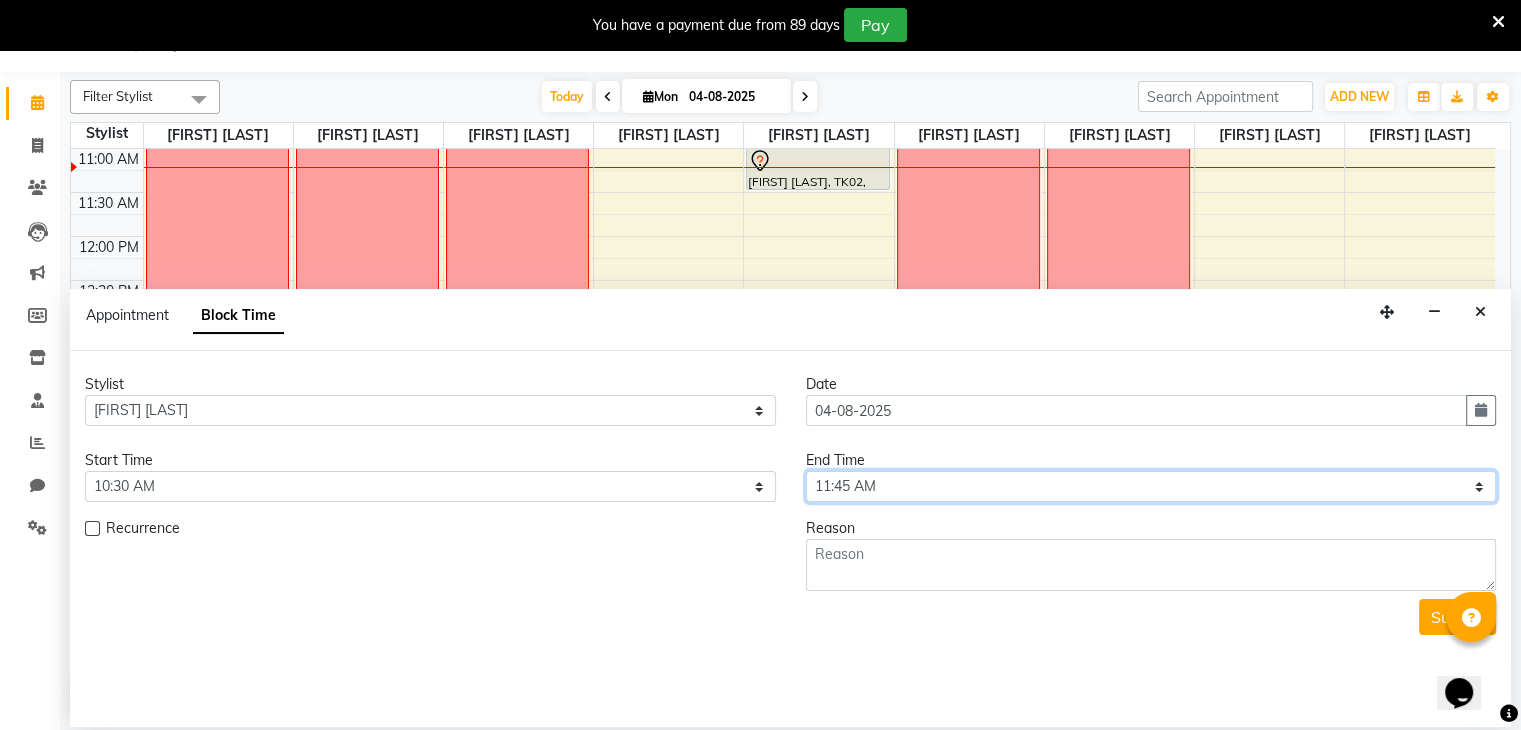 click on "Select 10:00 AM 10:15 AM 10:30 AM 10:45 AM 11:00 AM 11:15 AM 11:30 AM 11:45 AM 12:00 PM 12:15 PM 12:30 PM 12:45 PM 01:00 PM 01:15 PM 01:30 PM 01:45 PM 02:00 PM 02:15 PM 02:30 PM 02:45 PM 03:00 PM 03:15 PM 03:30 PM 03:45 PM 04:00 PM 04:15 PM 04:30 PM 04:45 PM 05:00 PM 05:15 PM 05:30 PM 05:45 PM 06:00 PM 06:15 PM 06:30 PM 06:45 PM 07:00 PM 07:15 PM 07:30 PM 07:45 PM 08:00 PM 08:15 PM 08:30 PM 08:45 PM 09:00 PM" at bounding box center [1151, 486] 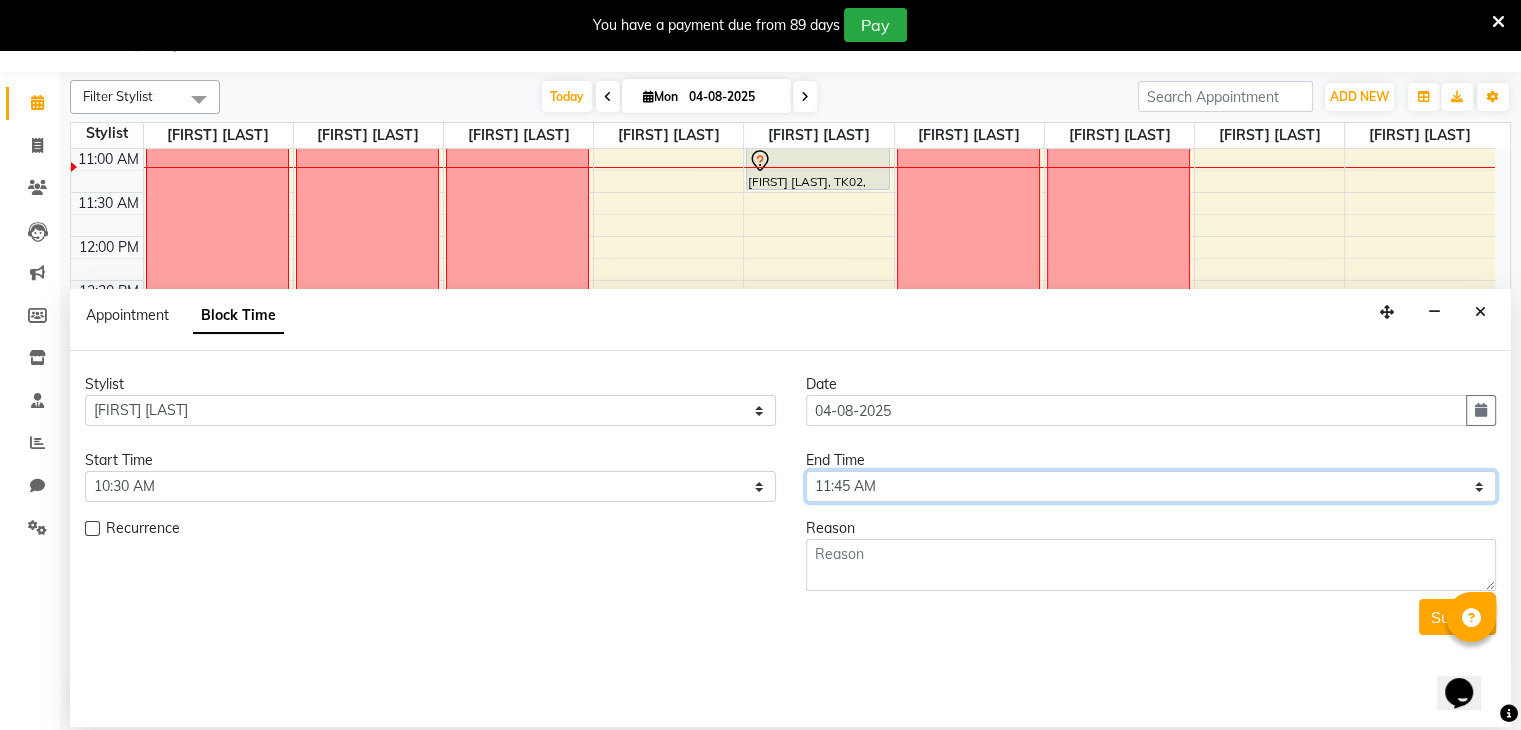 select on "1230" 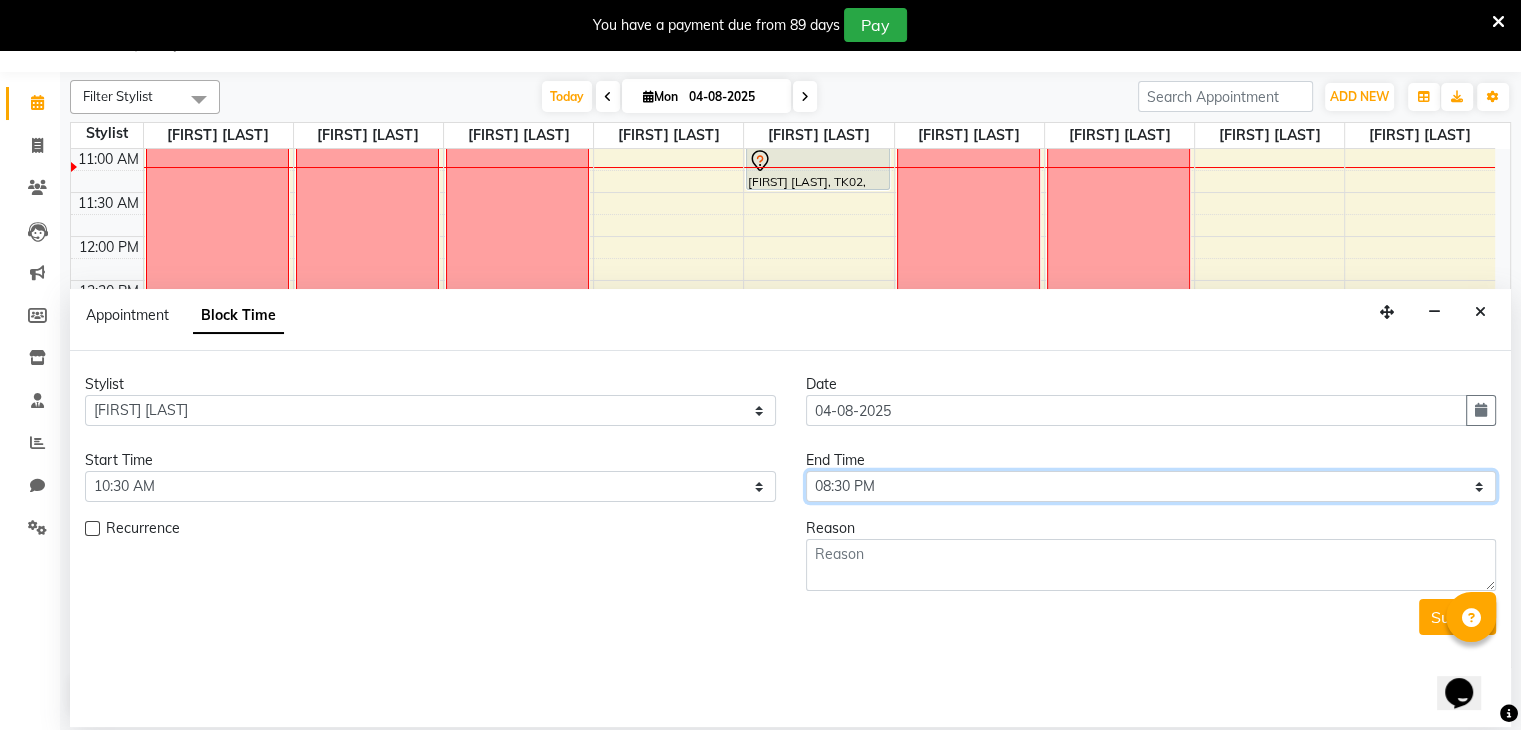 click on "Select 10:00 AM 10:15 AM 10:30 AM 10:45 AM 11:00 AM 11:15 AM 11:30 AM 11:45 AM 12:00 PM 12:15 PM 12:30 PM 12:45 PM 01:00 PM 01:15 PM 01:30 PM 01:45 PM 02:00 PM 02:15 PM 02:30 PM 02:45 PM 03:00 PM 03:15 PM 03:30 PM 03:45 PM 04:00 PM 04:15 PM 04:30 PM 04:45 PM 05:00 PM 05:15 PM 05:30 PM 05:45 PM 06:00 PM 06:15 PM 06:30 PM 06:45 PM 07:00 PM 07:15 PM 07:30 PM 07:45 PM 08:00 PM 08:15 PM 08:30 PM 08:45 PM 09:00 PM" at bounding box center (1151, 486) 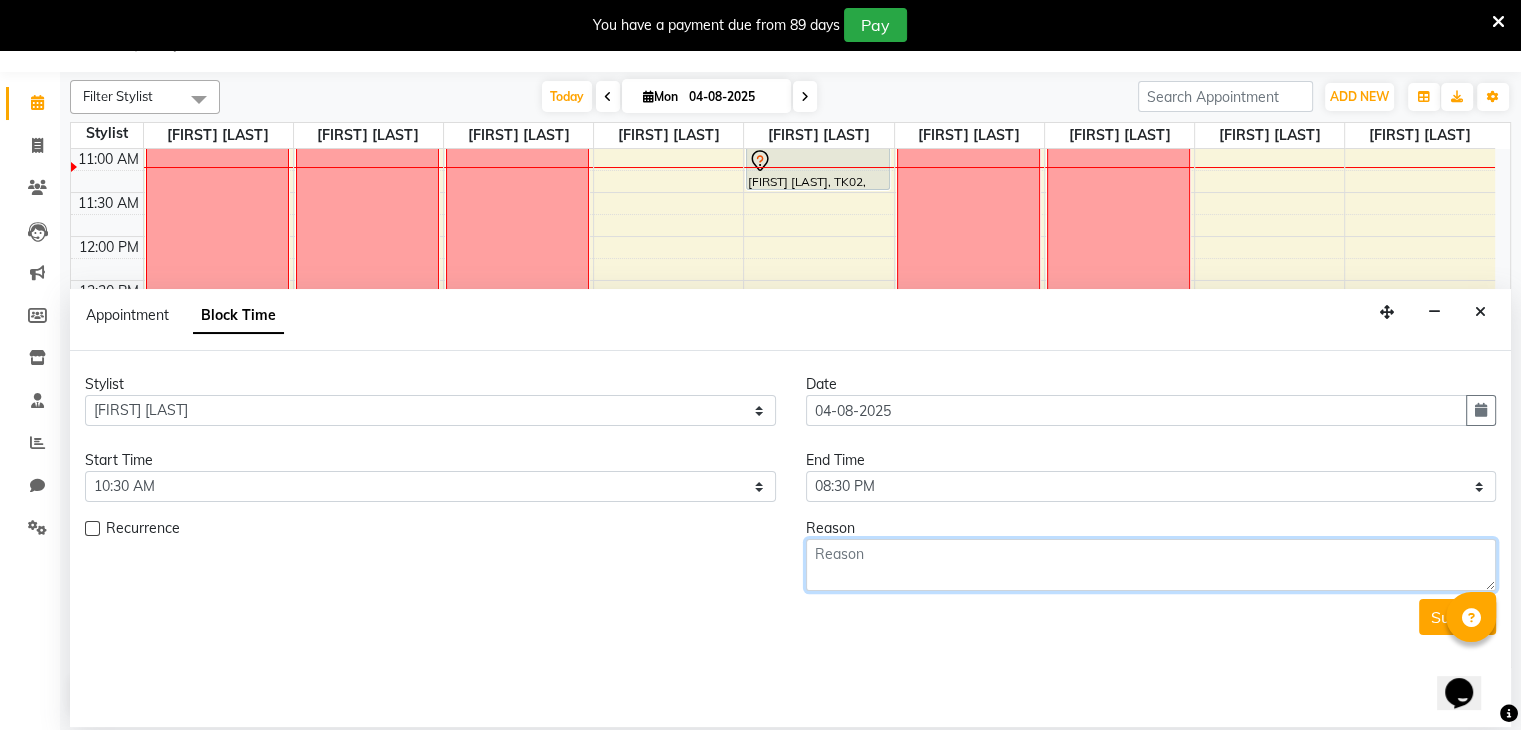 click at bounding box center (1151, 565) 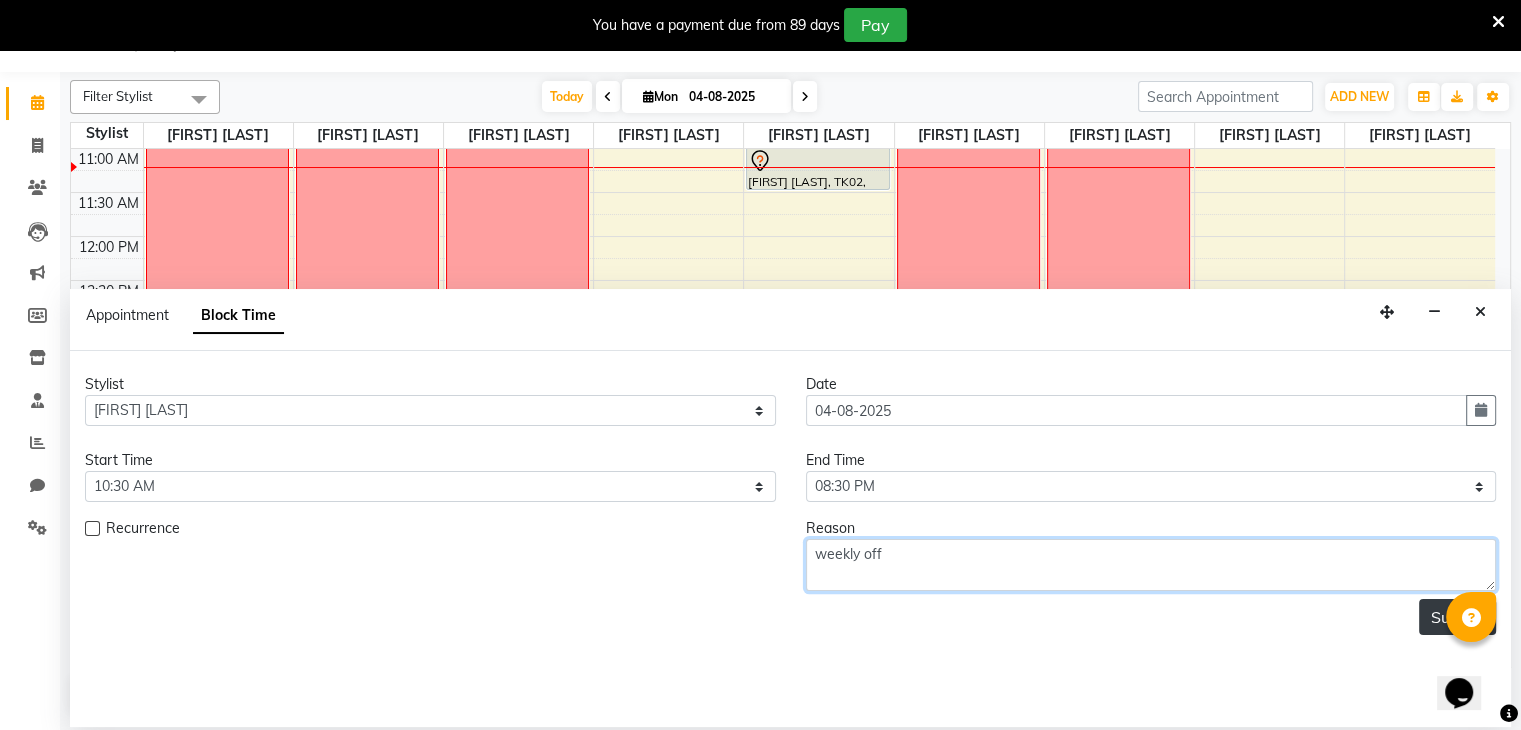 type on "weekly off" 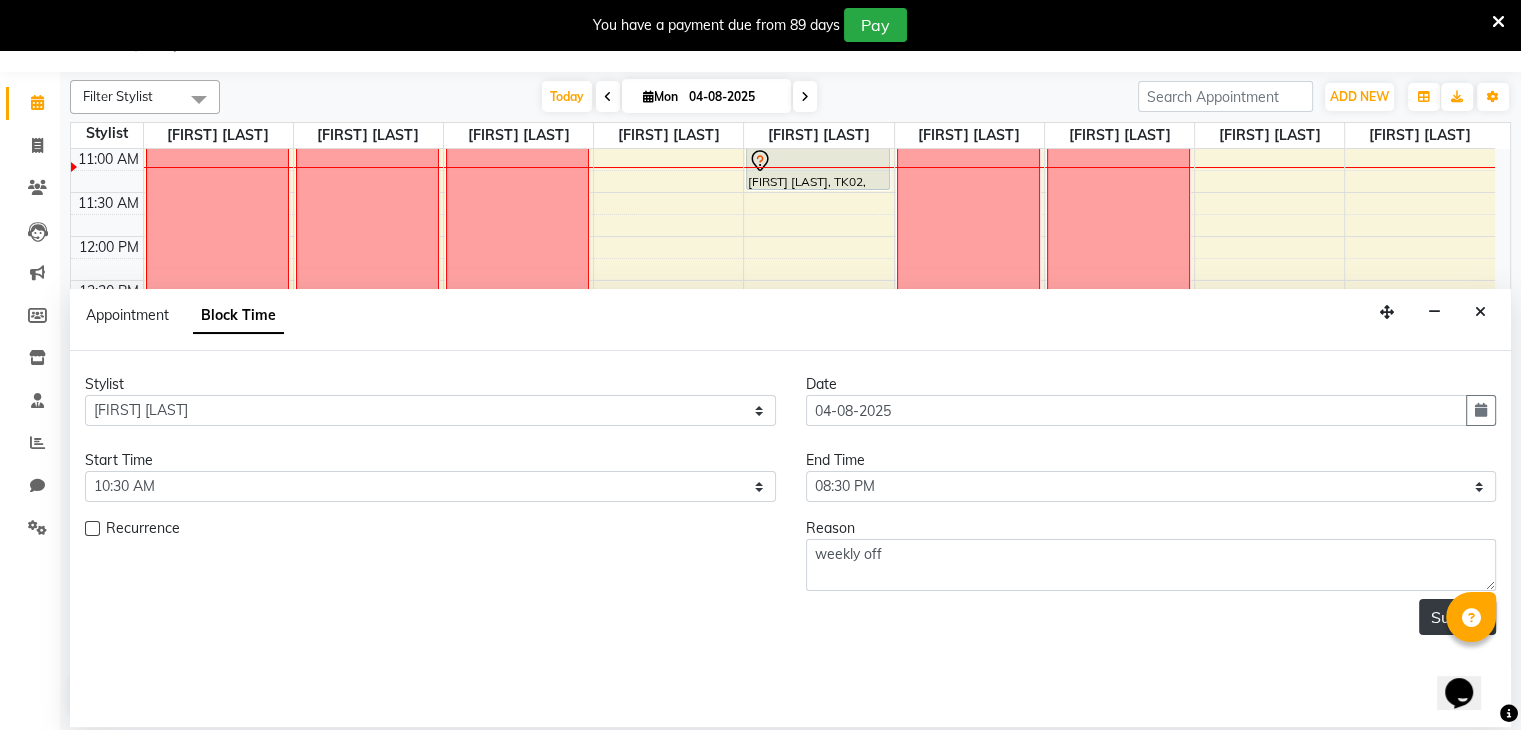click on "Submit" at bounding box center [1457, 617] 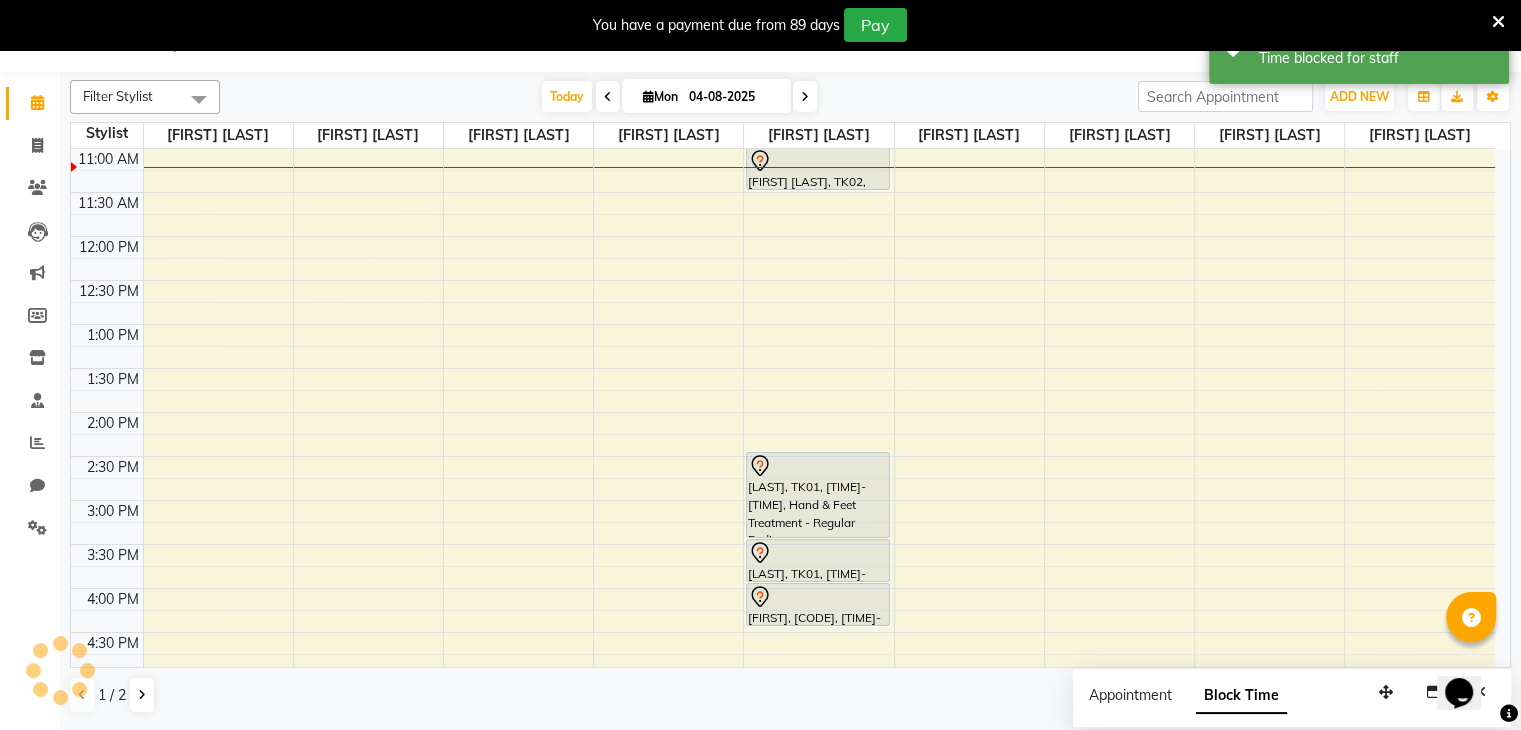 scroll, scrollTop: 0, scrollLeft: 0, axis: both 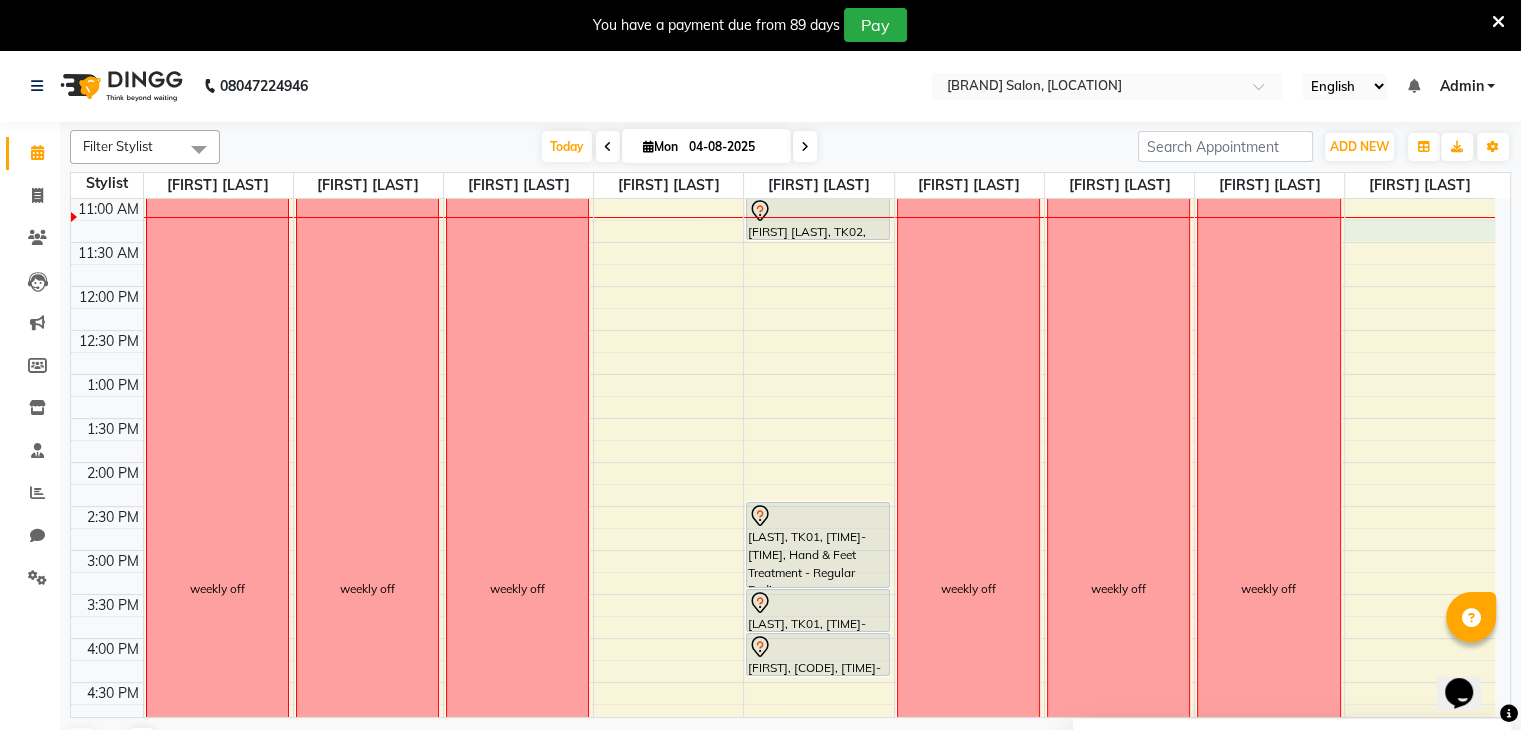 click on "[FIRST] [LAST], TK02, [TIME]-[TIME], Waxing - Full Legs             [LAST], TK01, [TIME]-[TIME], Hand & Feet Treatment - Regular Pedicure             [LAST], TK01, [TIME]-[TIME], Hand & Feet Treatment - Regular Menicure             [LAST], TK01, [TIME]-[TIME], Waxing - Full Hands  weekly off   weekly off   weekly off" at bounding box center [783, 594] 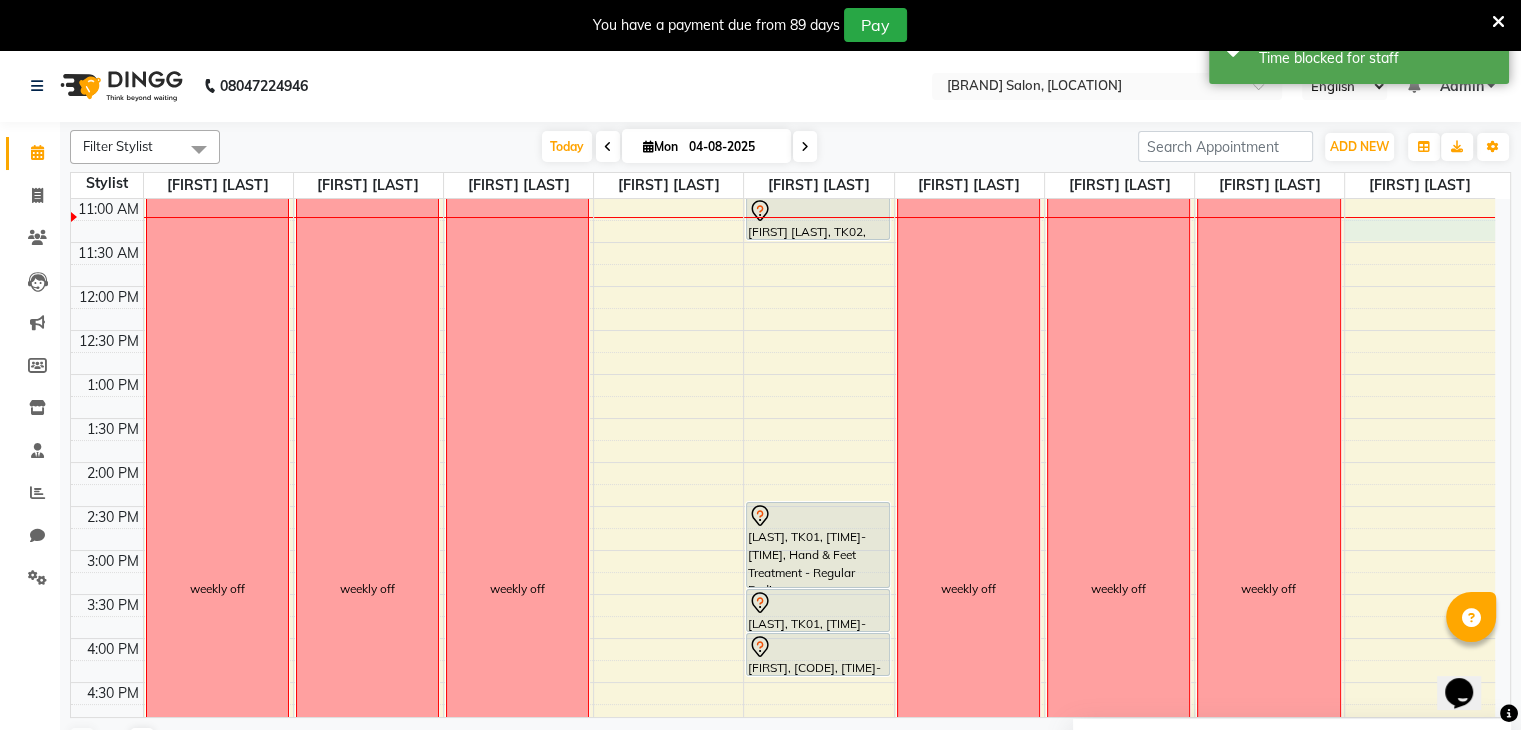 select on "75805" 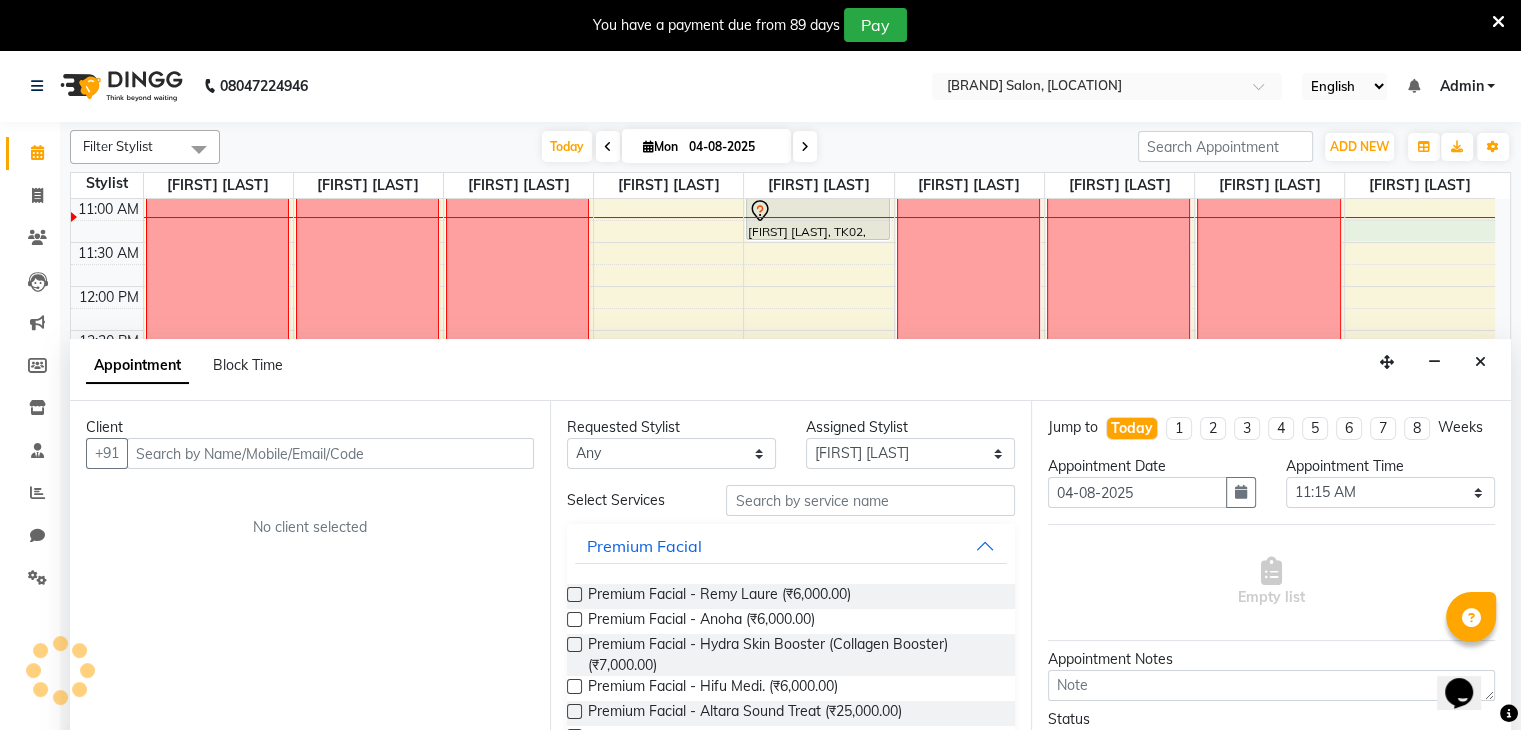 scroll, scrollTop: 50, scrollLeft: 0, axis: vertical 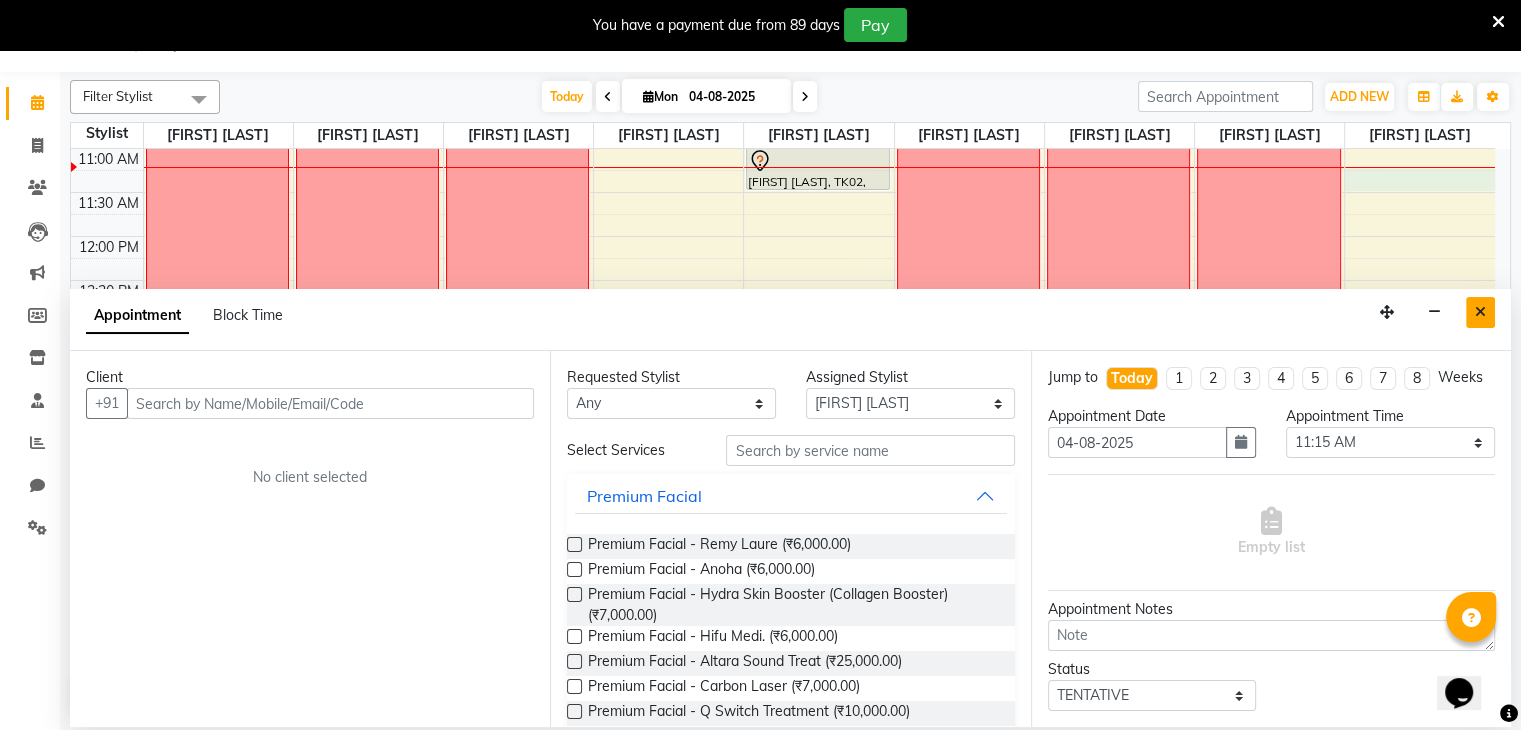 click at bounding box center [1480, 312] 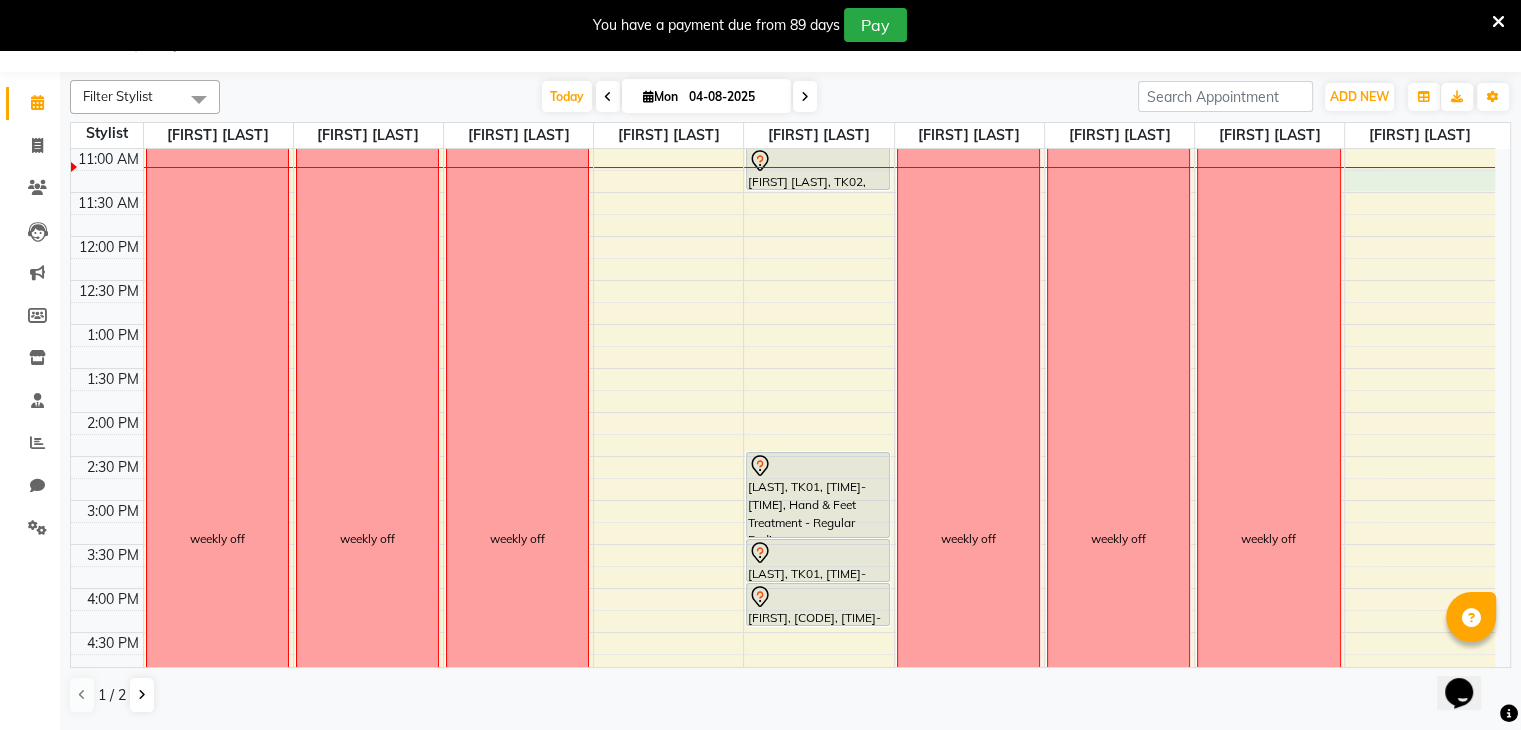 click on "[FIRST] [LAST], TK02, [TIME]-[TIME], Waxing - Full Legs             [LAST], TK01, [TIME]-[TIME], Hand & Feet Treatment - Regular Pedicure             [LAST], TK01, [TIME]-[TIME], Hand & Feet Treatment - Regular Menicure             [LAST], TK01, [TIME]-[TIME], Waxing - Full Hands  weekly off   weekly off   weekly off" at bounding box center [783, 544] 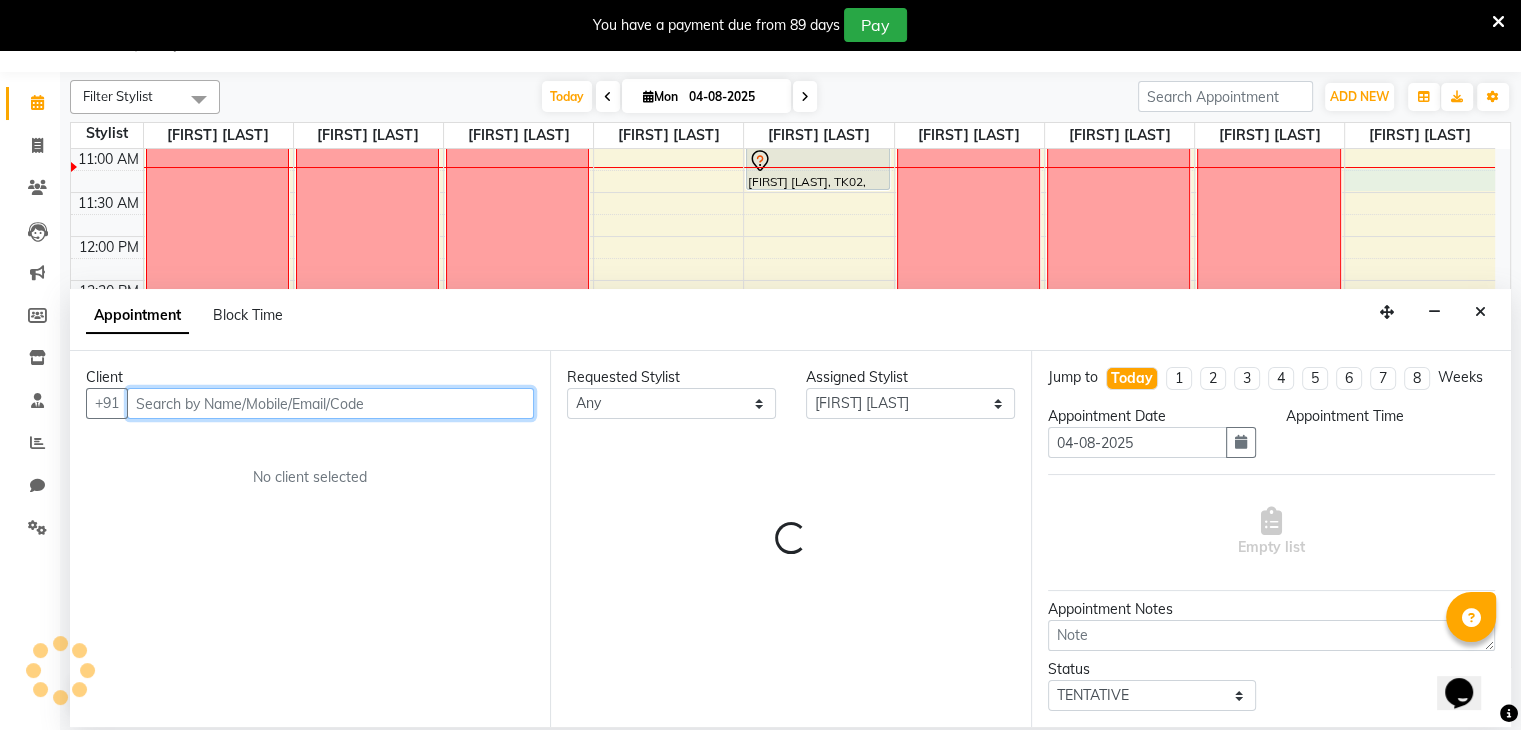 select on "675" 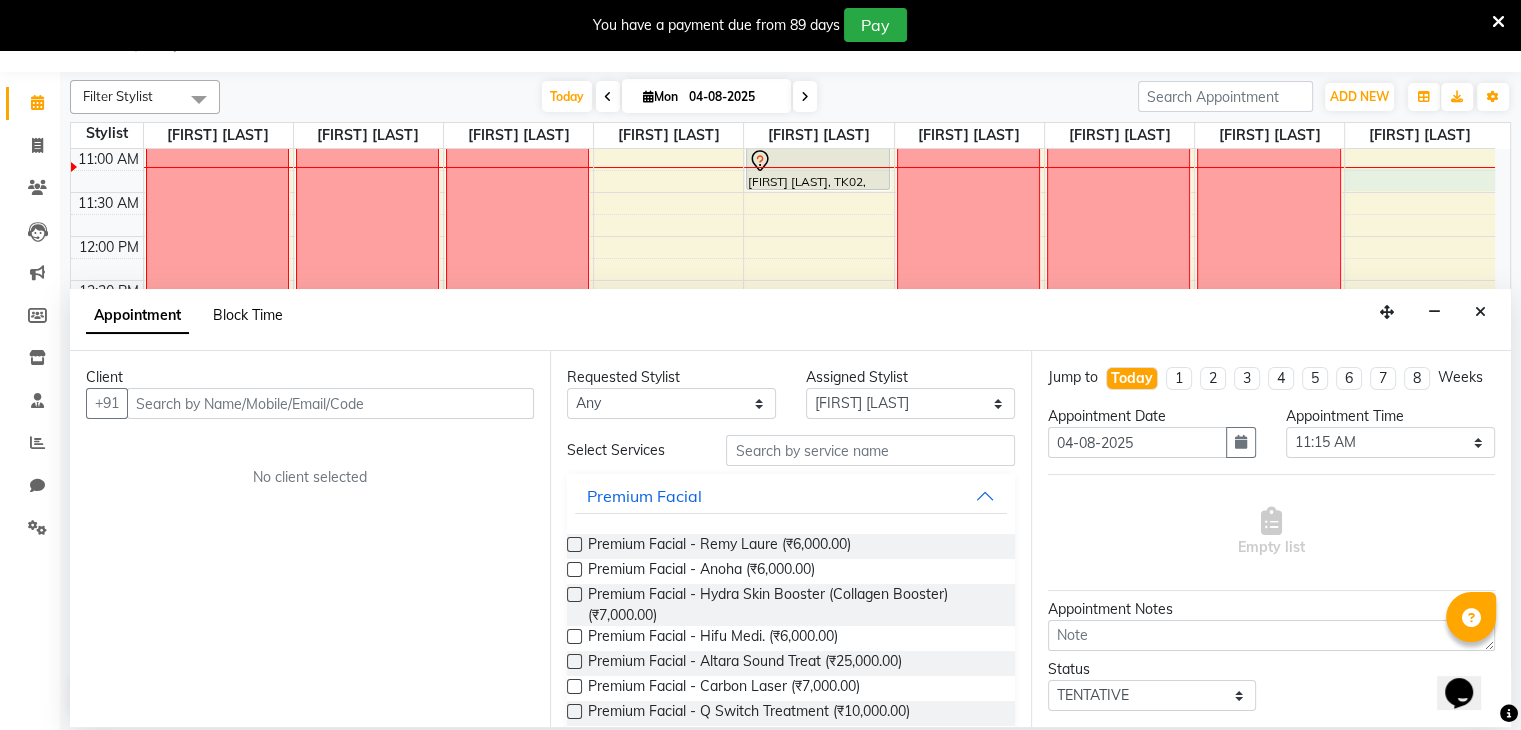 click on "Block Time" at bounding box center [248, 315] 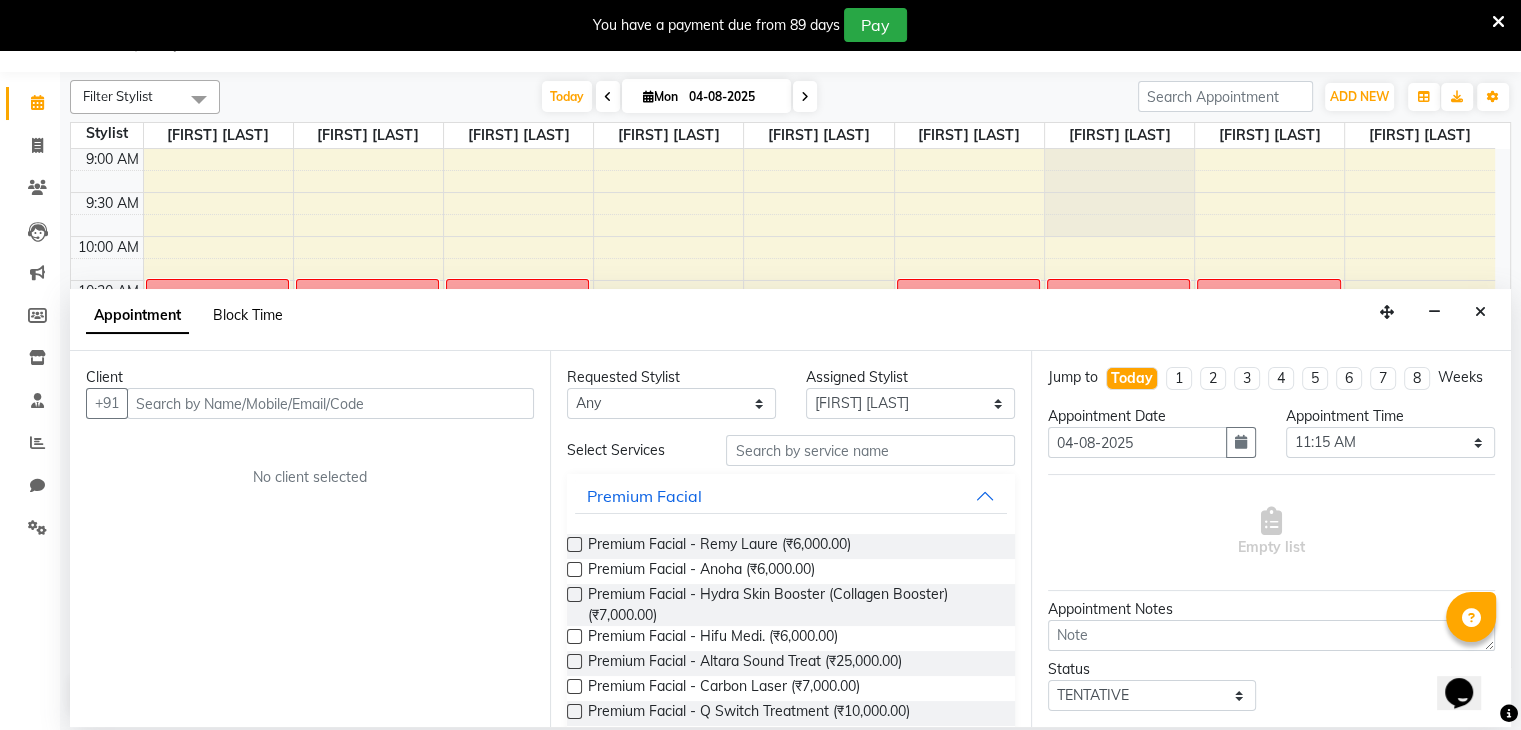select on "75805" 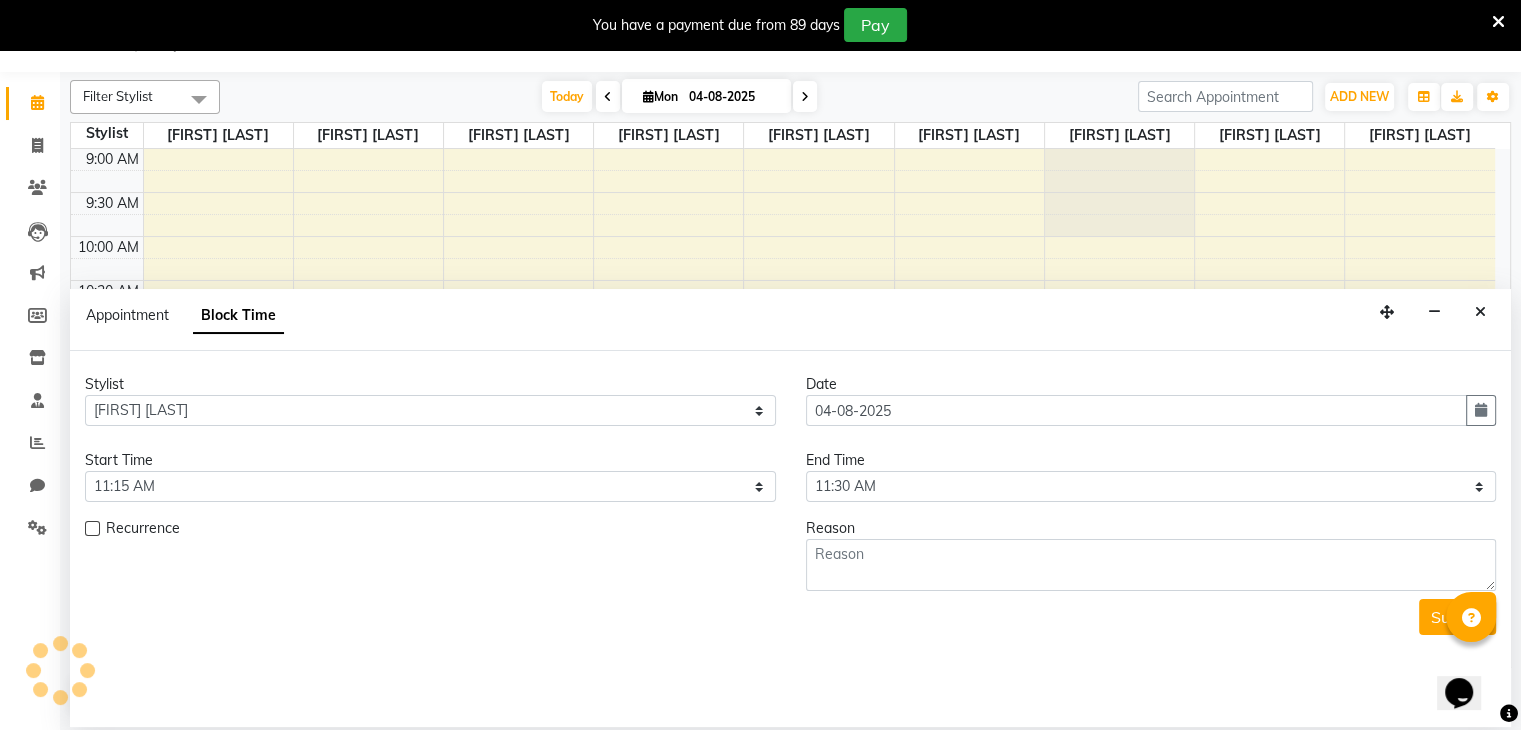 scroll, scrollTop: 176, scrollLeft: 0, axis: vertical 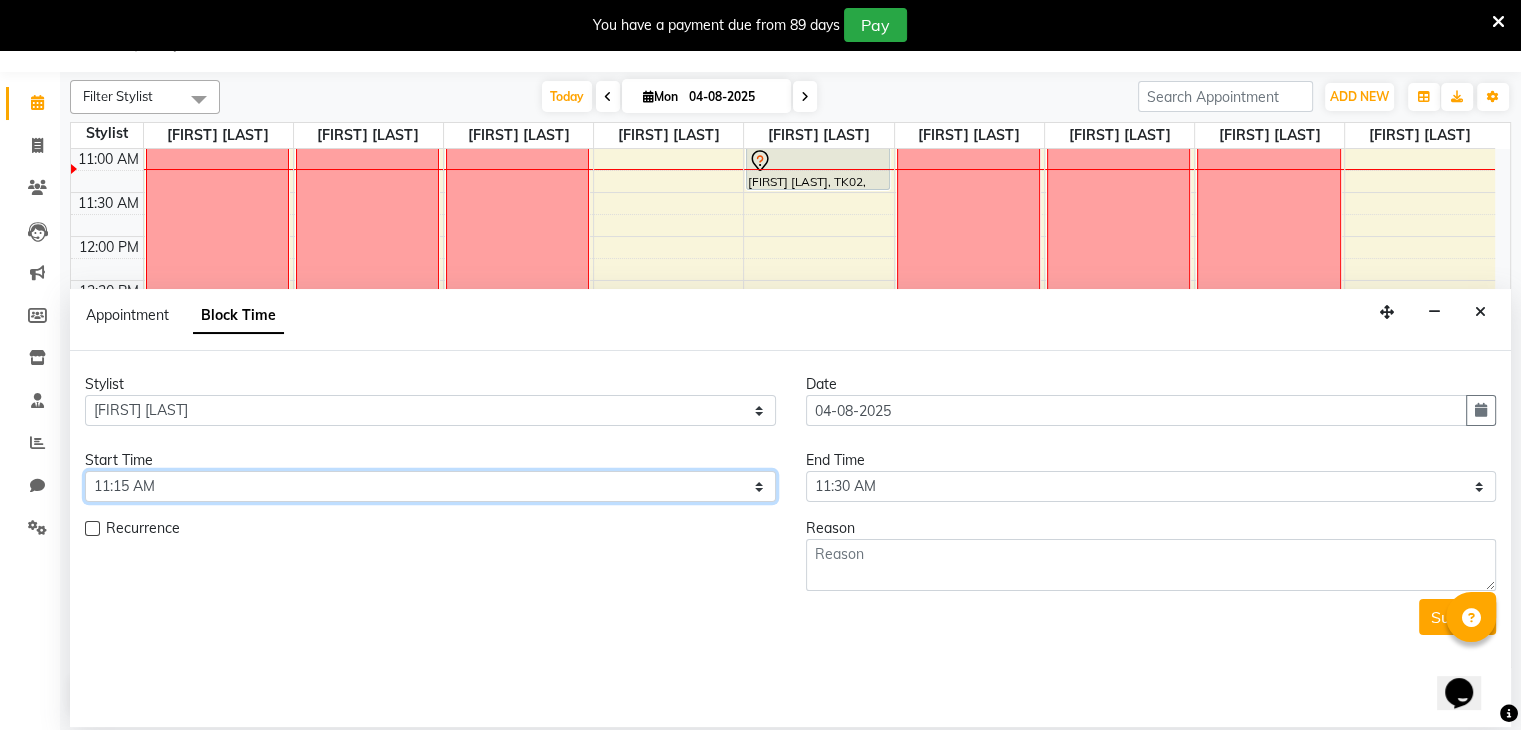click on "Select 10:00 AM 10:15 AM 10:30 AM 10:45 AM 11:00 AM 11:15 AM 11:30 AM 11:45 AM 12:00 PM 12:15 PM 12:30 PM 12:45 PM 01:00 PM 01:15 PM 01:30 PM 01:45 PM 02:00 PM 02:15 PM 02:30 PM 02:45 PM 03:00 PM 03:15 PM 03:30 PM 03:45 PM 04:00 PM 04:15 PM 04:30 PM 04:45 PM 05:00 PM 05:15 PM 05:30 PM 05:45 PM 06:00 PM 06:15 PM 06:30 PM 06:45 PM 07:00 PM 07:15 PM 07:30 PM 07:45 PM 08:00 PM 08:15 PM 08:30 PM 08:45 PM 09:00 PM" at bounding box center [430, 486] 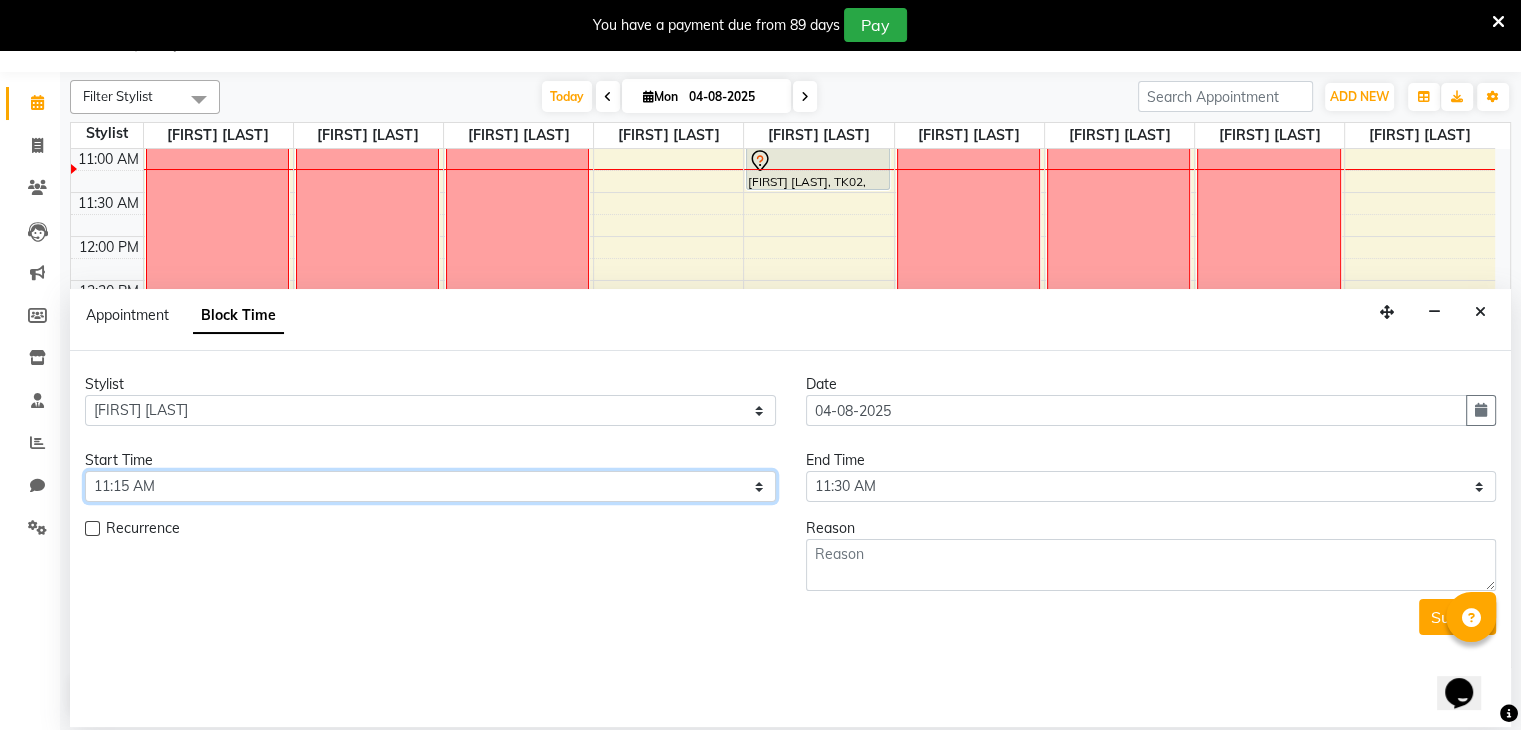 select on "630" 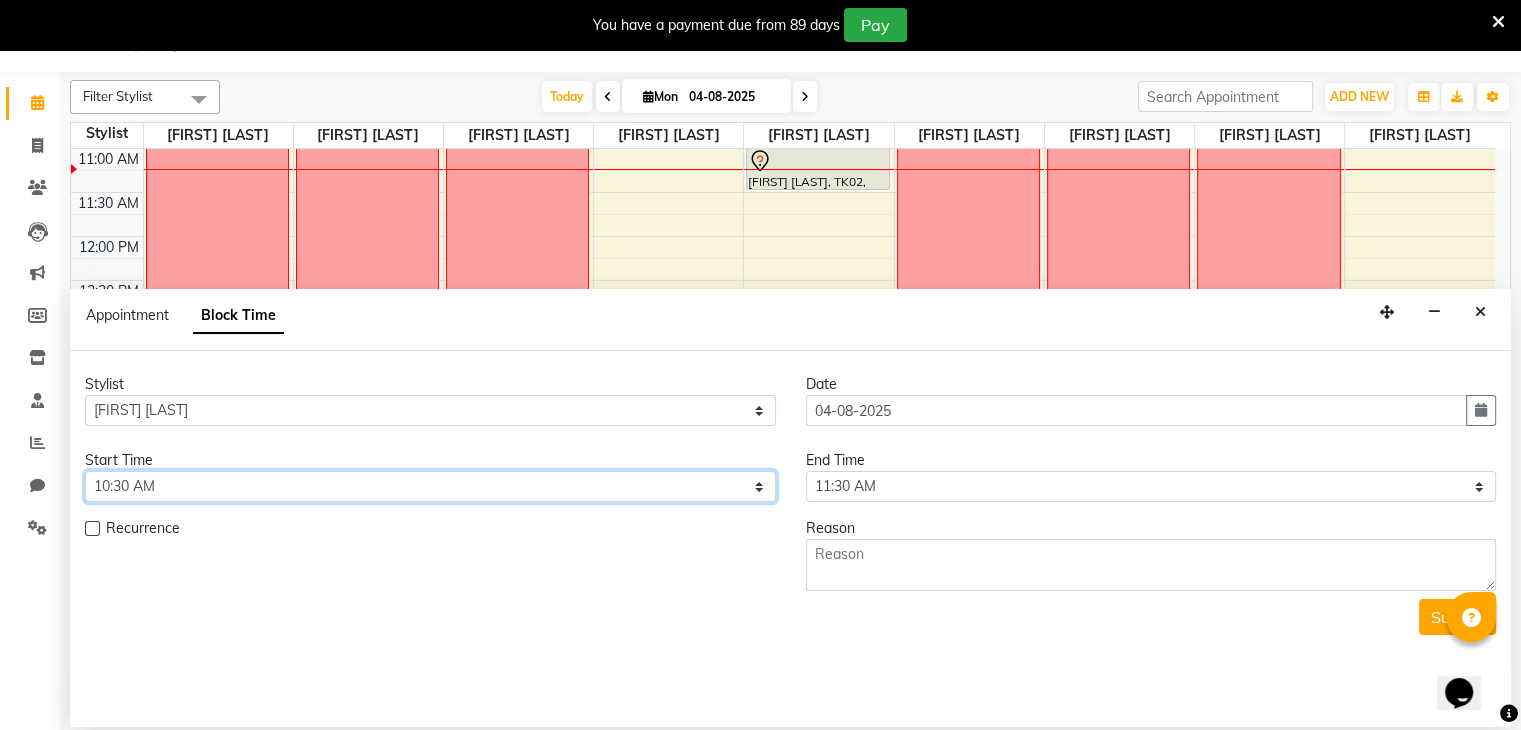click on "Select 10:00 AM 10:15 AM 10:30 AM 10:45 AM 11:00 AM 11:15 AM 11:30 AM 11:45 AM 12:00 PM 12:15 PM 12:30 PM 12:45 PM 01:00 PM 01:15 PM 01:30 PM 01:45 PM 02:00 PM 02:15 PM 02:30 PM 02:45 PM 03:00 PM 03:15 PM 03:30 PM 03:45 PM 04:00 PM 04:15 PM 04:30 PM 04:45 PM 05:00 PM 05:15 PM 05:30 PM 05:45 PM 06:00 PM 06:15 PM 06:30 PM 06:45 PM 07:00 PM 07:15 PM 07:30 PM 07:45 PM 08:00 PM 08:15 PM 08:30 PM 08:45 PM 09:00 PM" at bounding box center (430, 486) 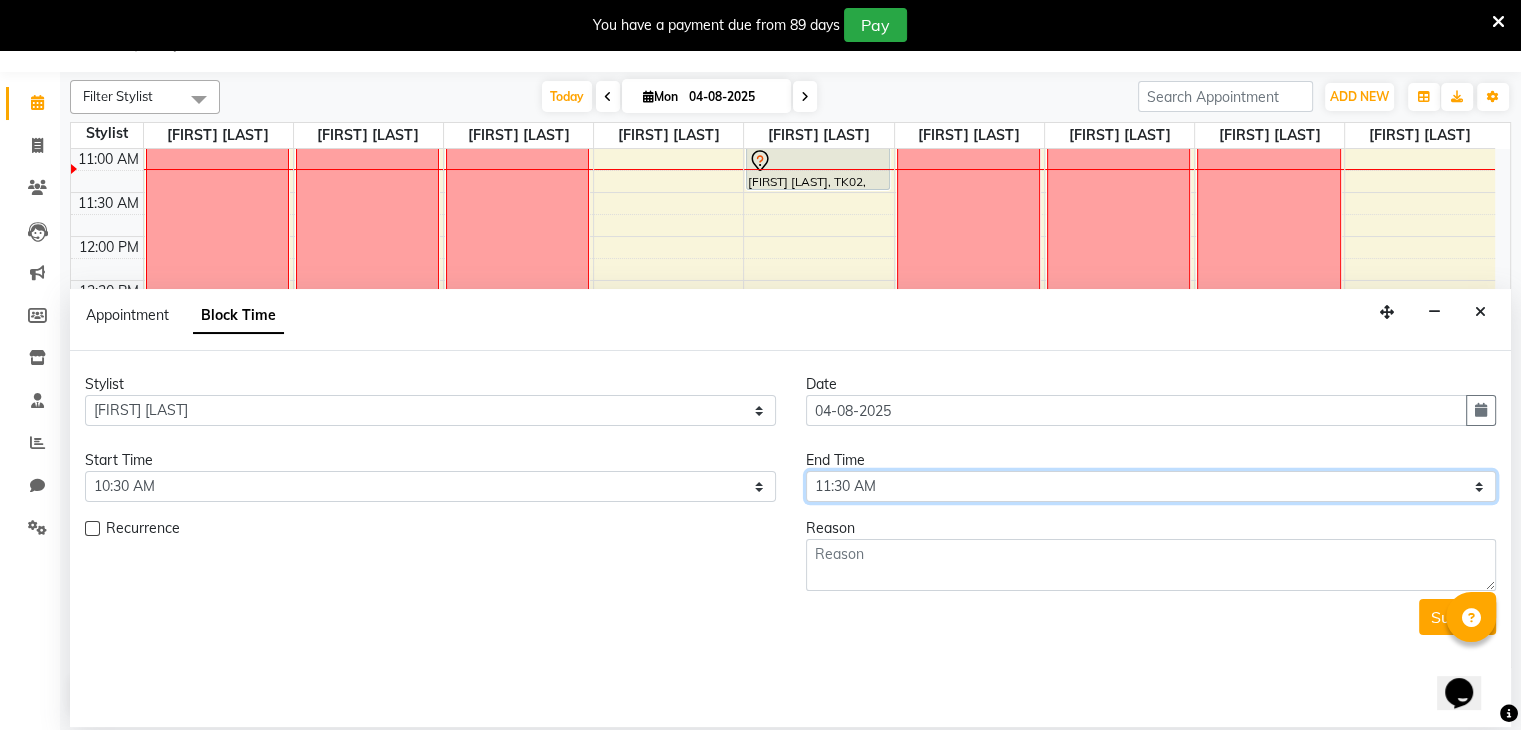 click on "Select 10:00 AM 10:15 AM 10:30 AM 10:45 AM 11:00 AM 11:15 AM 11:30 AM 11:45 AM 12:00 PM 12:15 PM 12:30 PM 12:45 PM 01:00 PM 01:15 PM 01:30 PM 01:45 PM 02:00 PM 02:15 PM 02:30 PM 02:45 PM 03:00 PM 03:15 PM 03:30 PM 03:45 PM 04:00 PM 04:15 PM 04:30 PM 04:45 PM 05:00 PM 05:15 PM 05:30 PM 05:45 PM 06:00 PM 06:15 PM 06:30 PM 06:45 PM 07:00 PM 07:15 PM 07:30 PM 07:45 PM 08:00 PM 08:15 PM 08:30 PM 08:45 PM 09:00 PM" at bounding box center (1151, 486) 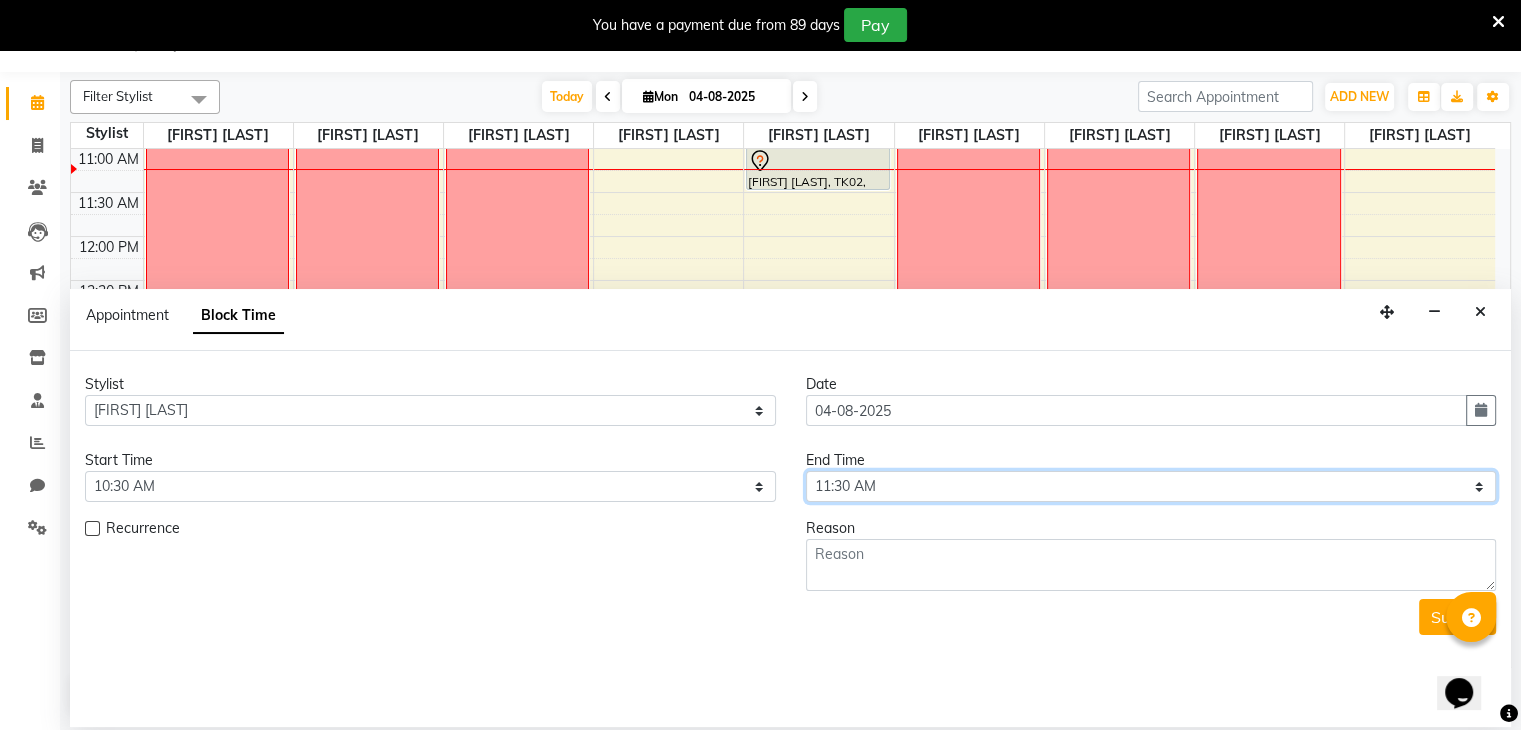 select on "1230" 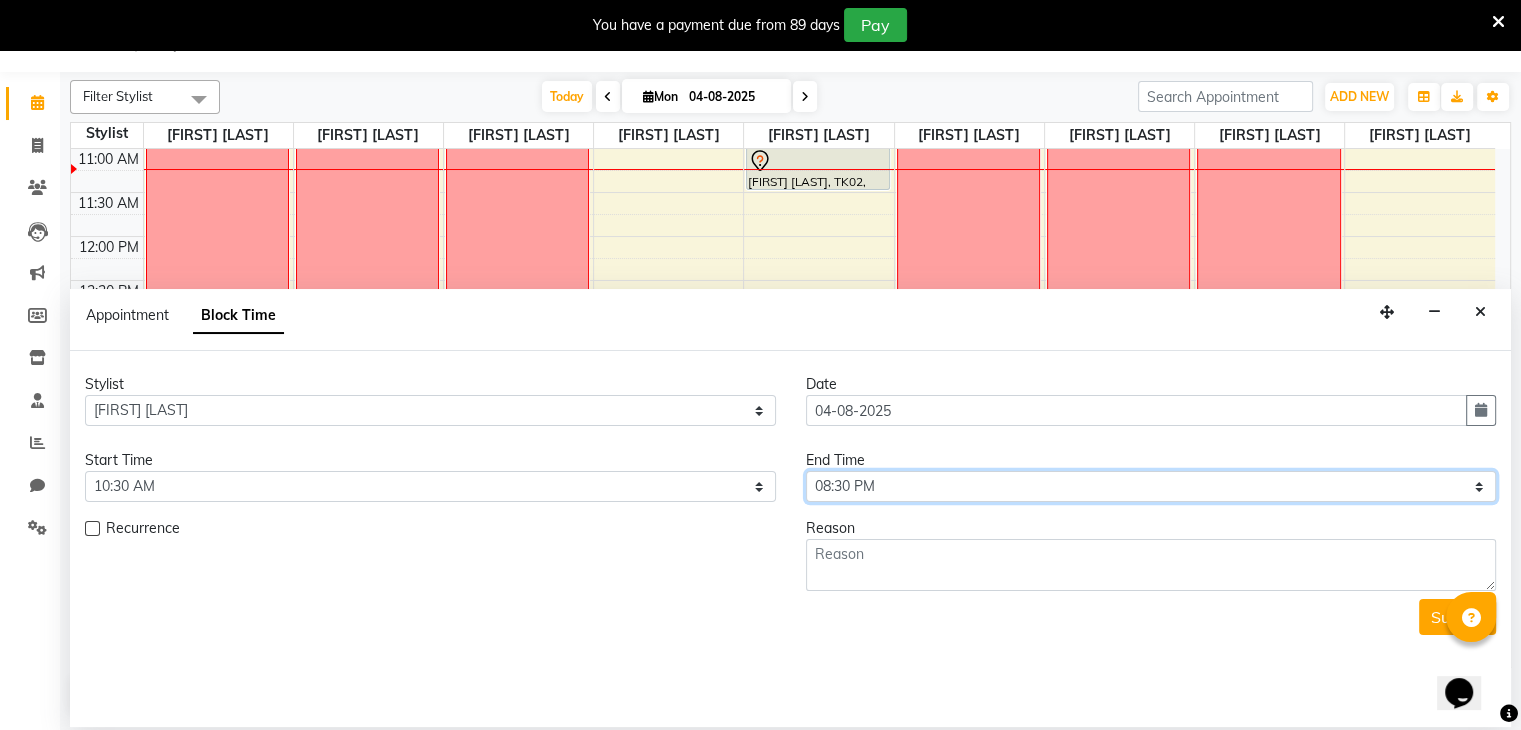 click on "Select 10:00 AM 10:15 AM 10:30 AM 10:45 AM 11:00 AM 11:15 AM 11:30 AM 11:45 AM 12:00 PM 12:15 PM 12:30 PM 12:45 PM 01:00 PM 01:15 PM 01:30 PM 01:45 PM 02:00 PM 02:15 PM 02:30 PM 02:45 PM 03:00 PM 03:15 PM 03:30 PM 03:45 PM 04:00 PM 04:15 PM 04:30 PM 04:45 PM 05:00 PM 05:15 PM 05:30 PM 05:45 PM 06:00 PM 06:15 PM 06:30 PM 06:45 PM 07:00 PM 07:15 PM 07:30 PM 07:45 PM 08:00 PM 08:15 PM 08:30 PM 08:45 PM 09:00 PM" at bounding box center (1151, 486) 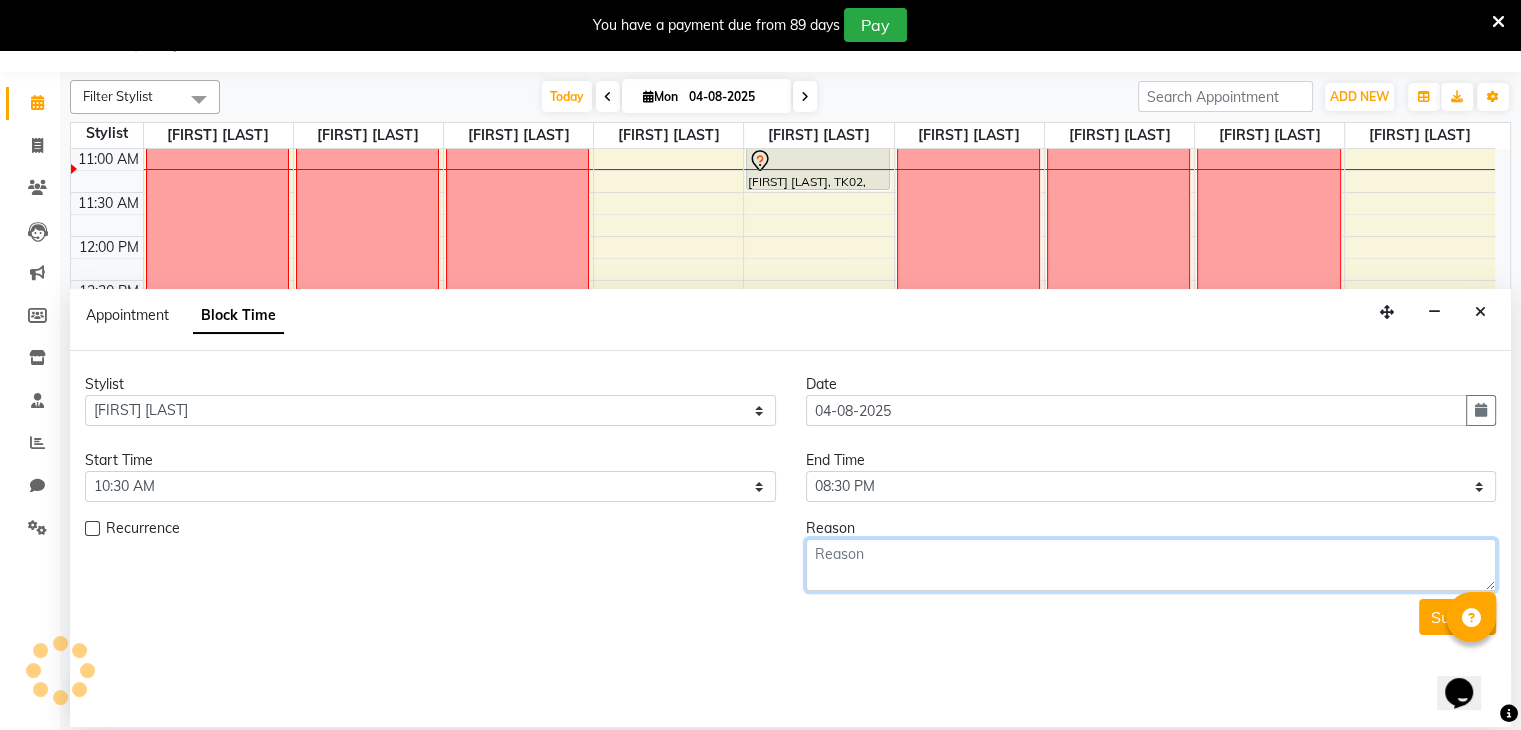 click at bounding box center [1151, 565] 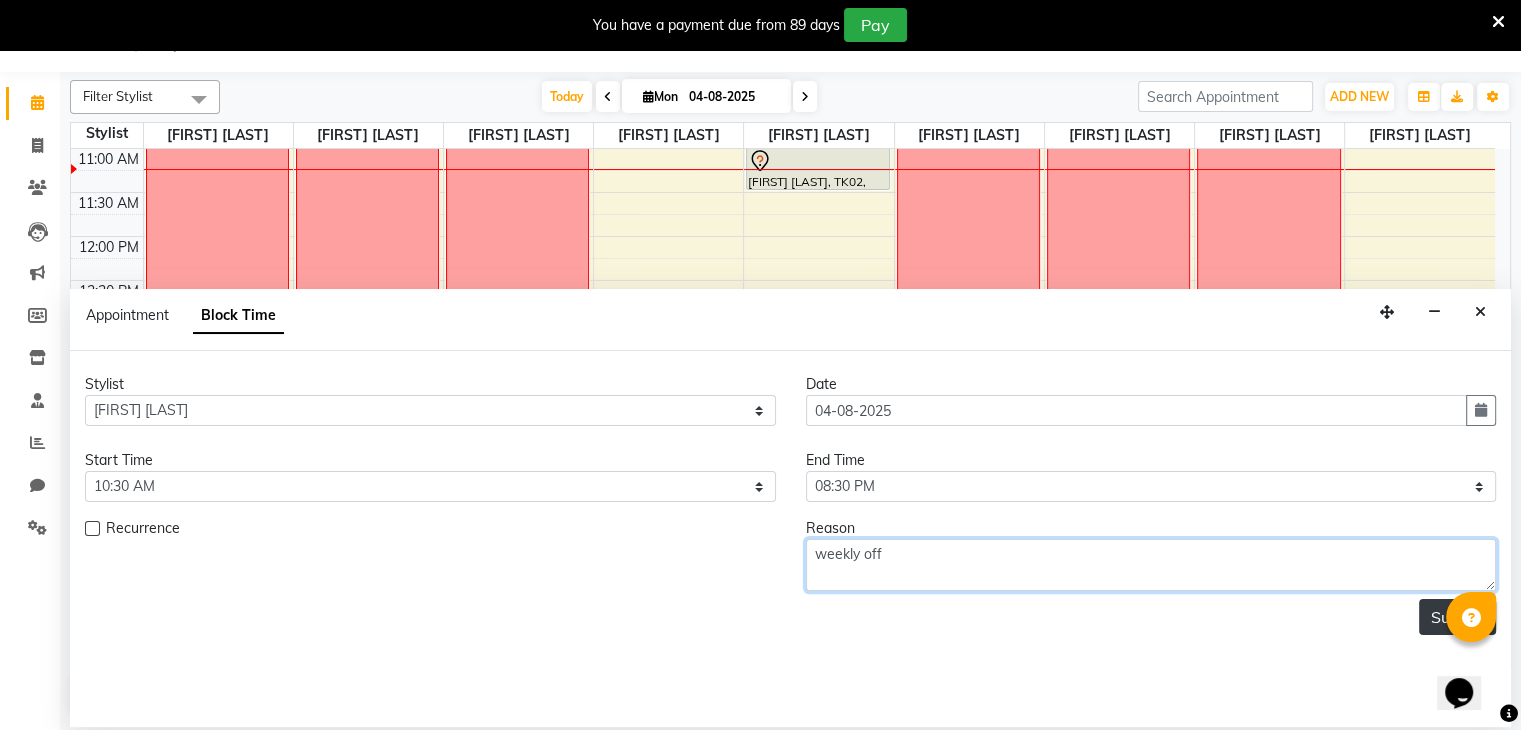 type on "weekly off" 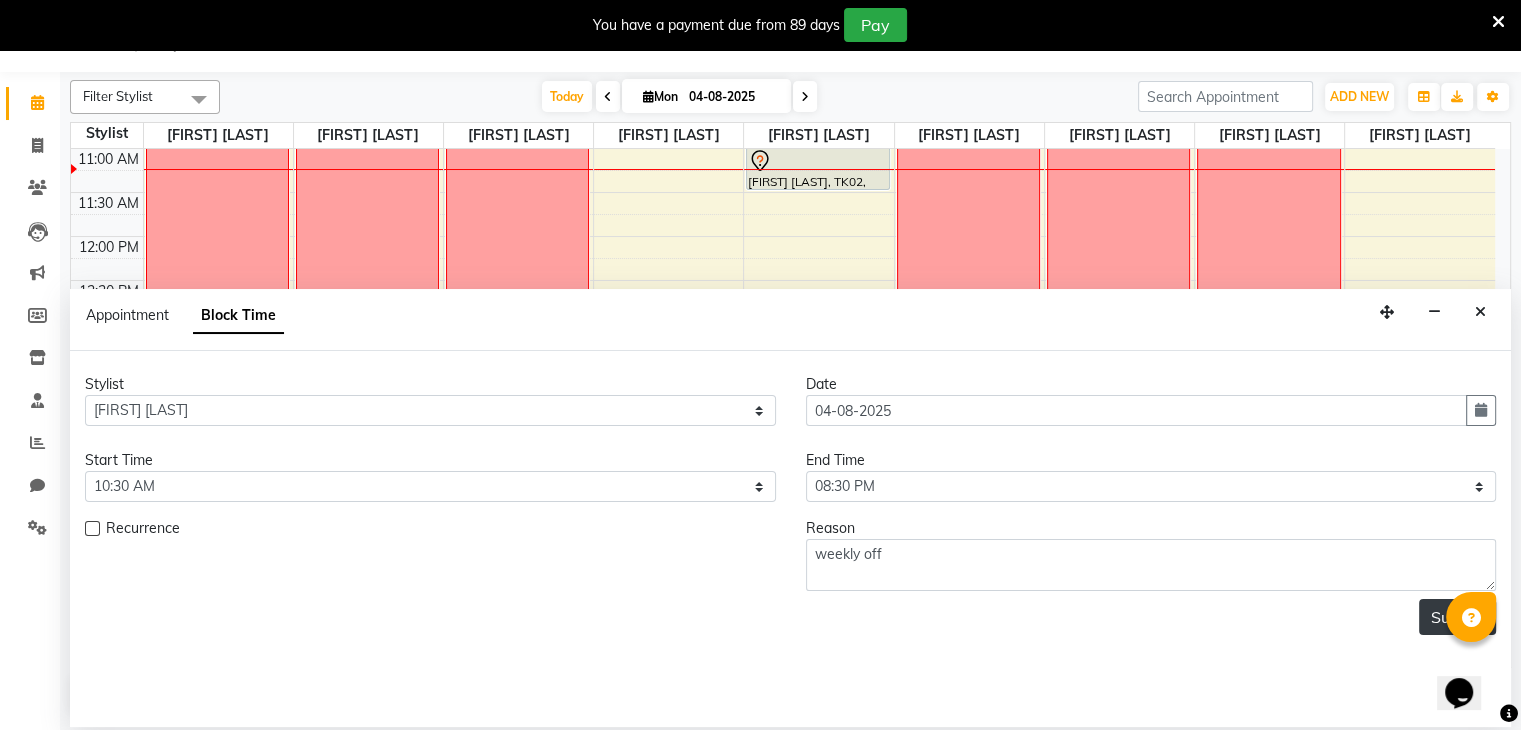 click on "Submit" at bounding box center (1457, 617) 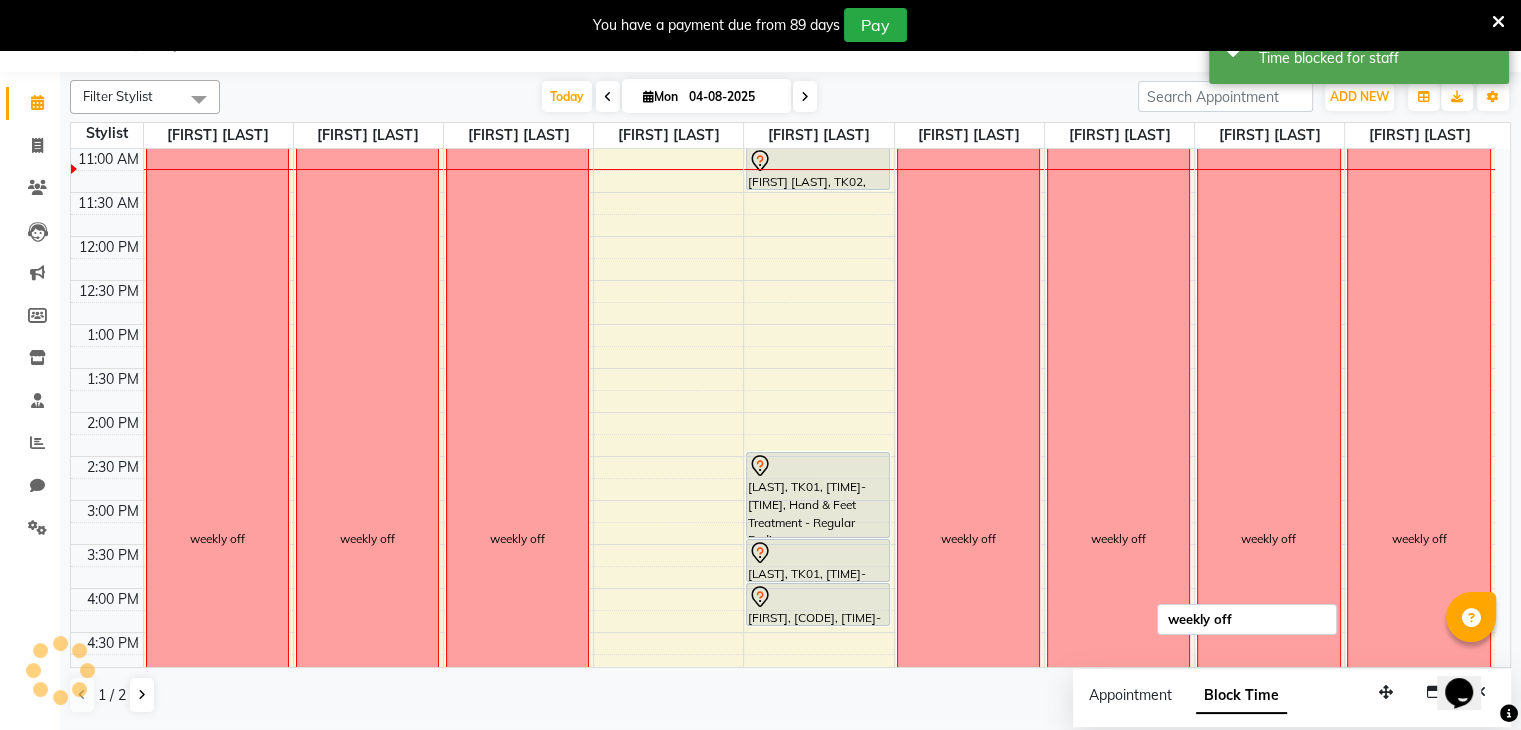 scroll, scrollTop: 0, scrollLeft: 0, axis: both 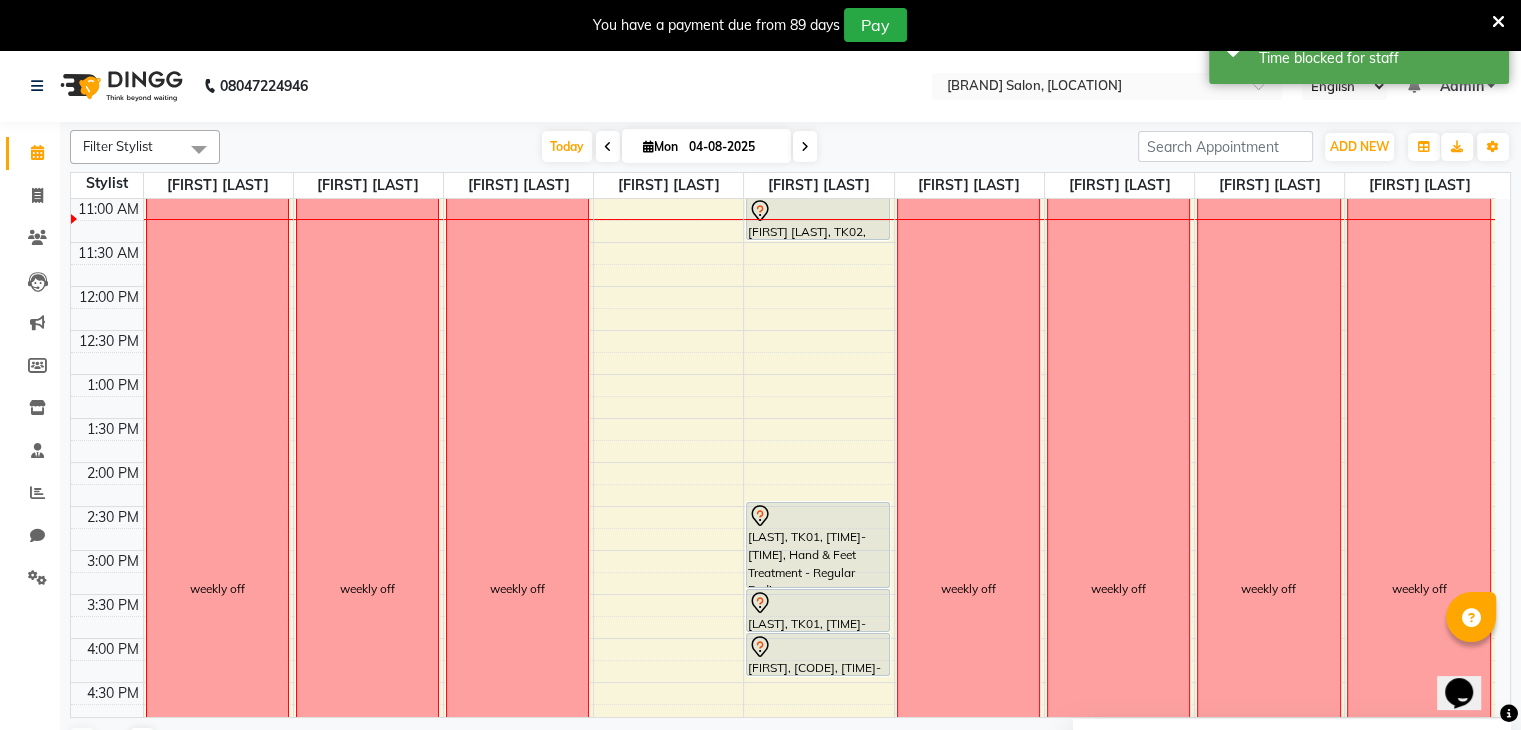 click on "04-08-2025" at bounding box center [733, 147] 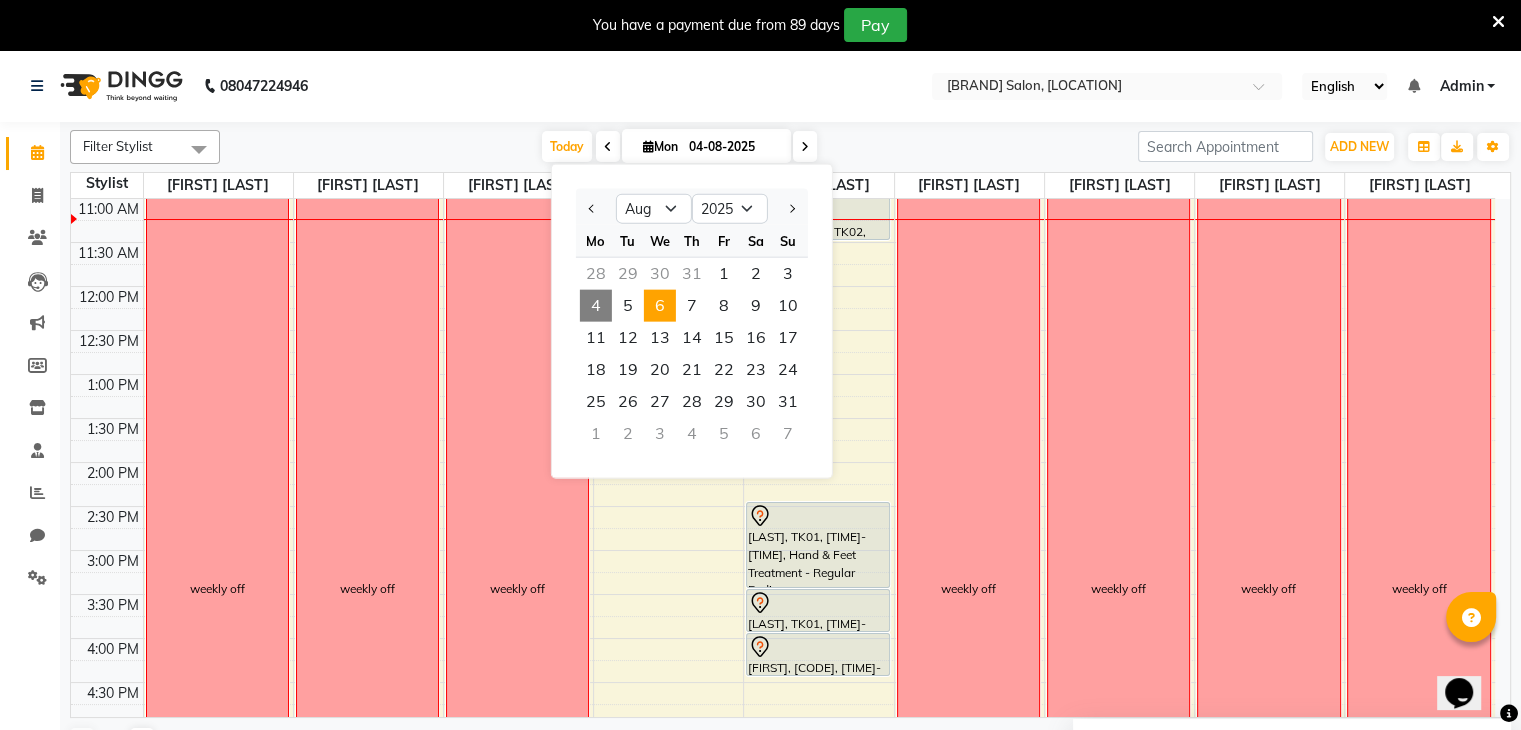 click on "6" at bounding box center [660, 306] 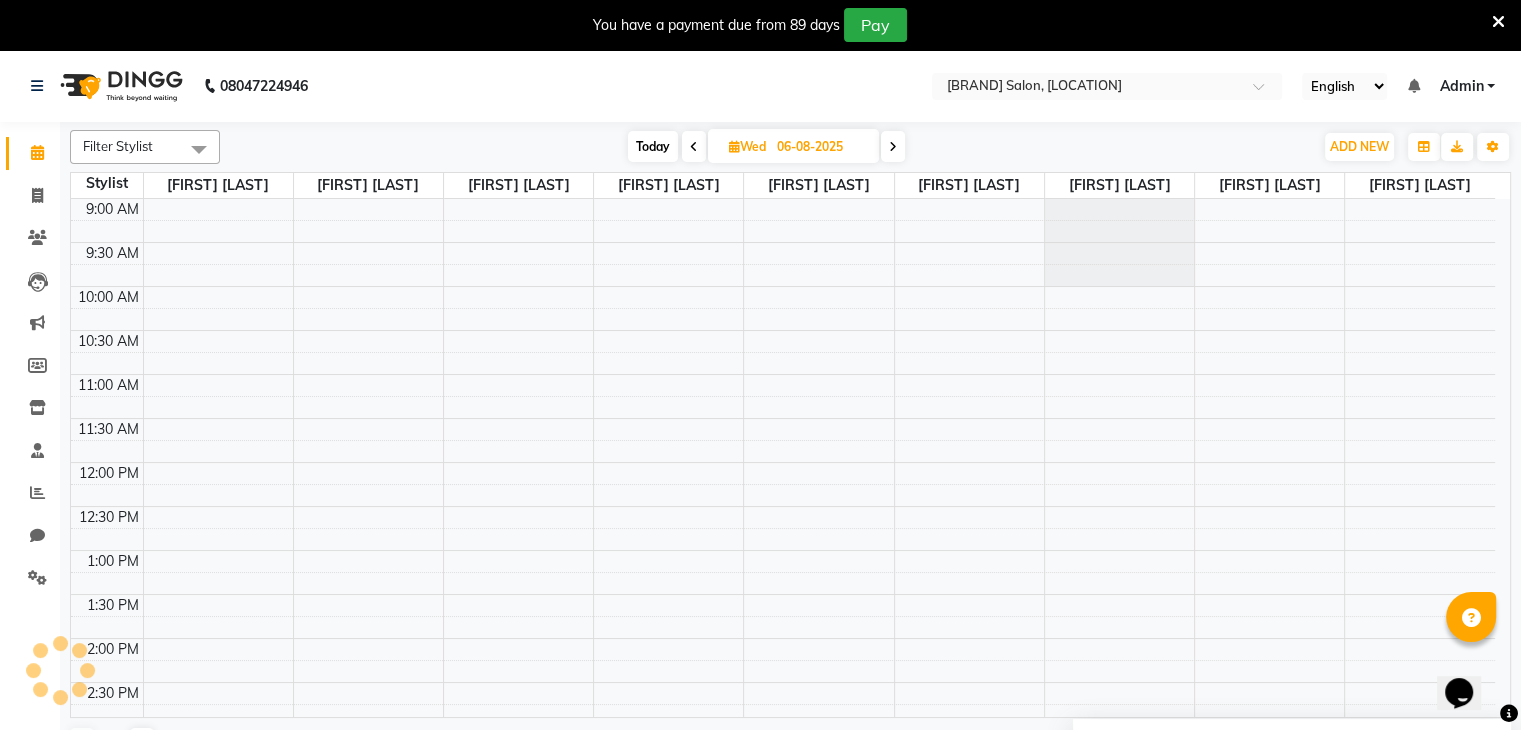 scroll, scrollTop: 175, scrollLeft: 0, axis: vertical 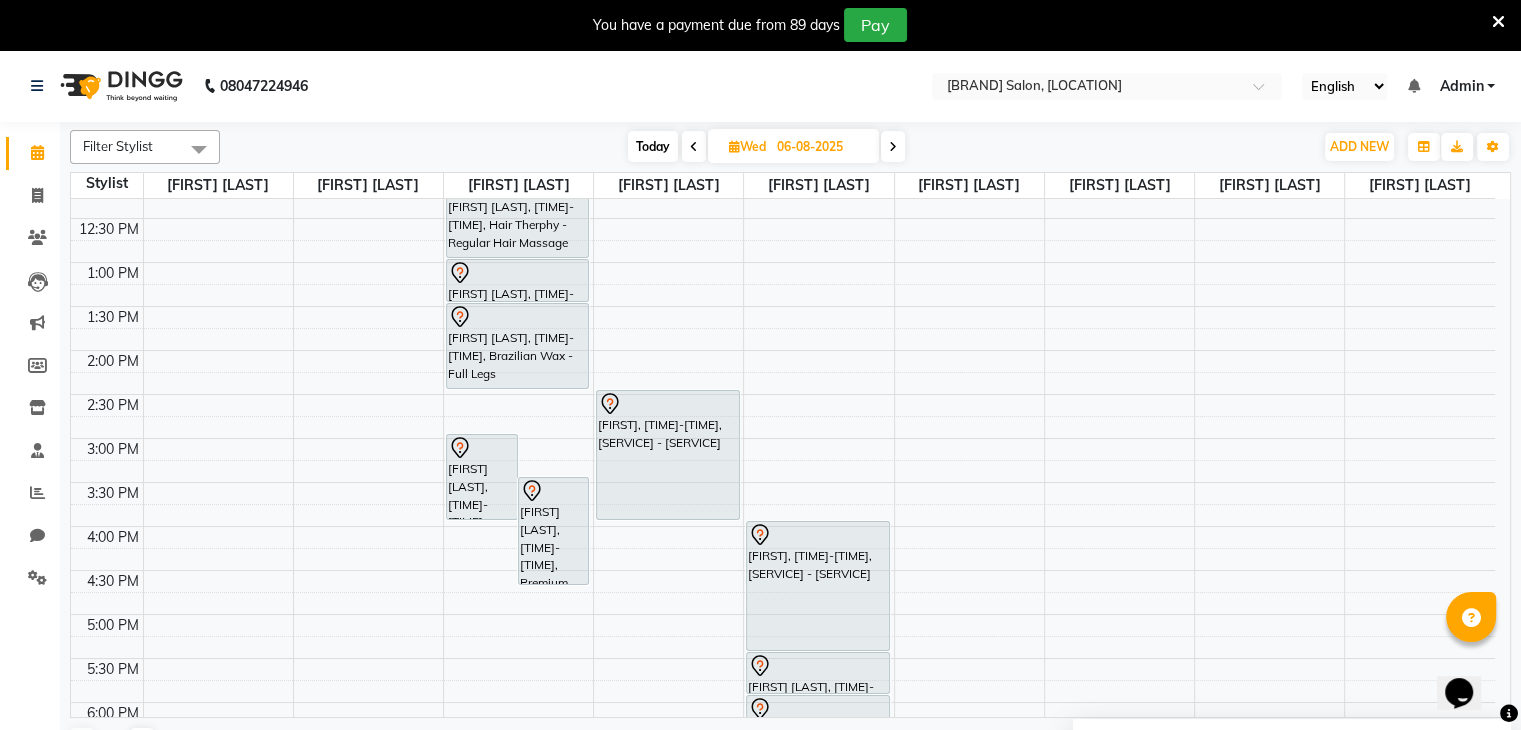 click on "Today" at bounding box center [653, 146] 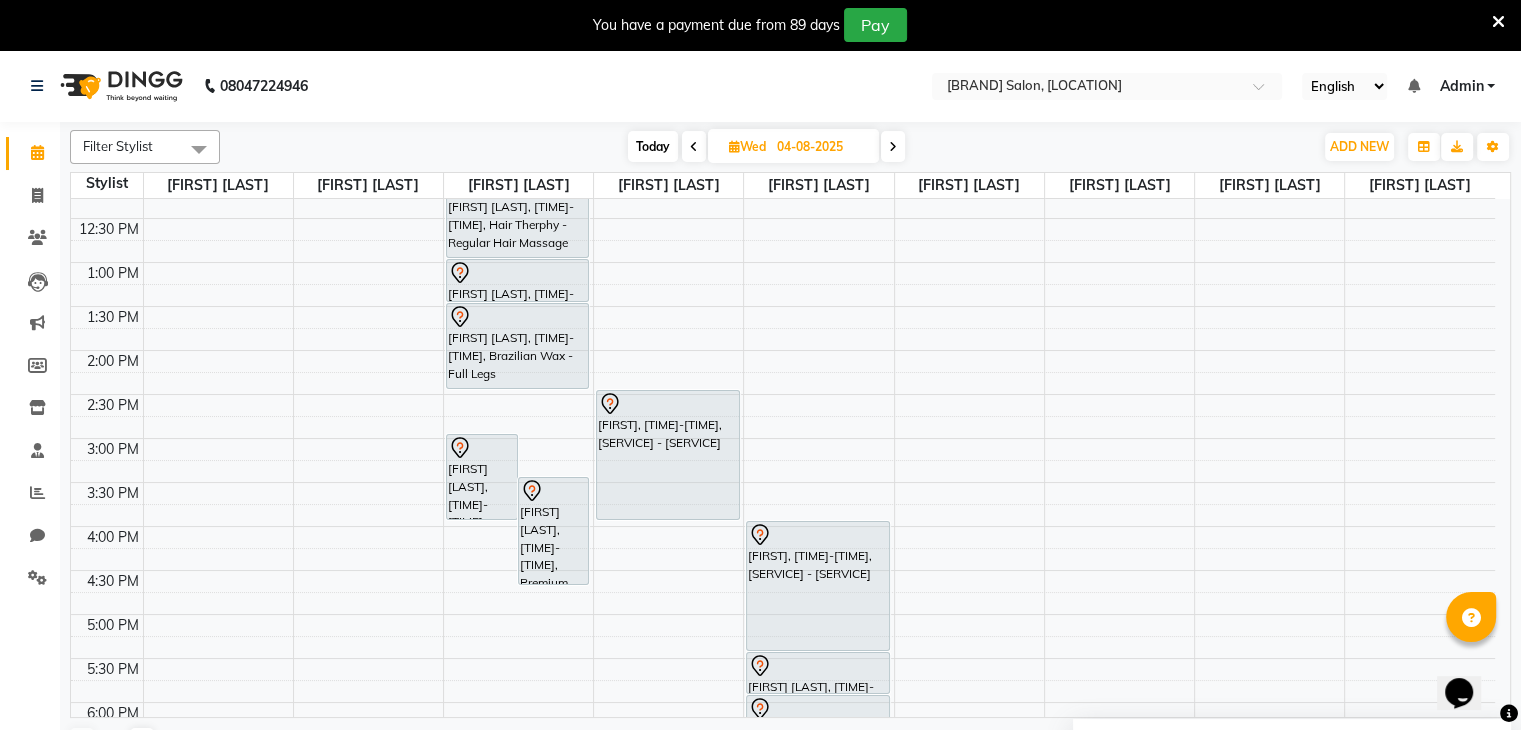 scroll, scrollTop: 176, scrollLeft: 0, axis: vertical 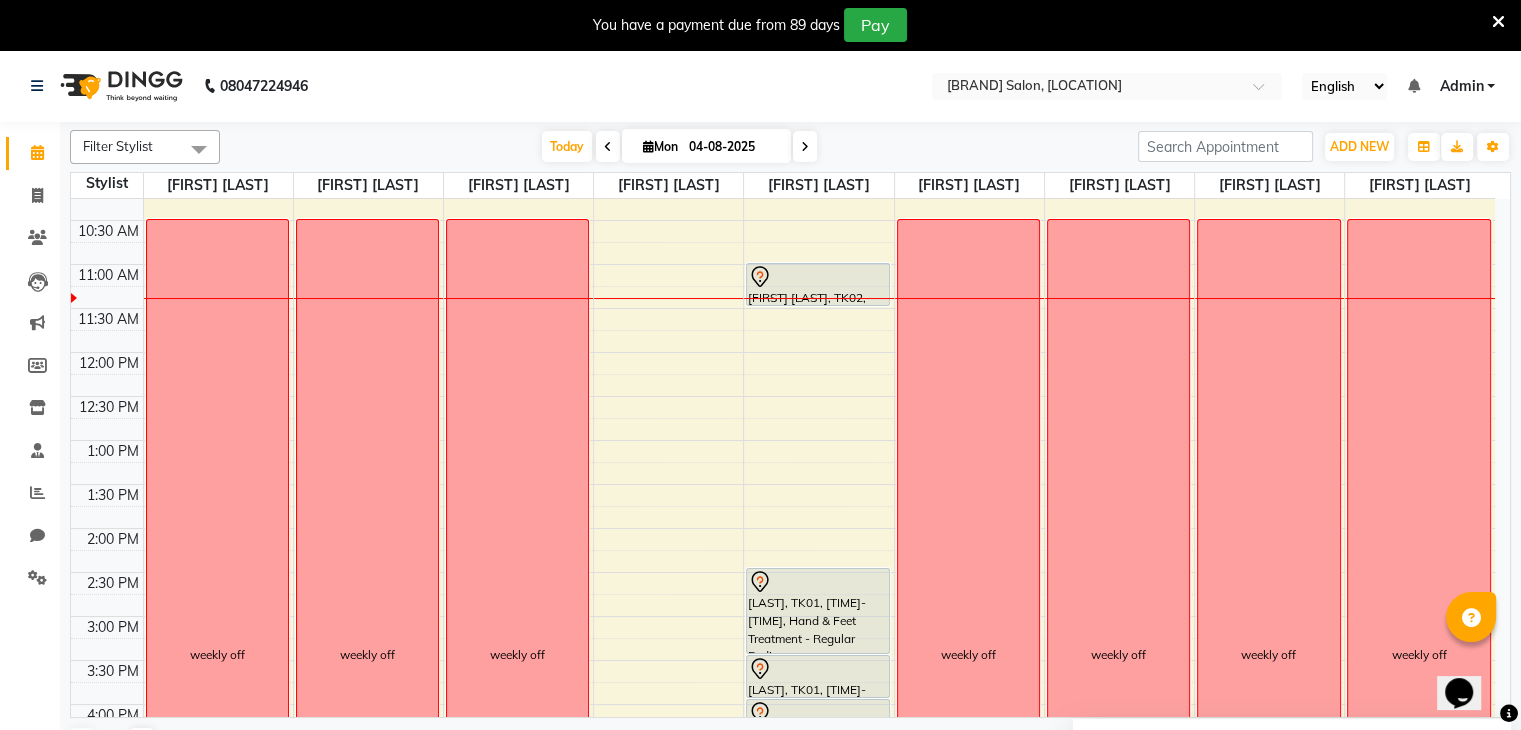 click at bounding box center (805, 147) 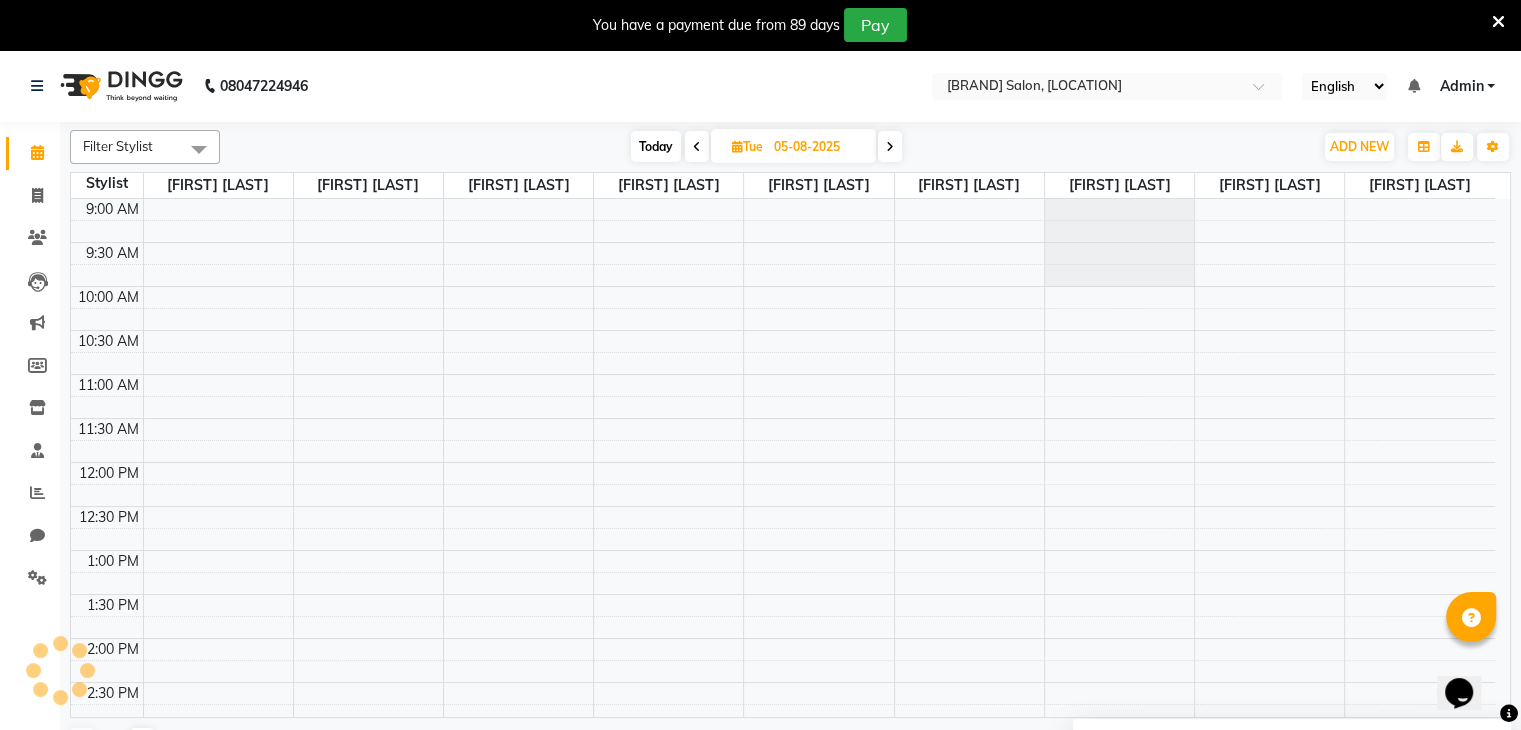 scroll, scrollTop: 176, scrollLeft: 0, axis: vertical 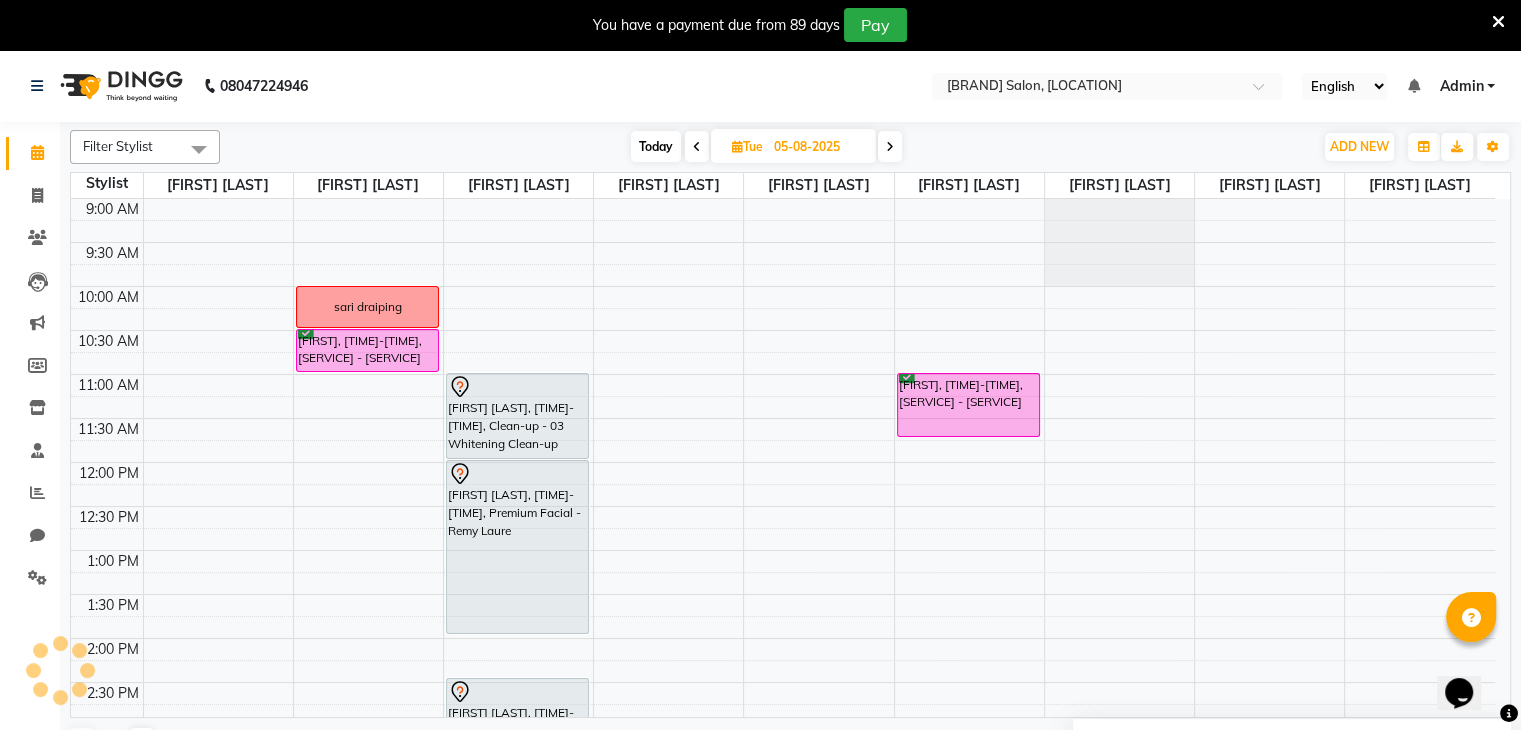 click at bounding box center [890, 146] 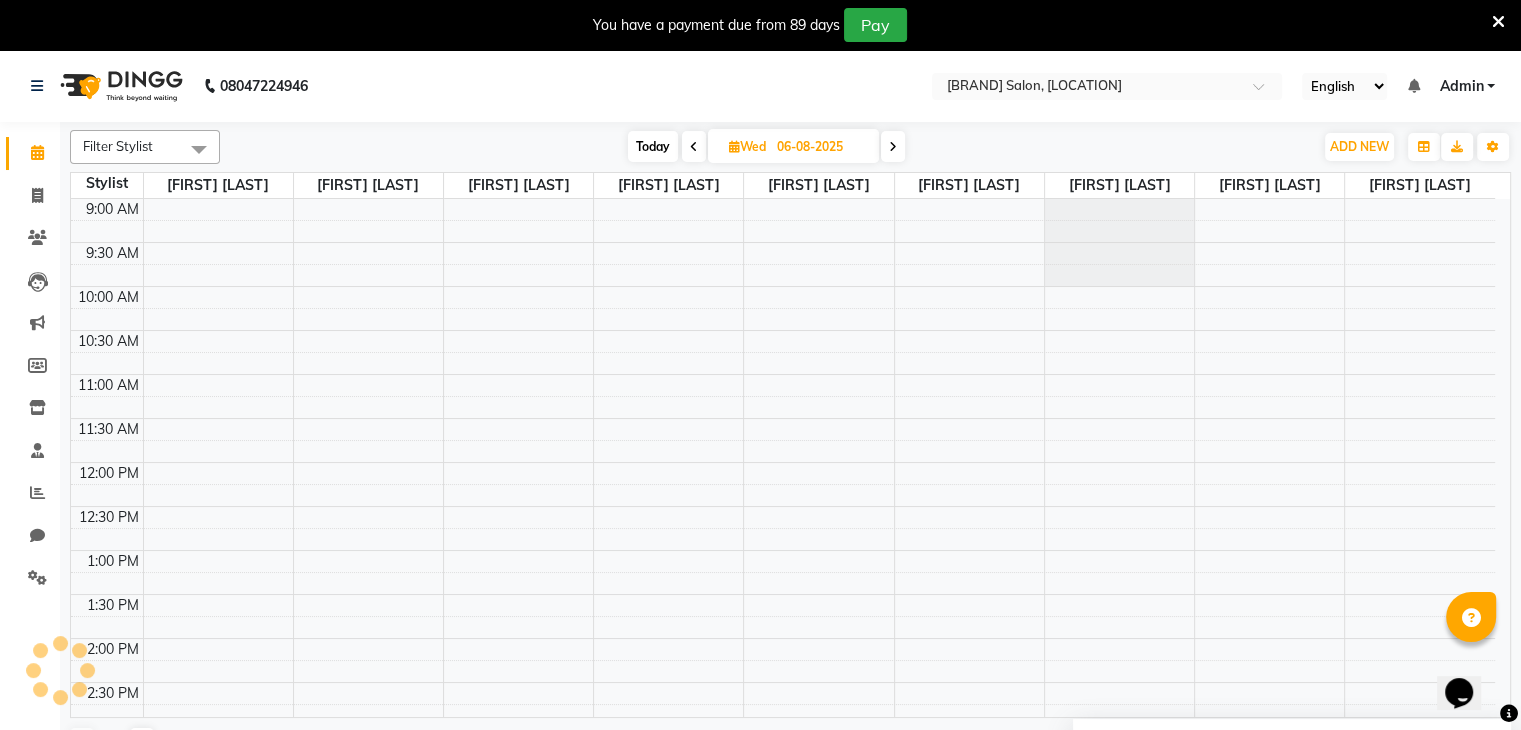 scroll, scrollTop: 175, scrollLeft: 0, axis: vertical 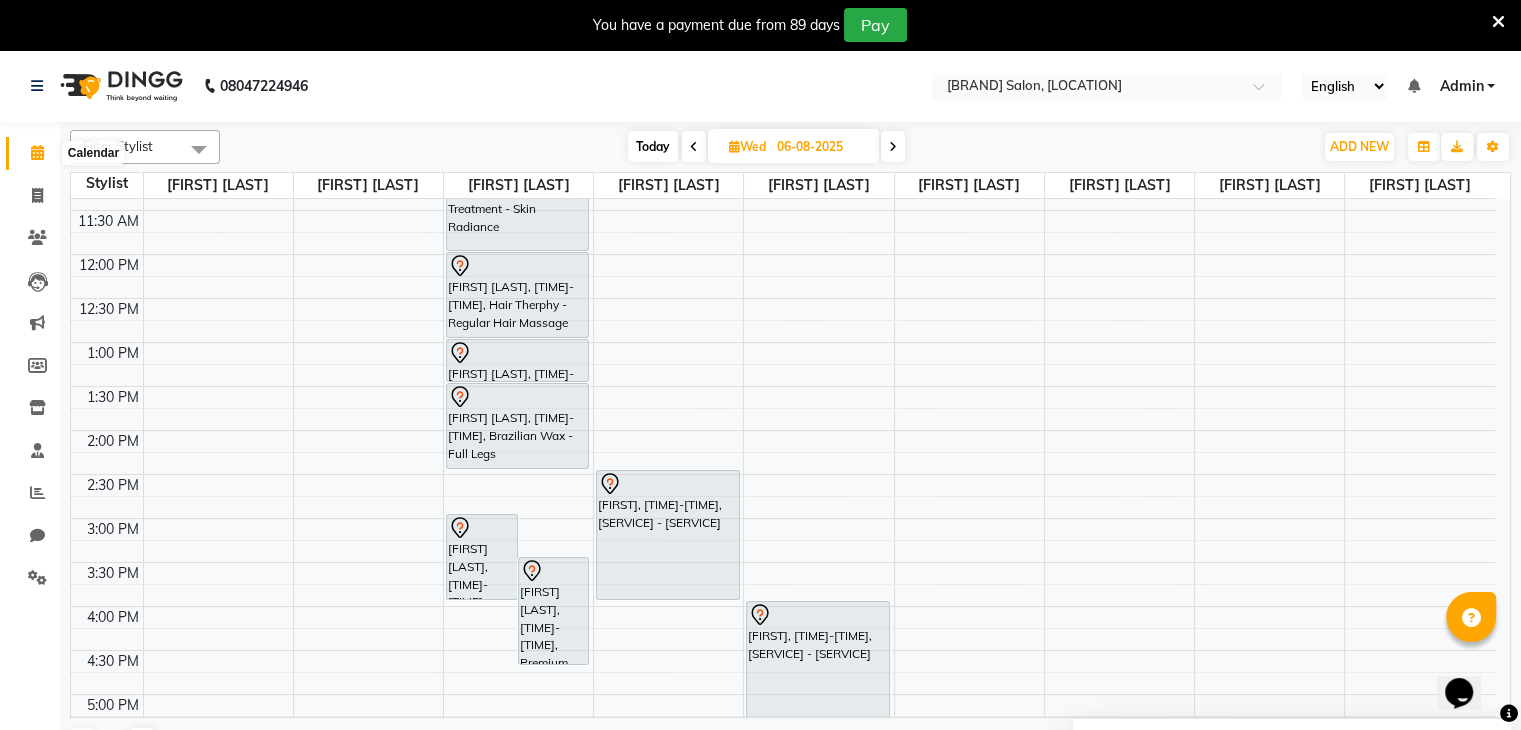 click 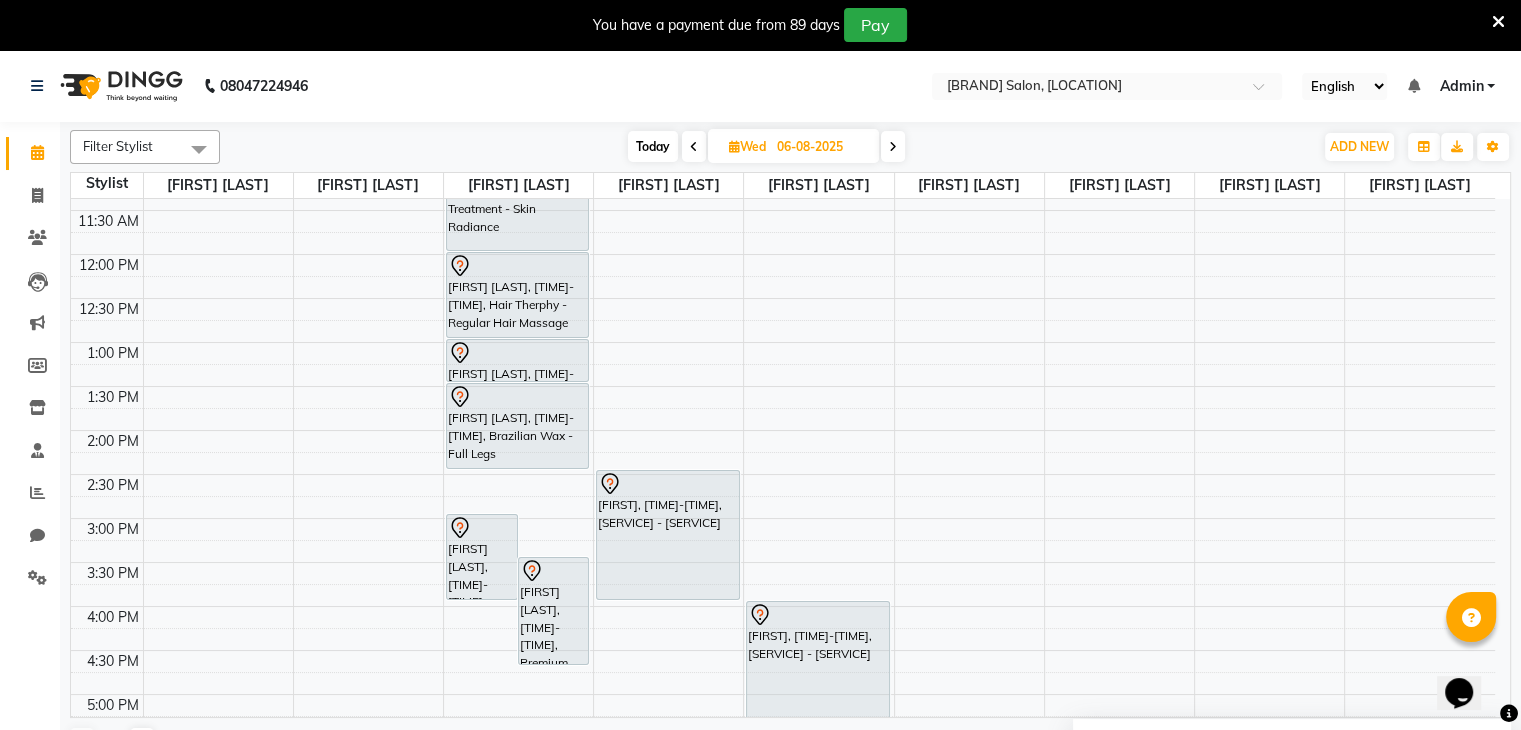 click on "Today" at bounding box center (653, 146) 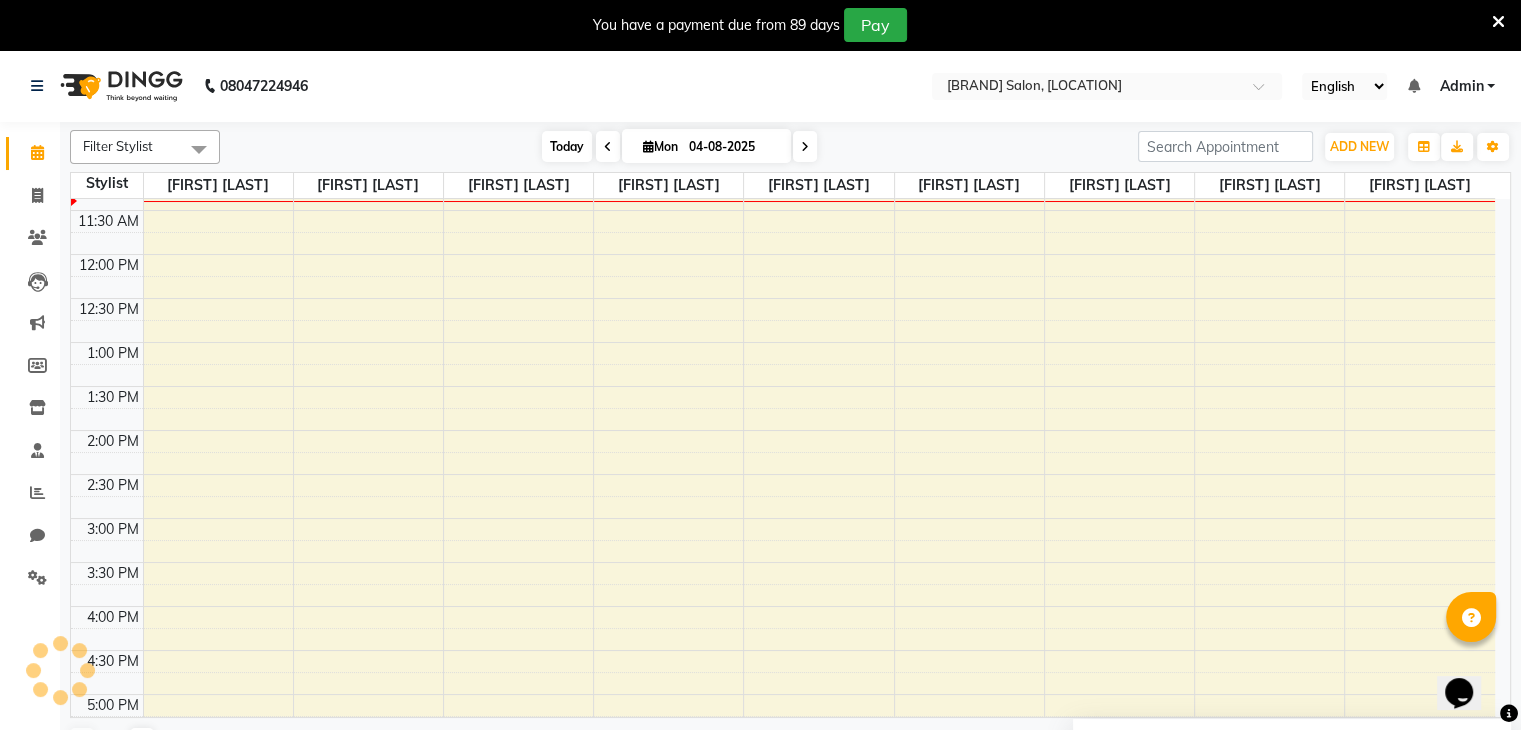 scroll, scrollTop: 175, scrollLeft: 0, axis: vertical 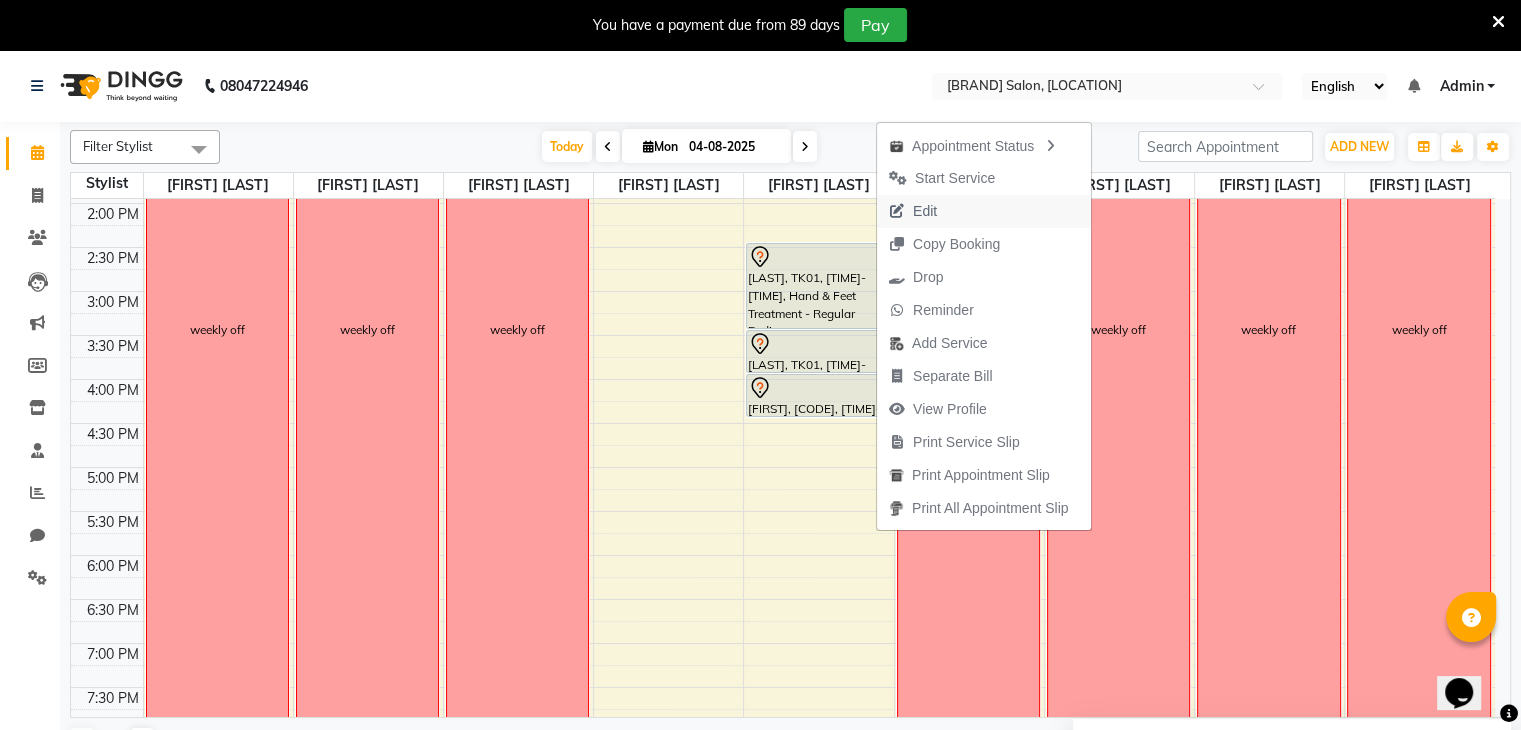 click on "Edit" at bounding box center (925, 211) 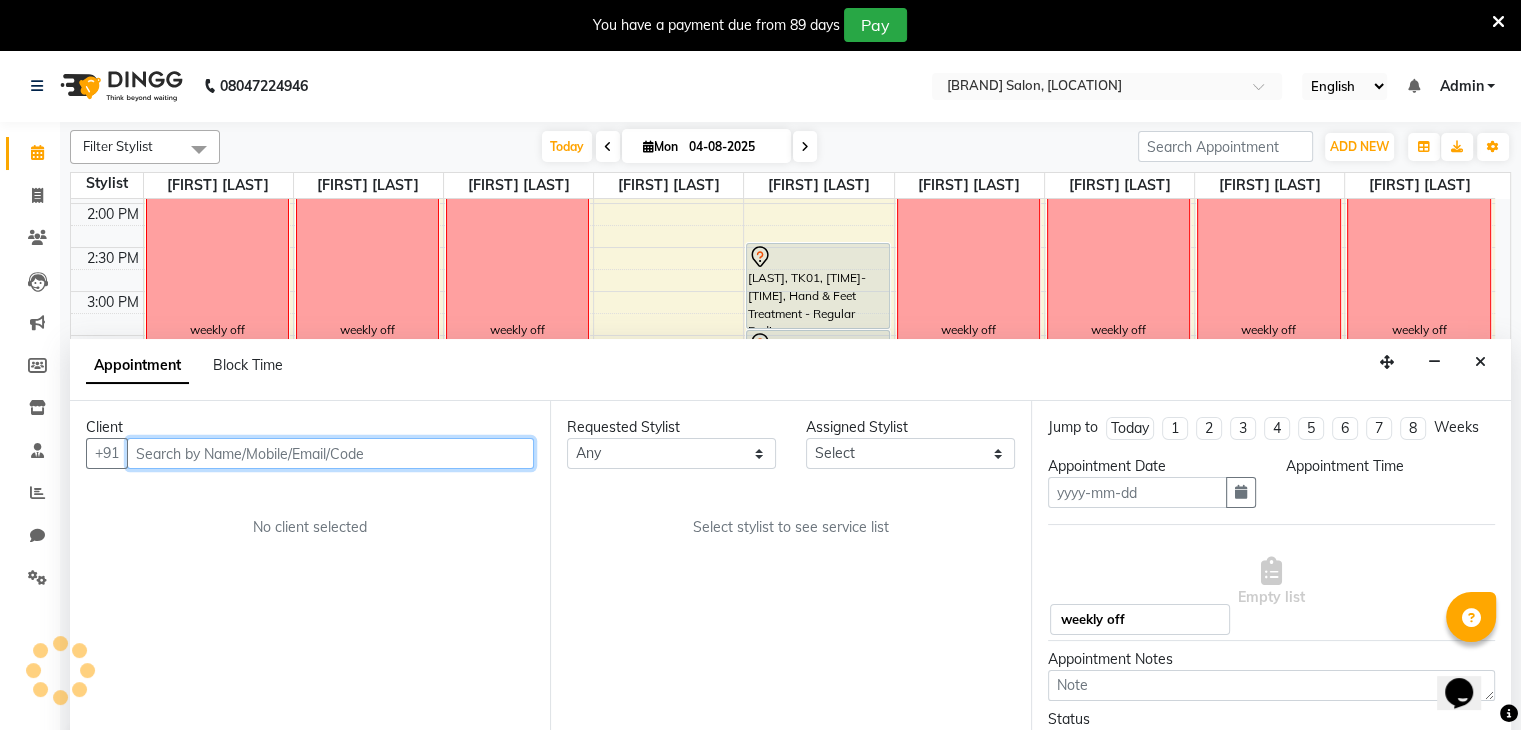scroll, scrollTop: 50, scrollLeft: 0, axis: vertical 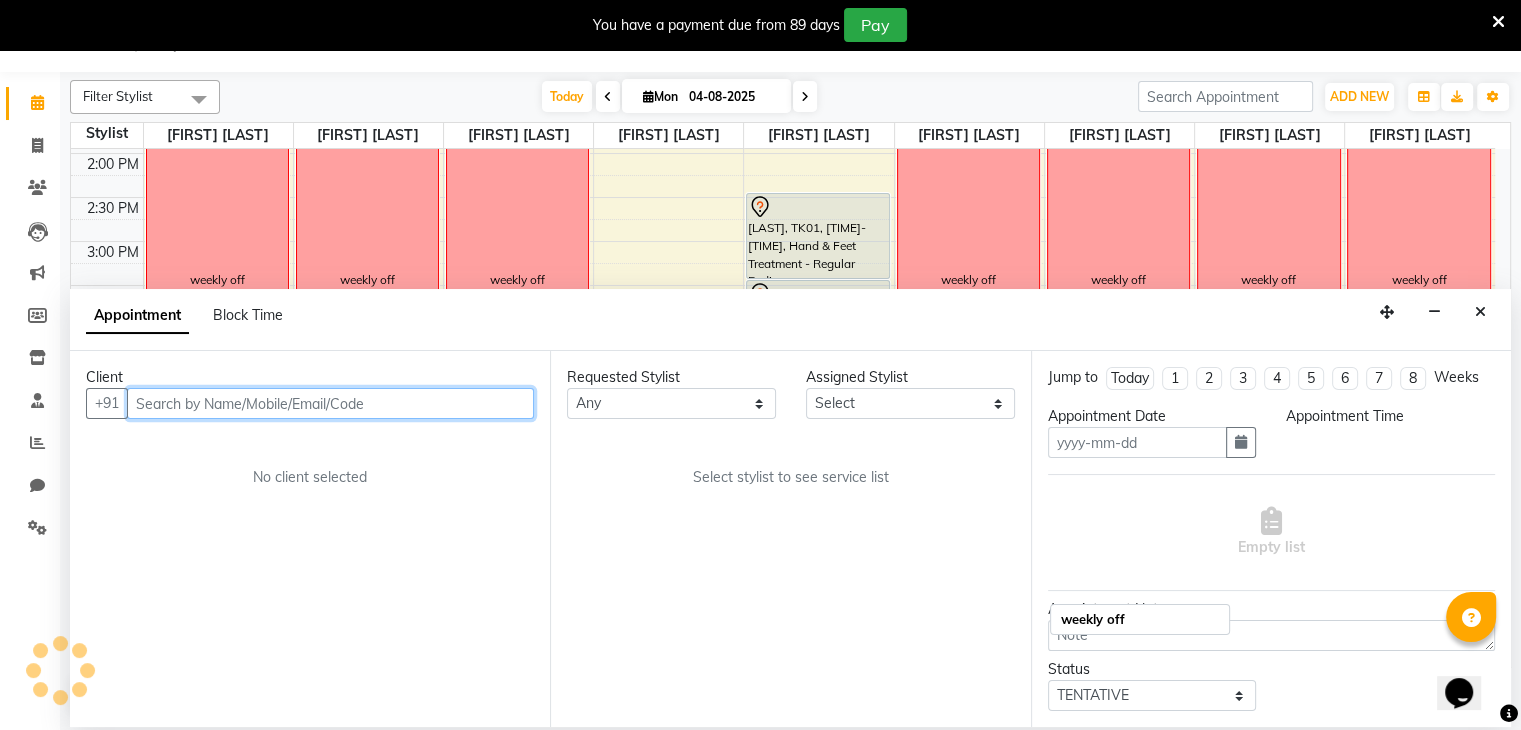 type on "04-08-2025" 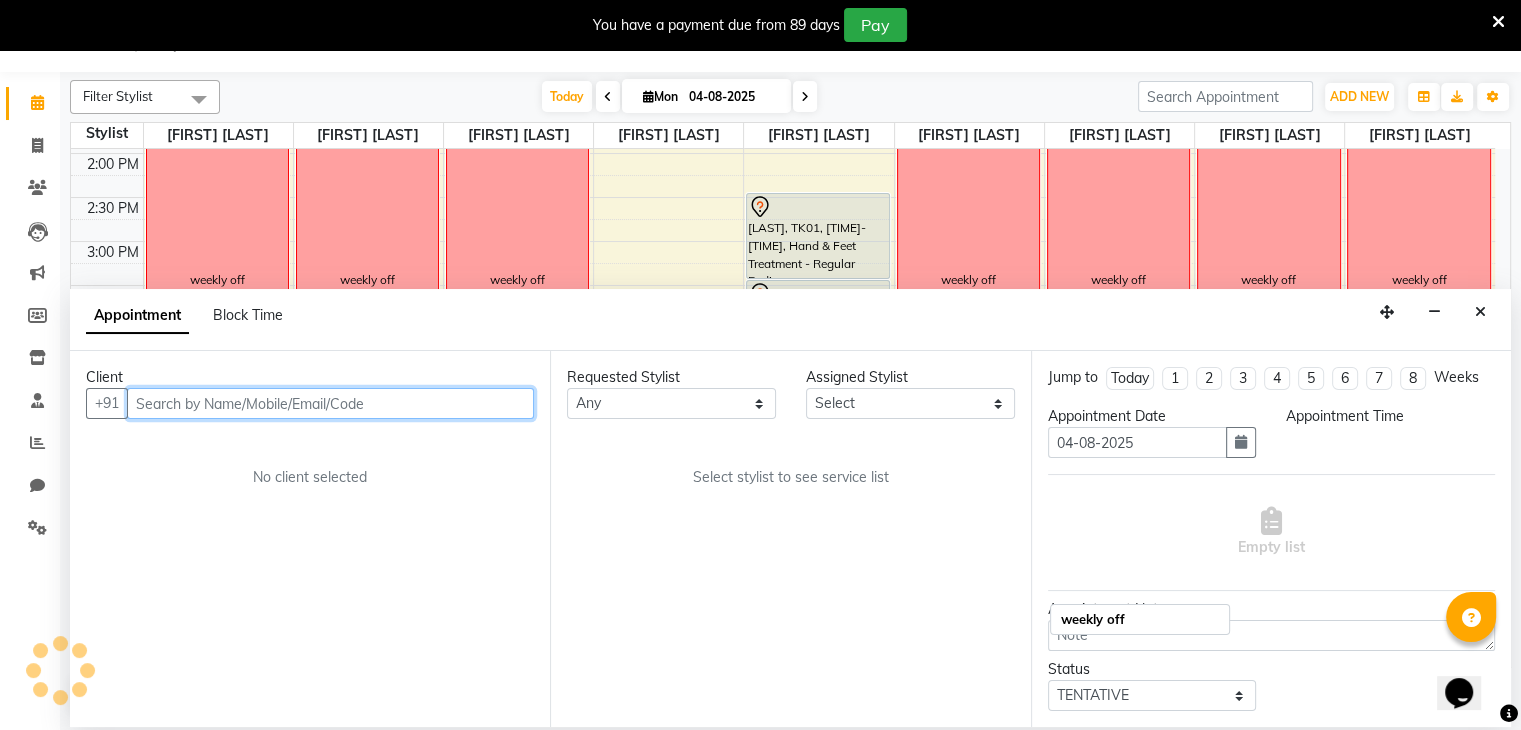 select on "75802" 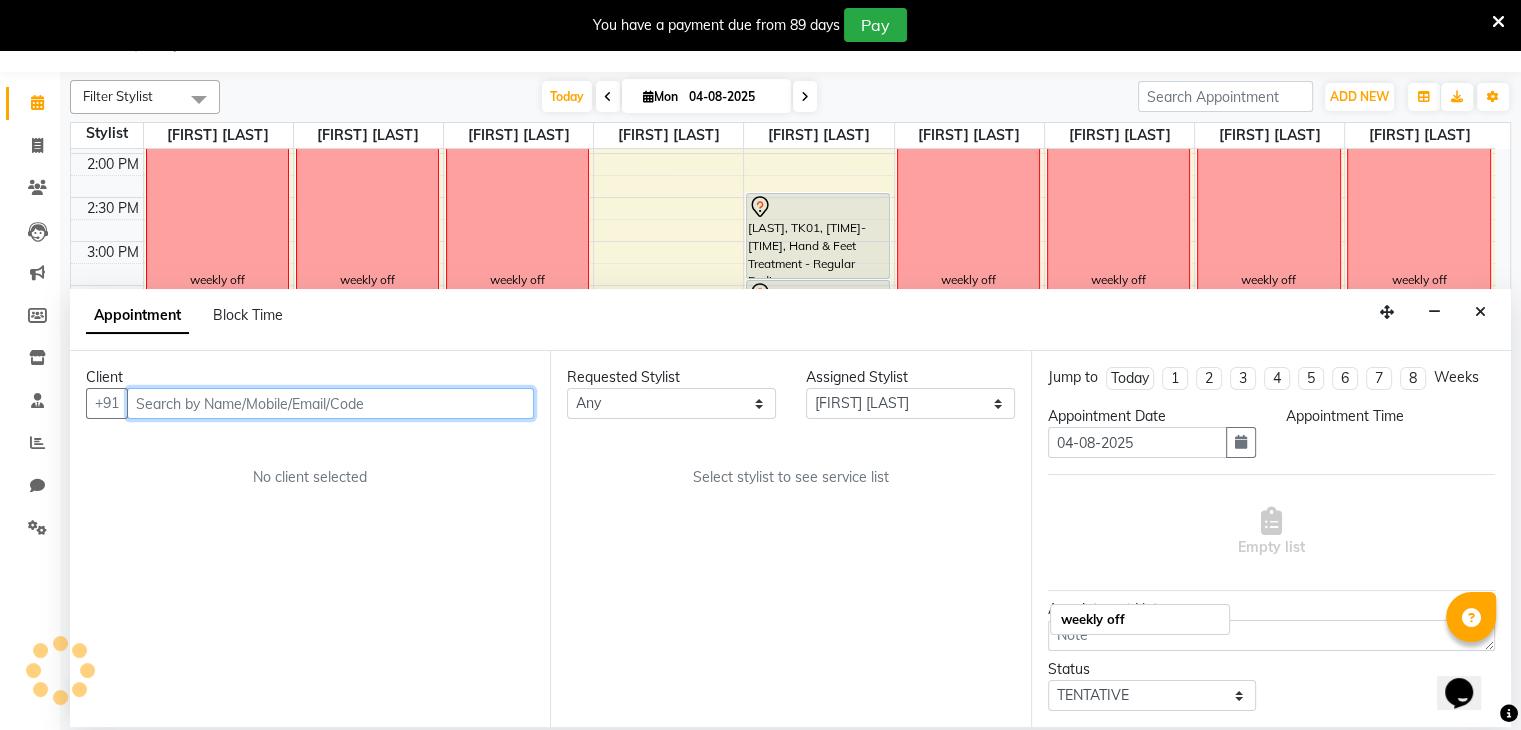 select on "870" 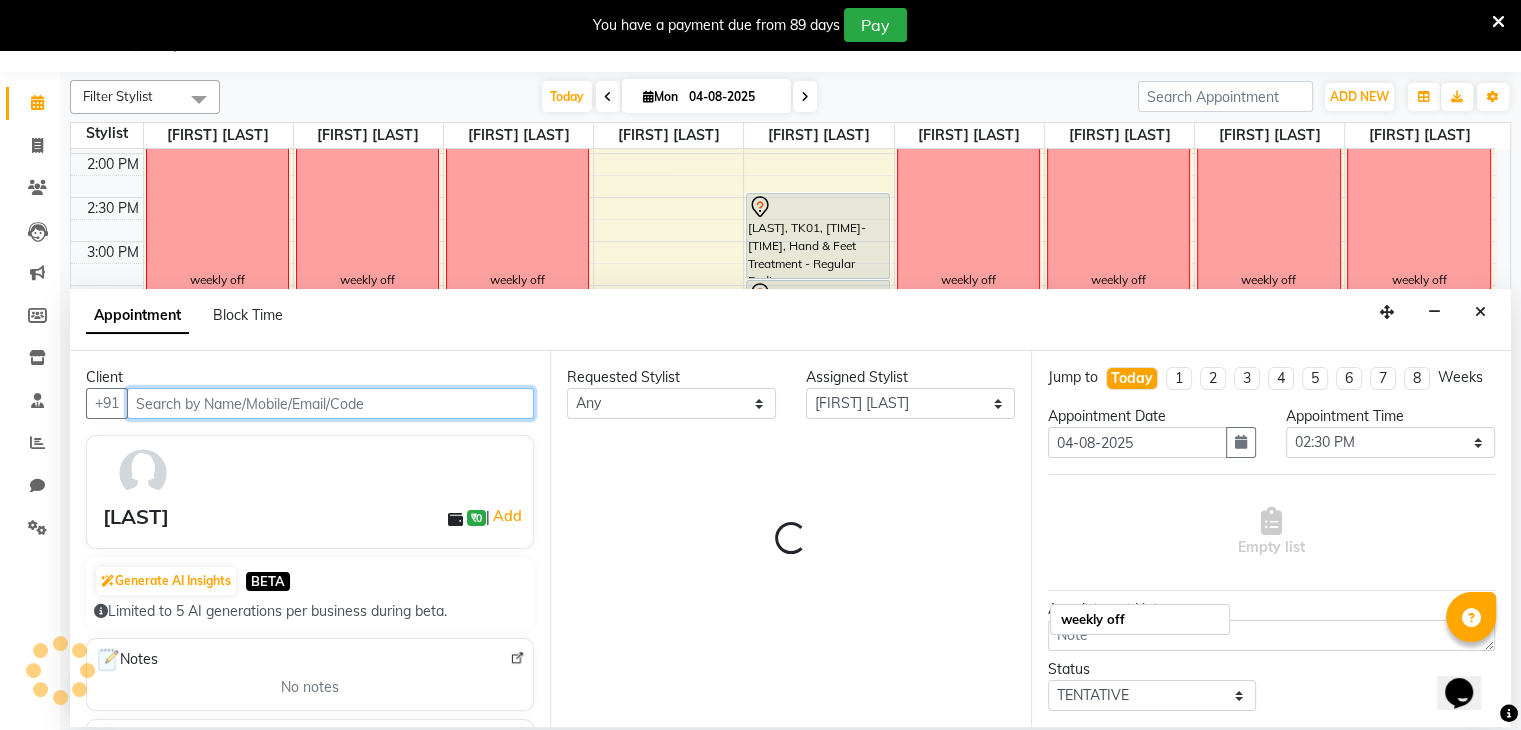 scroll, scrollTop: 176, scrollLeft: 0, axis: vertical 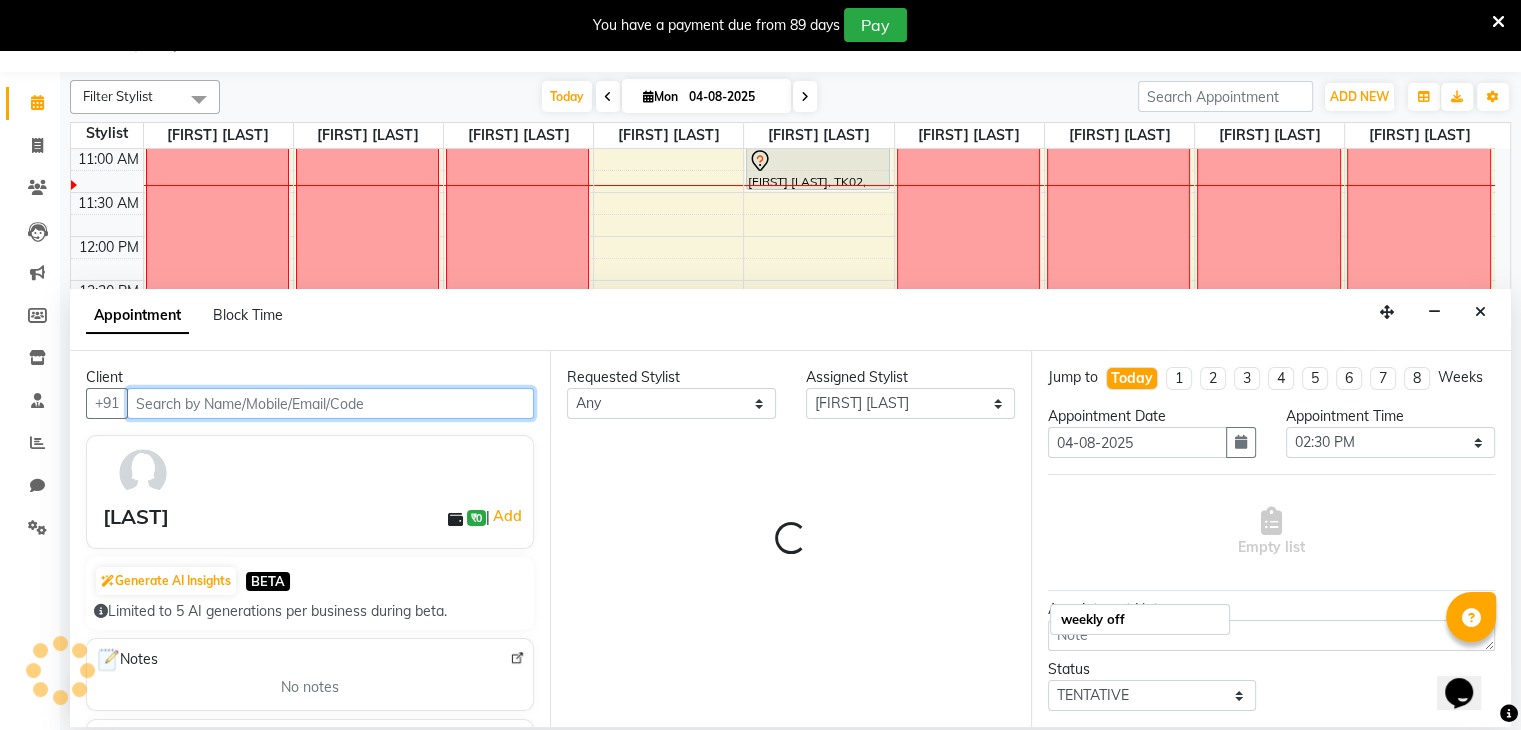 select on "4085" 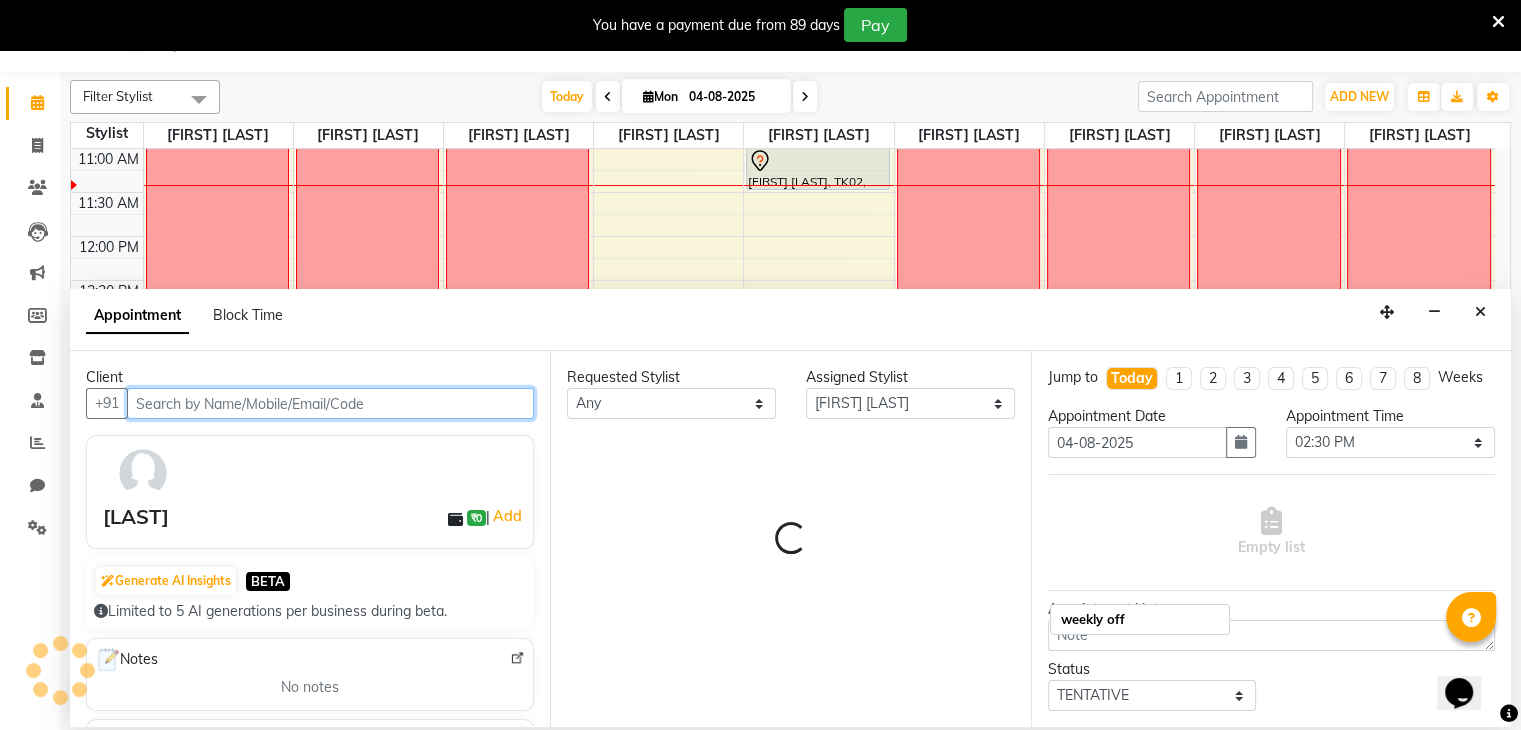 select on "4085" 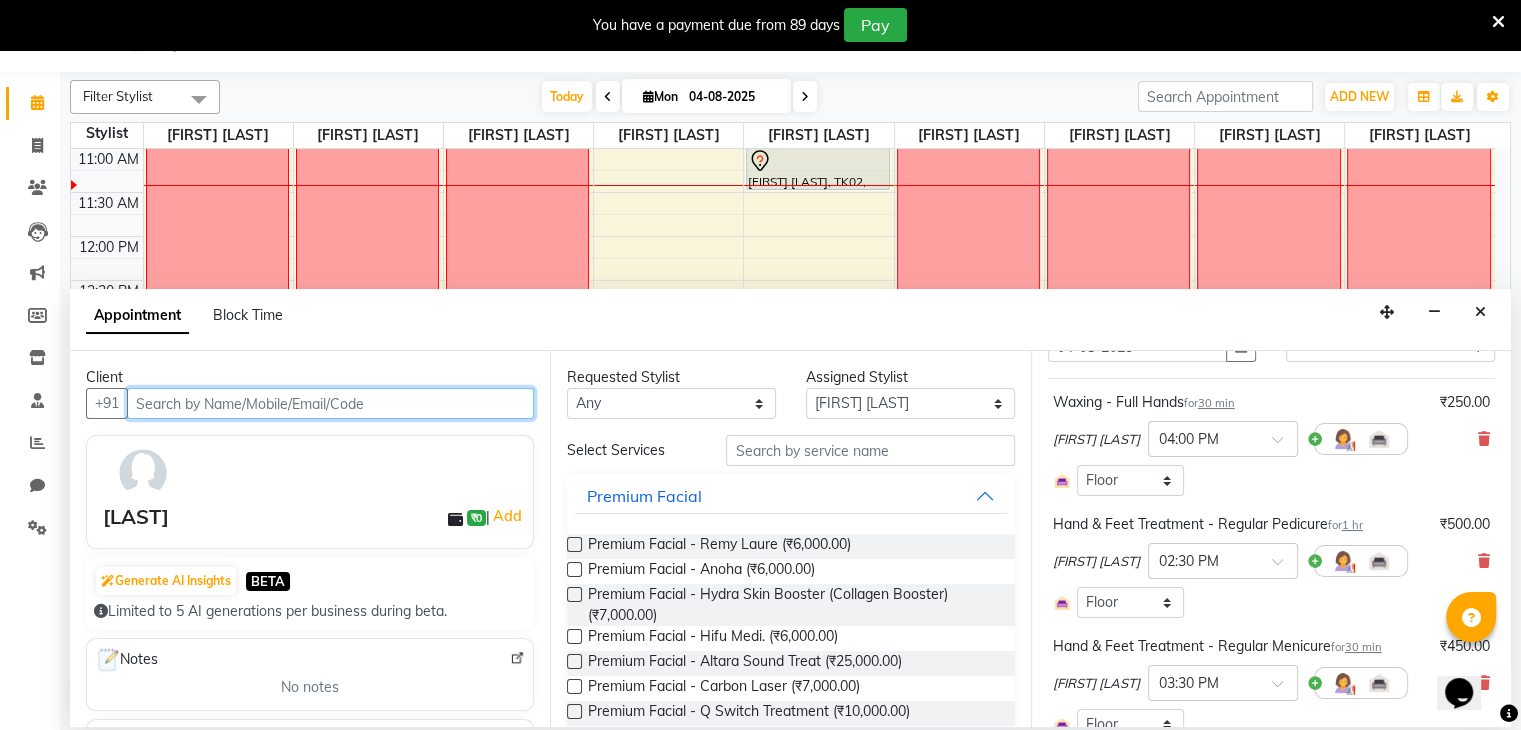 scroll, scrollTop: 104, scrollLeft: 0, axis: vertical 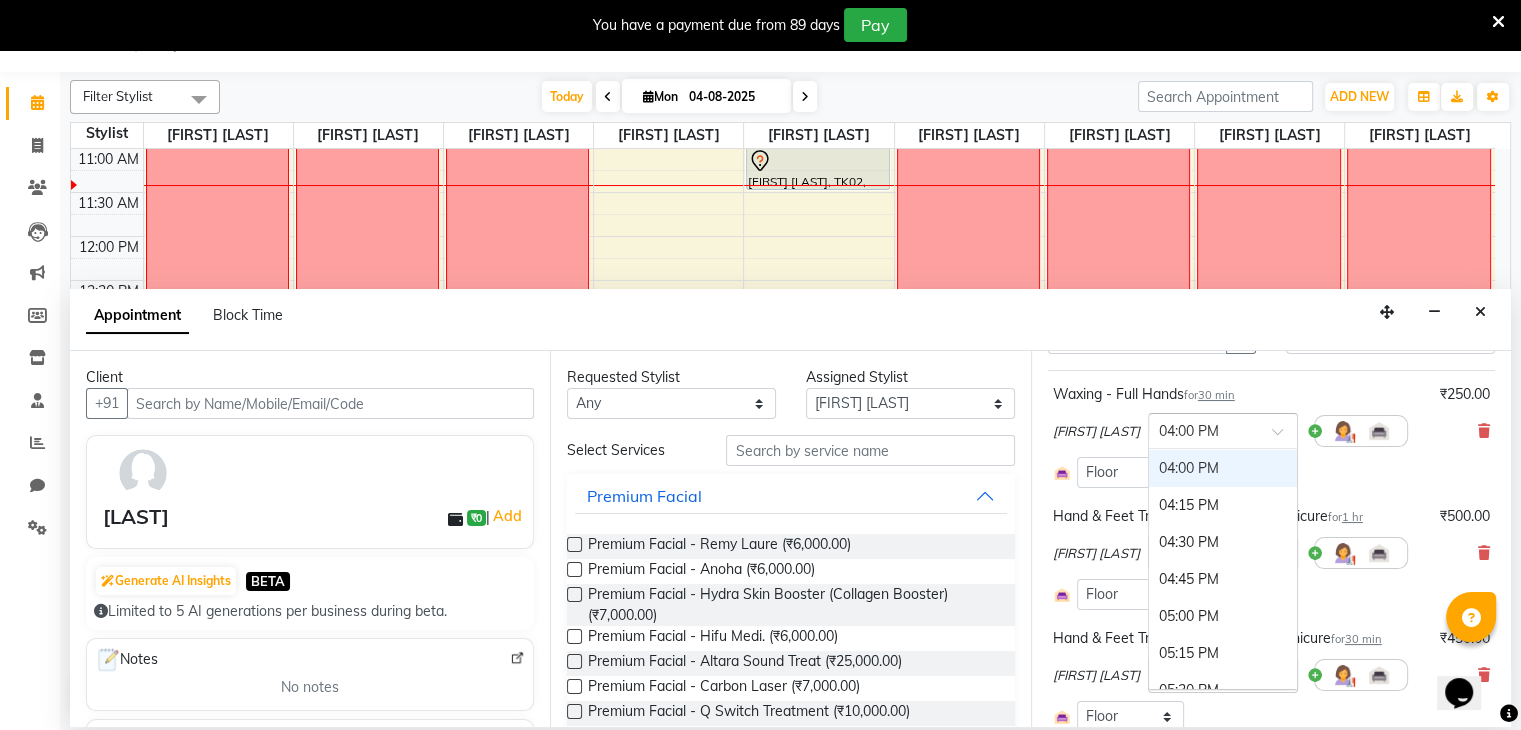 click at bounding box center [1284, 437] 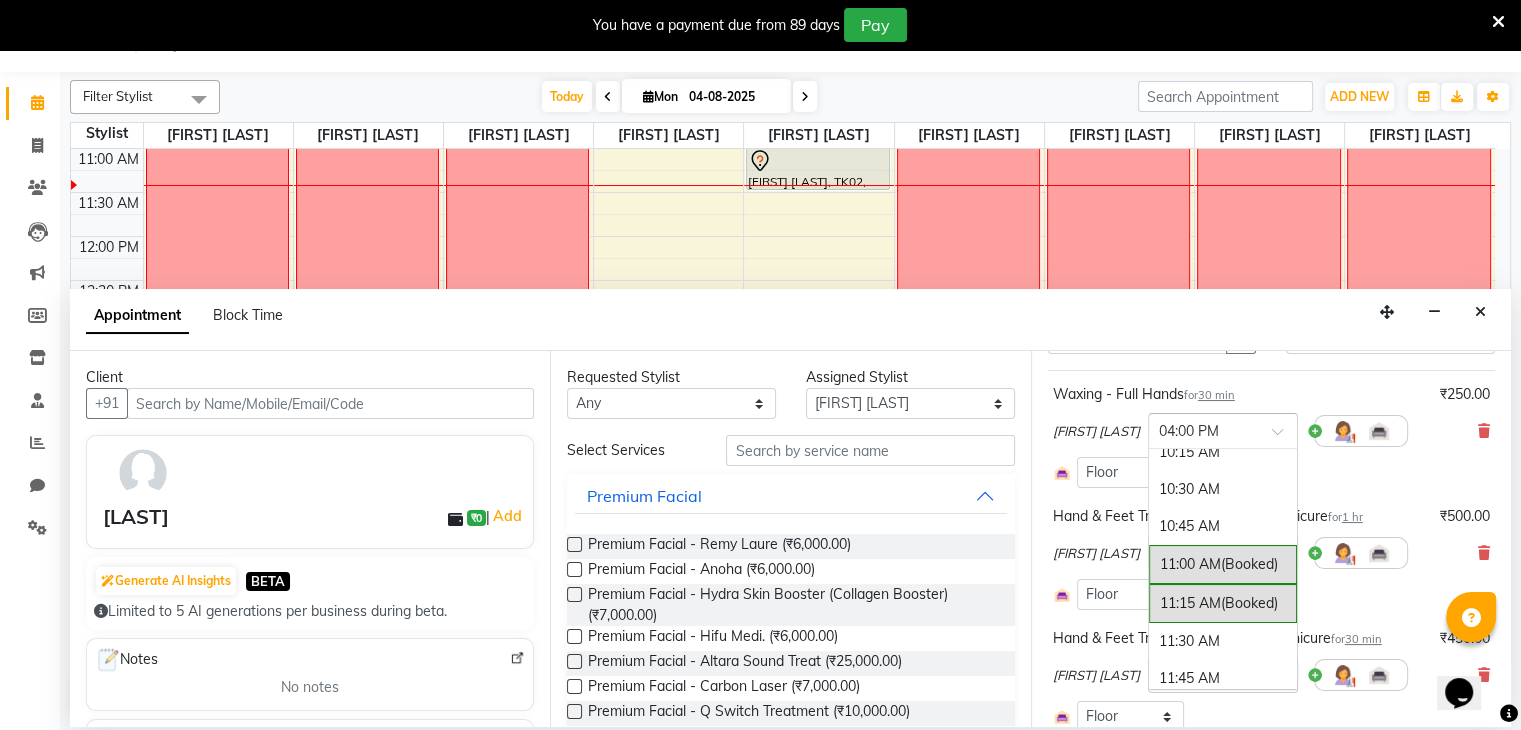 scroll, scrollTop: 0, scrollLeft: 0, axis: both 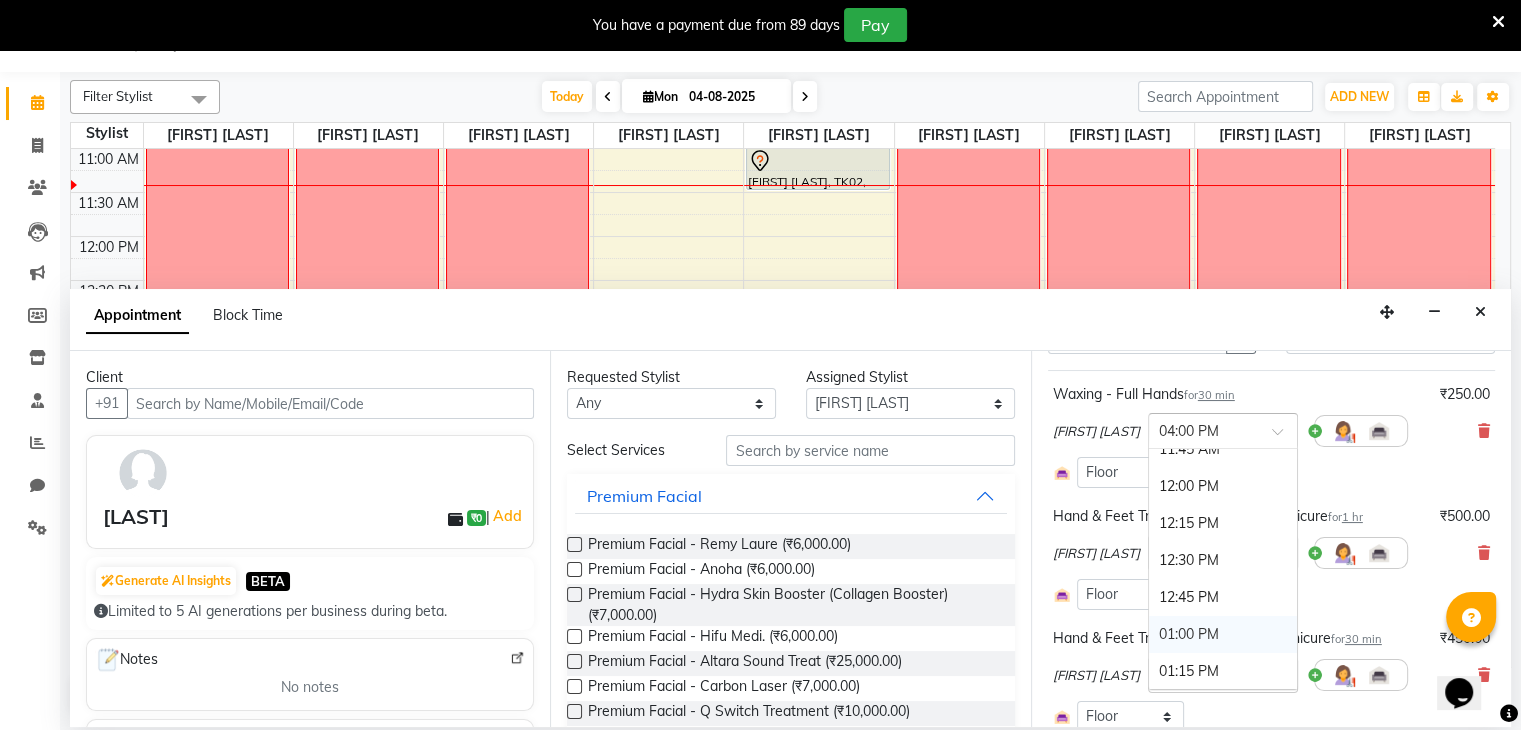 click on "01:00 PM" at bounding box center [1223, 634] 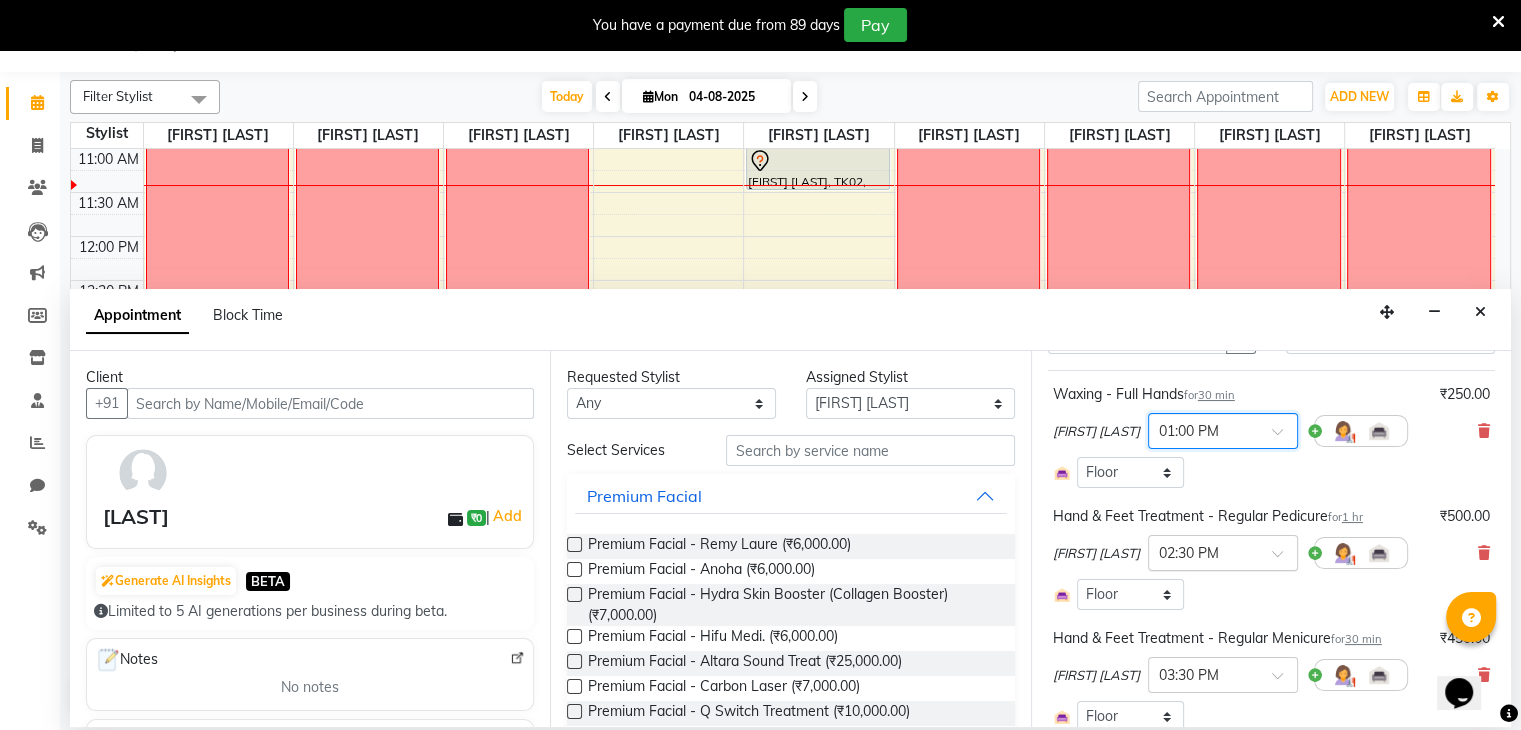 click at bounding box center (1284, 559) 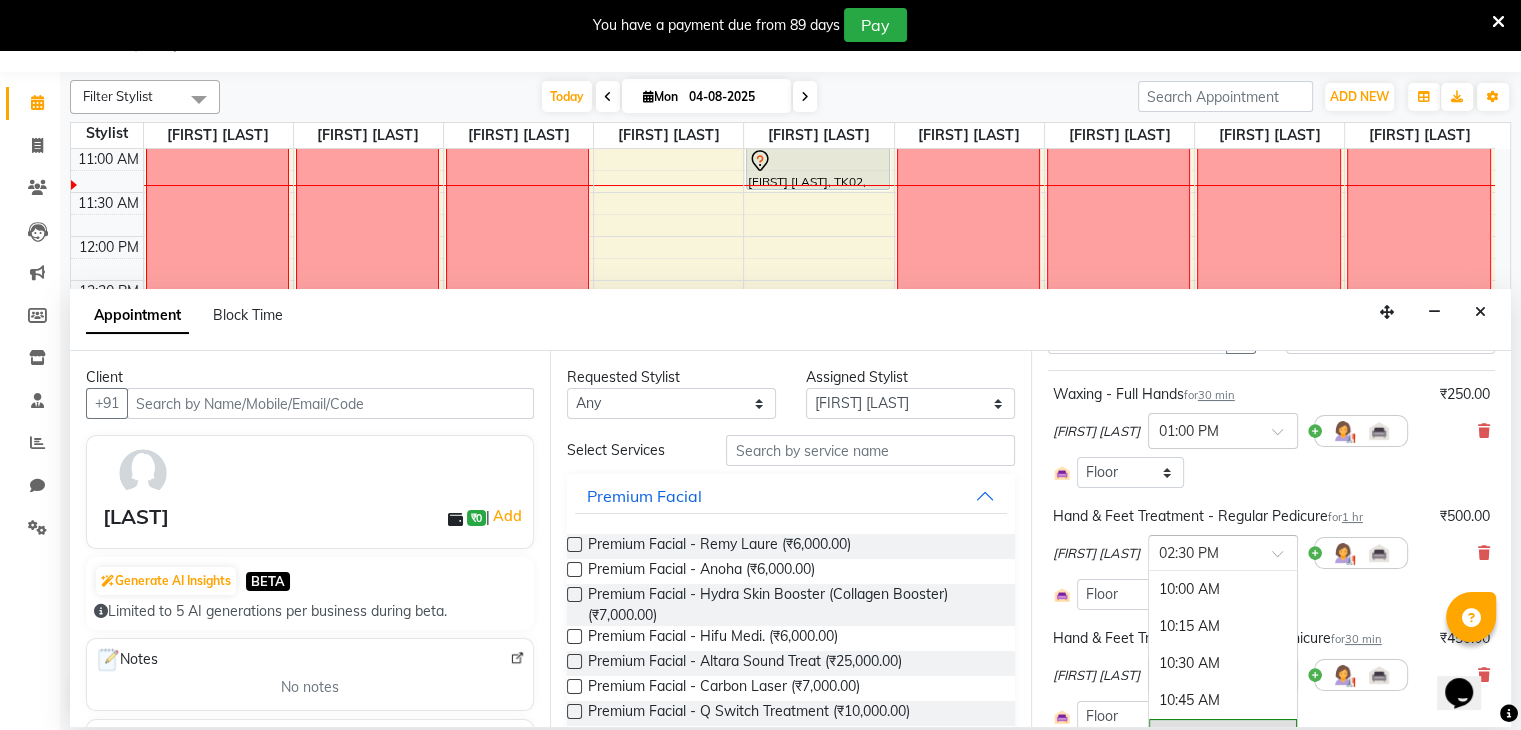 scroll, scrollTop: 668, scrollLeft: 0, axis: vertical 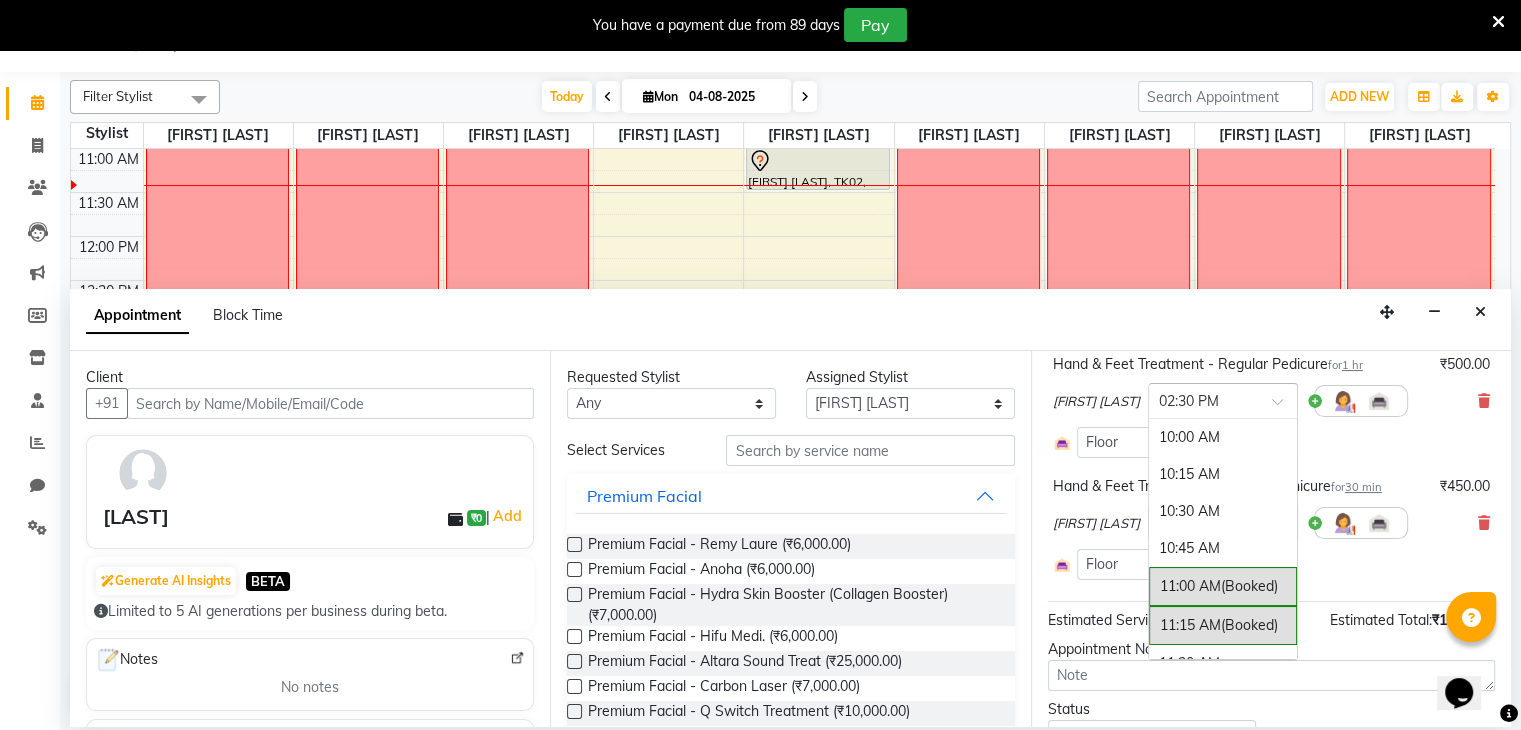 click at bounding box center (1223, 399) 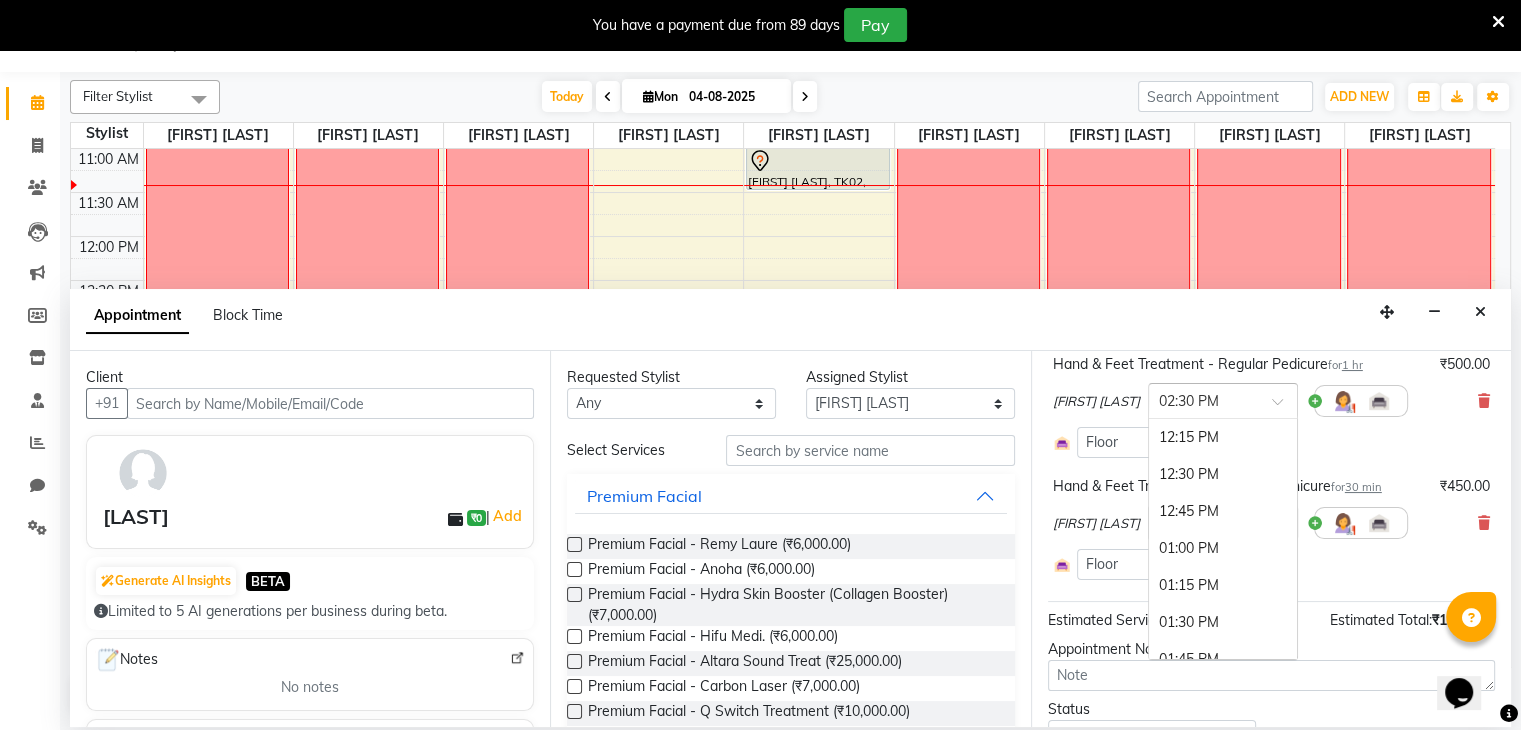 scroll, scrollTop: 331, scrollLeft: 0, axis: vertical 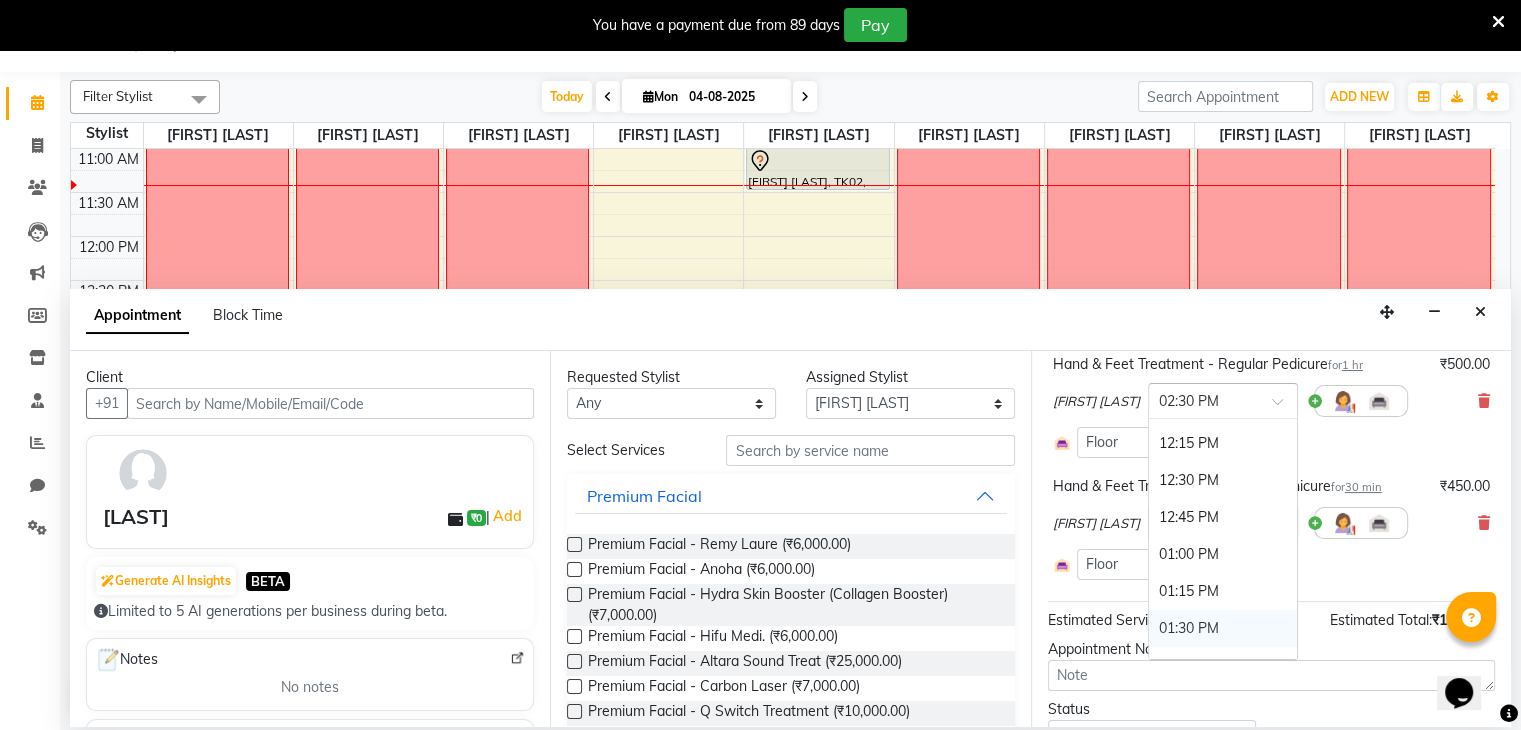 click on "01:30 PM" at bounding box center (1223, 628) 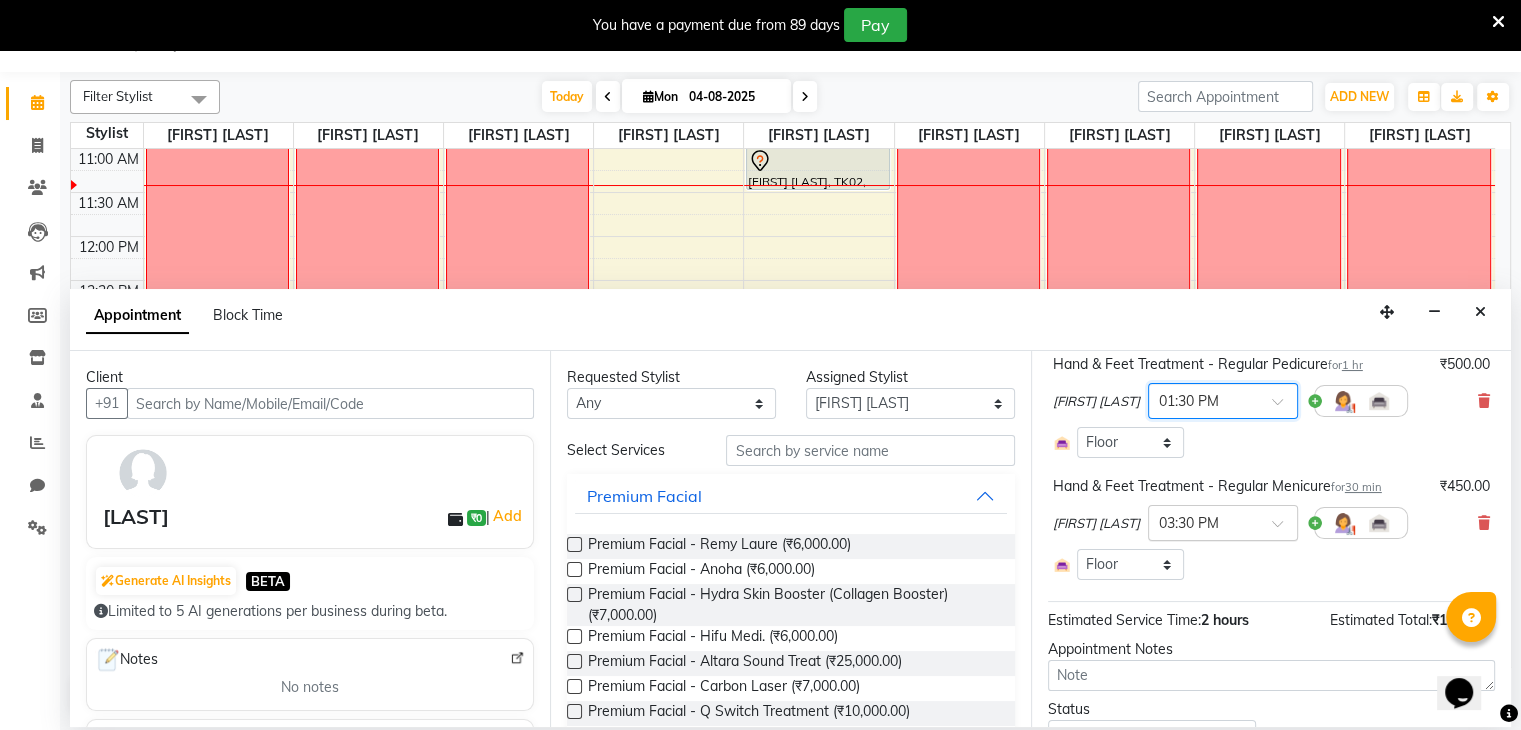 click at bounding box center (1284, 529) 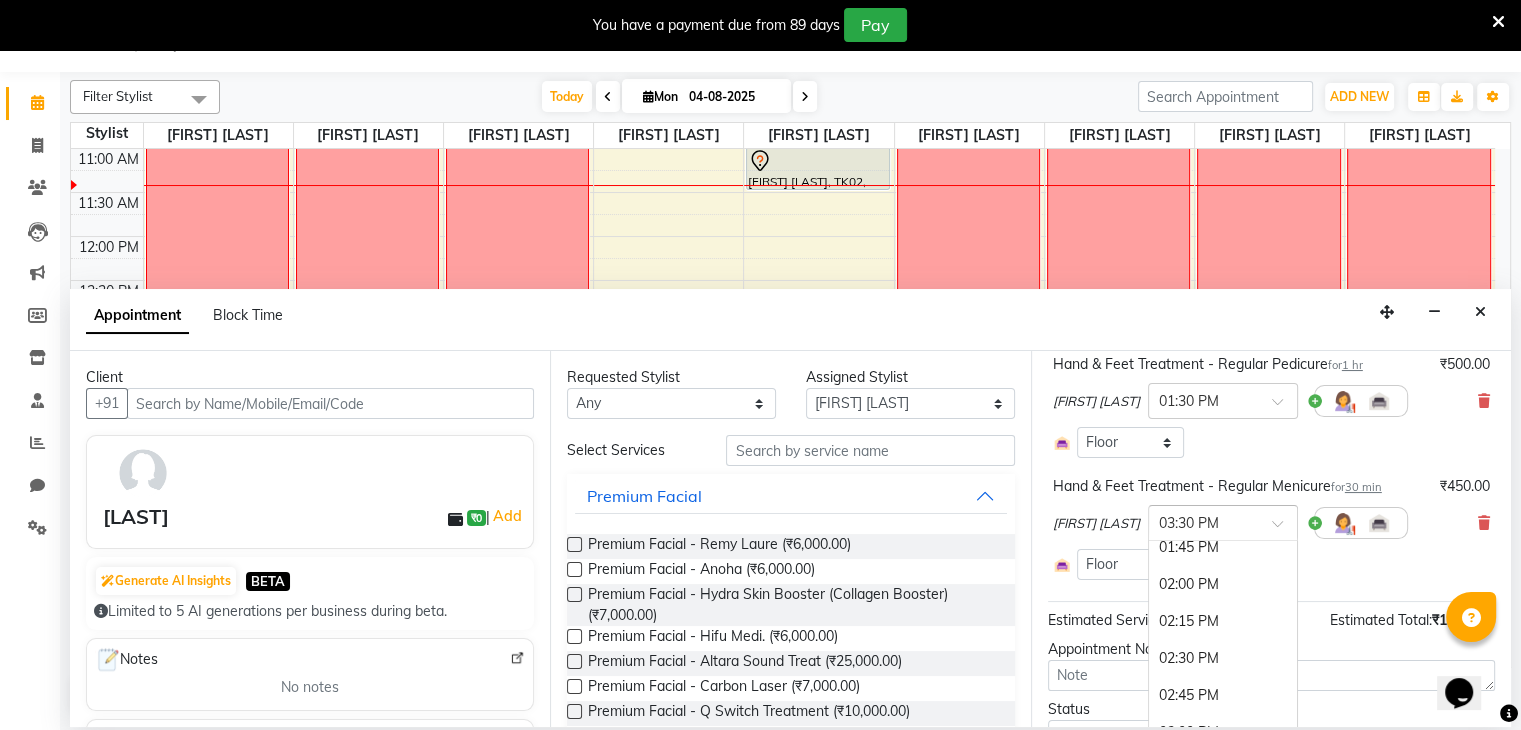 scroll, scrollTop: 597, scrollLeft: 0, axis: vertical 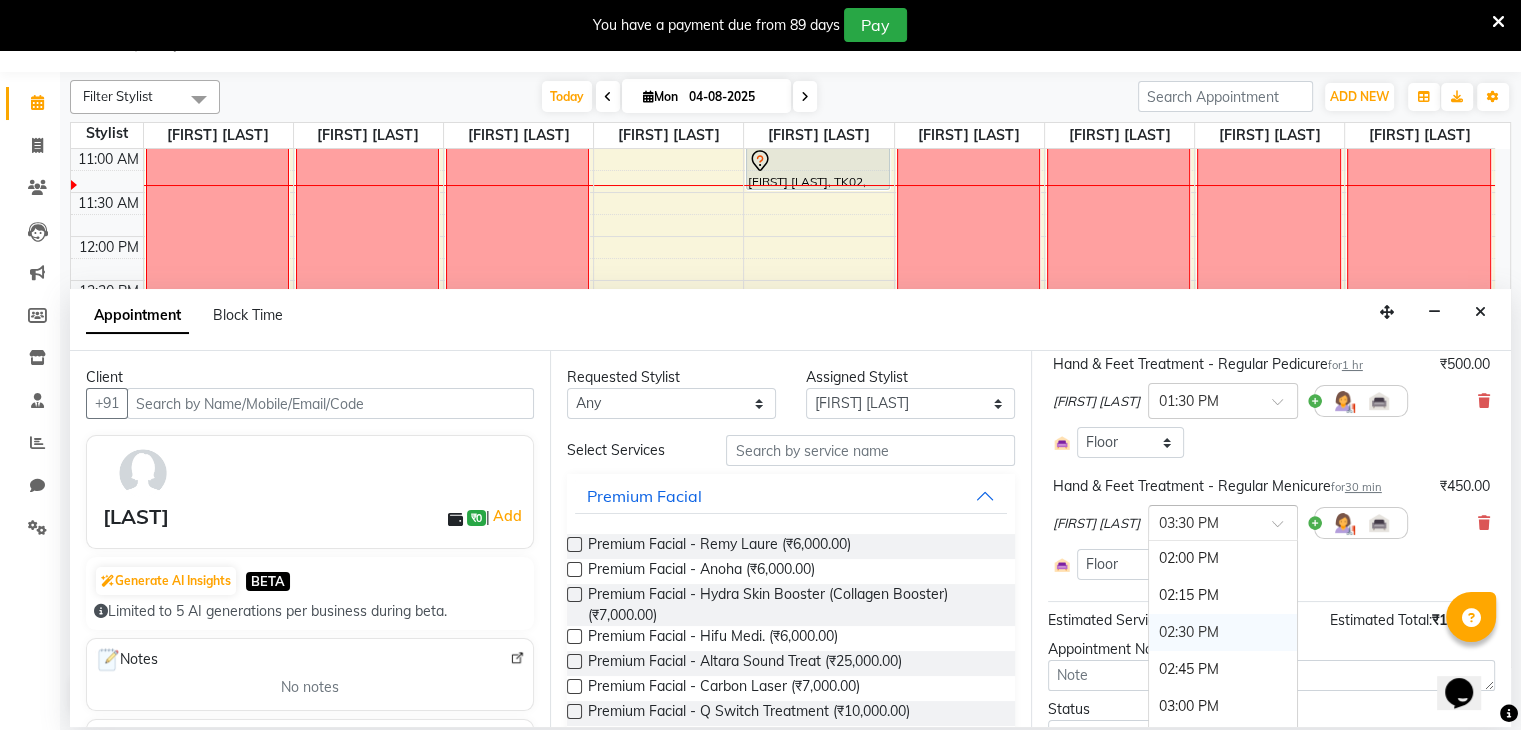 click on "02:30 PM" at bounding box center (1223, 632) 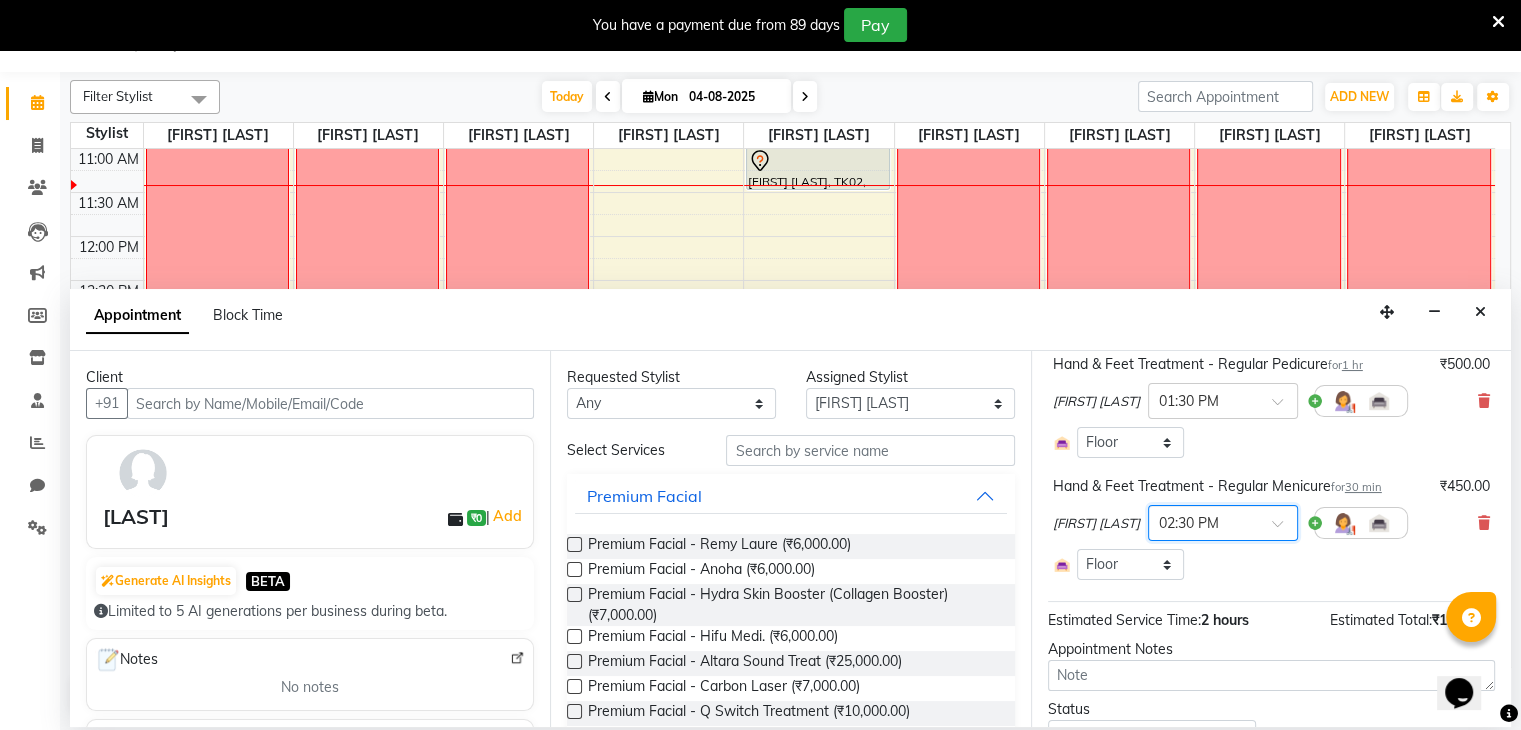 scroll, scrollTop: 366, scrollLeft: 0, axis: vertical 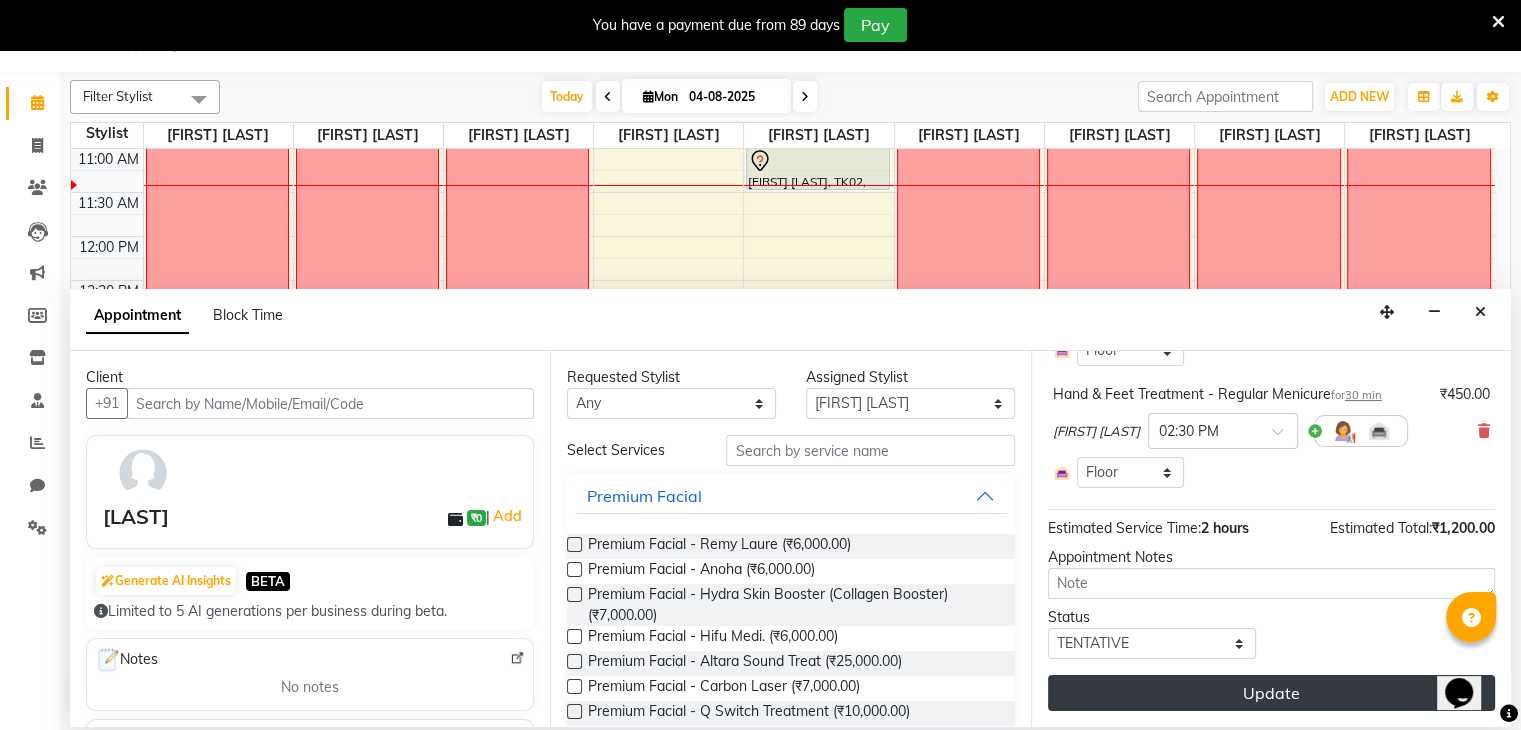 click on "Update" at bounding box center [1271, 693] 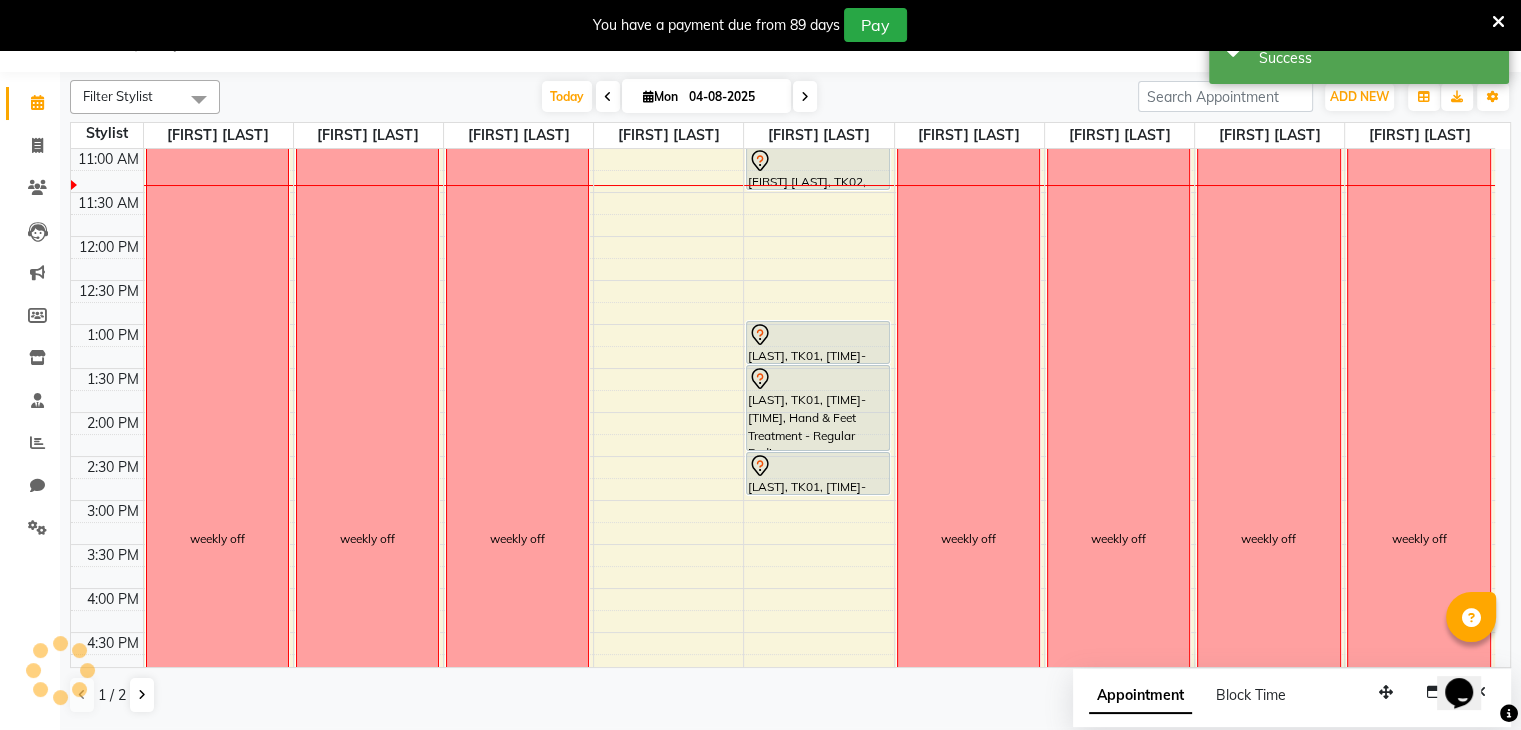 scroll, scrollTop: 0, scrollLeft: 0, axis: both 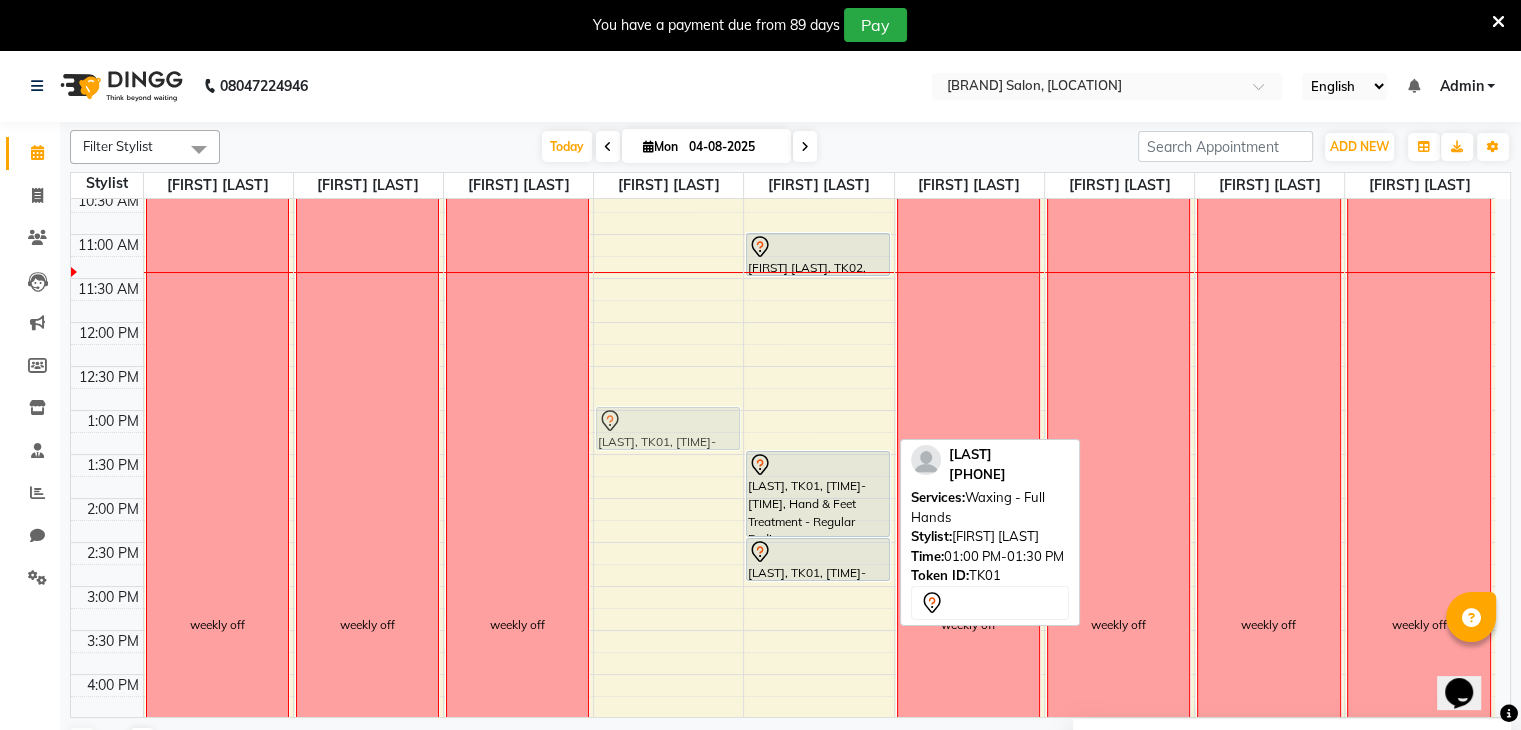 drag, startPoint x: 771, startPoint y: 424, endPoint x: 676, endPoint y: 422, distance: 95.02105 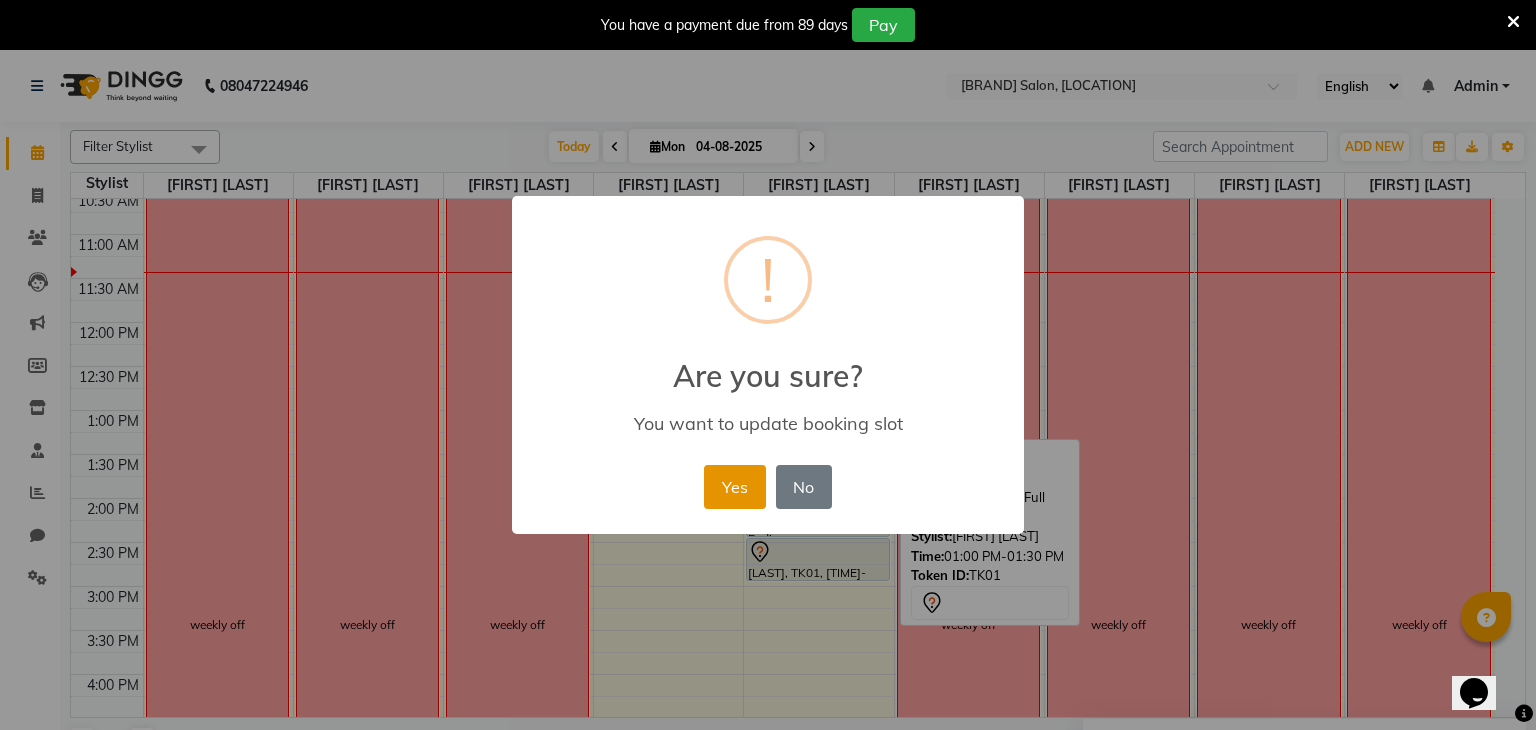 click on "Yes" at bounding box center [734, 487] 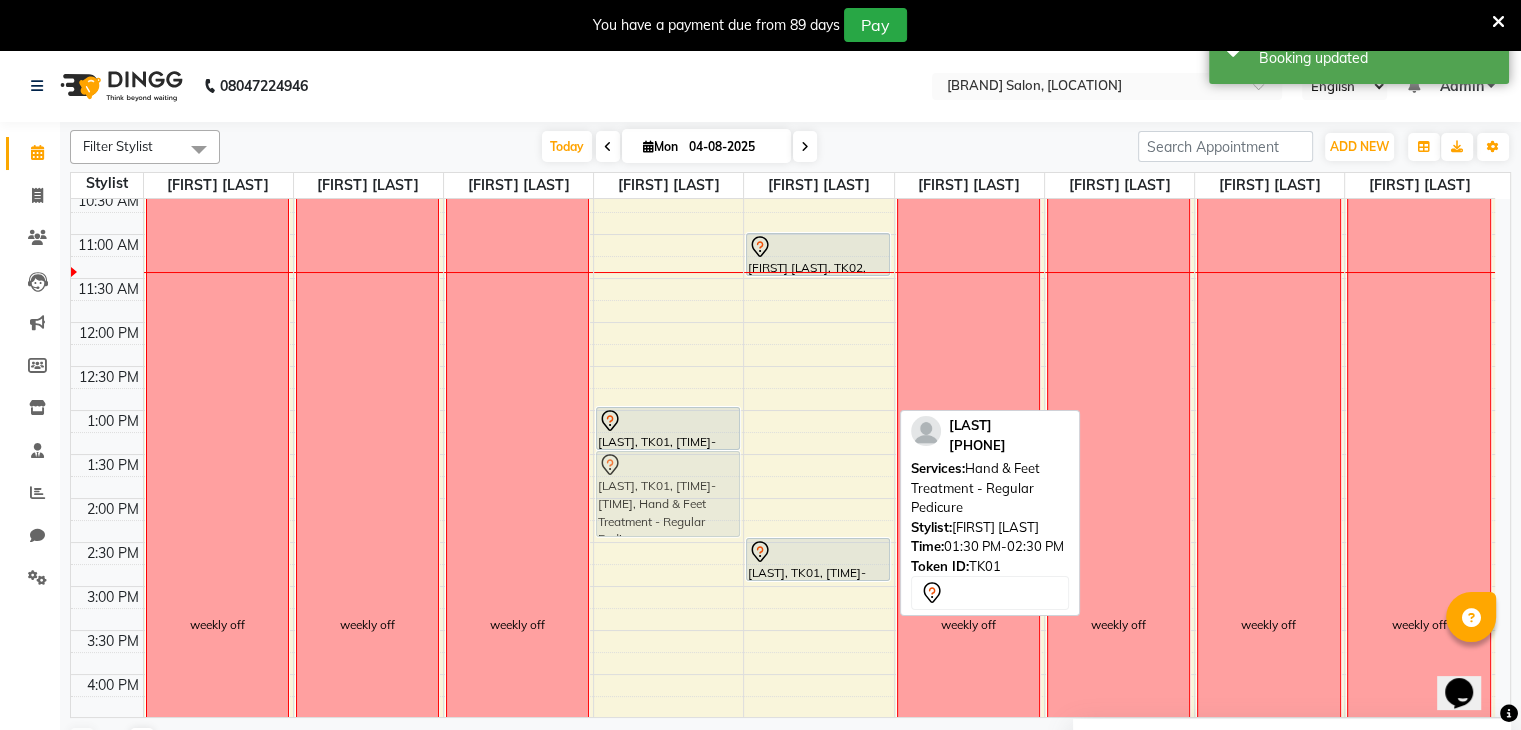 drag, startPoint x: 792, startPoint y: 486, endPoint x: 687, endPoint y: 473, distance: 105.801704 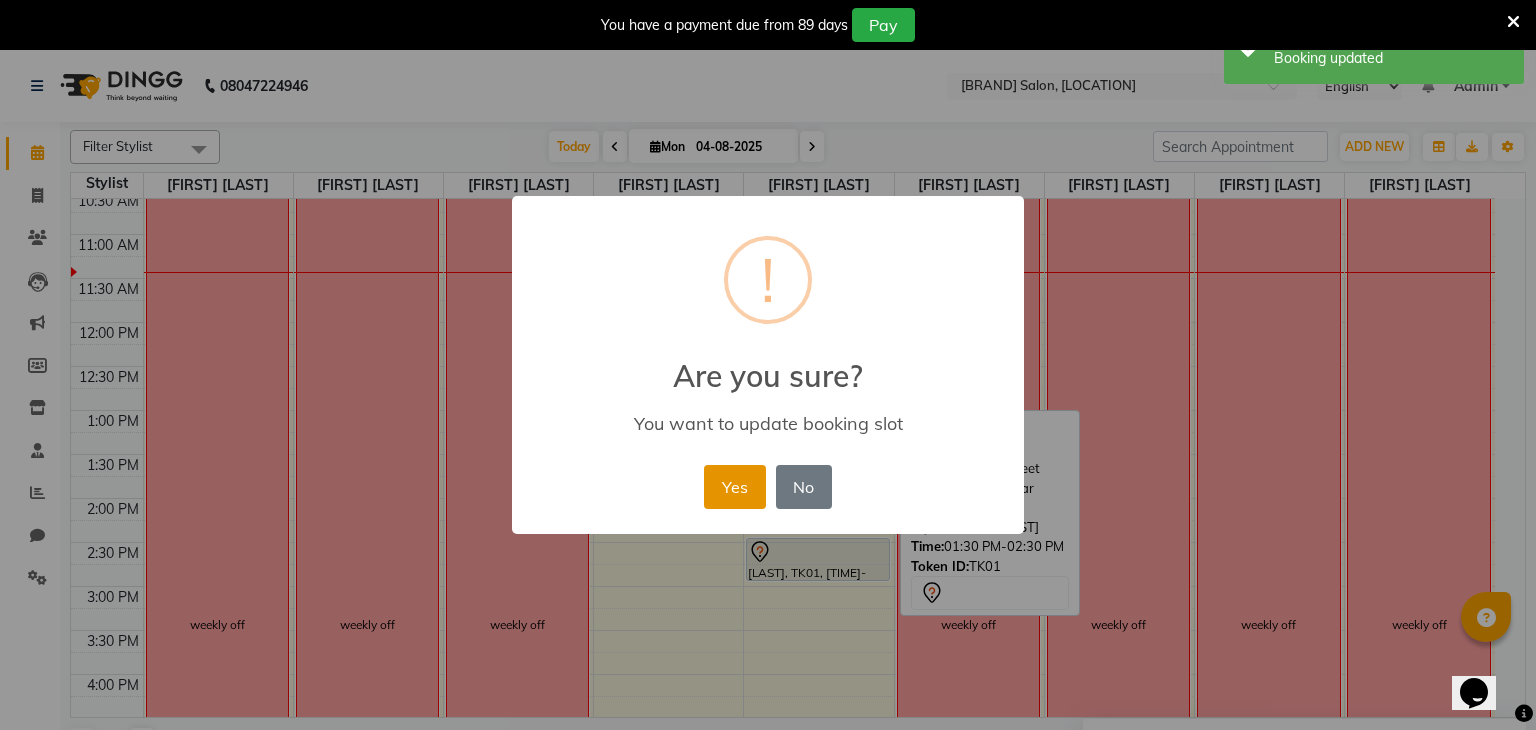 click on "Yes" at bounding box center (734, 487) 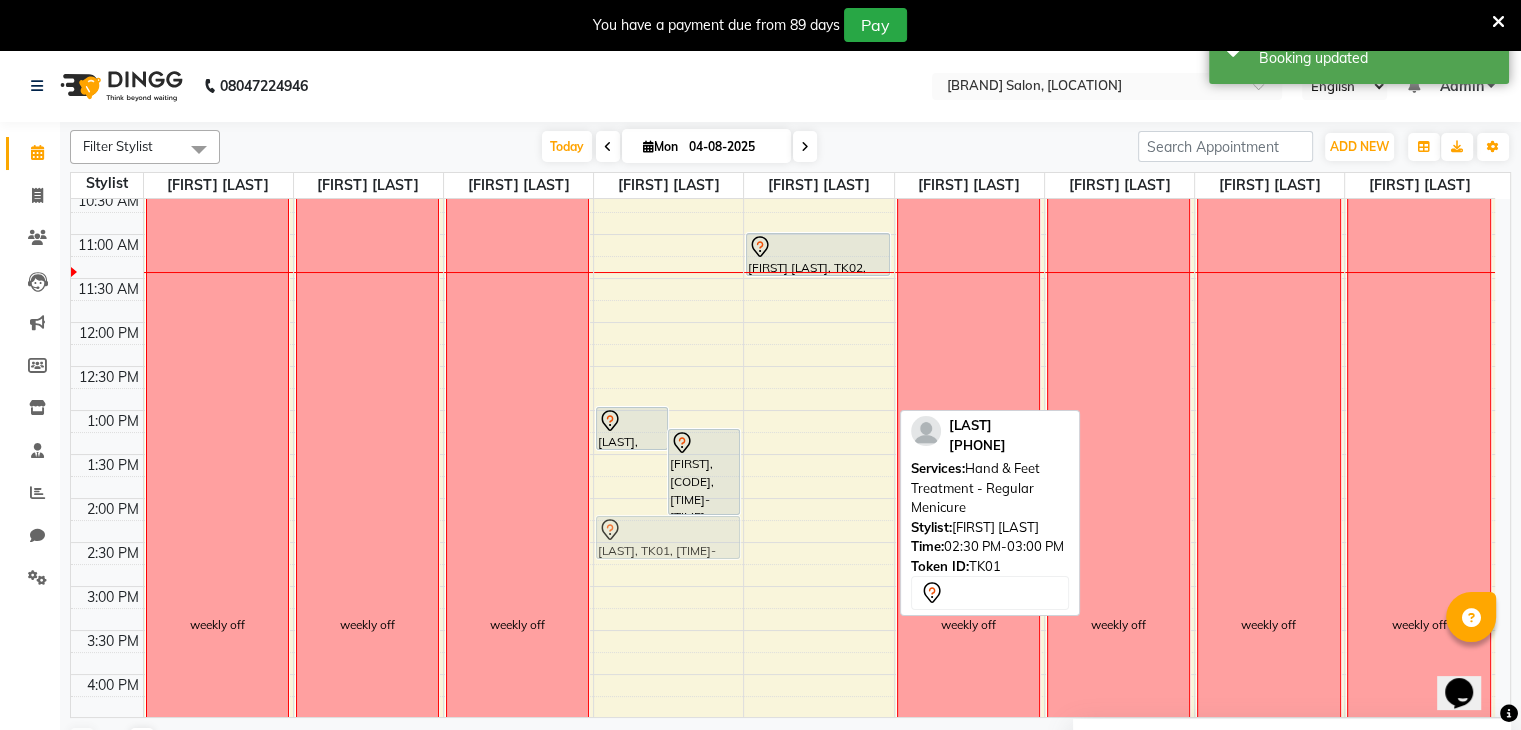 drag, startPoint x: 773, startPoint y: 556, endPoint x: 668, endPoint y: 539, distance: 106.36729 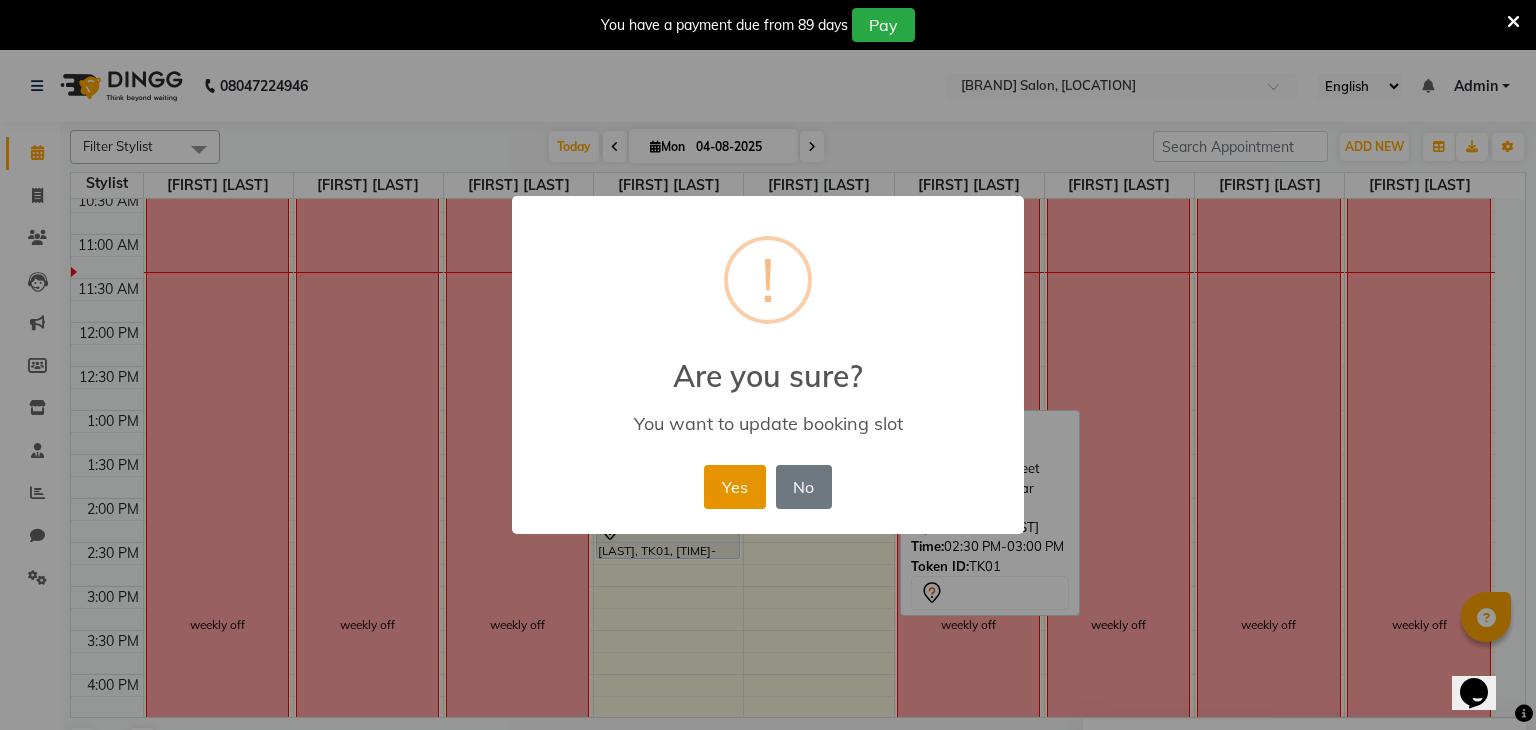 click on "Yes" at bounding box center (734, 487) 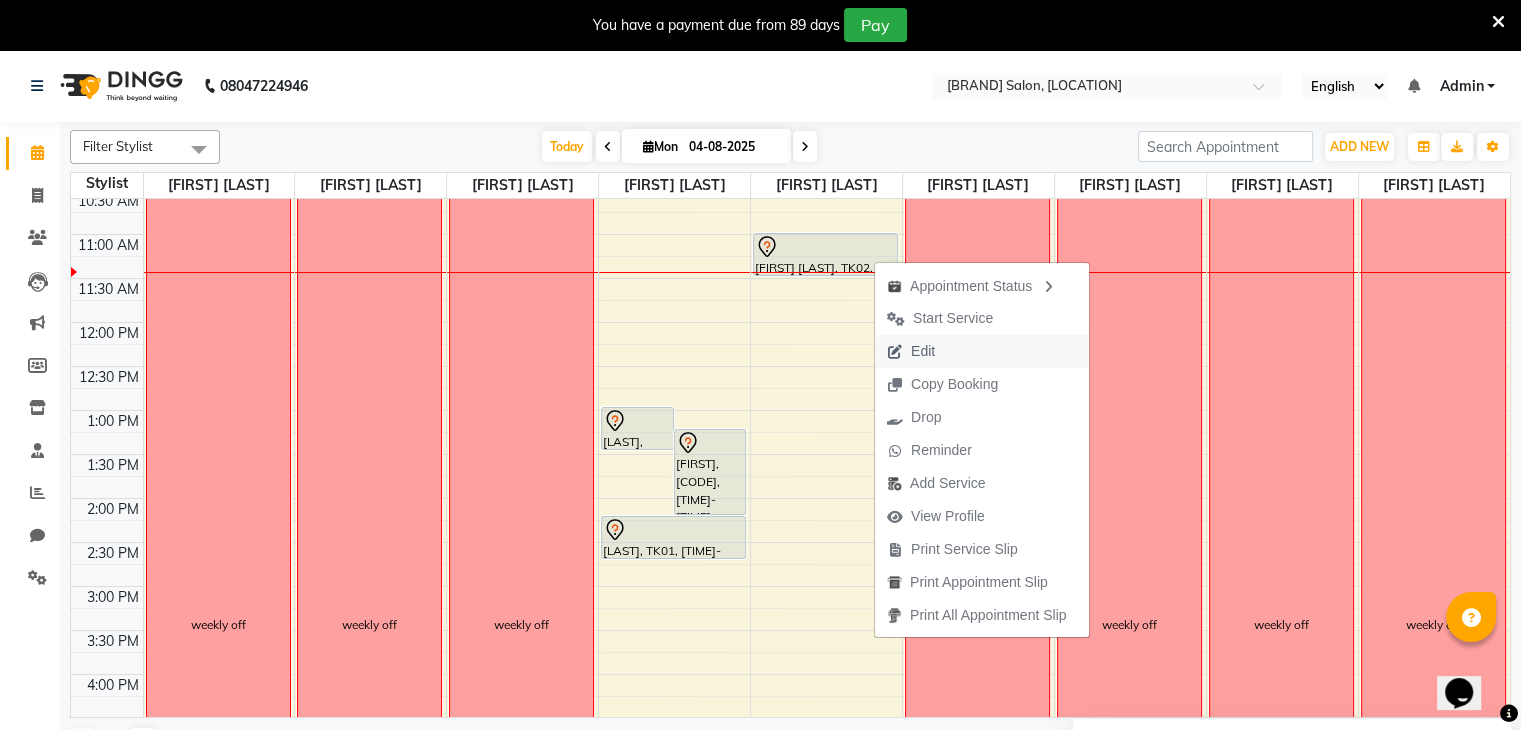 click on "Edit" at bounding box center [923, 351] 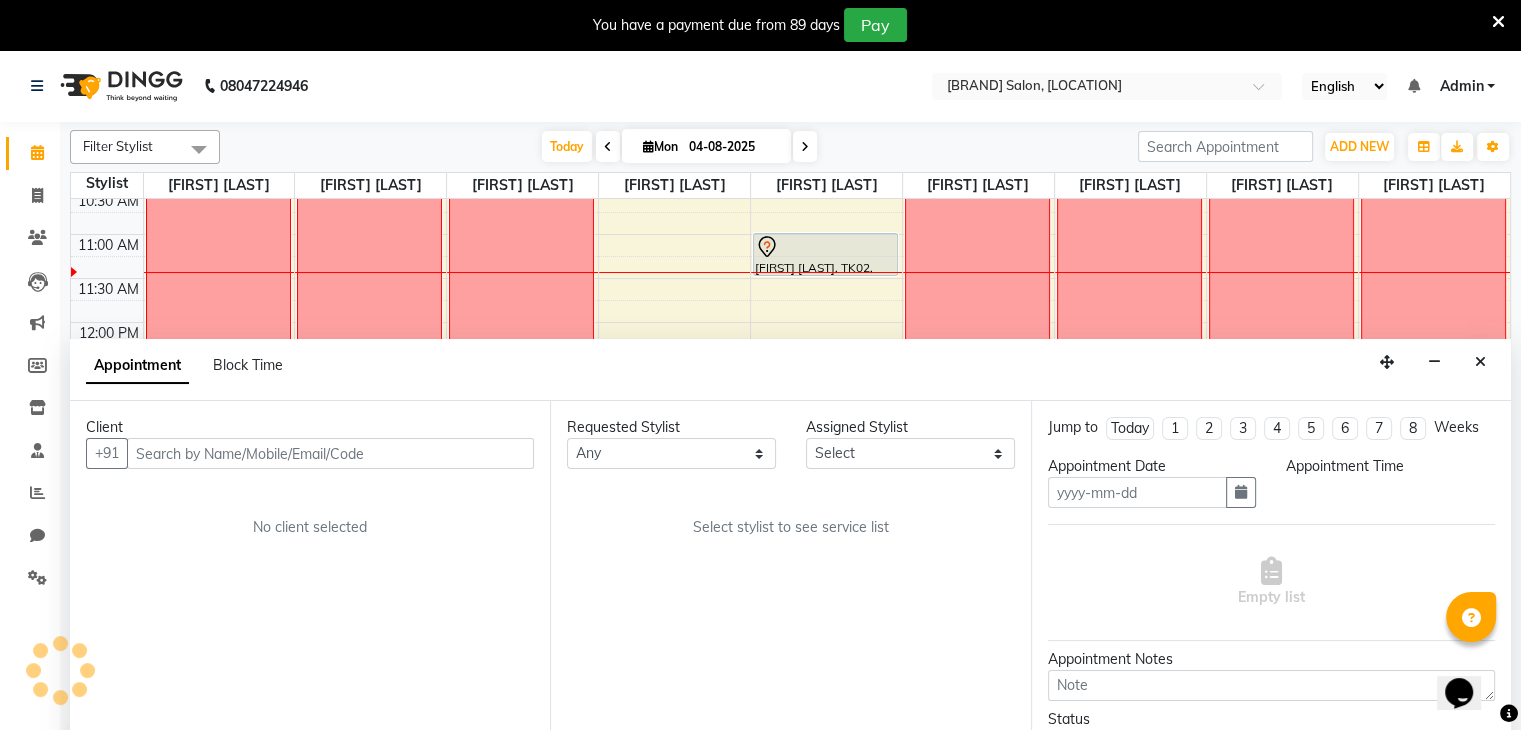 type on "04-08-2025" 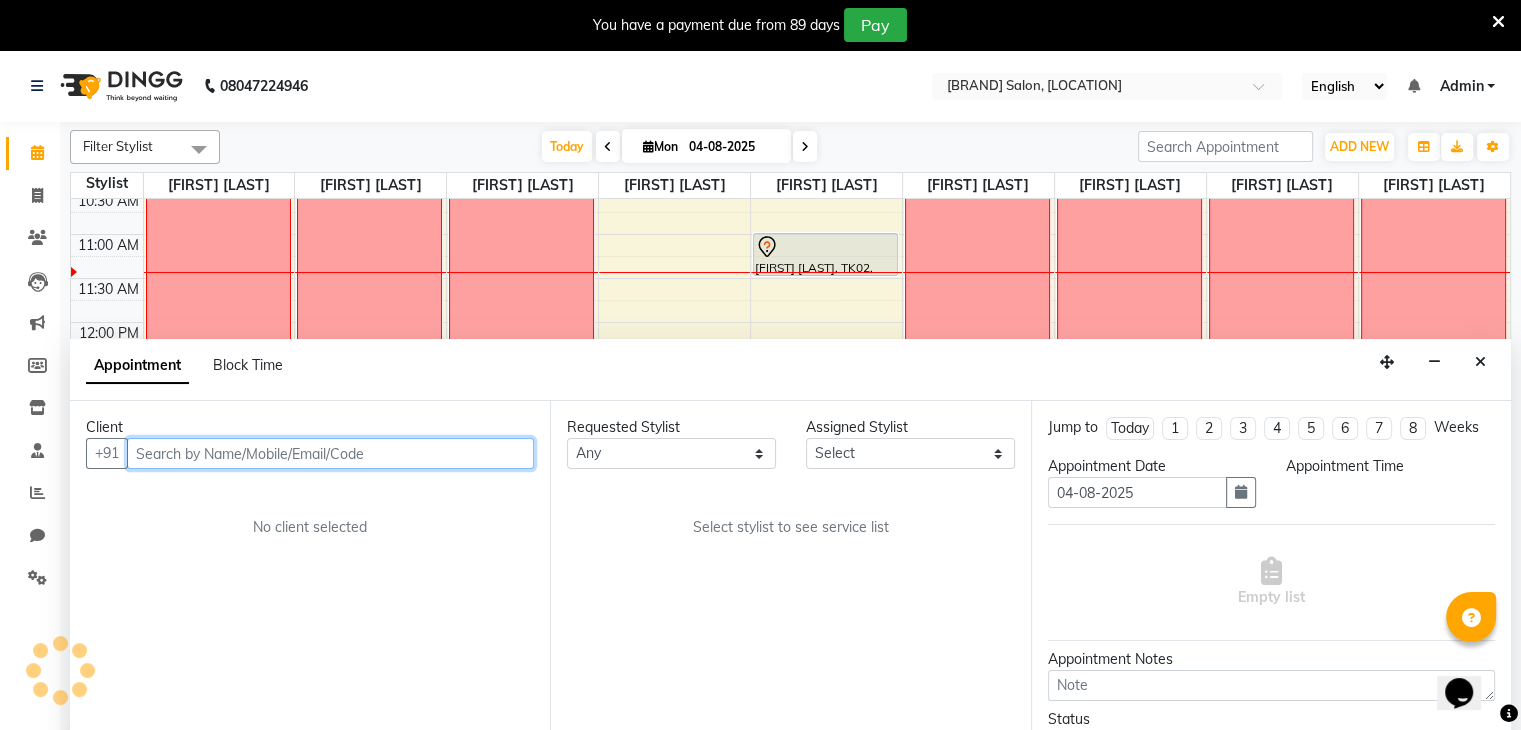 select on "75802" 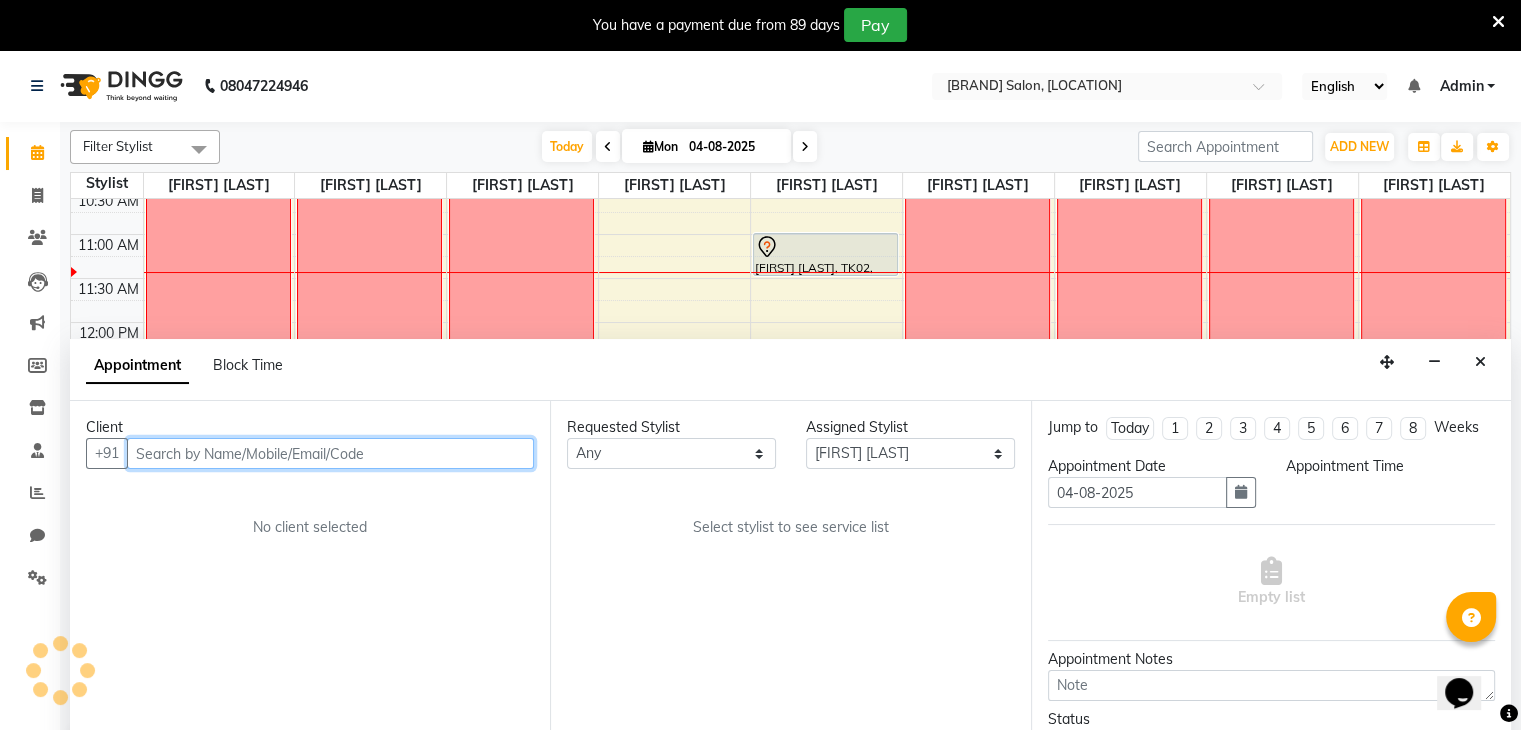 select on "660" 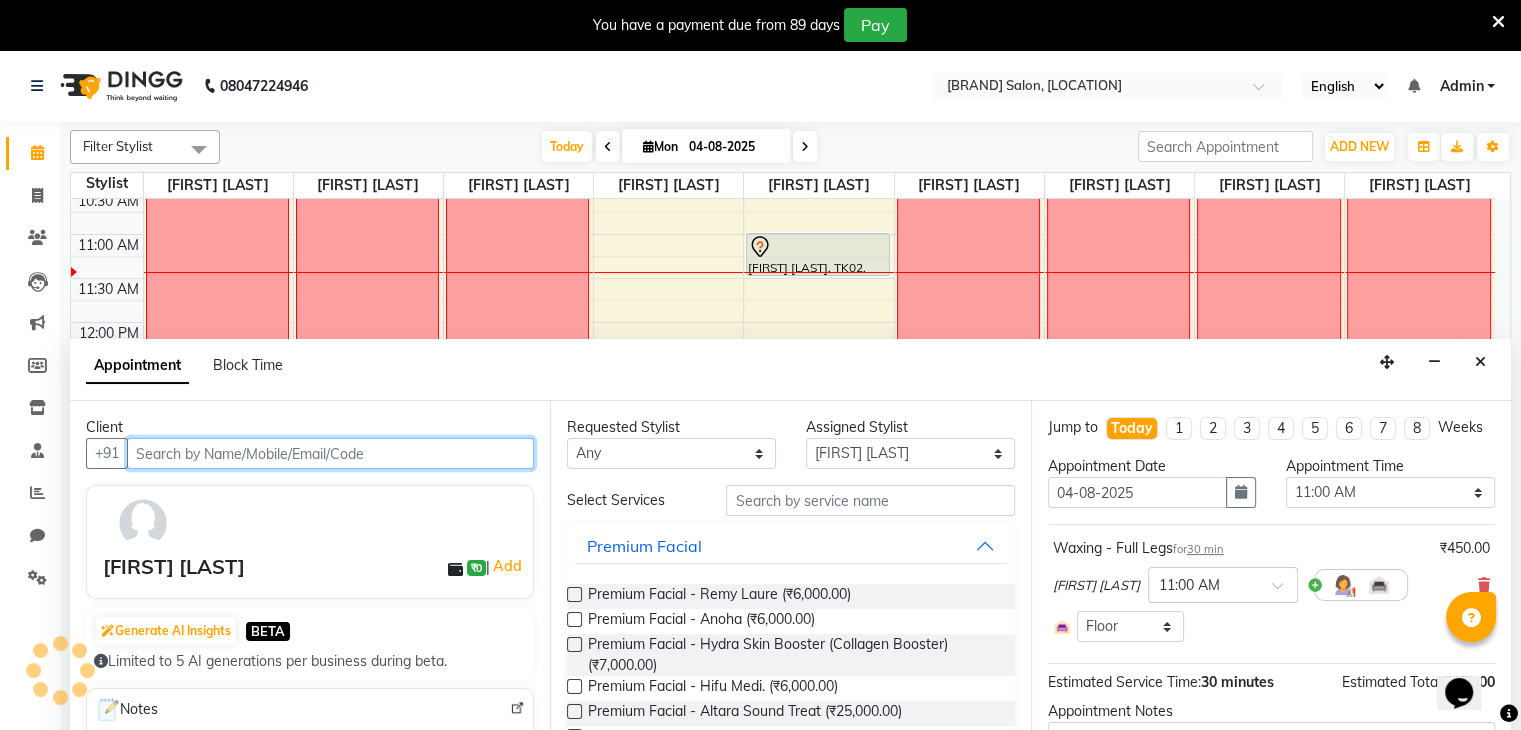 scroll, scrollTop: 175, scrollLeft: 0, axis: vertical 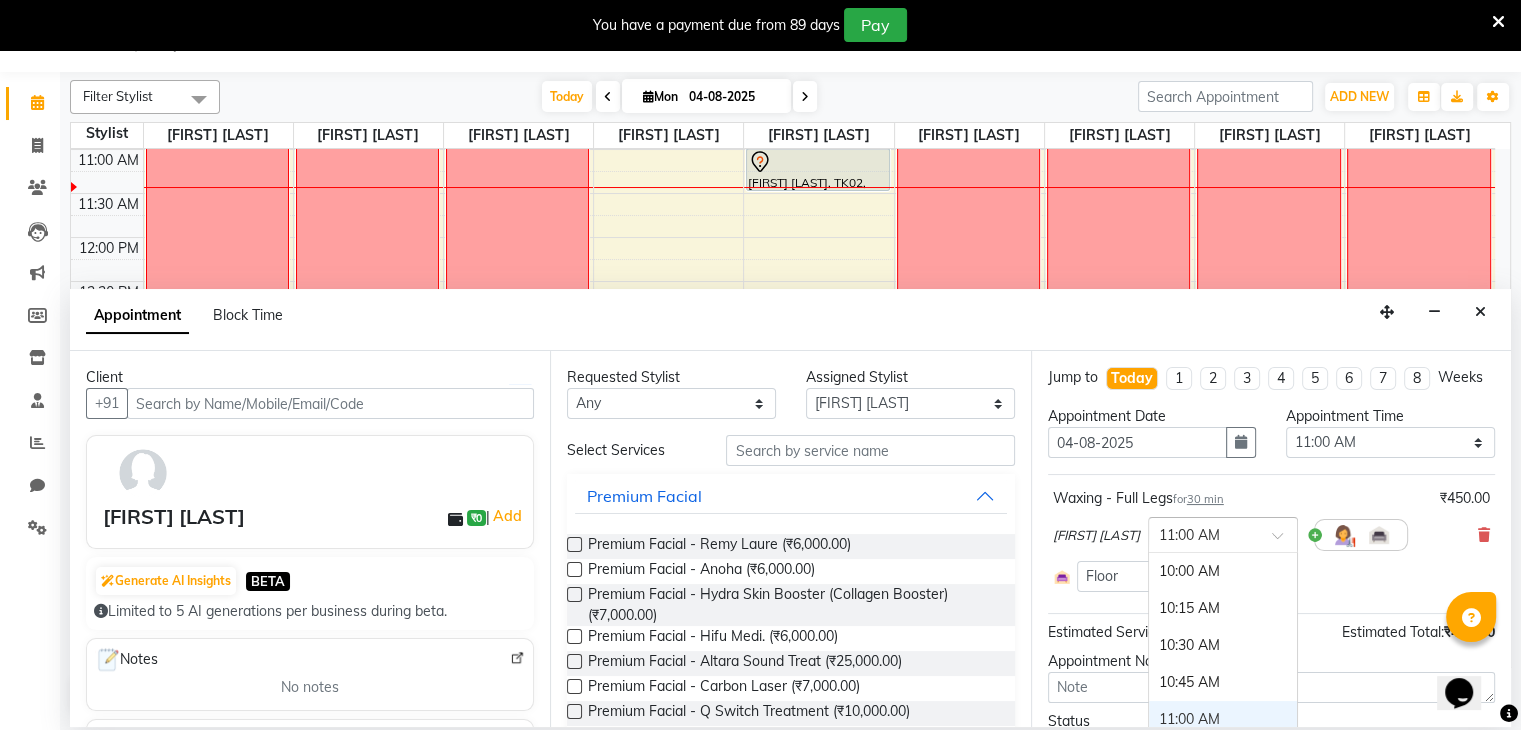 click at bounding box center (1284, 541) 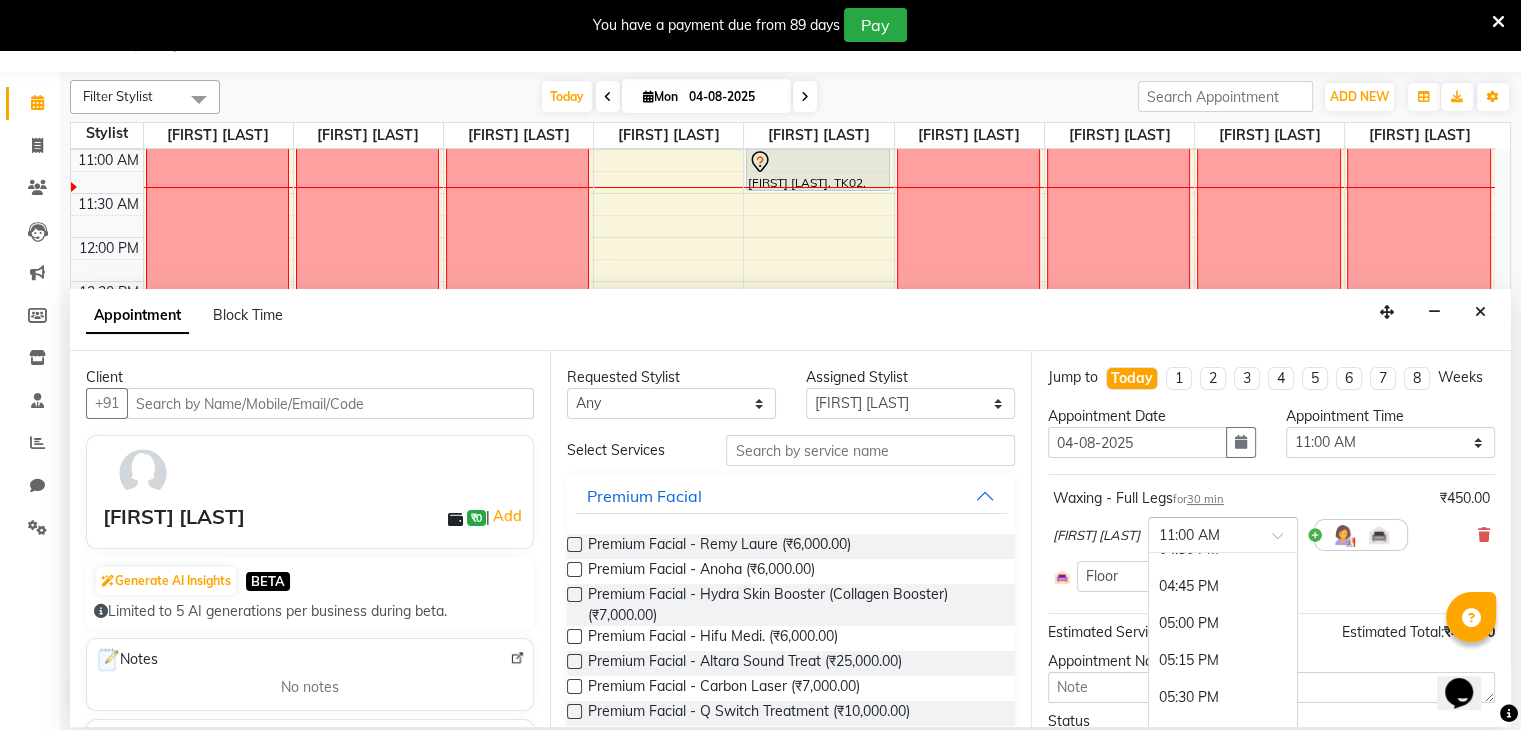 scroll, scrollTop: 997, scrollLeft: 0, axis: vertical 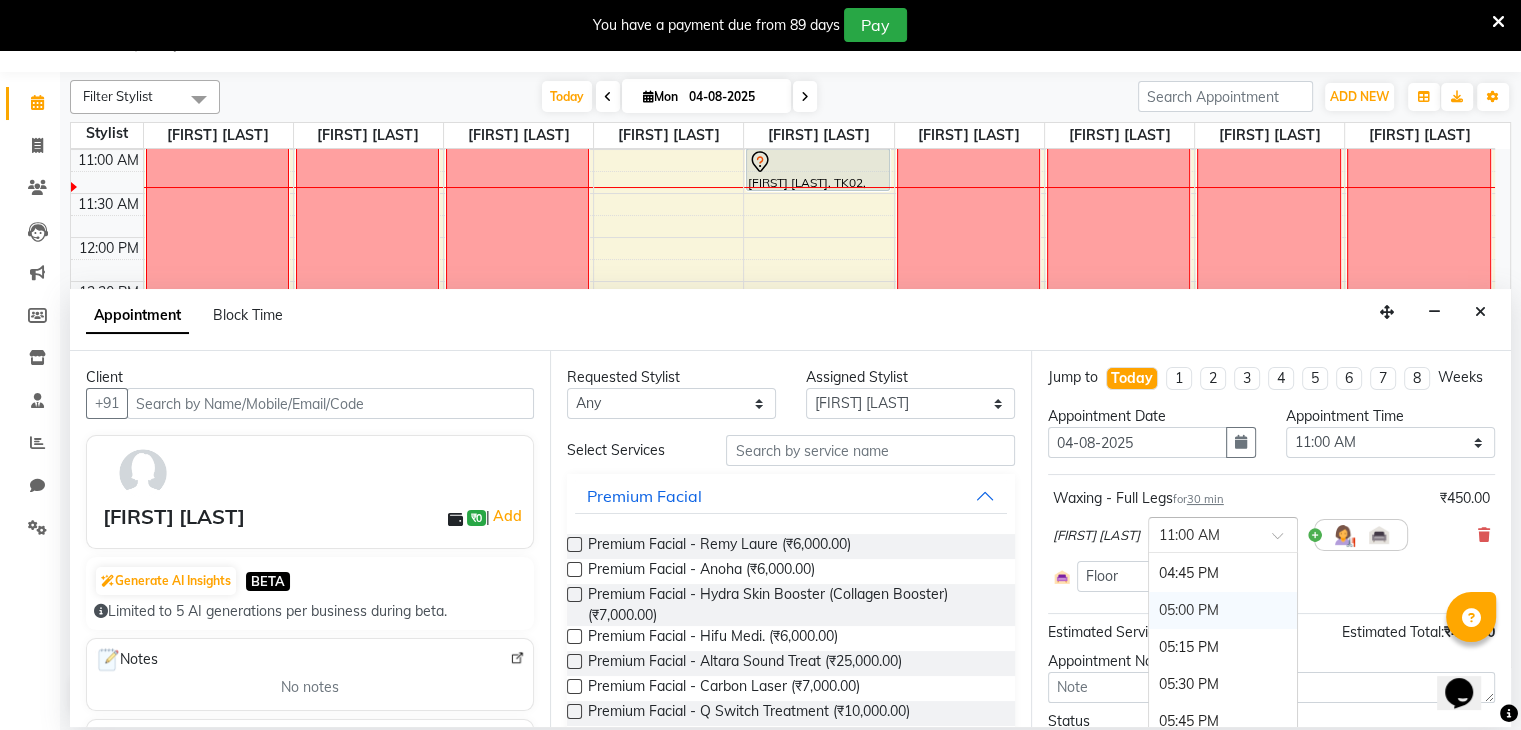 click on "05:00 PM" at bounding box center (1223, 610) 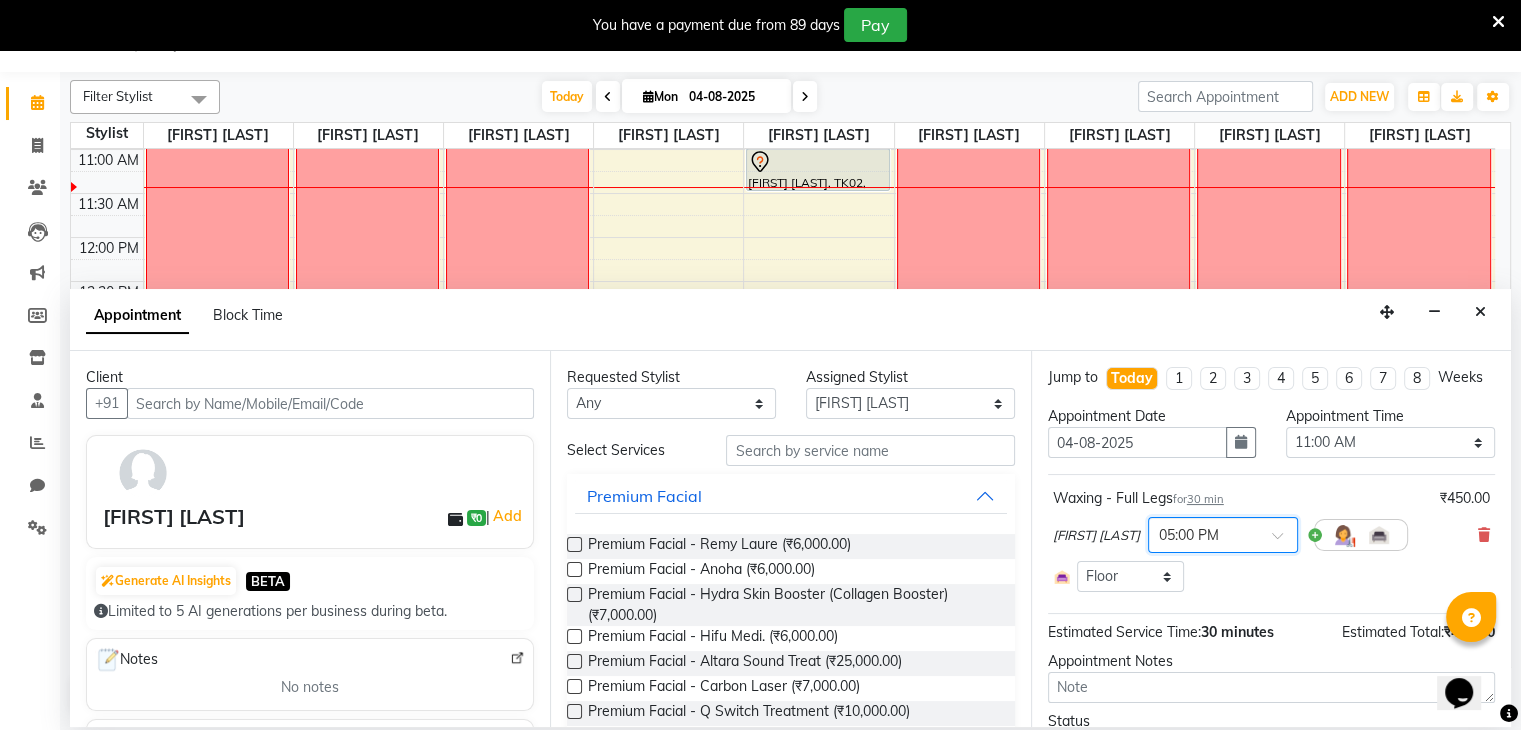 scroll, scrollTop: 122, scrollLeft: 0, axis: vertical 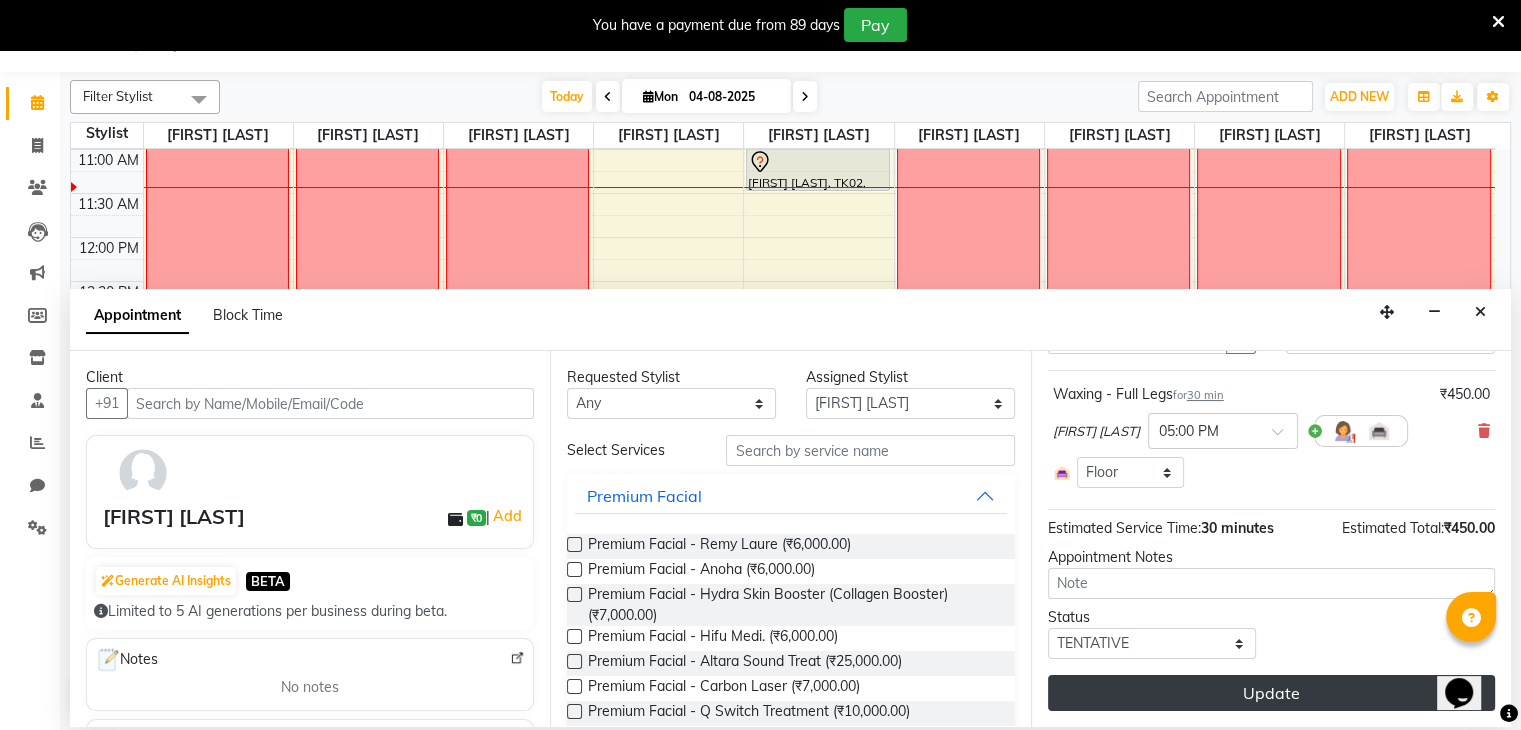 click on "Update" at bounding box center (1271, 693) 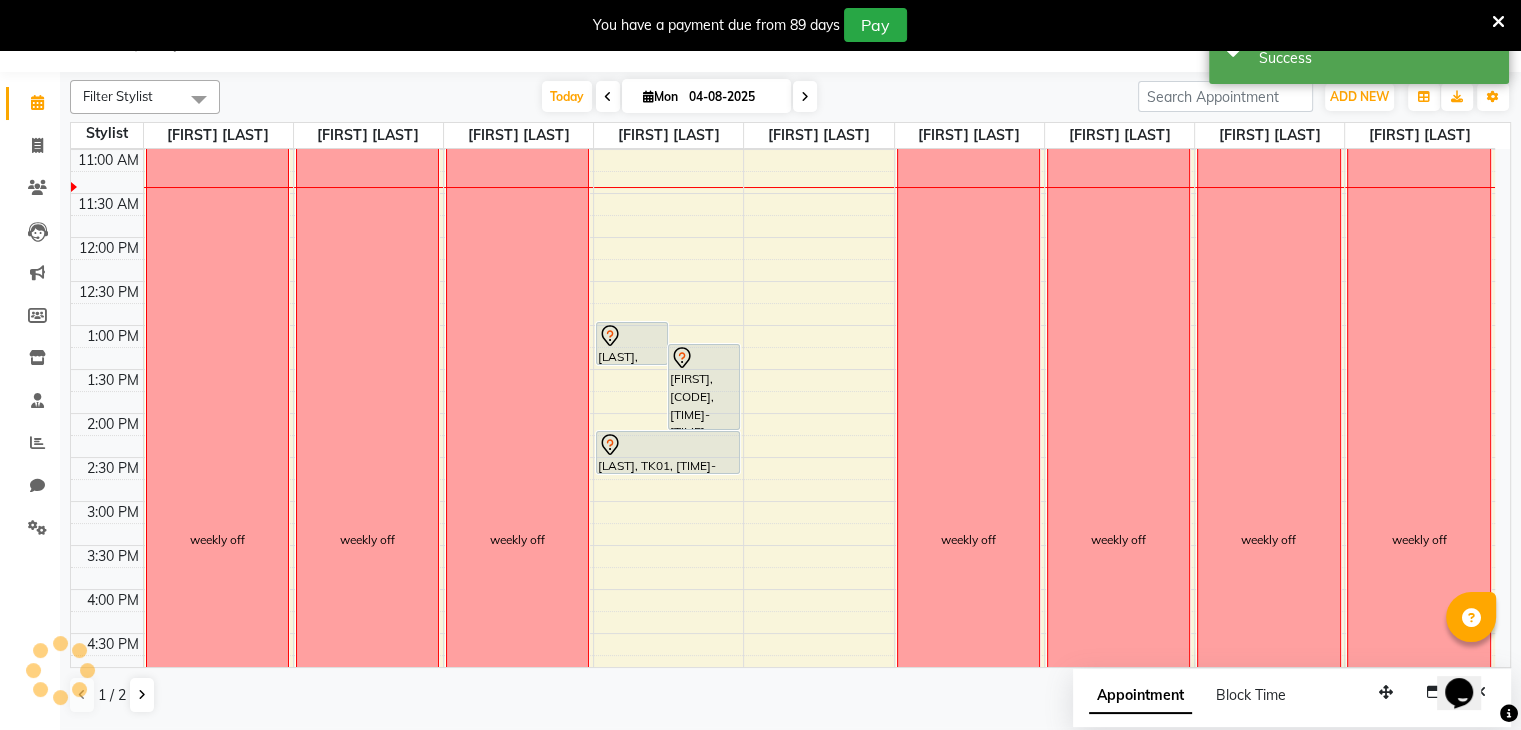 scroll, scrollTop: 0, scrollLeft: 0, axis: both 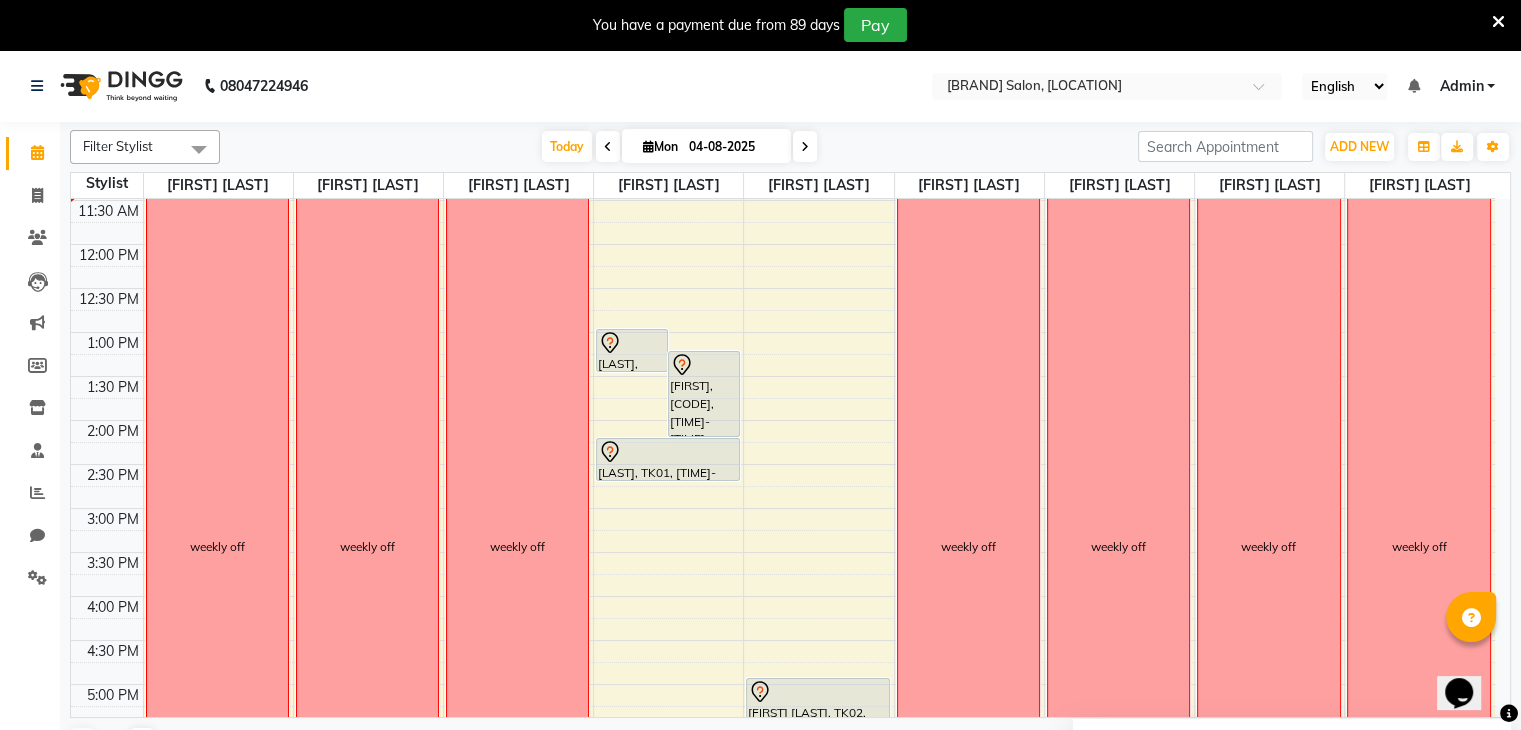 click on "04-08-2025" at bounding box center (733, 147) 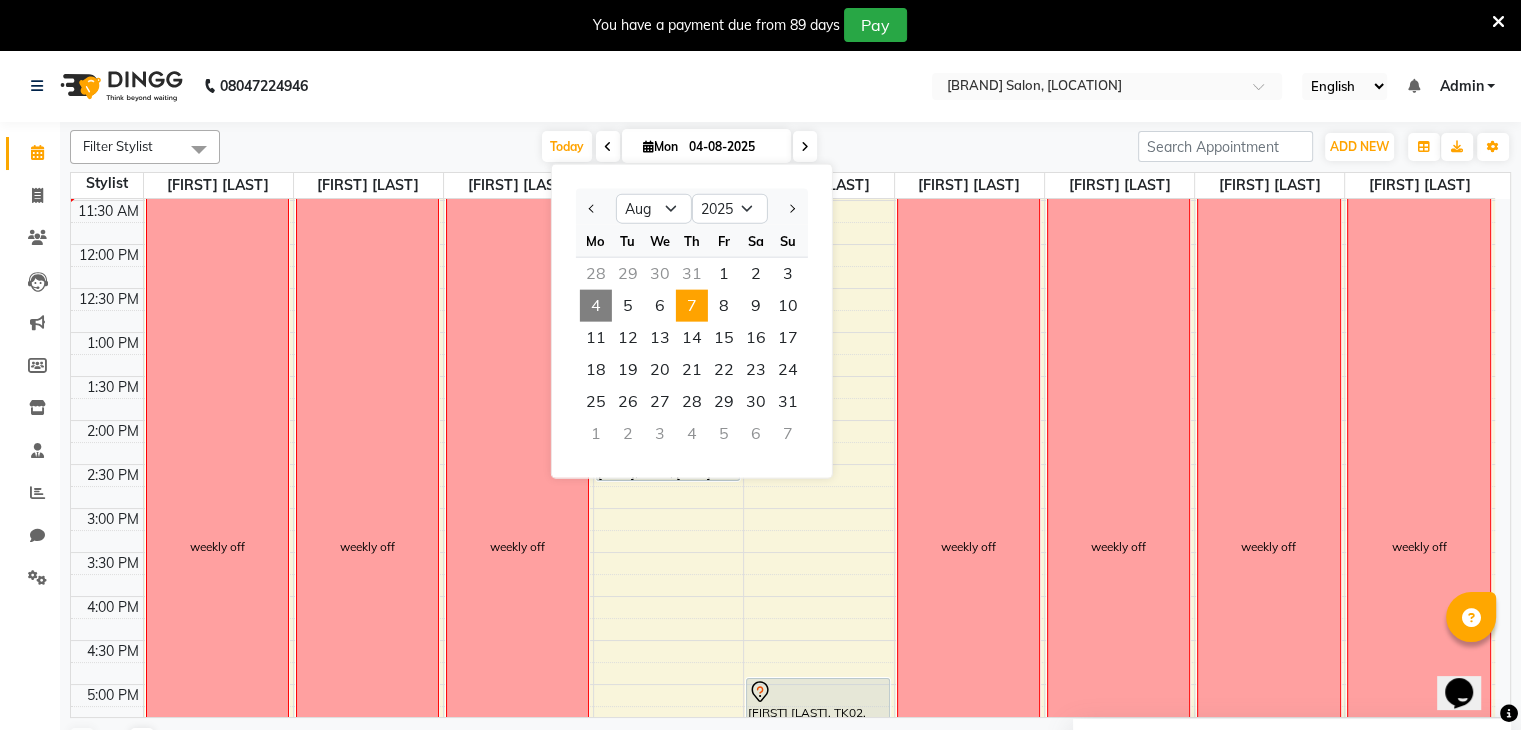 click on "7" at bounding box center [692, 306] 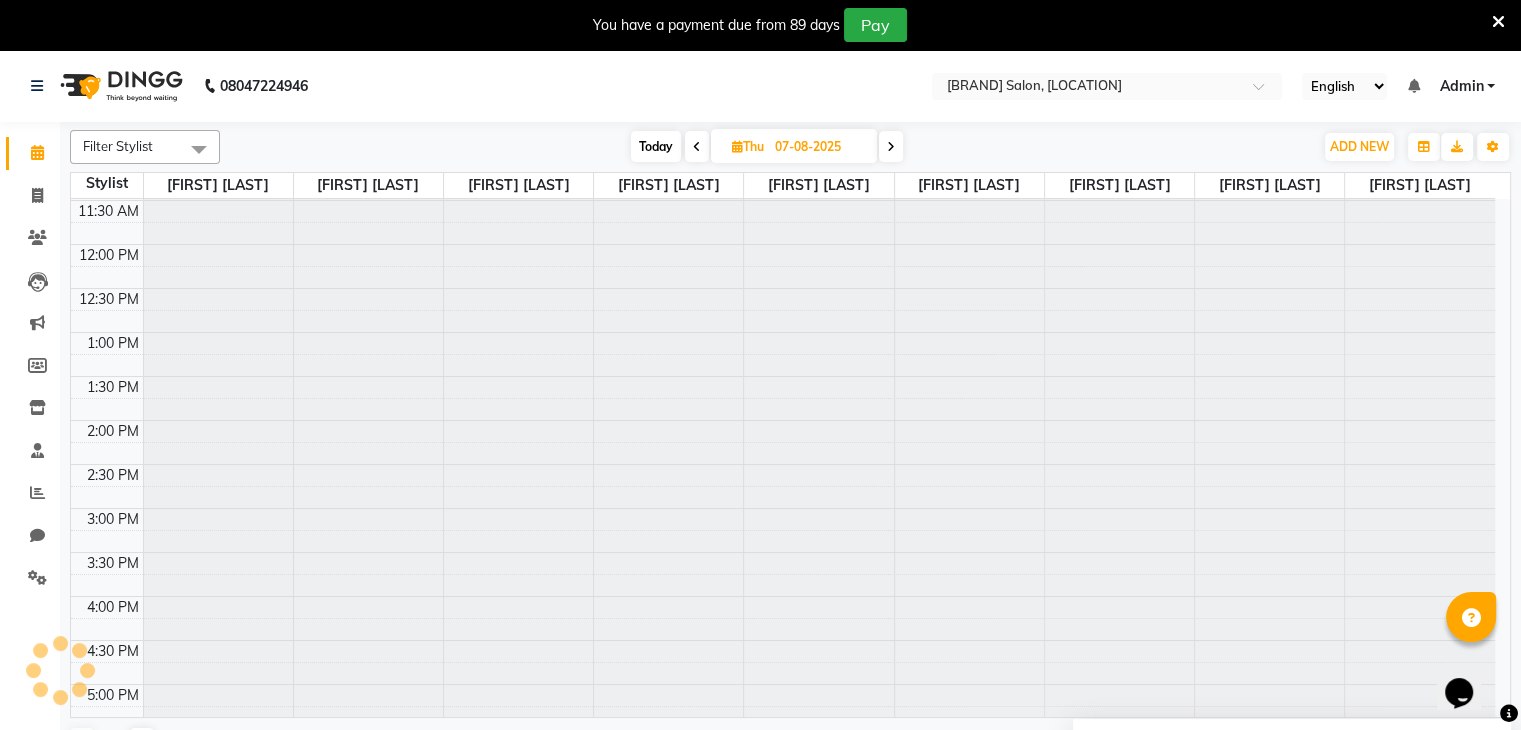 scroll, scrollTop: 176, scrollLeft: 0, axis: vertical 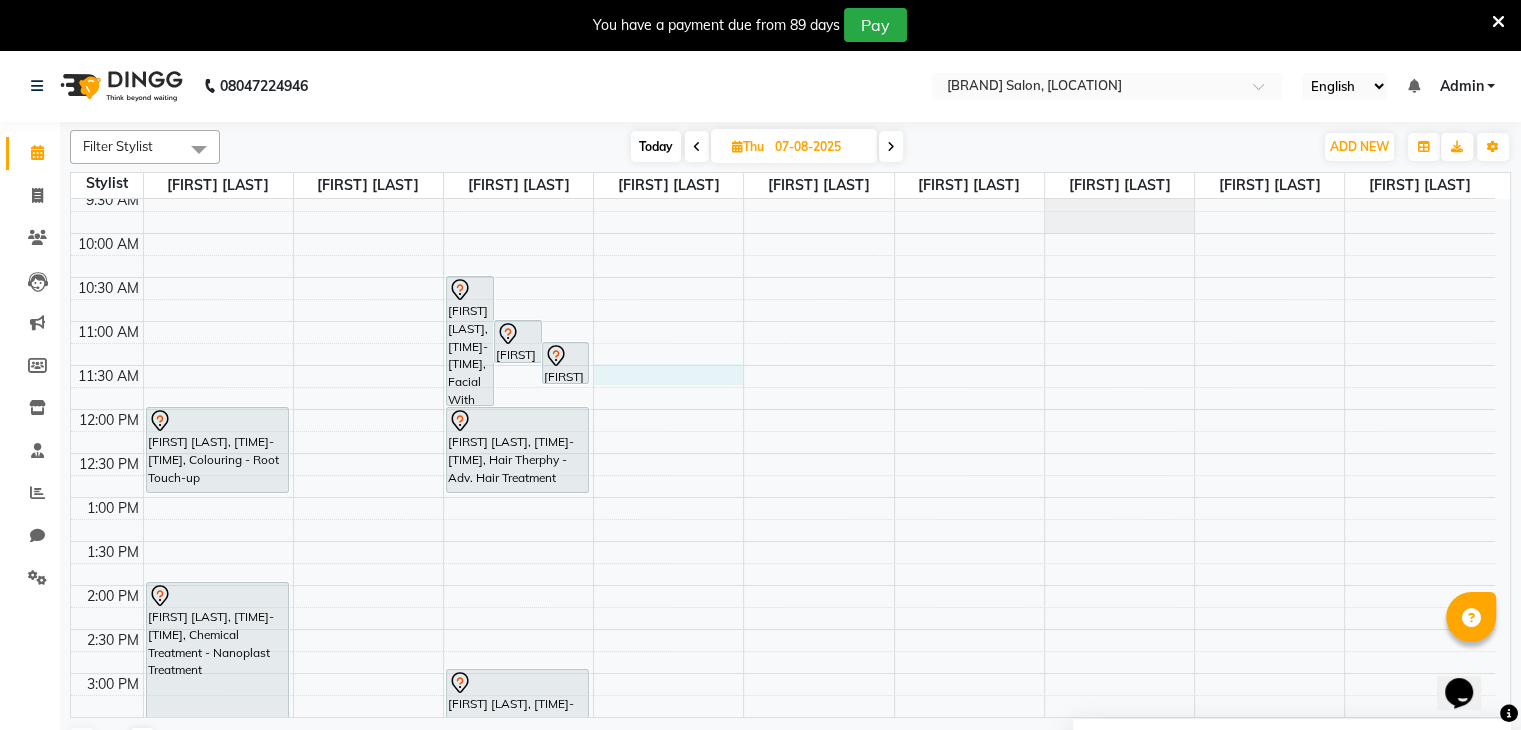 click on "[FIRST] [LAST], [TIME]-[TIME], Colouring - Root Touch-up             [FIRST] [LAST], [TIME]-[TIME], Chemical Treatment - Nanoplast Treatment             [FIRST] [LAST], [TIME]-[TIME], Facial With Lymphatic Massage Treatment - Skin Polishing             [FIRST] [LAST], [TIME]-[TIME], Threading - Eyebrow             [FIRST] [LAST], [TIME]-[TIME], Brazilian Wax - Full Hands             [FIRST] [LAST], [TIME]-[TIME], Hair Therphy - Adv. Hair Treatment             [FIRST] [LAST], [TIME]-[TIME], Premium Facial - Remy Laure" at bounding box center [783, 717] 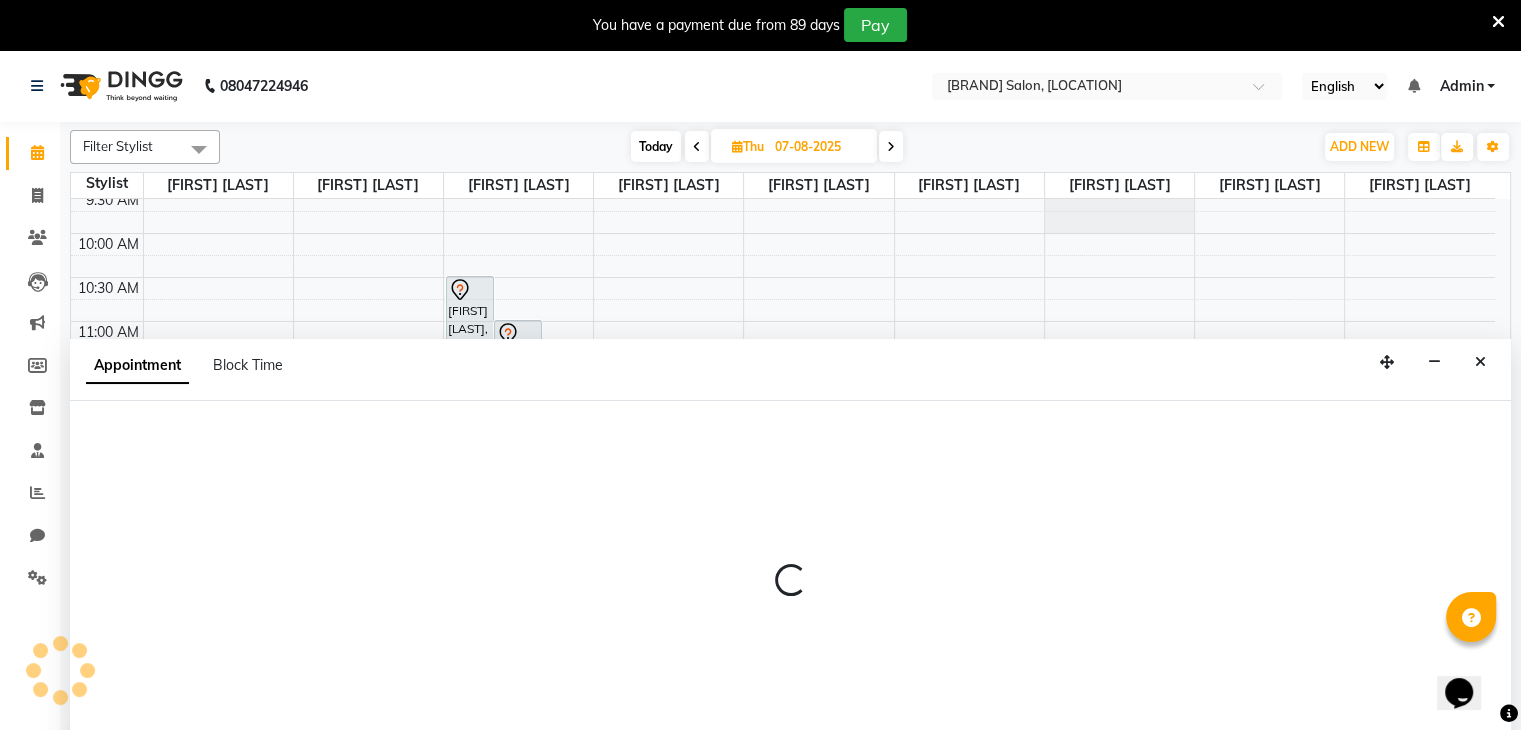 select on "74552" 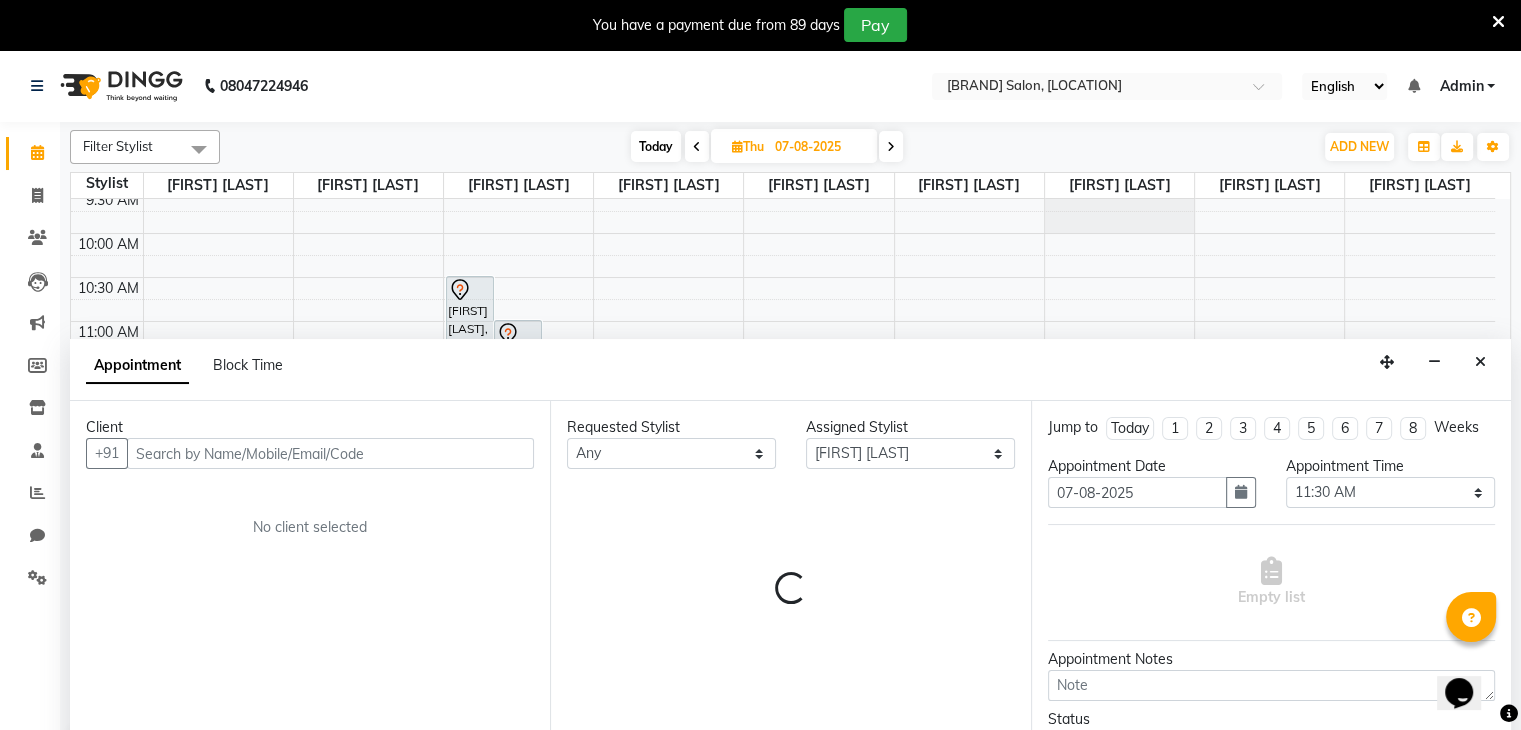 scroll, scrollTop: 50, scrollLeft: 0, axis: vertical 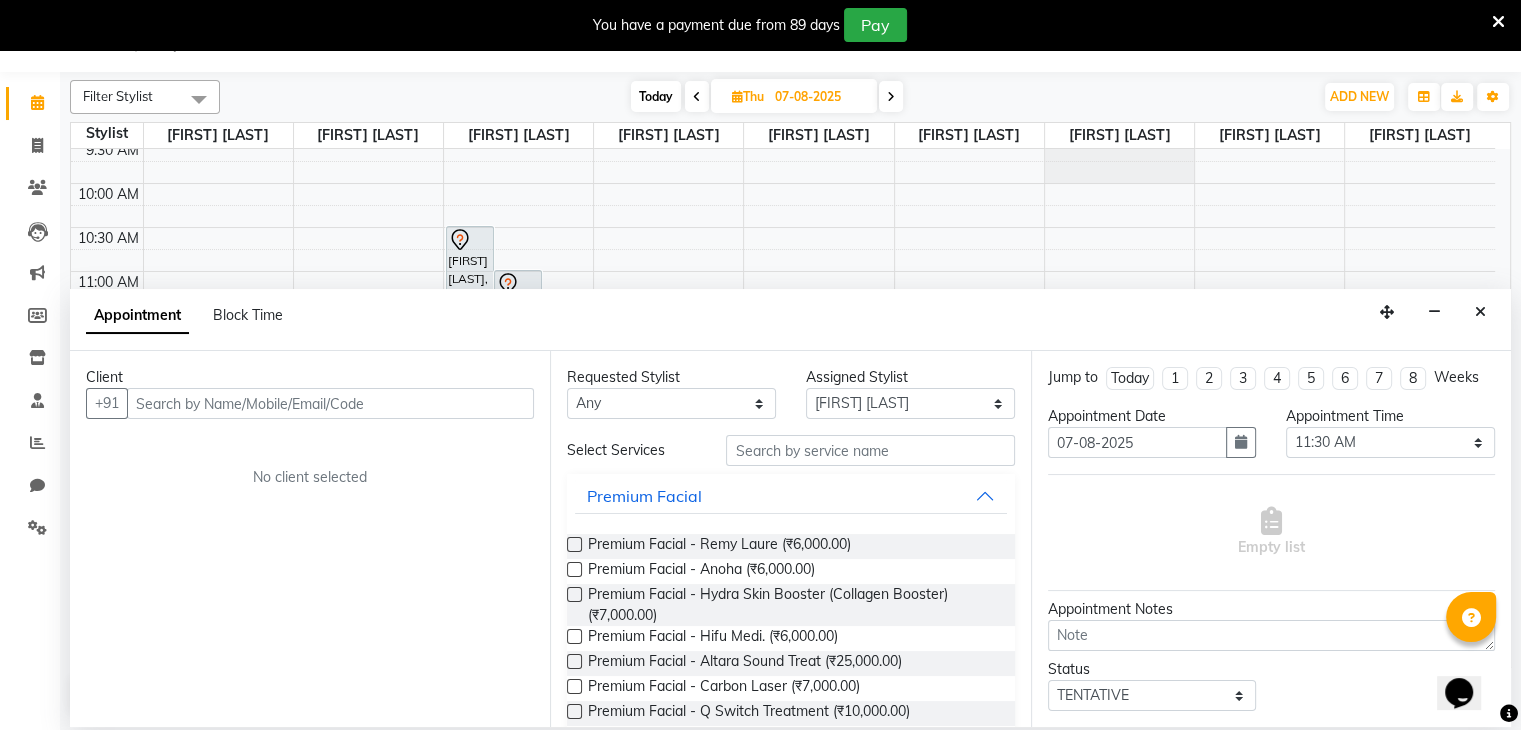 click at bounding box center (330, 403) 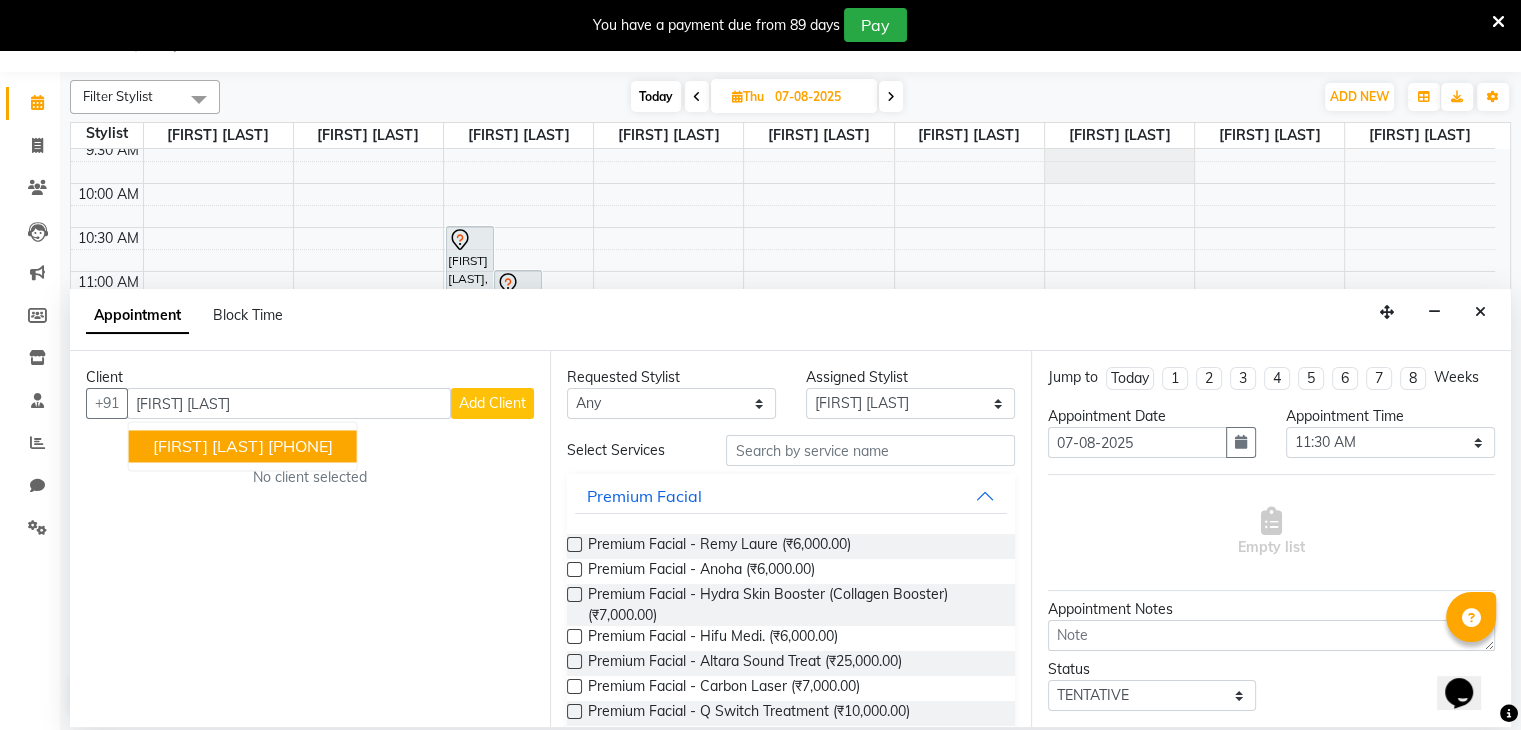 click on "[FIRST] [LAST] [PHONE]" at bounding box center [243, 447] 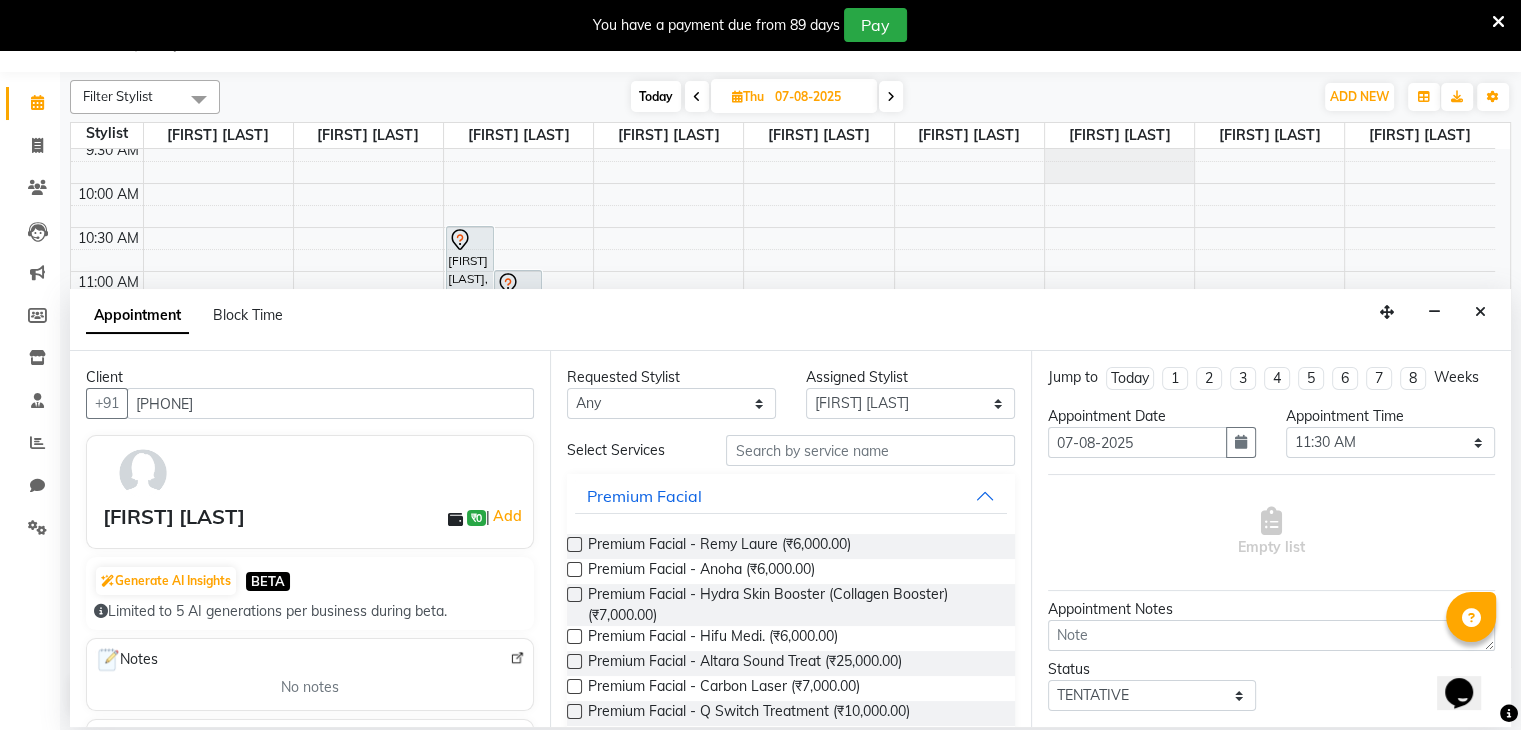 type on "[PHONE]" 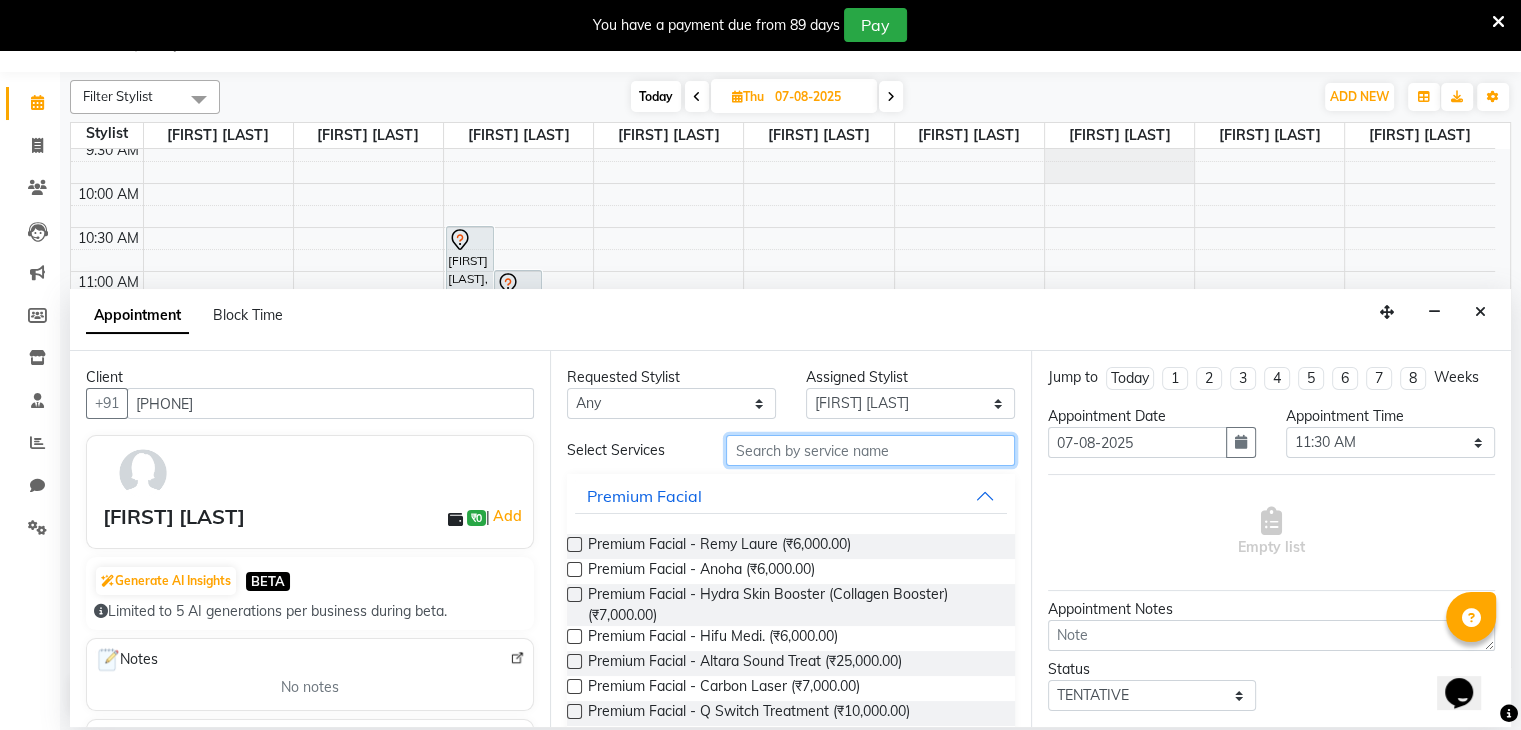 click at bounding box center (870, 450) 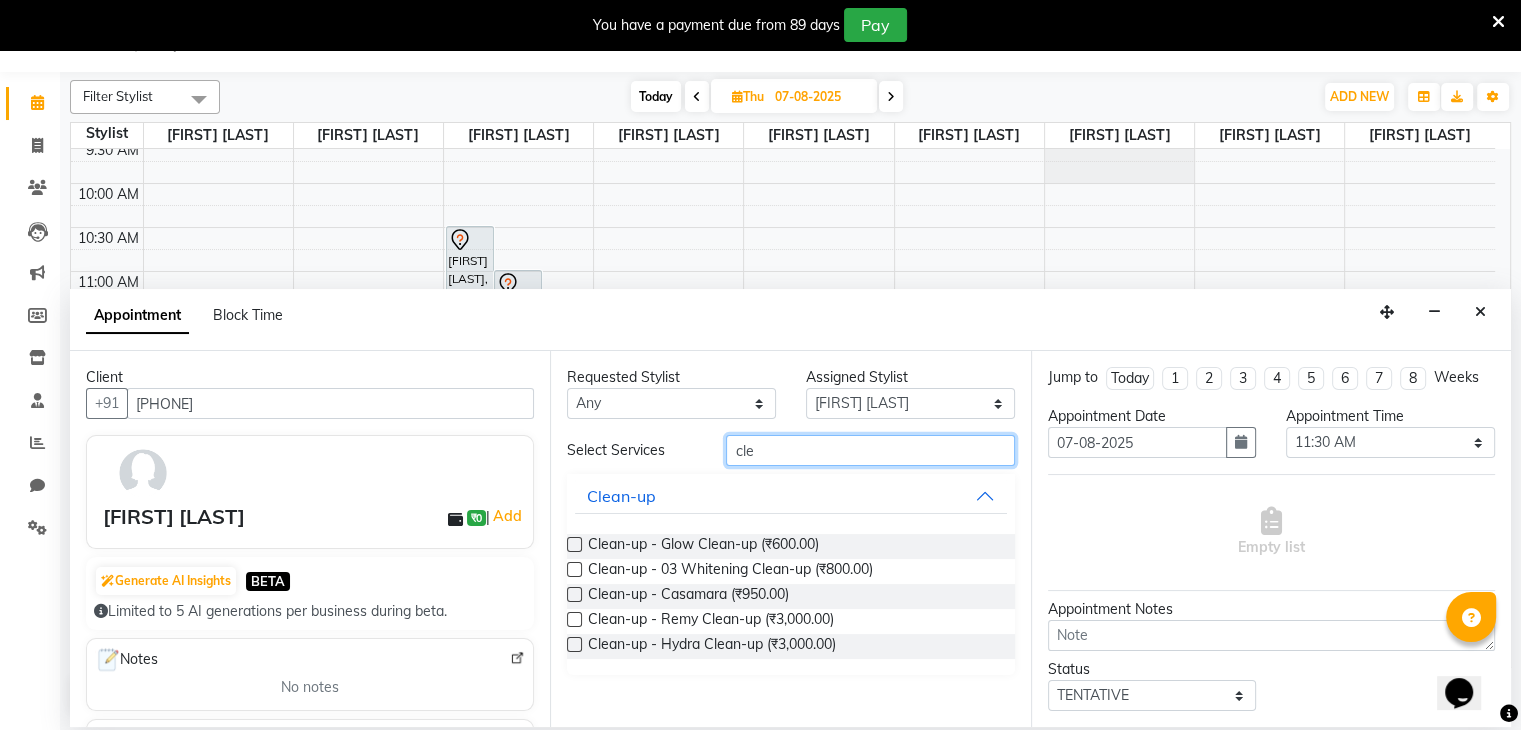 type on "cle" 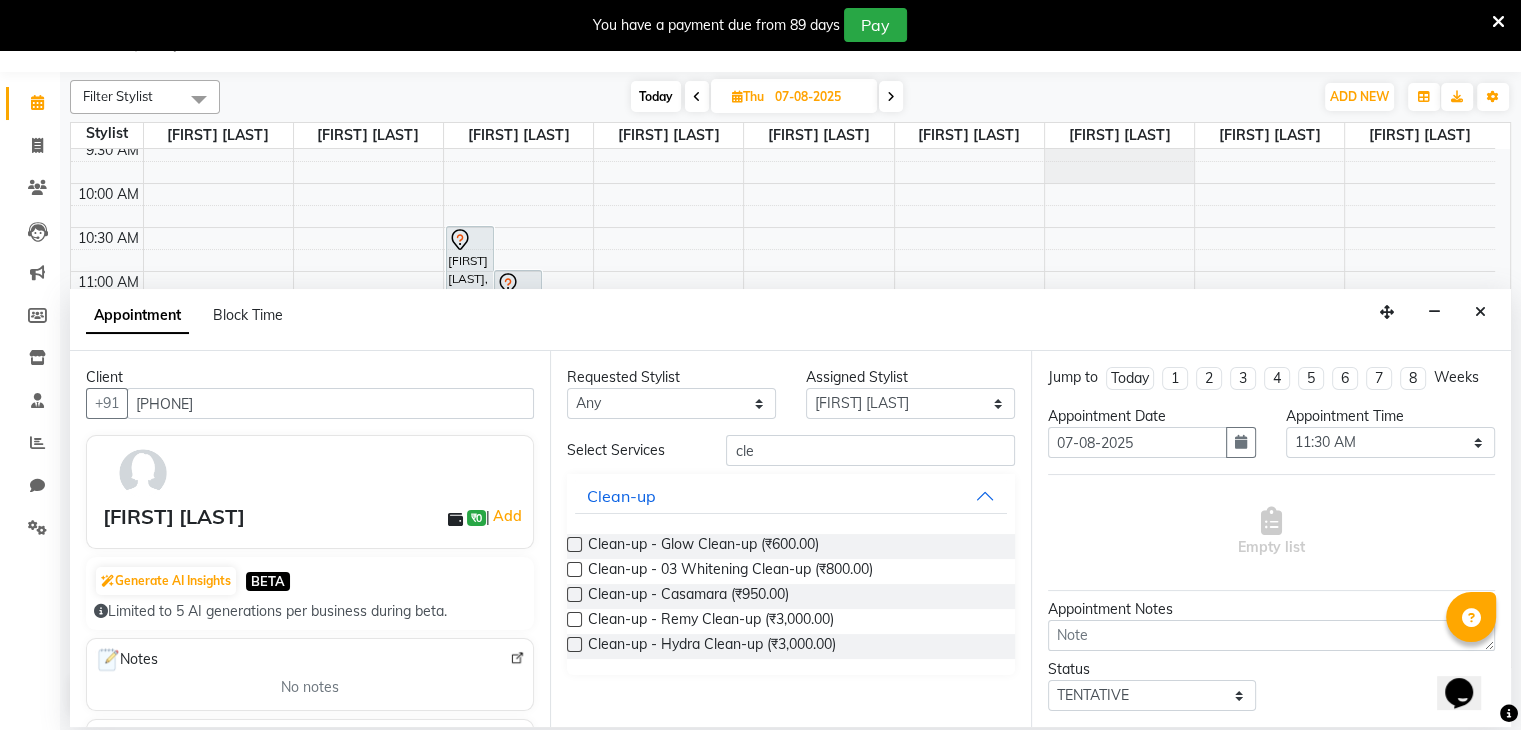 click at bounding box center [574, 594] 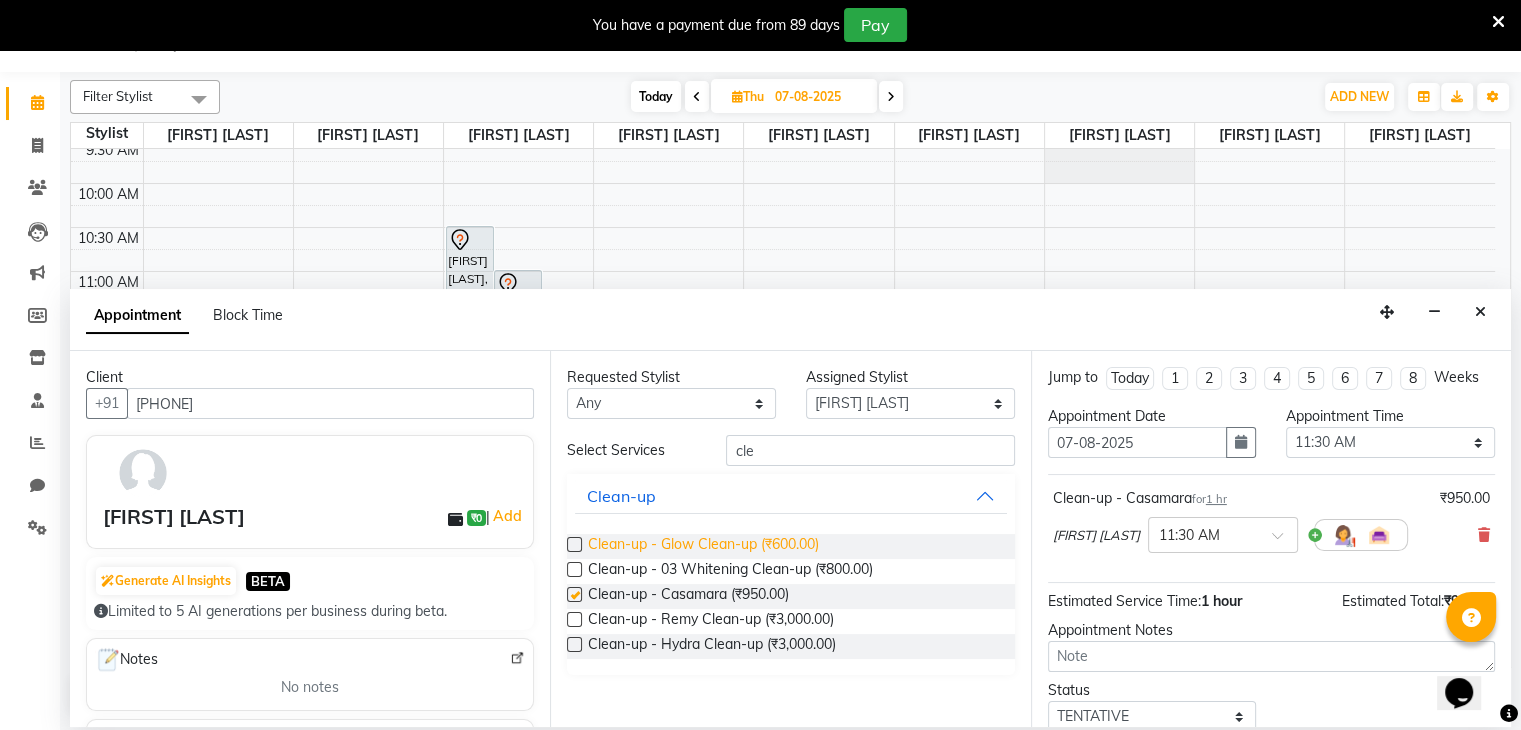 checkbox on "false" 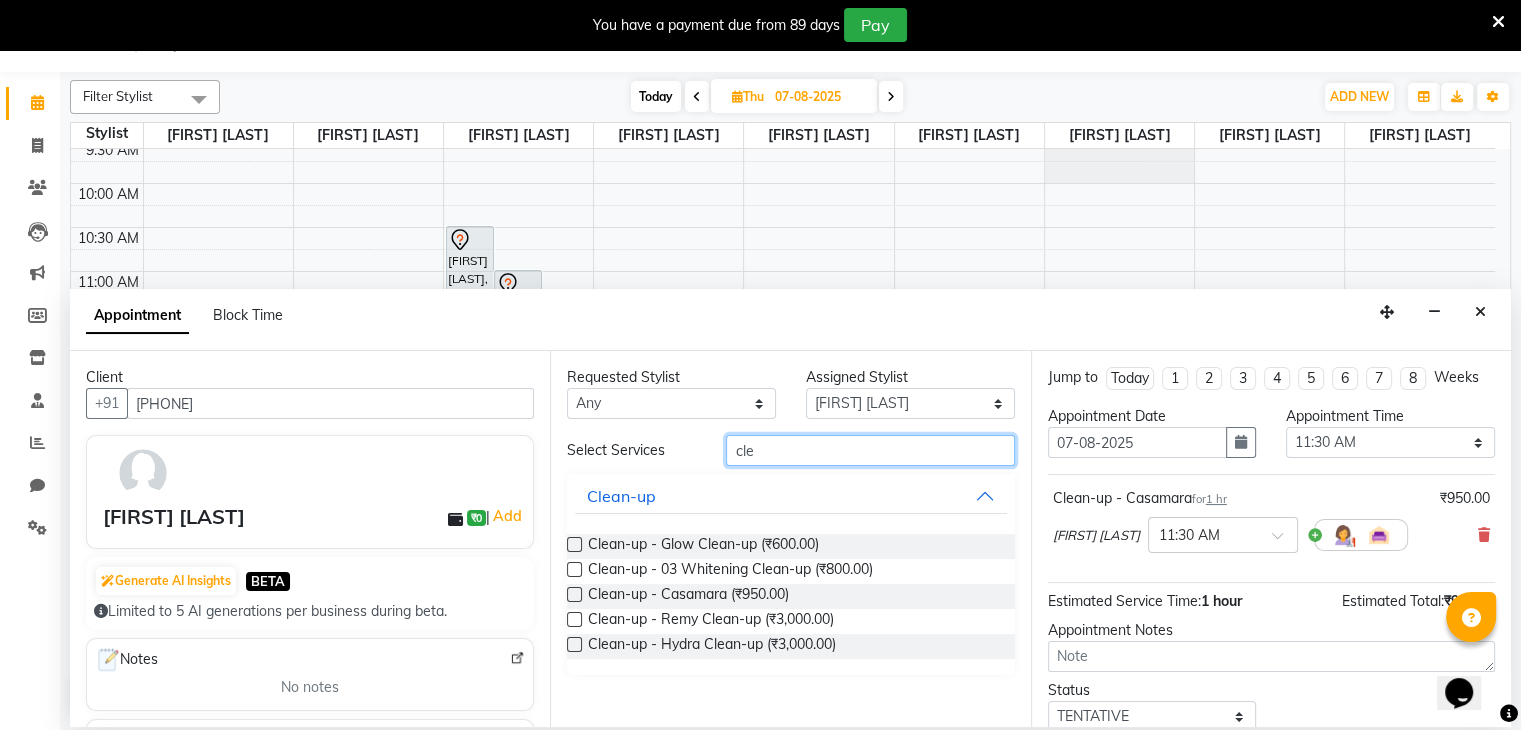 click on "cle" at bounding box center (870, 450) 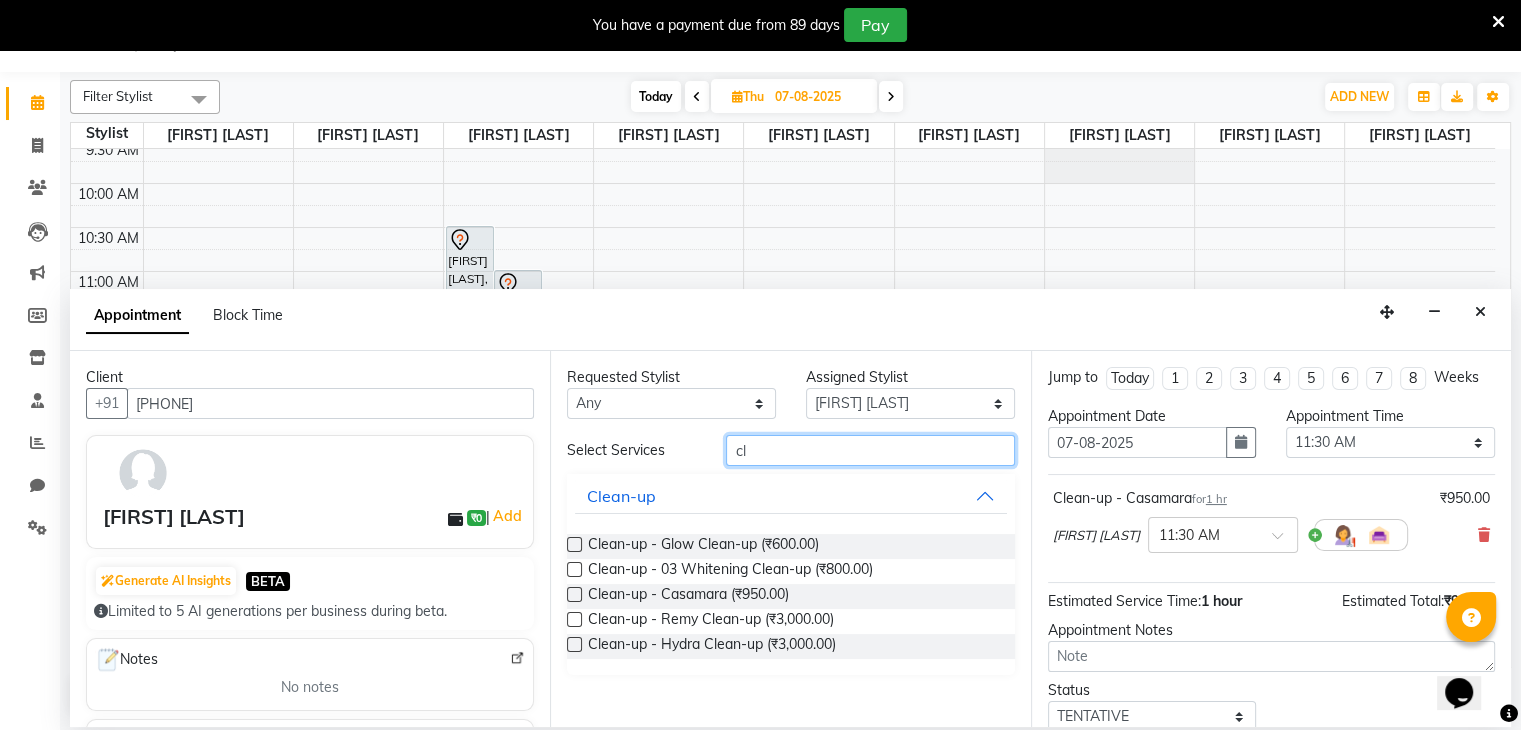 type on "c" 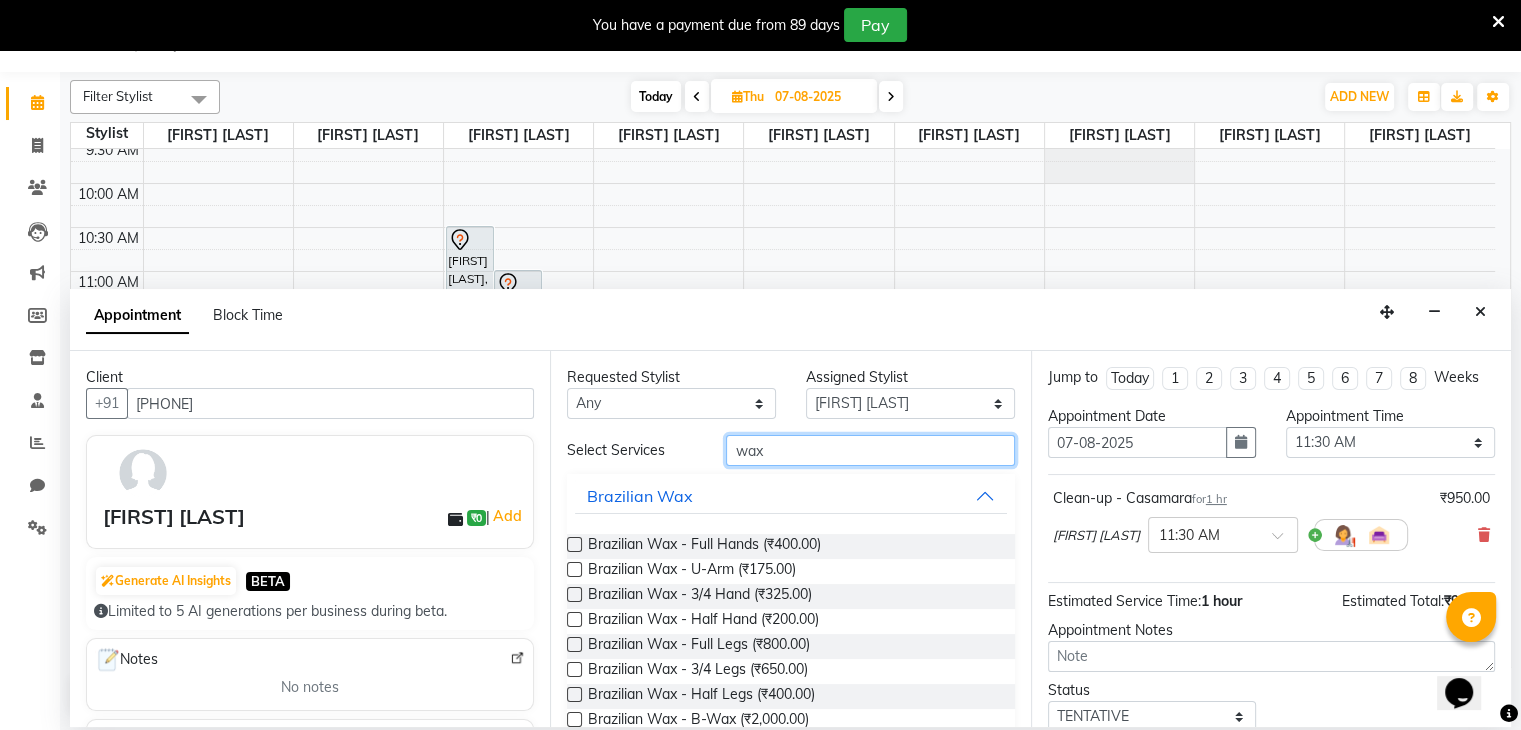 type on "wax" 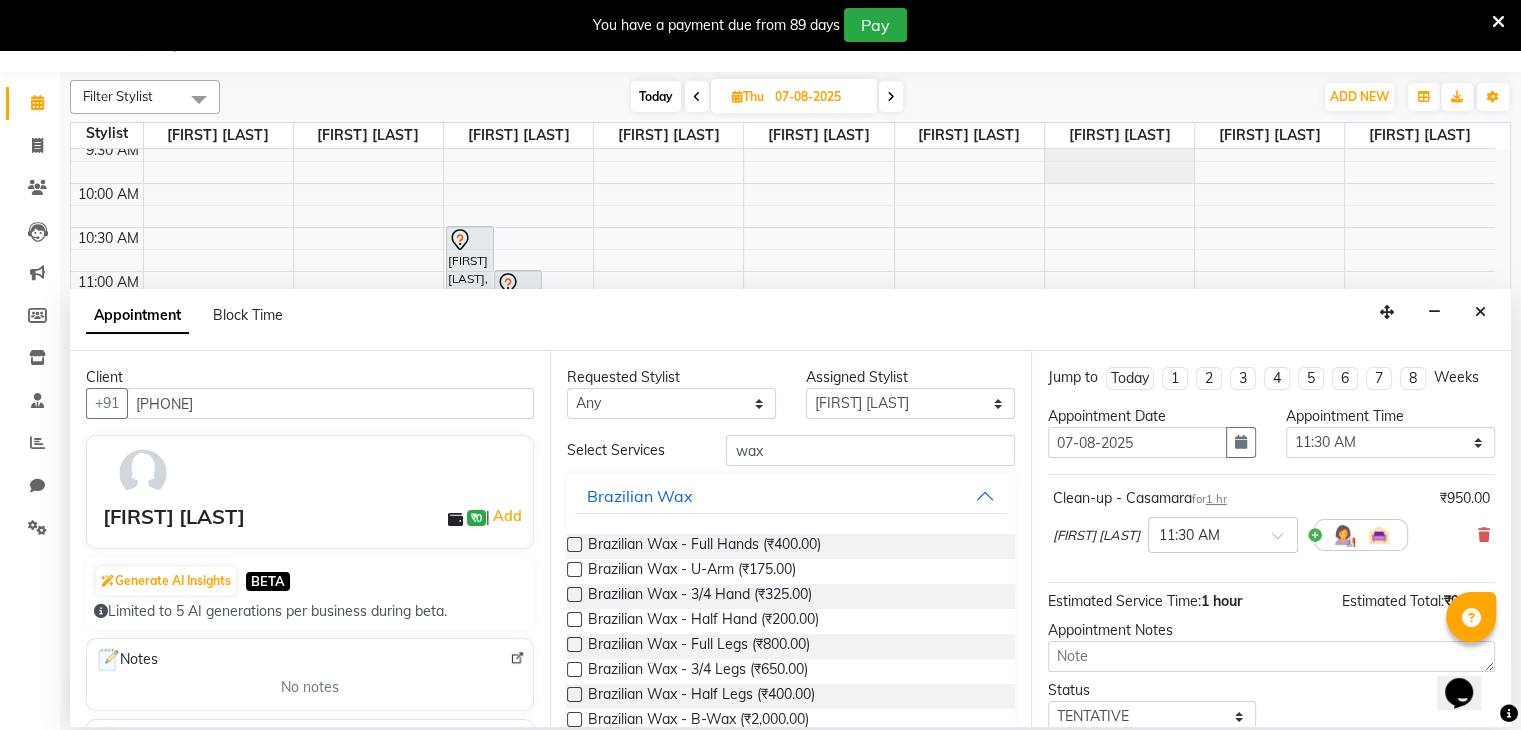 click at bounding box center (574, 544) 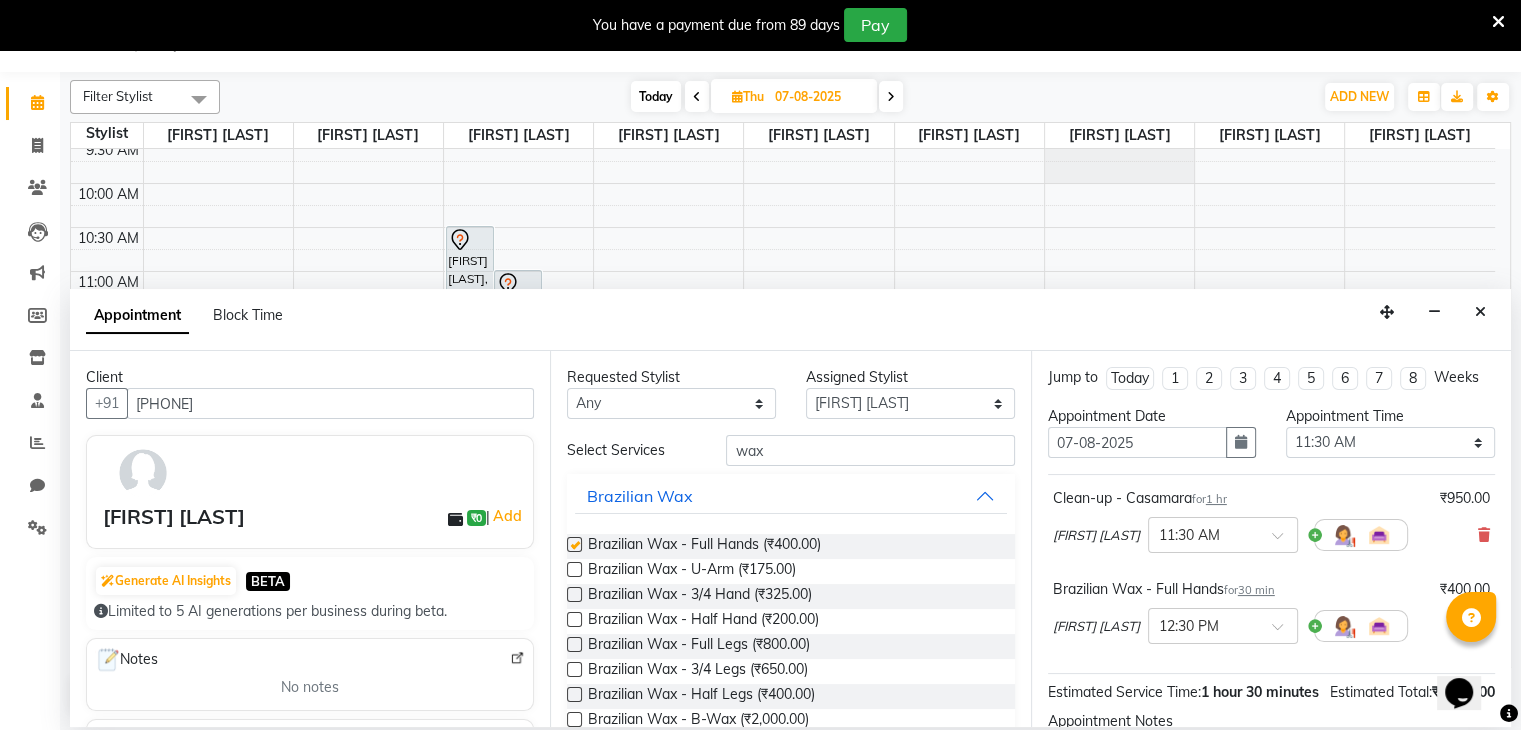 checkbox on "false" 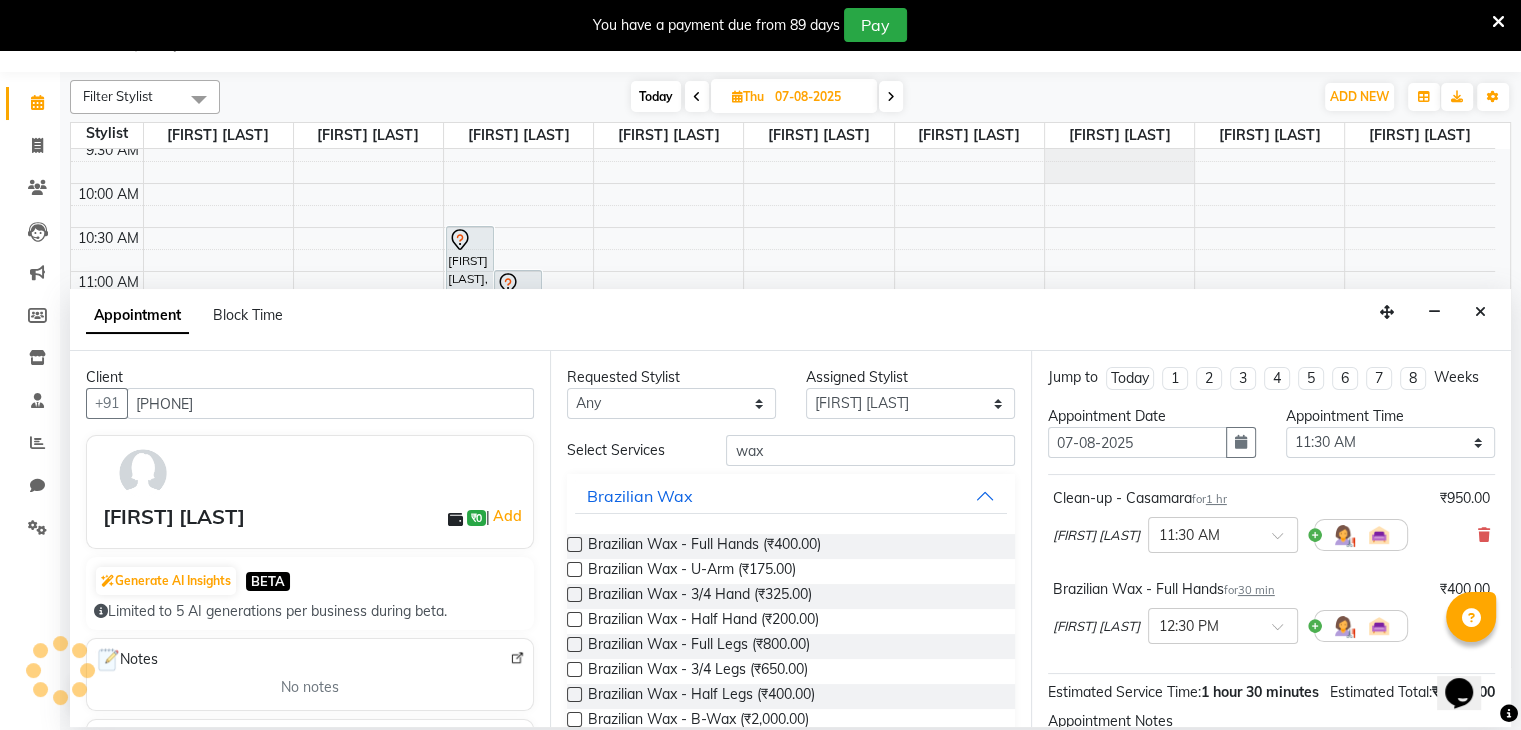 click at bounding box center [574, 619] 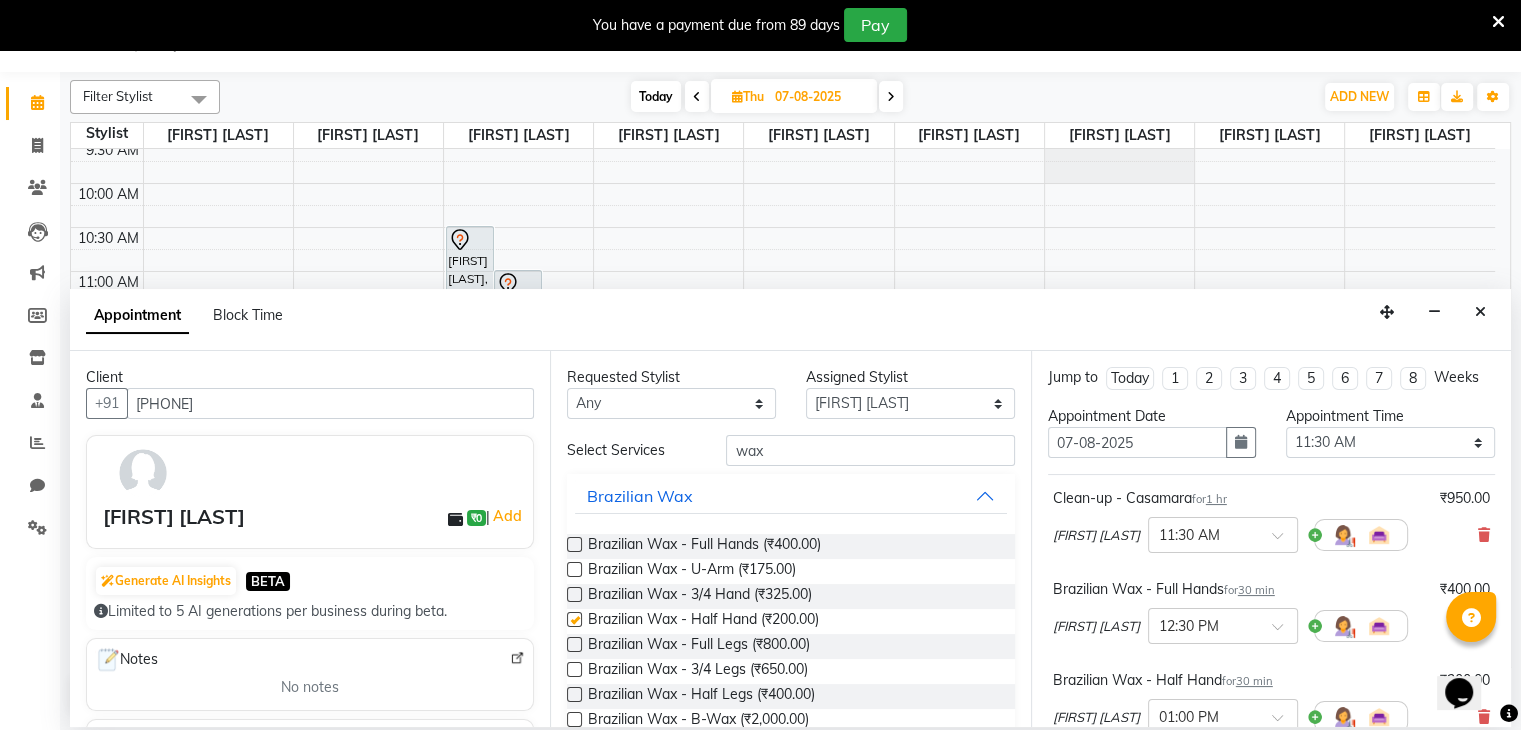 checkbox on "false" 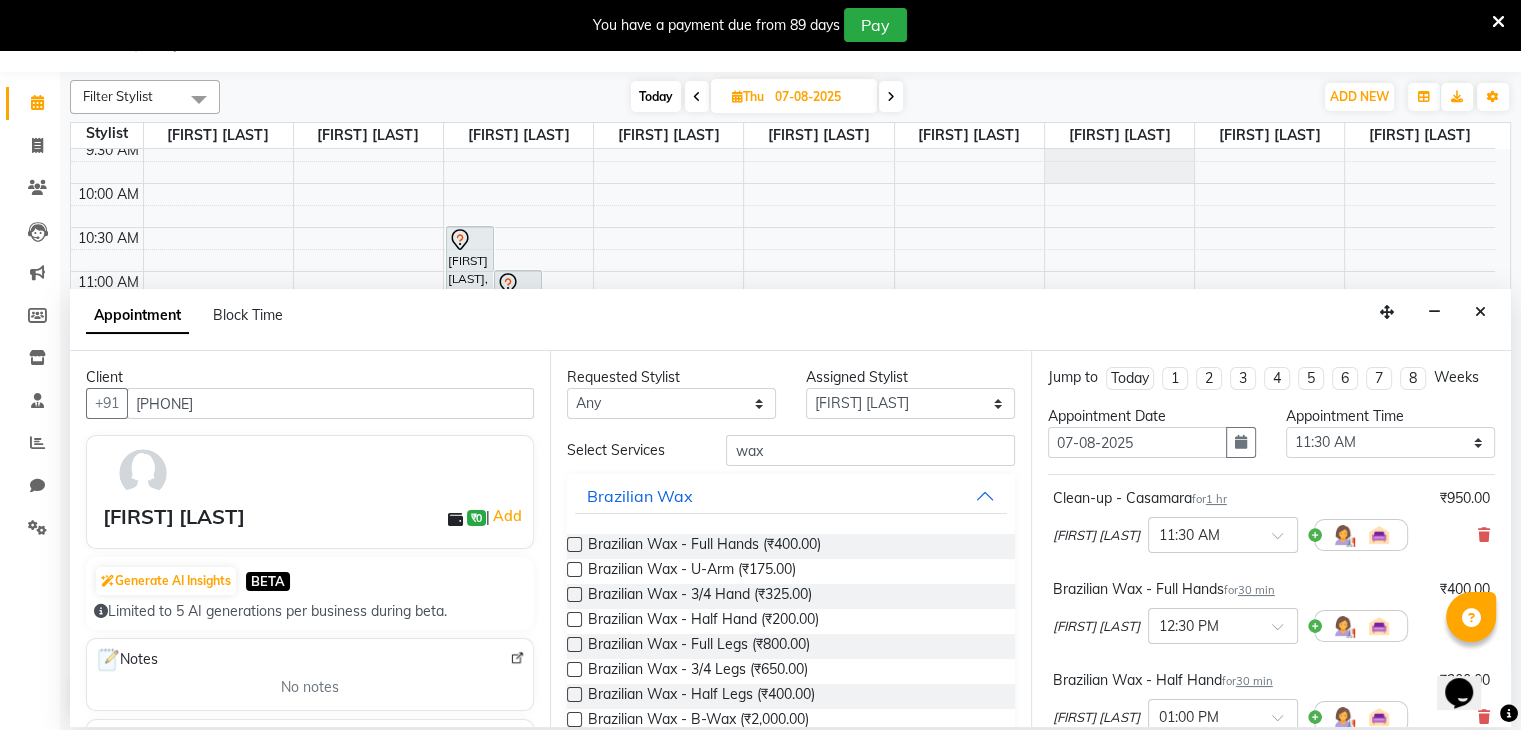 click at bounding box center [574, 569] 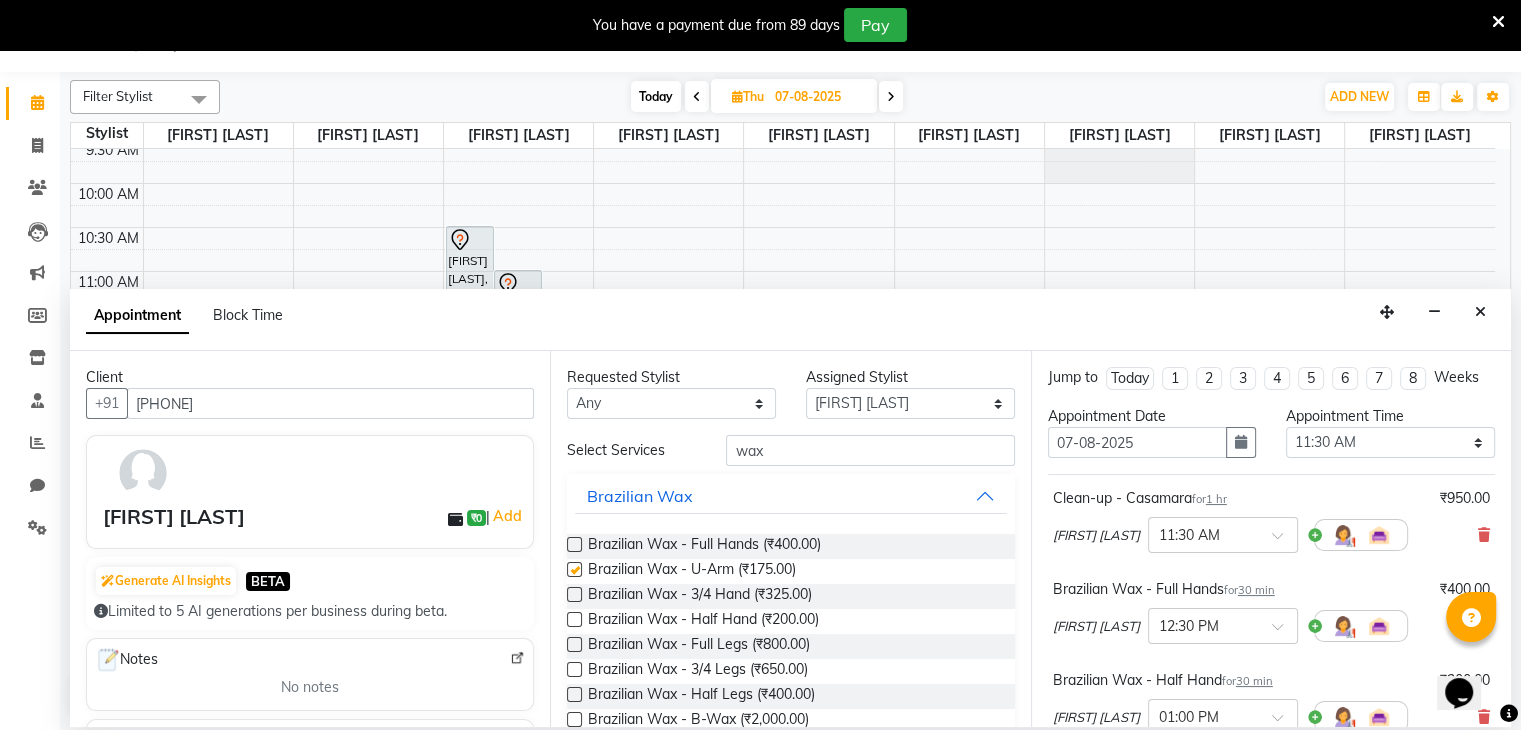 checkbox on "false" 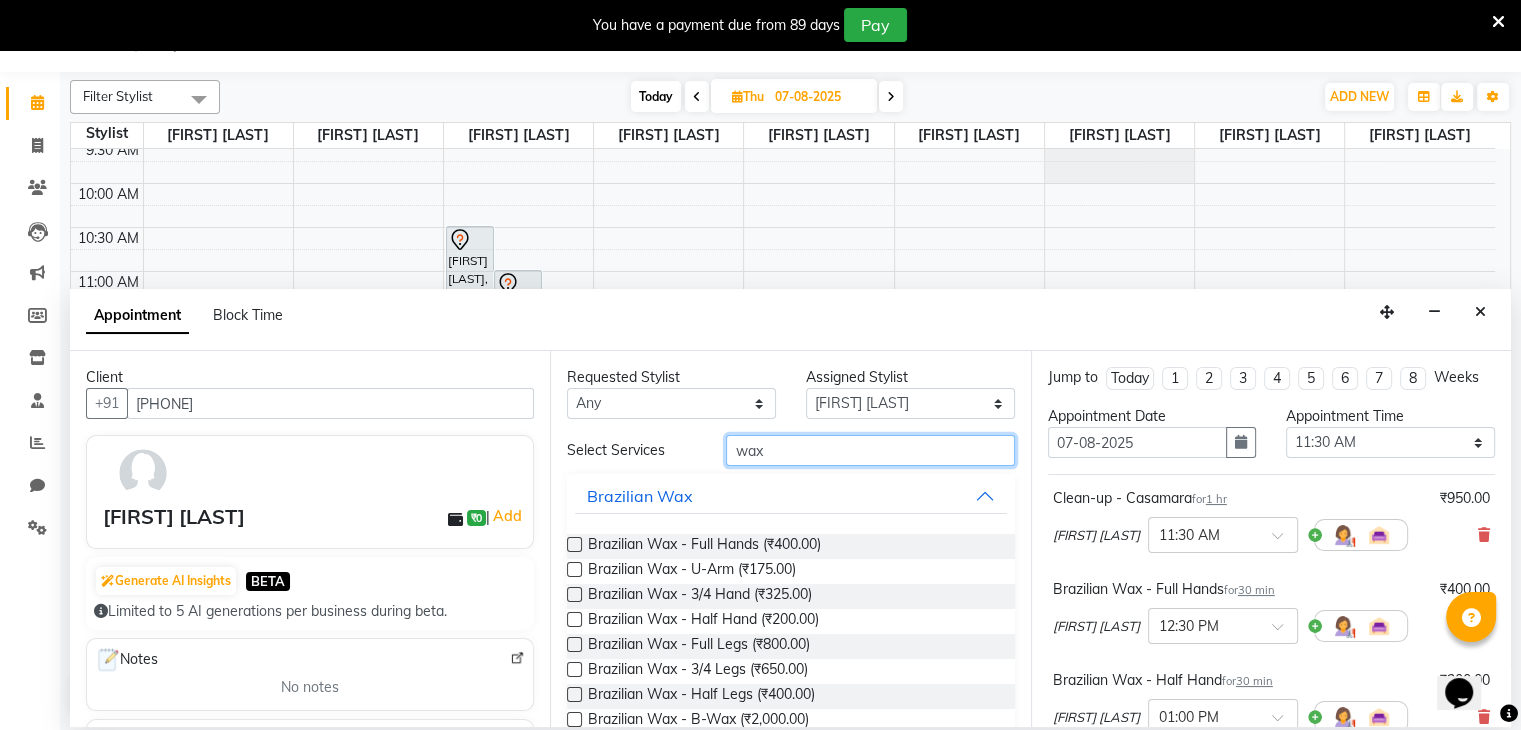click on "wax" at bounding box center [870, 450] 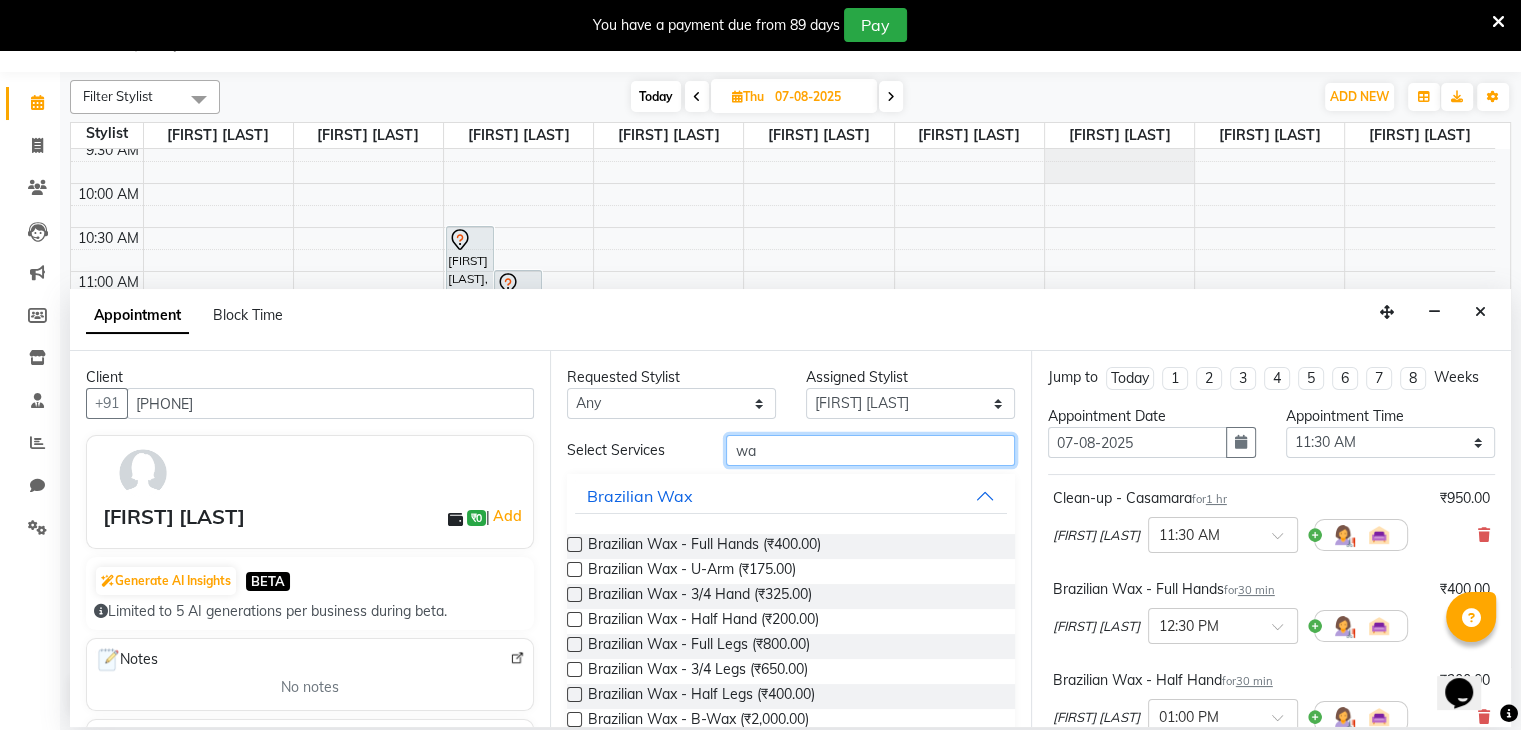 type on "w" 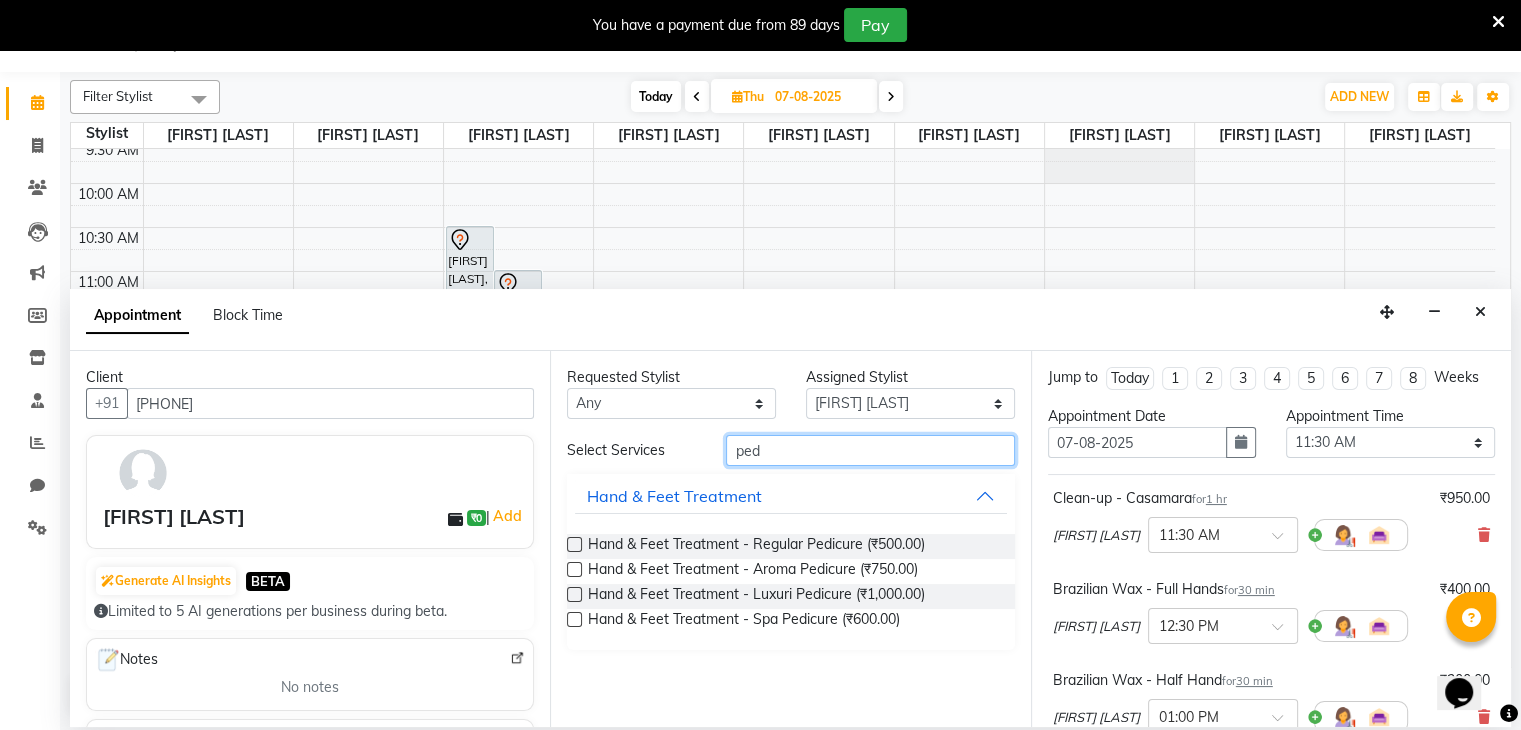 type on "ped" 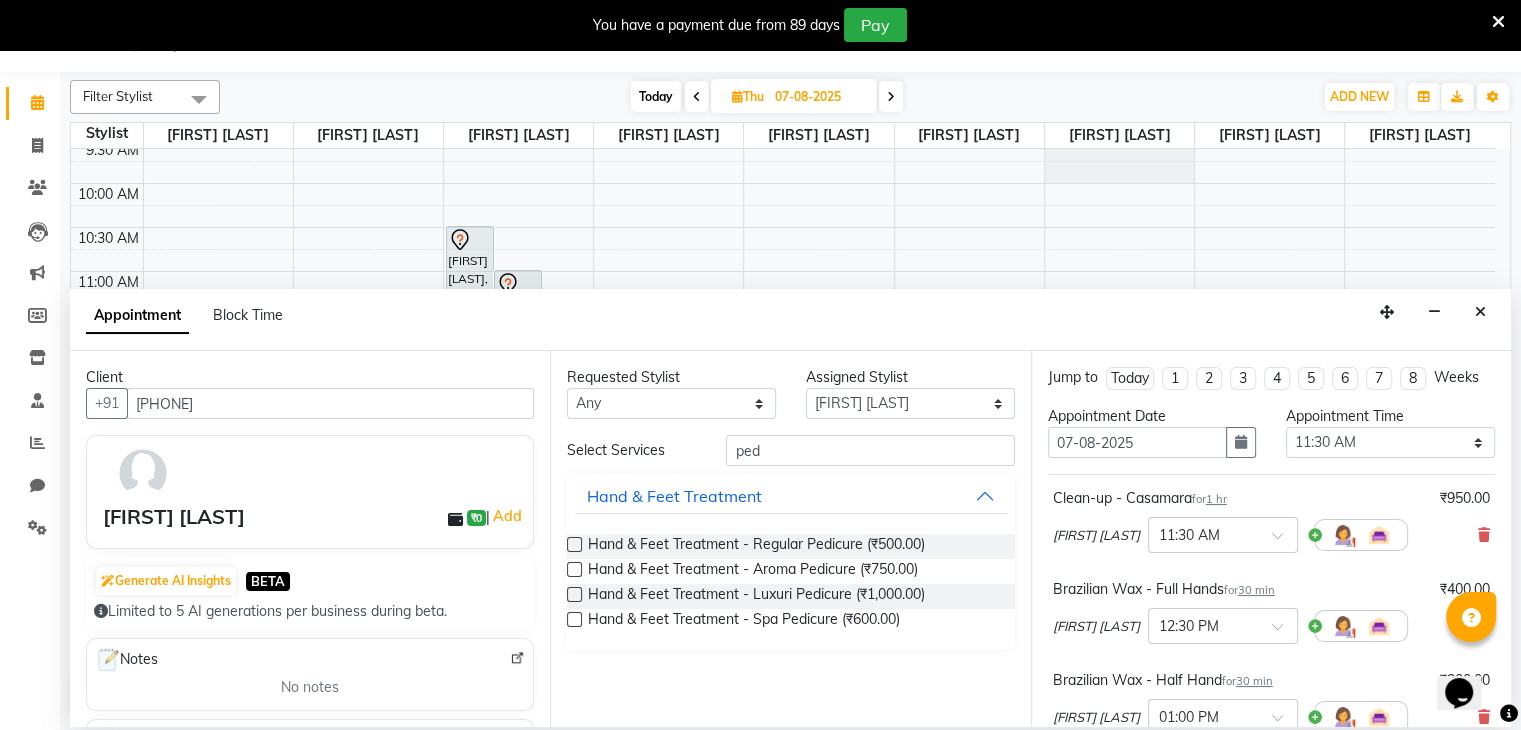 click at bounding box center (574, 544) 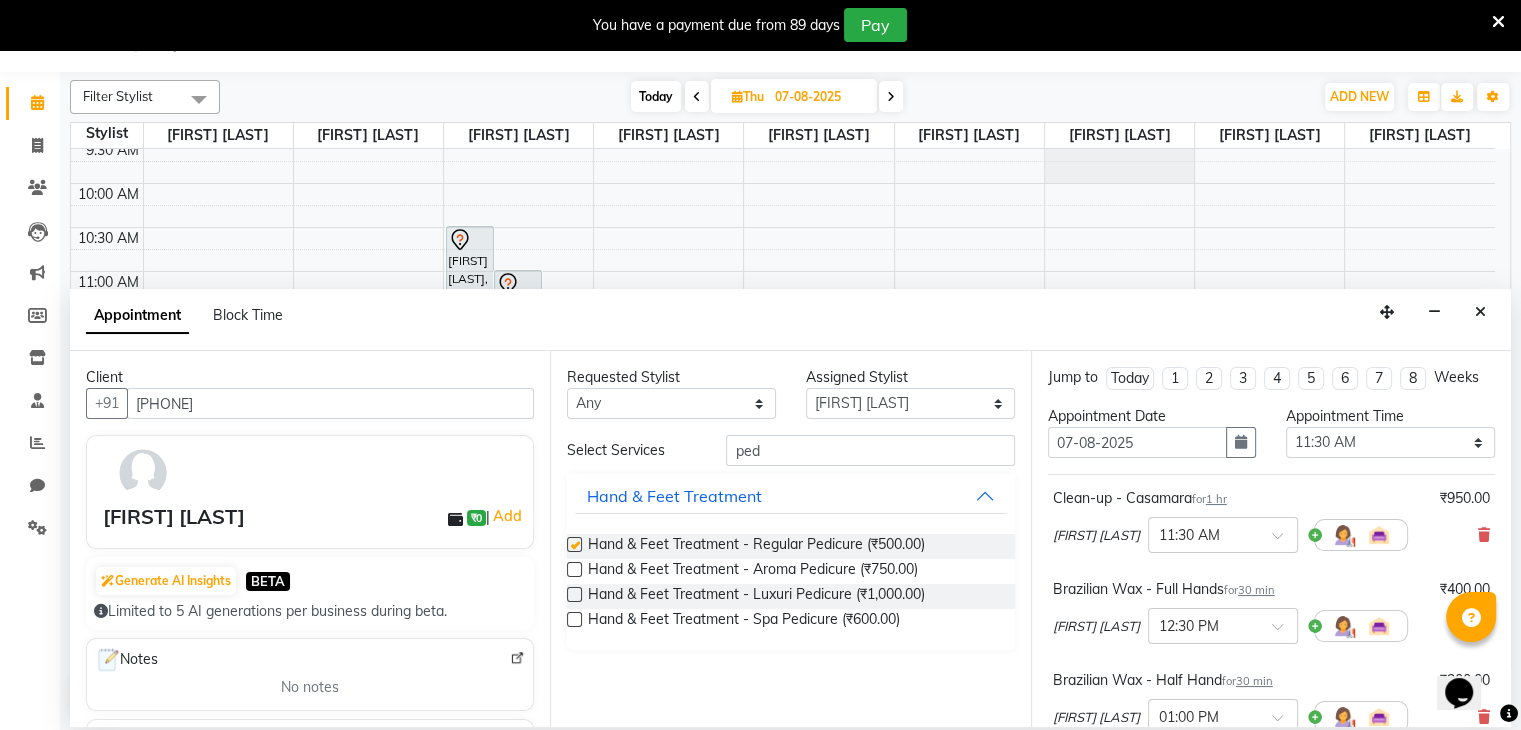 checkbox on "false" 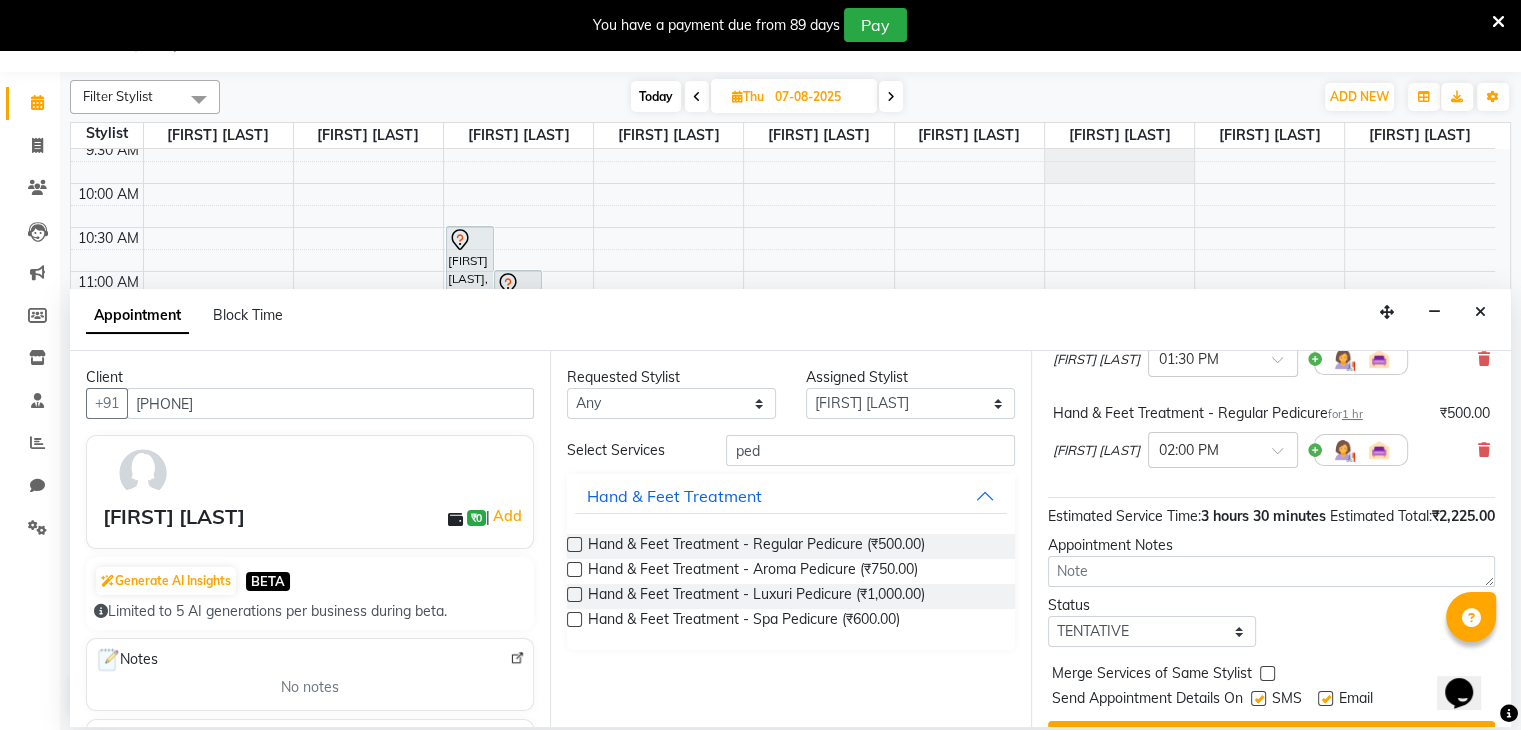 scroll, scrollTop: 515, scrollLeft: 0, axis: vertical 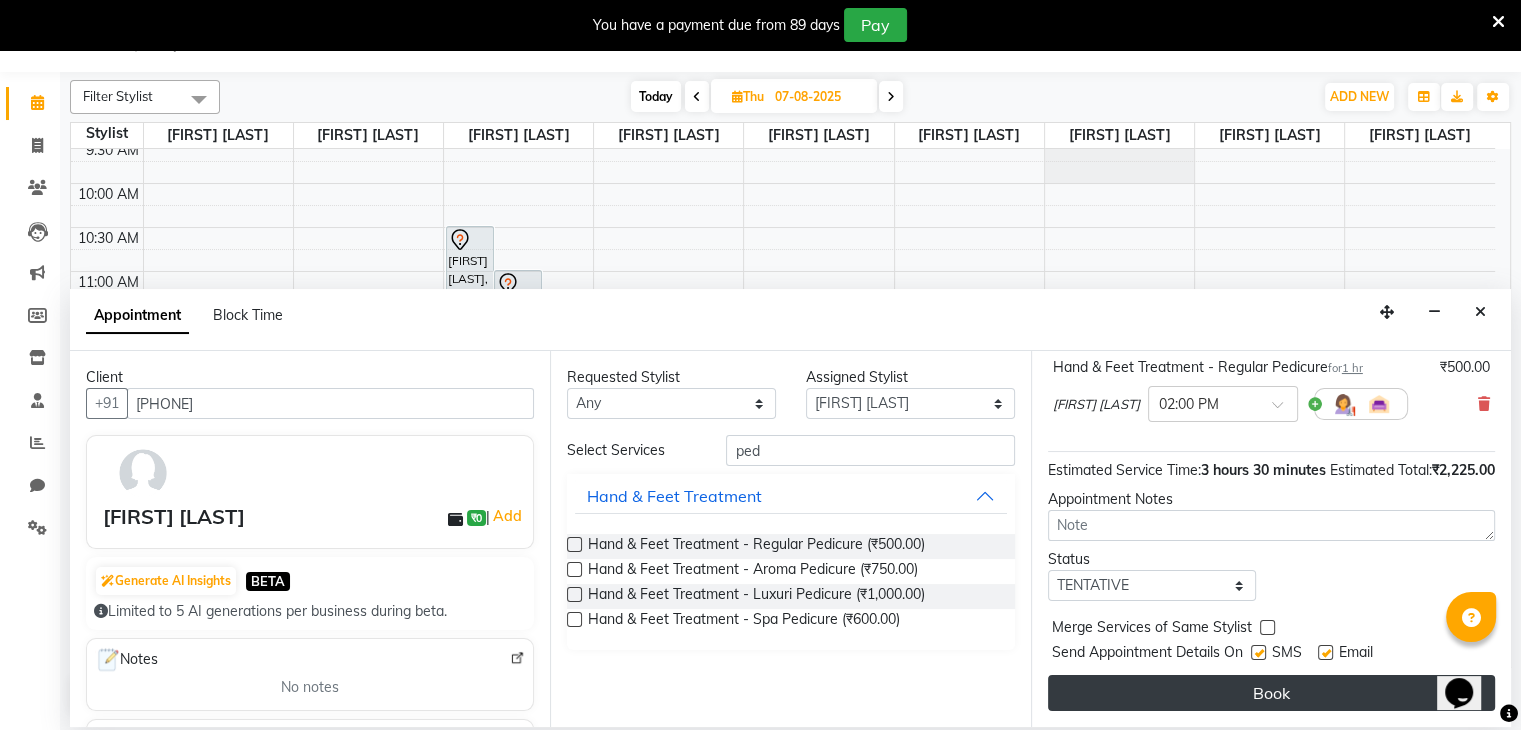 click on "Book" at bounding box center (1271, 693) 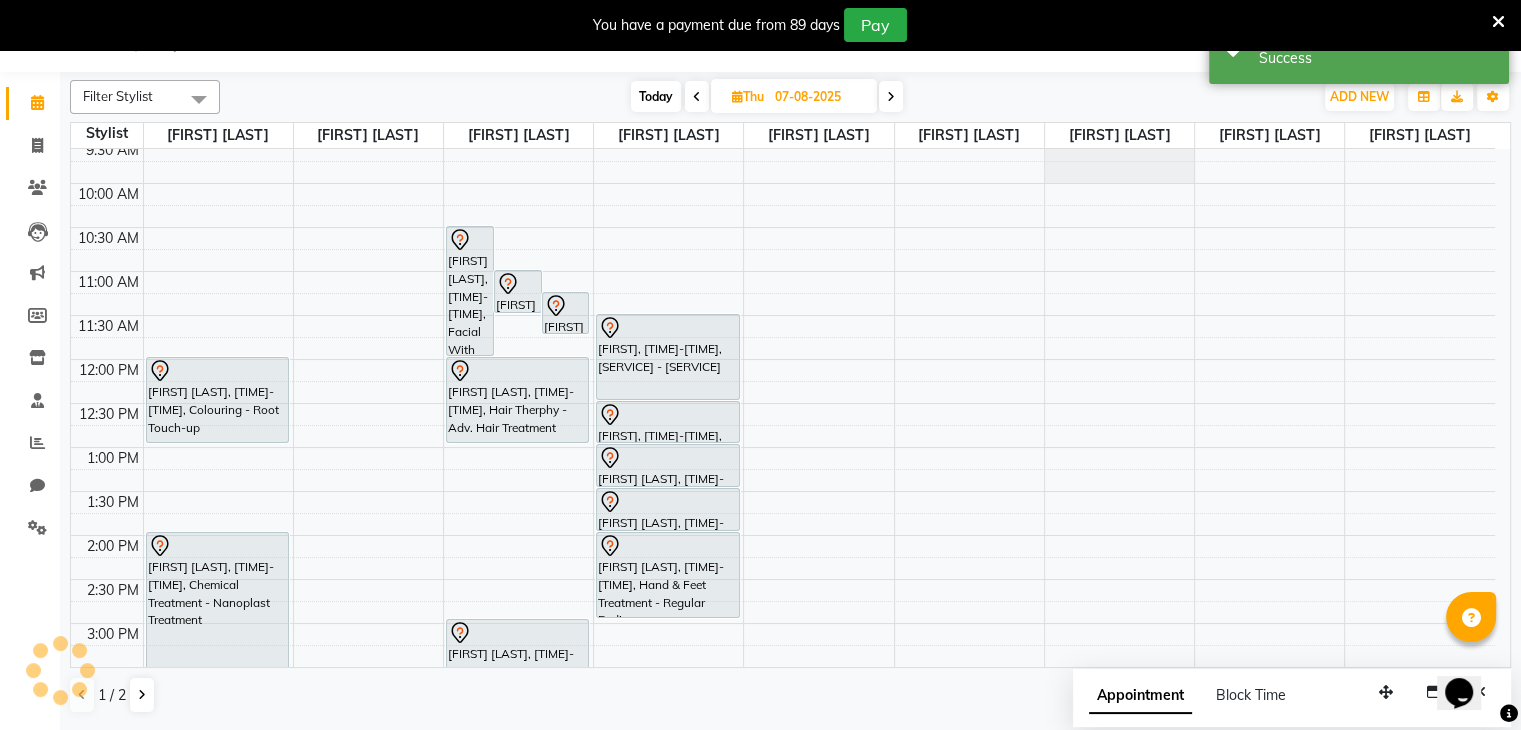 scroll, scrollTop: 0, scrollLeft: 0, axis: both 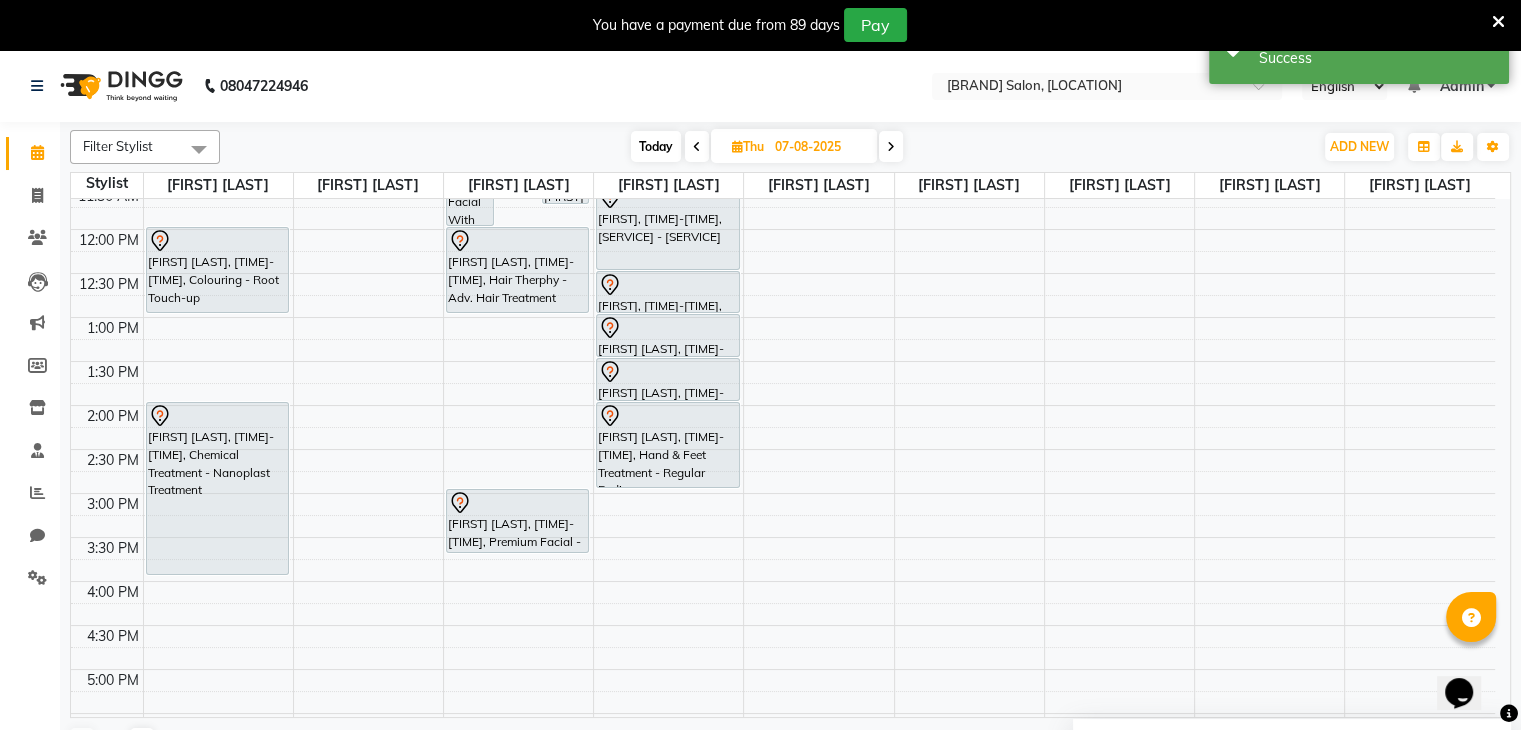 click on "[FIRST] [LAST], [TIME]-[TIME], Colouring - Root Touch-up             [FIRST] [LAST], [TIME]-[TIME], Chemical Treatment - Nanoplast Treatment             [FIRST] [LAST], [TIME]-[TIME], Facial With Lymphatic Massage Treatment - Skin Polishing             [FIRST] [LAST], [TIME]-[TIME], Threading - Eyebrow             [FIRST] [LAST], [TIME]-[TIME], Brazilian Wax - Full Hands             [FIRST] [LAST], [TIME]-[TIME], Hair Therphy - Adv. Hair Treatment             [FIRST] [LAST], [TIME]-[TIME], Premium Facial - Remy Laure             [FIRST] [LAST], [TIME]-[TIME], Clean-up - Casamara             [FIRST] [LAST], [TIME]-[TIME], Brazilian Wax - Full Hands             [FIRST] [LAST], [TIME]-[TIME], Brazilian Wax - Half Hand" at bounding box center (783, 537) 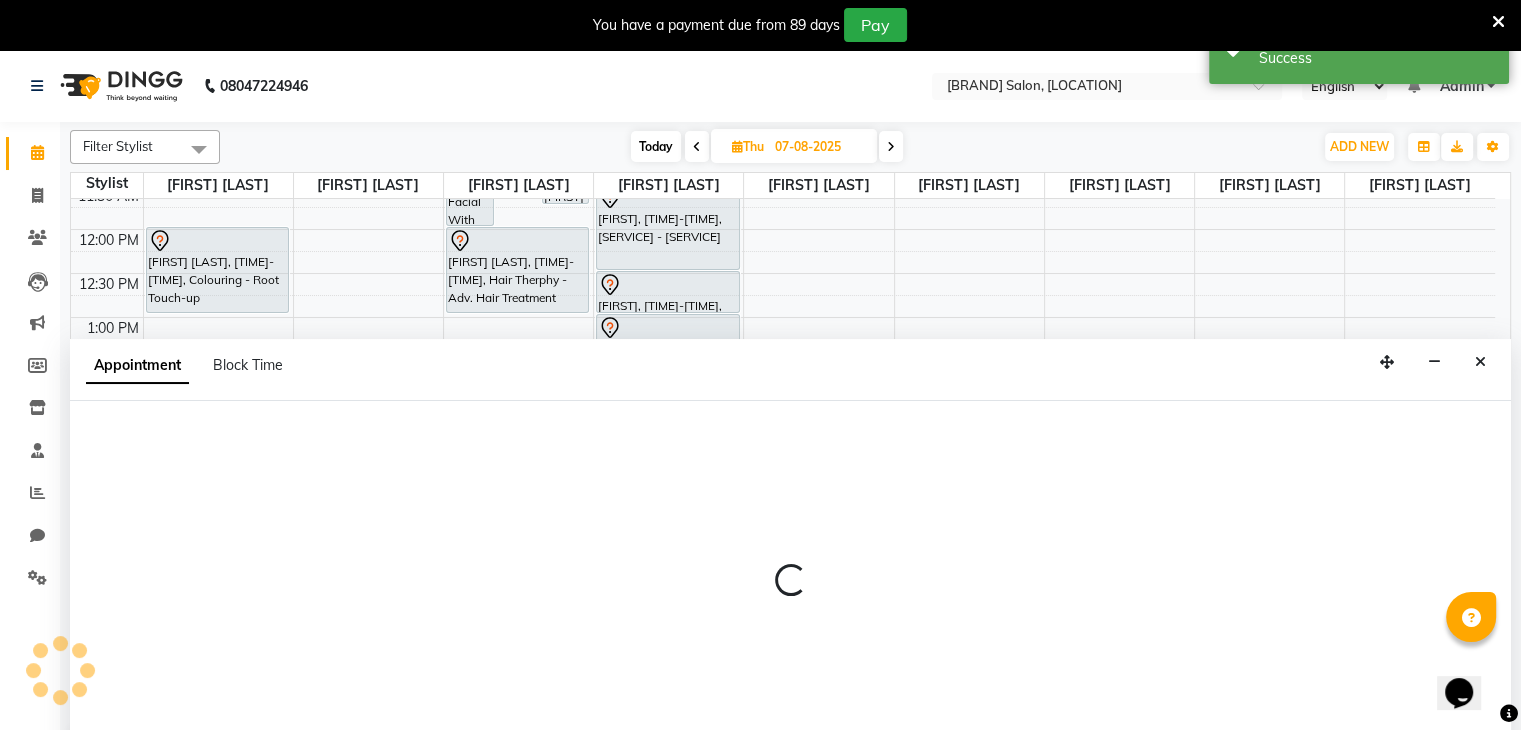 select on "74552" 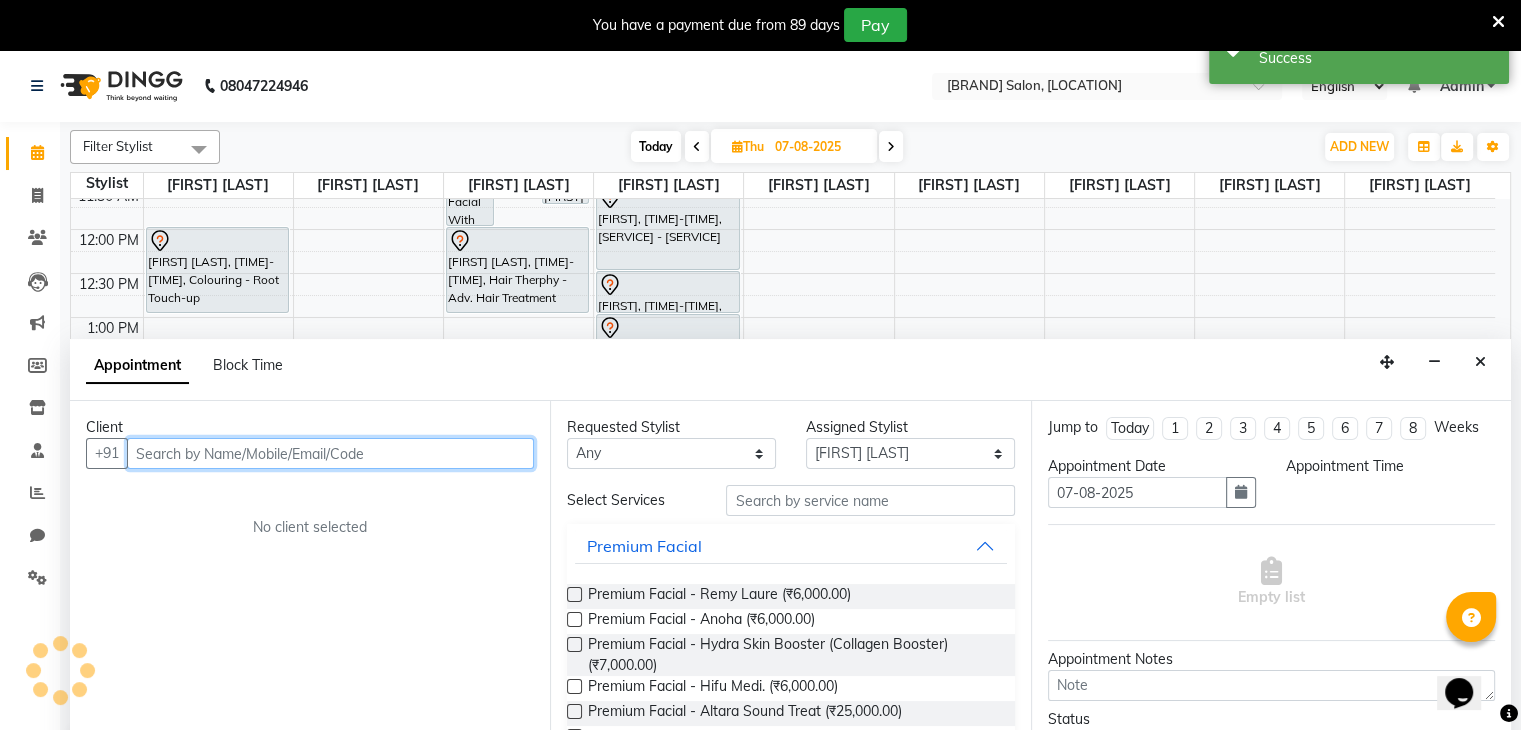 select on "900" 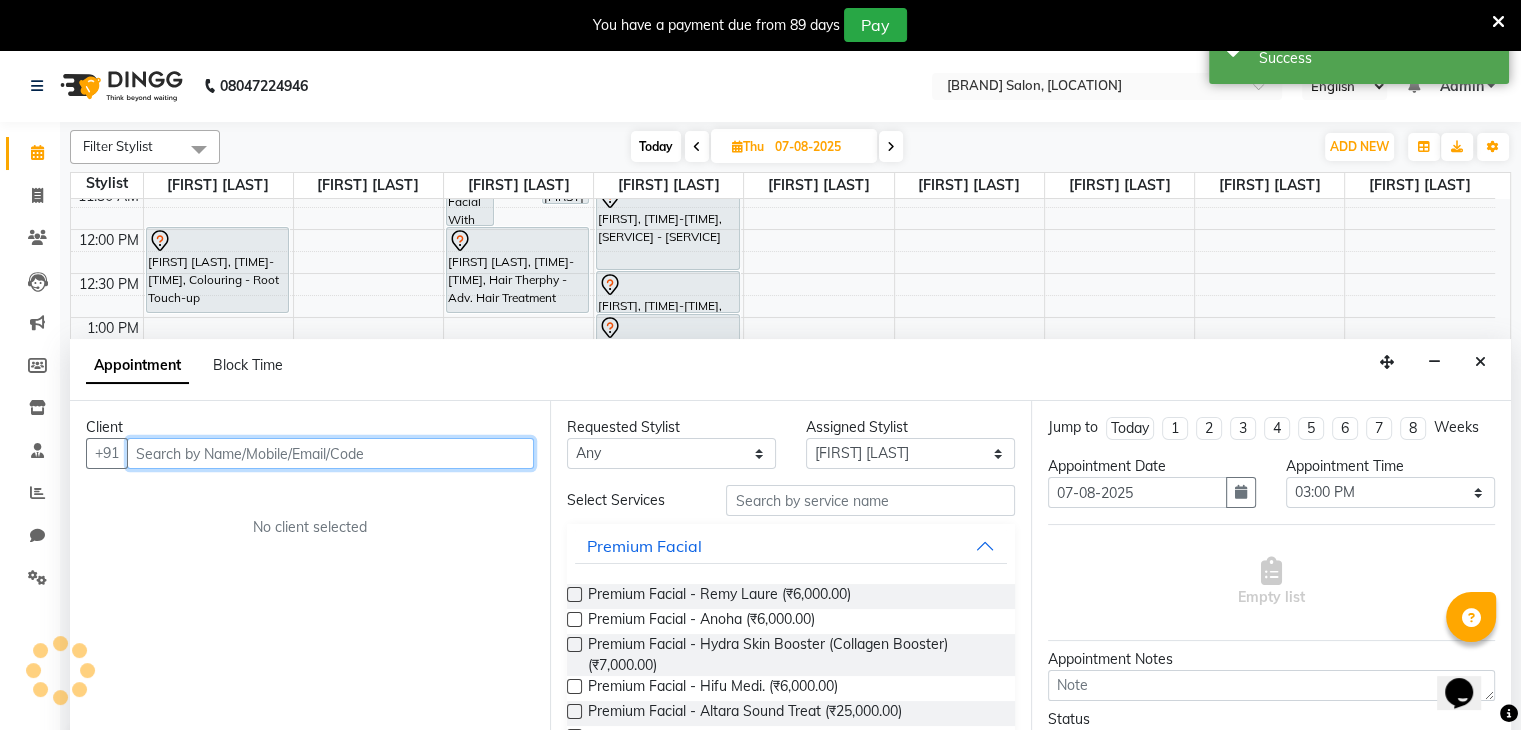 scroll, scrollTop: 50, scrollLeft: 0, axis: vertical 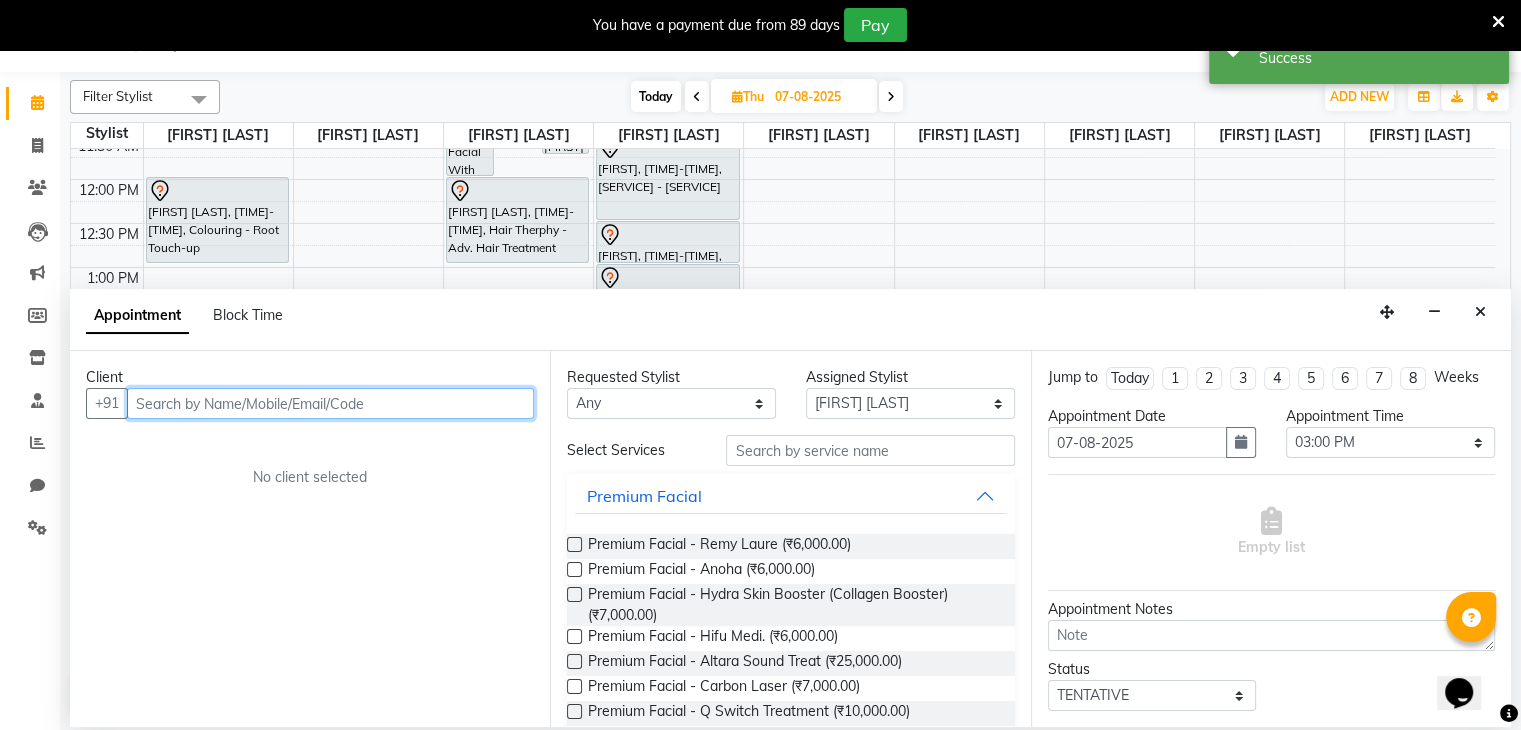click at bounding box center (330, 403) 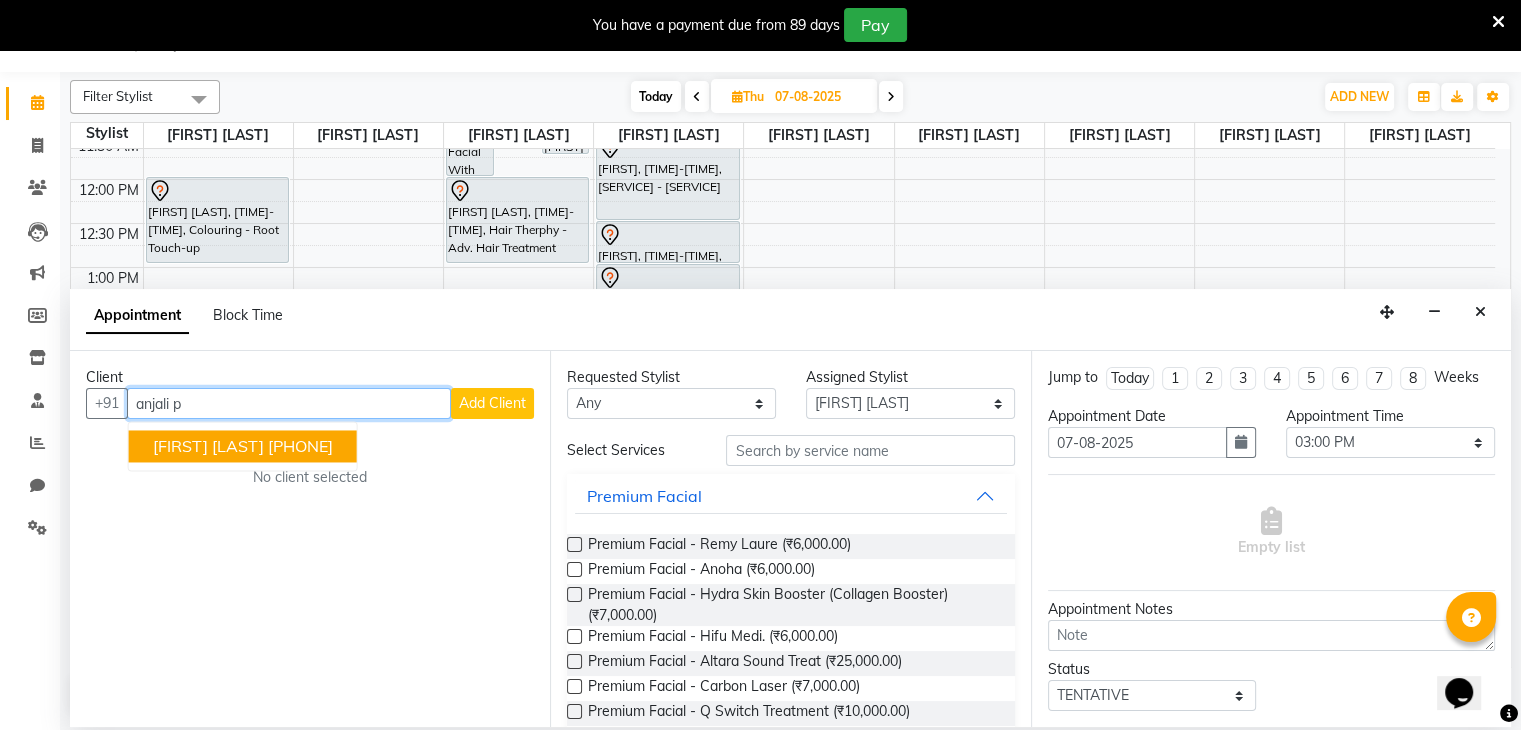 click on "[FIRST] [LAST] [PHONE]" at bounding box center [243, 447] 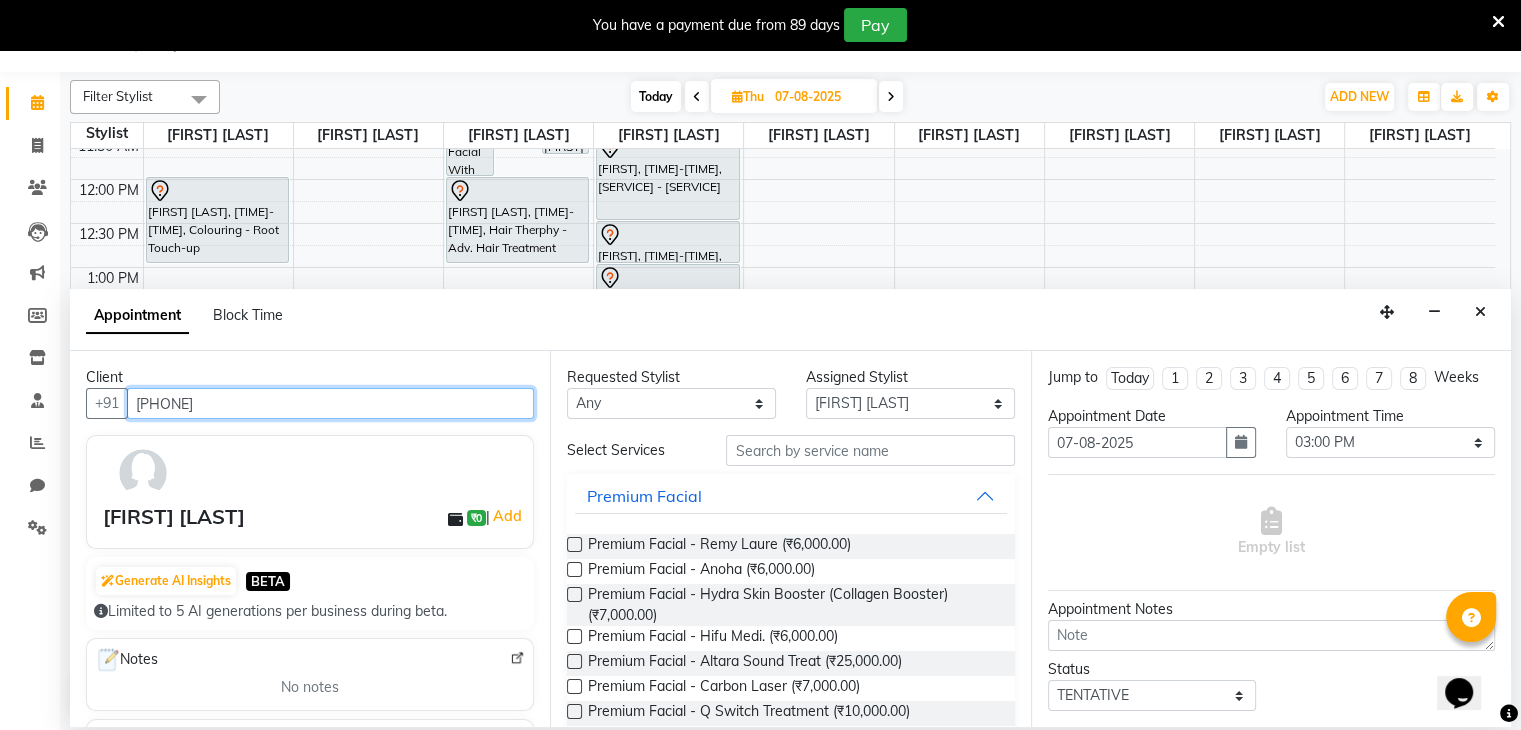 type on "[PHONE]" 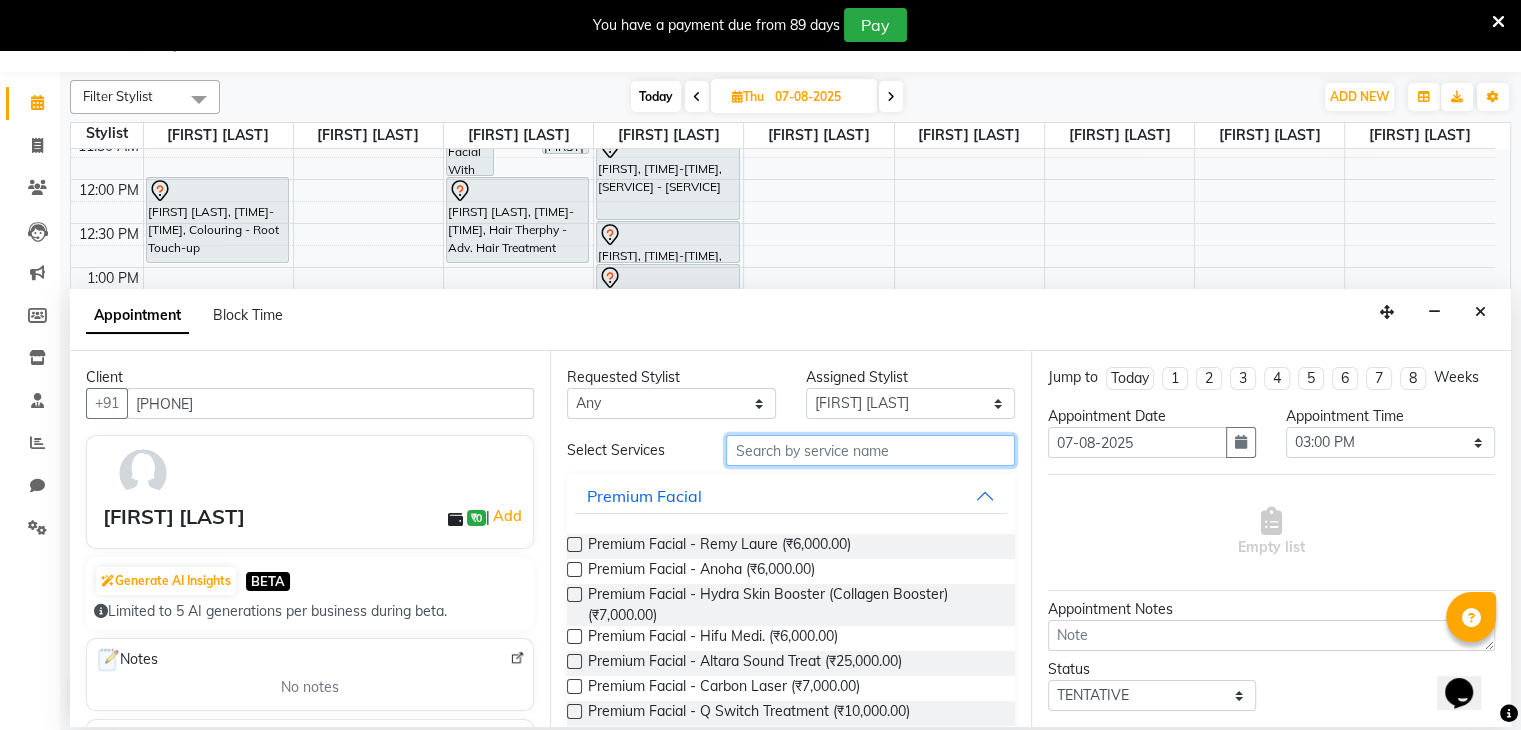 click at bounding box center (870, 450) 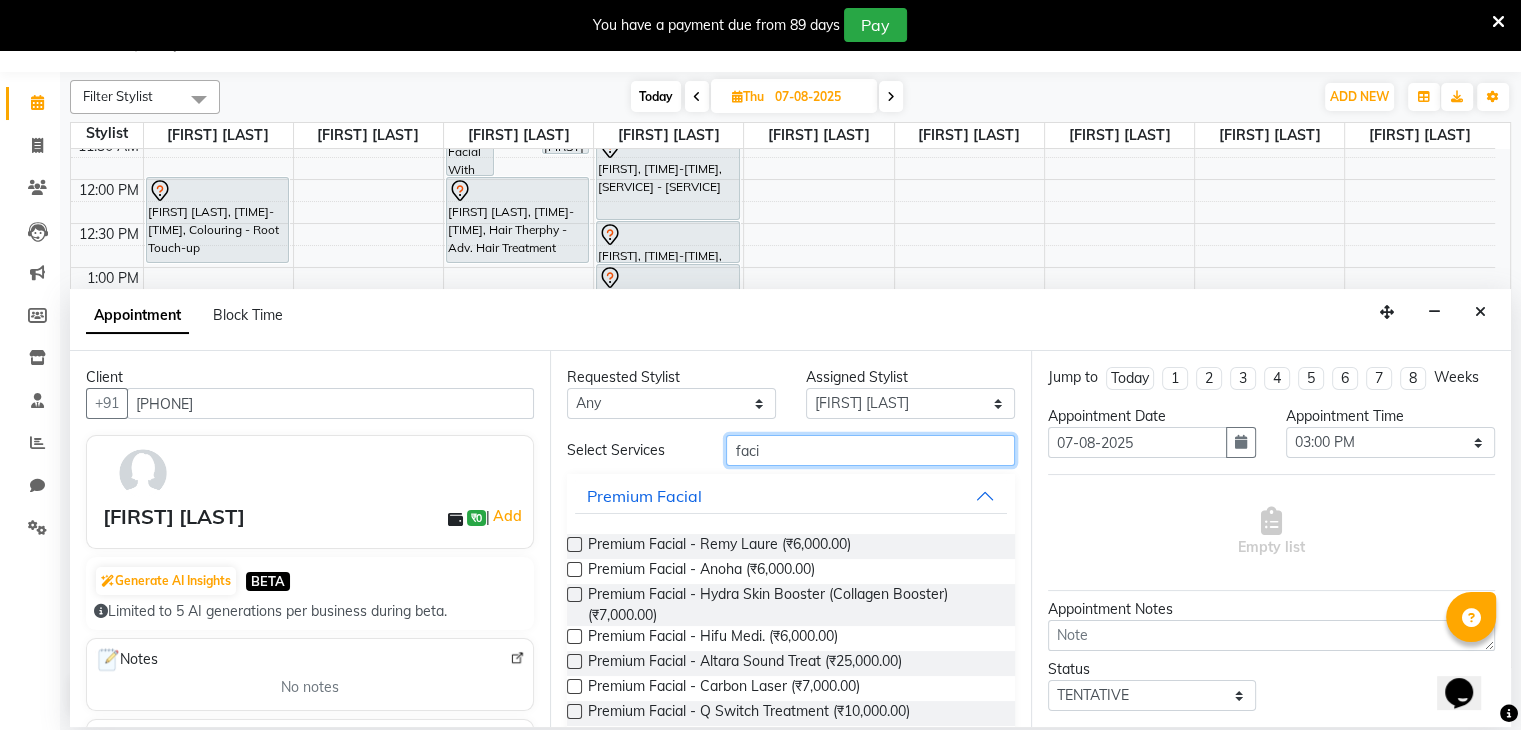 scroll, scrollTop: 100, scrollLeft: 0, axis: vertical 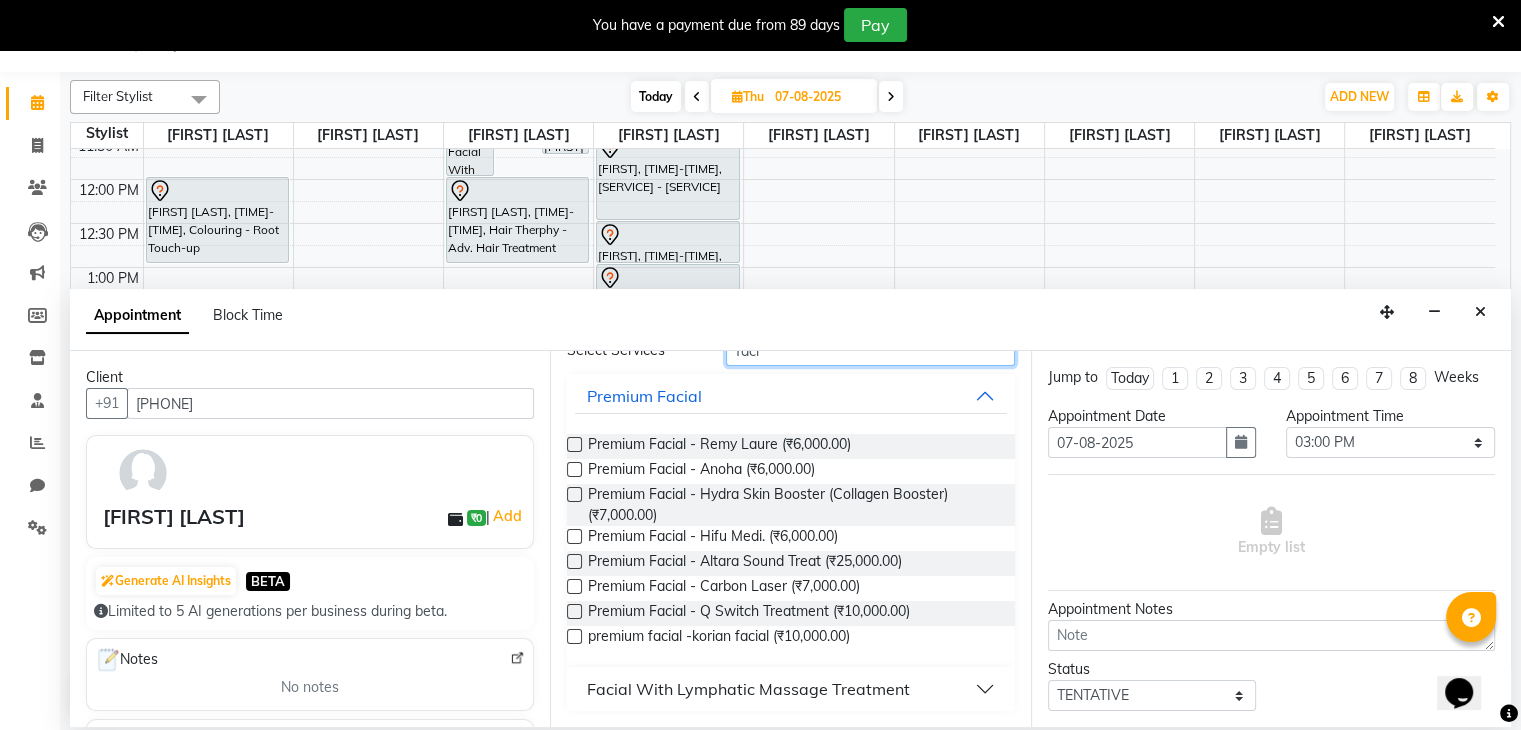 type on "faci" 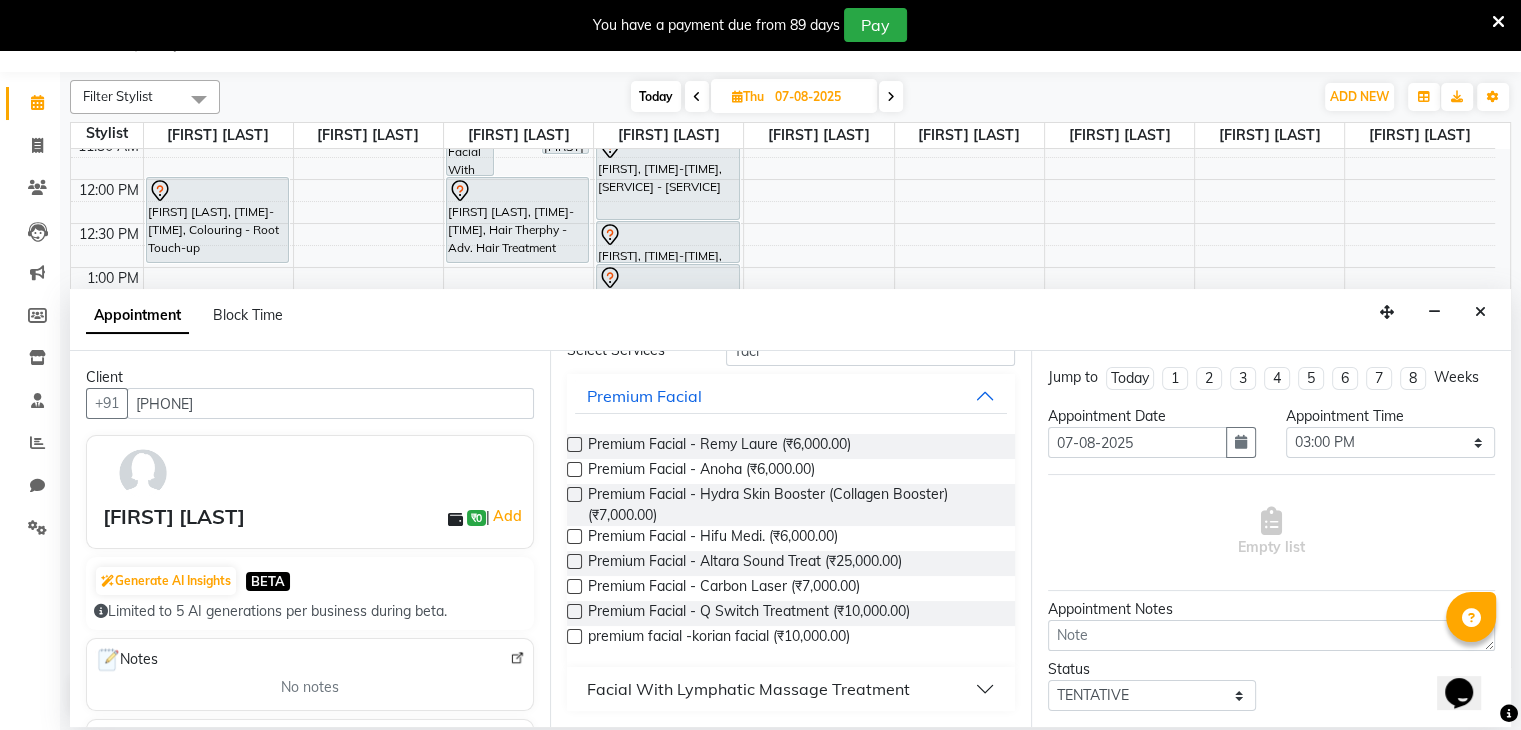 click on "Facial With Lymphatic Massage Treatment" at bounding box center [790, 689] 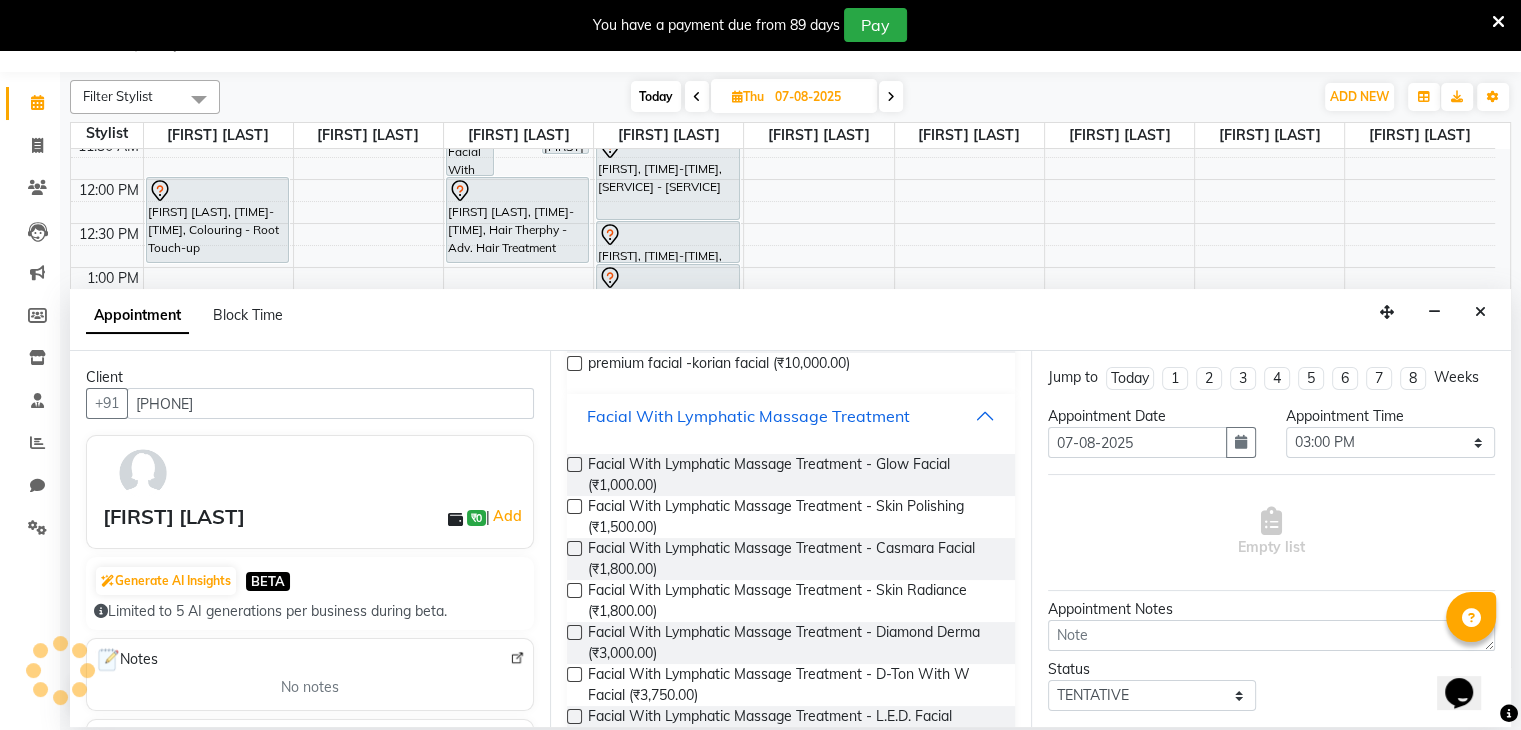 scroll, scrollTop: 377, scrollLeft: 0, axis: vertical 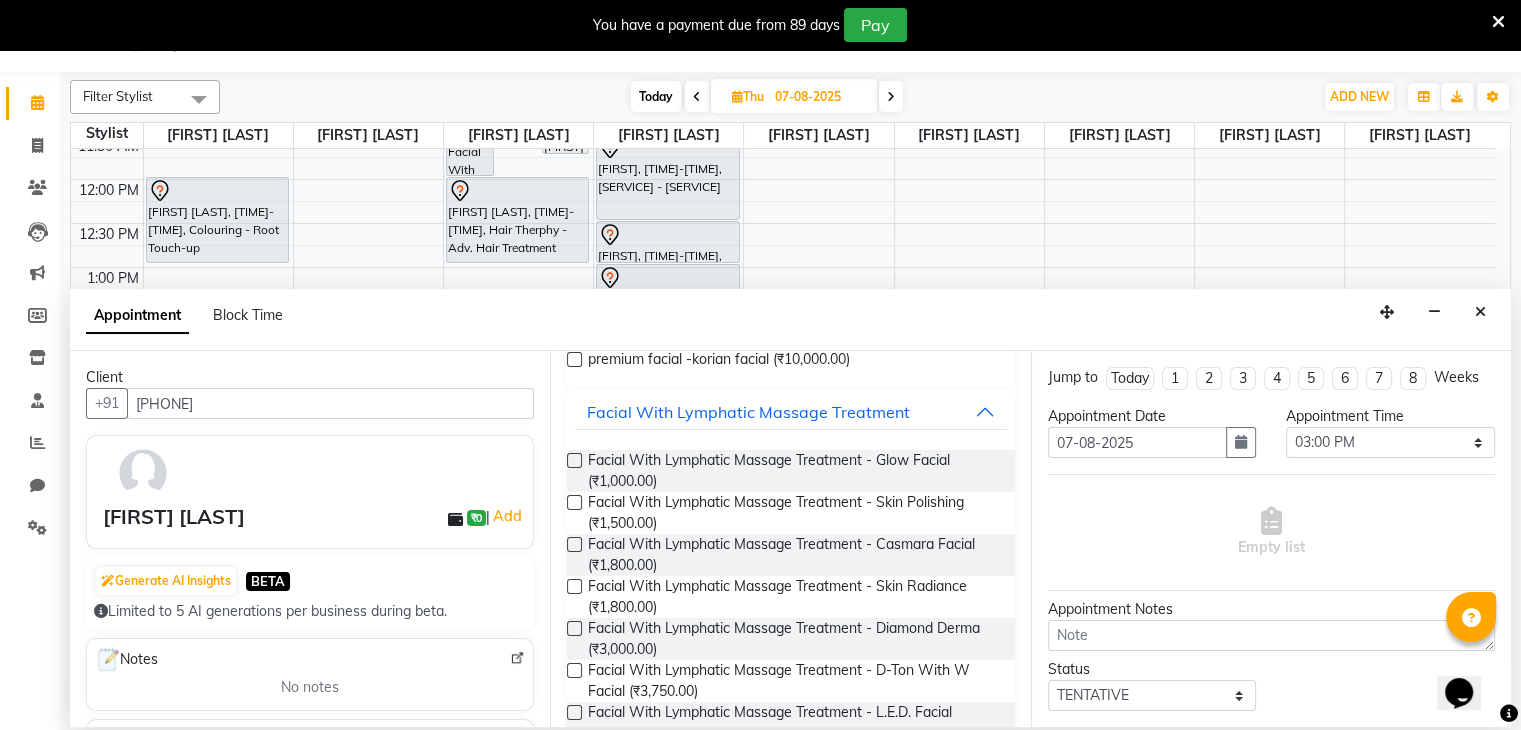 click at bounding box center (574, 586) 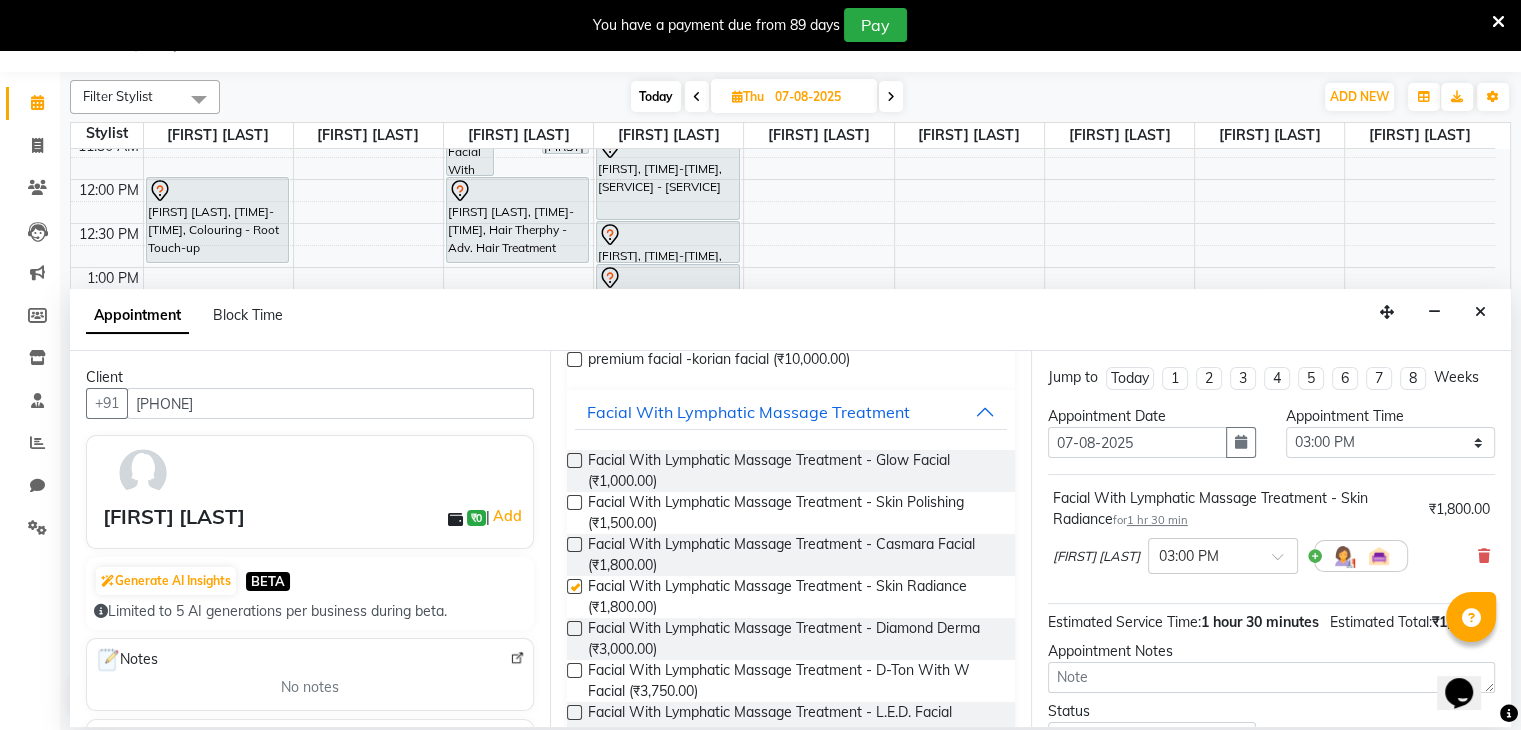 checkbox on "false" 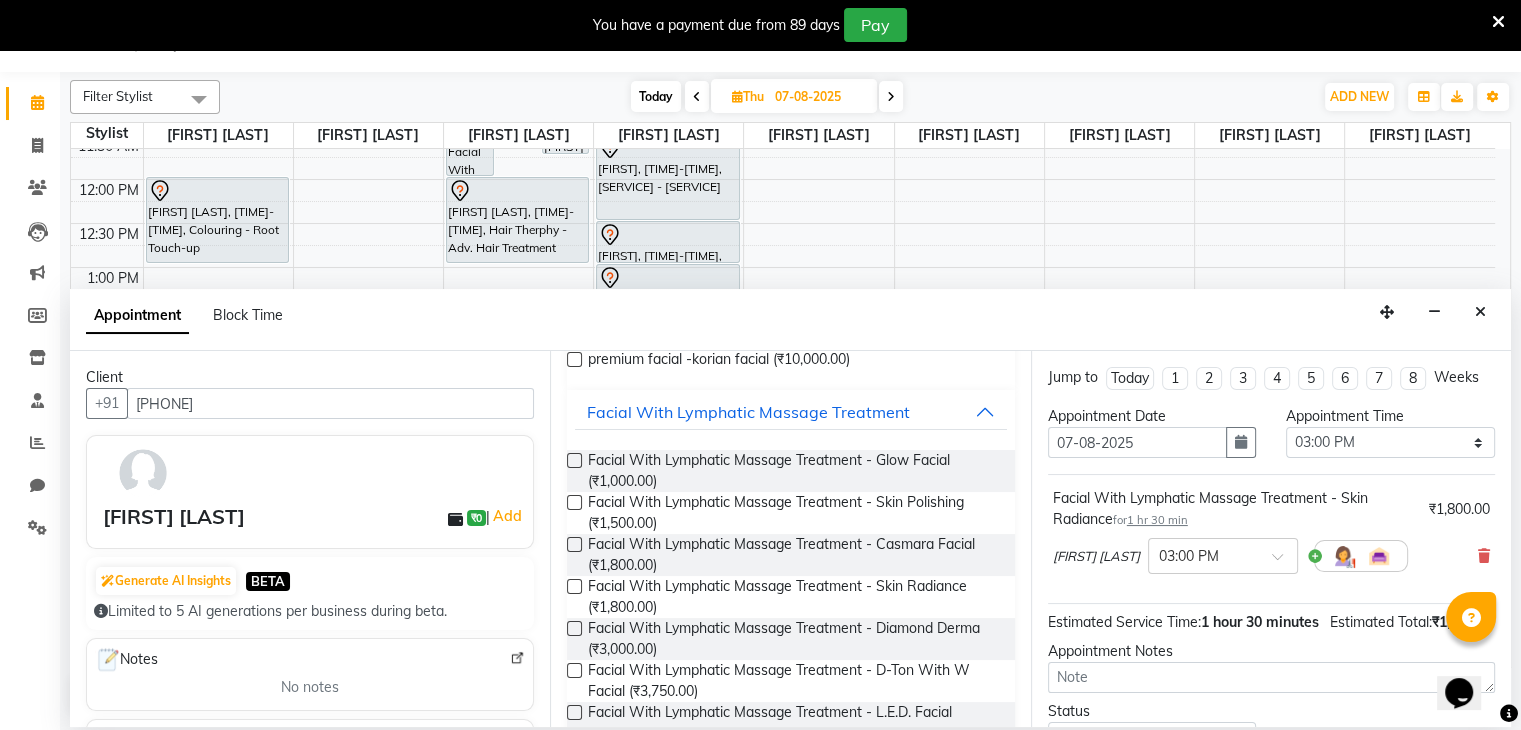 scroll, scrollTop: 0, scrollLeft: 0, axis: both 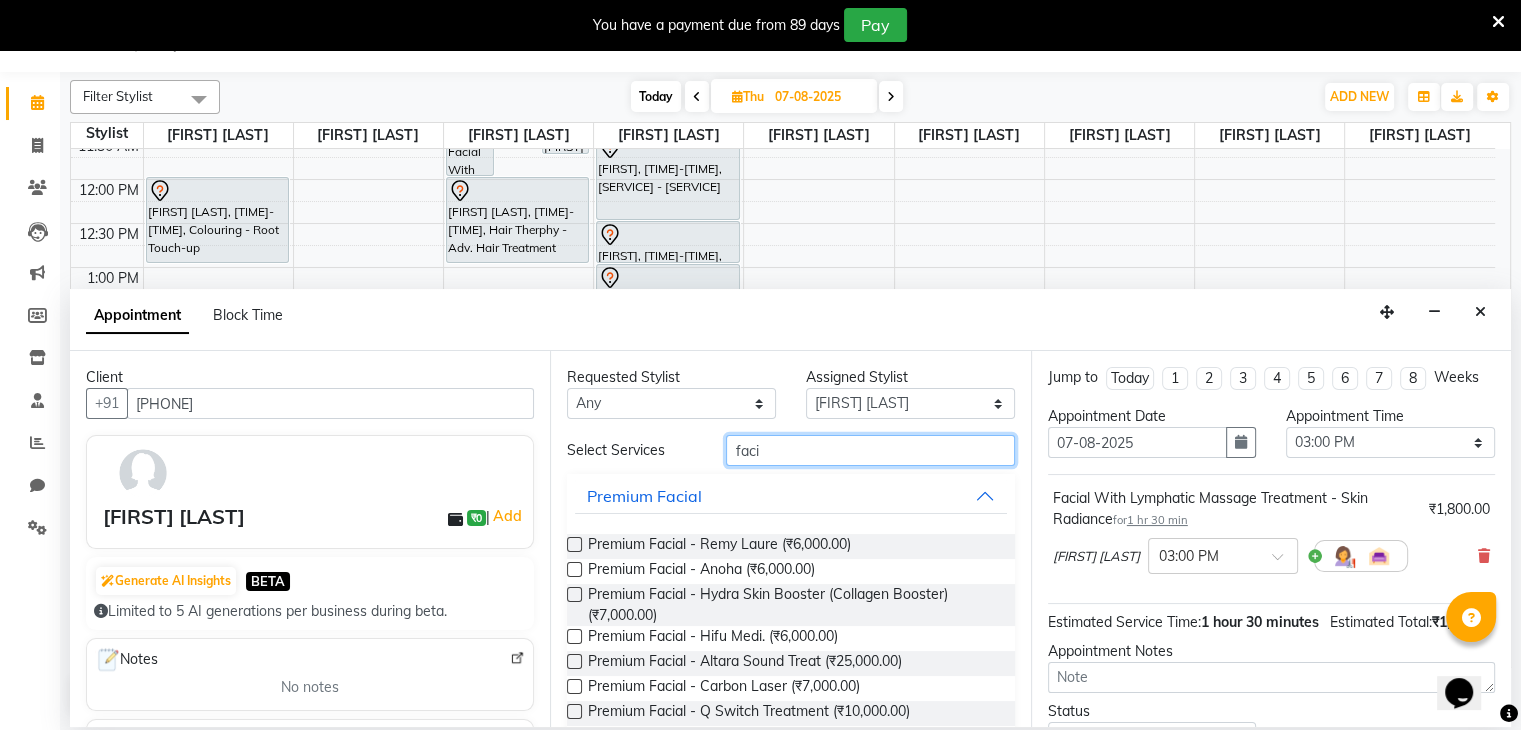 click on "faci" at bounding box center (870, 450) 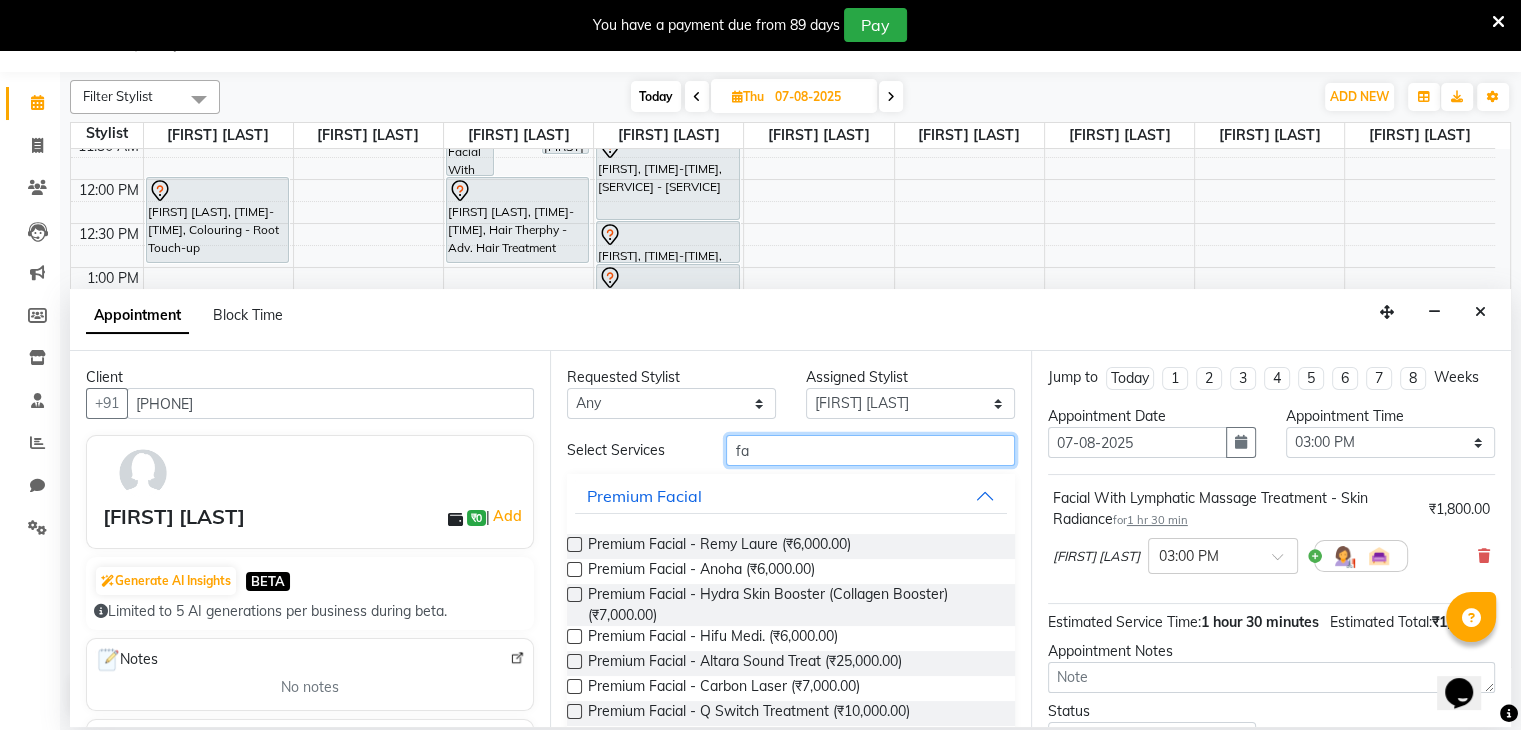 type on "f" 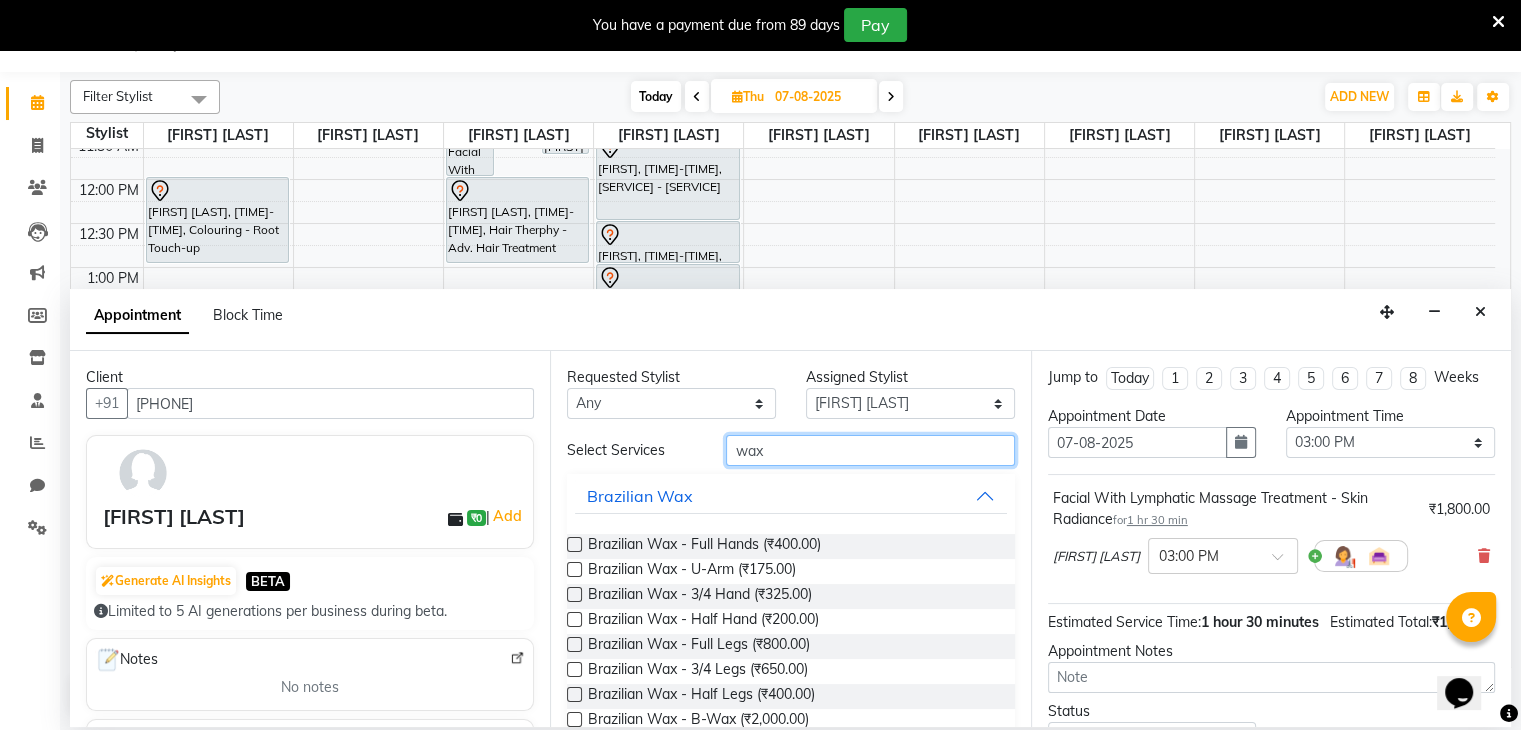 type on "wax" 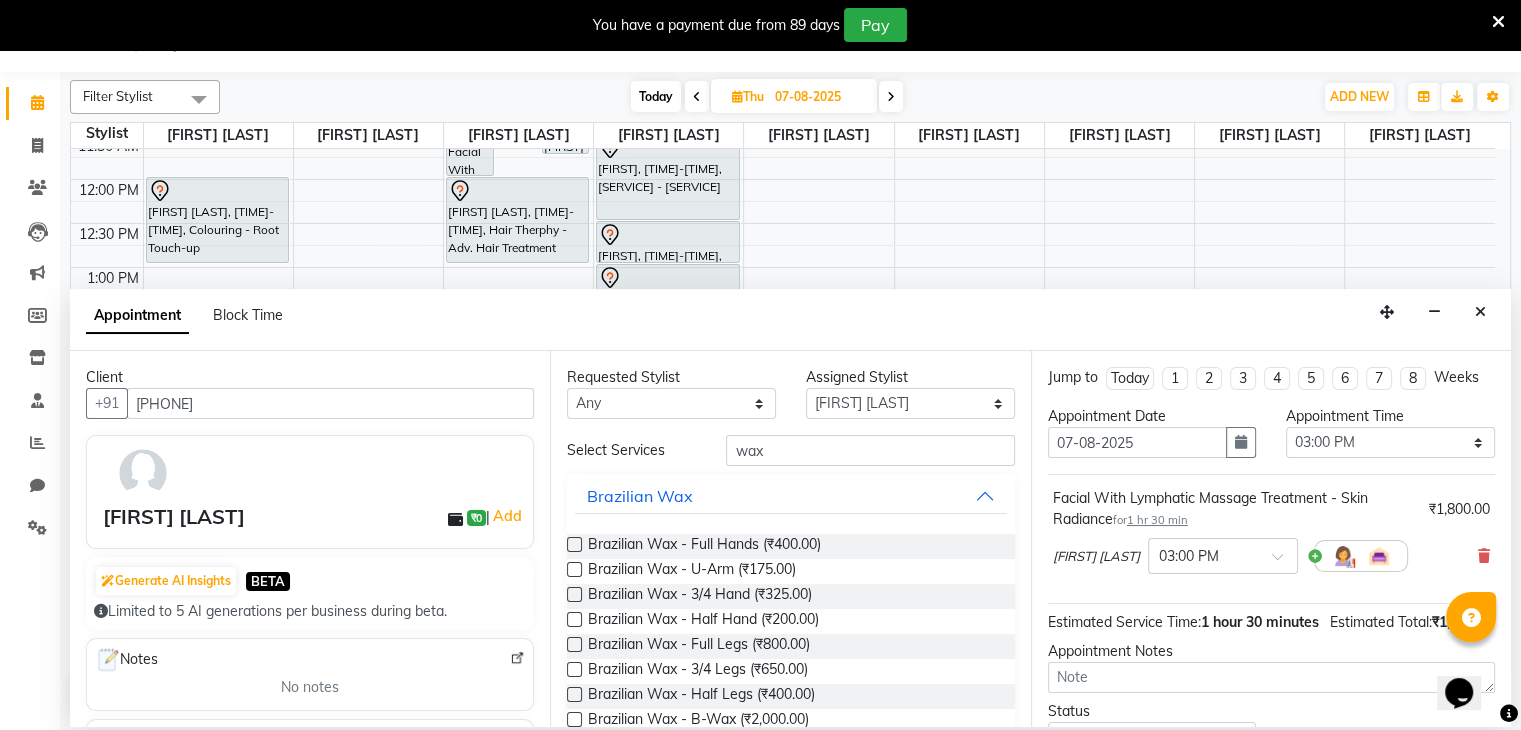 click at bounding box center [574, 544] 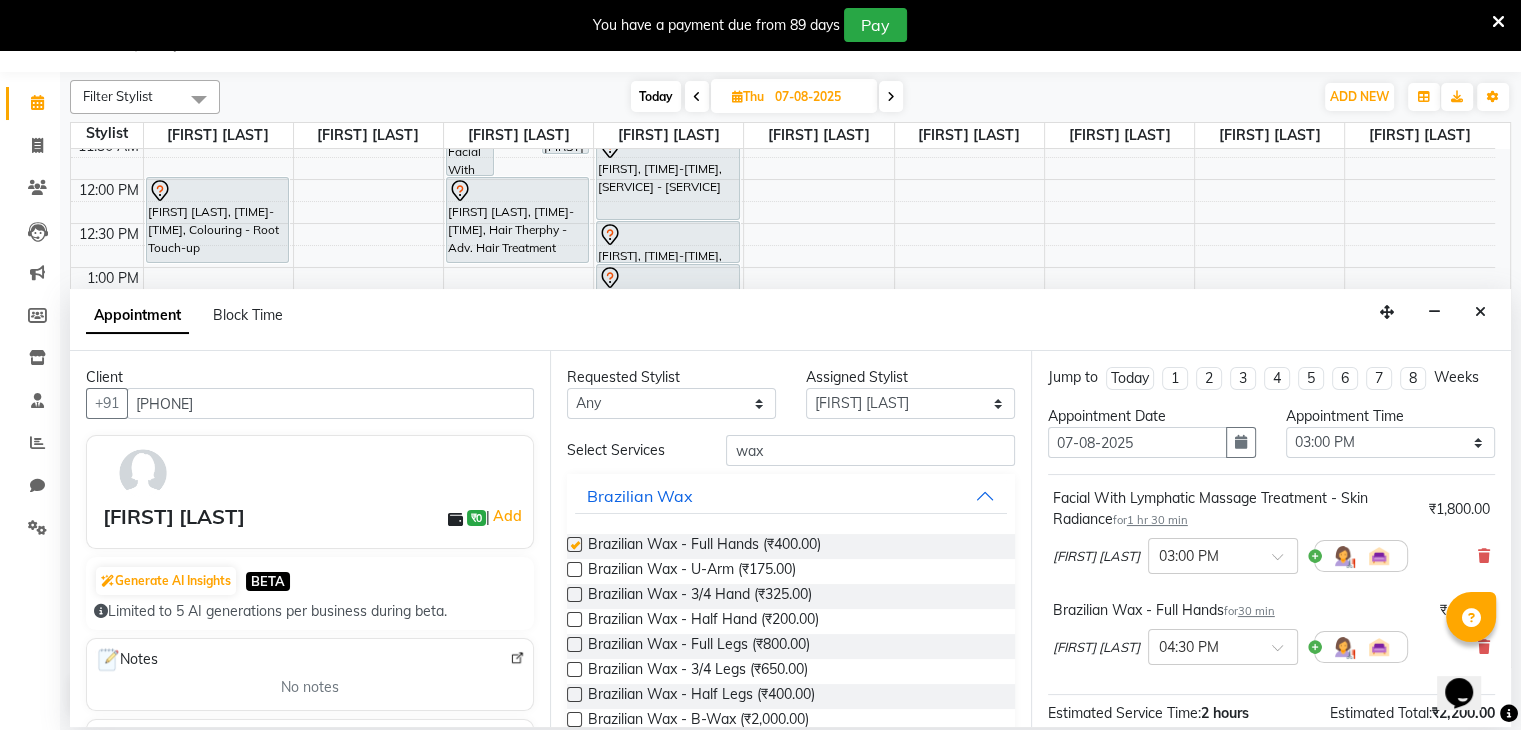 checkbox on "false" 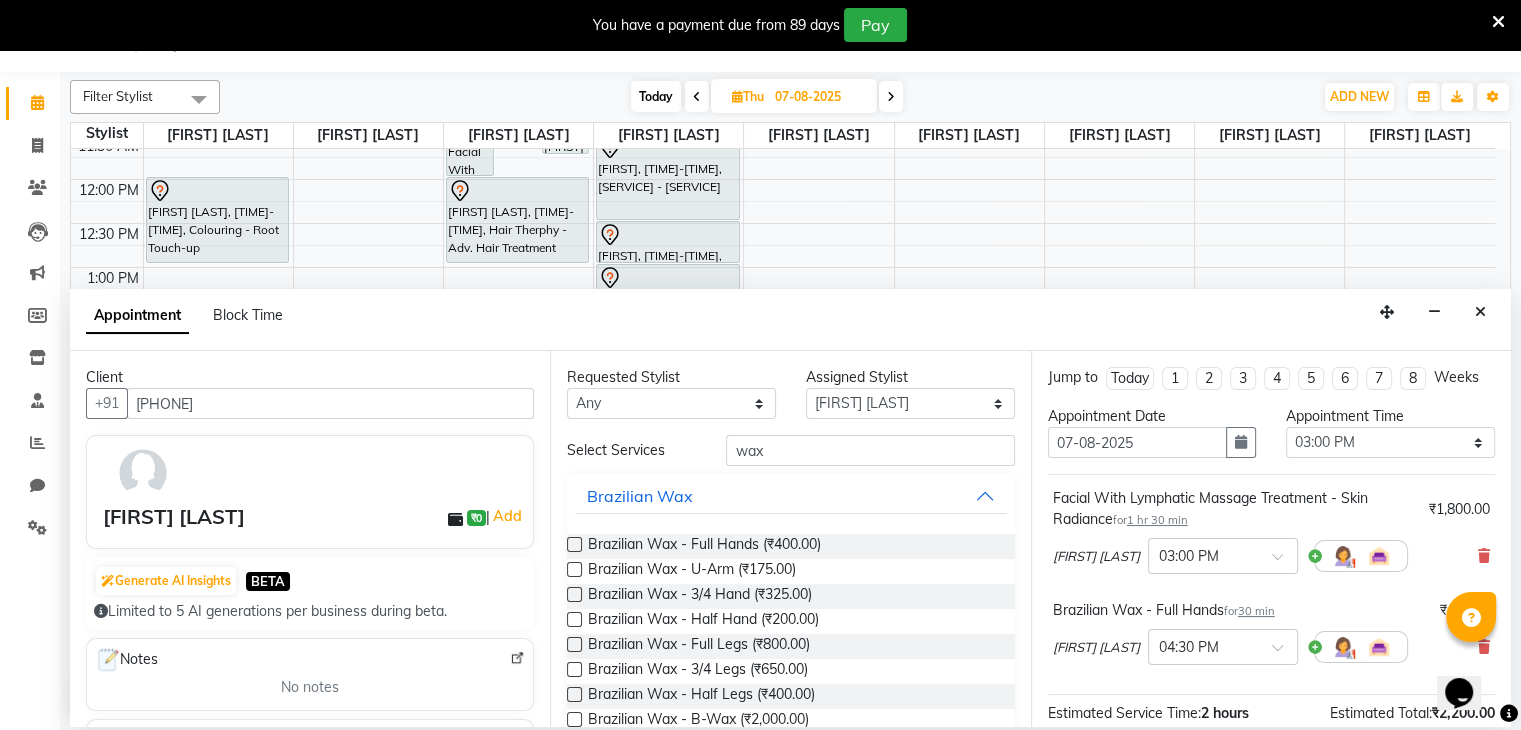 click at bounding box center [574, 619] 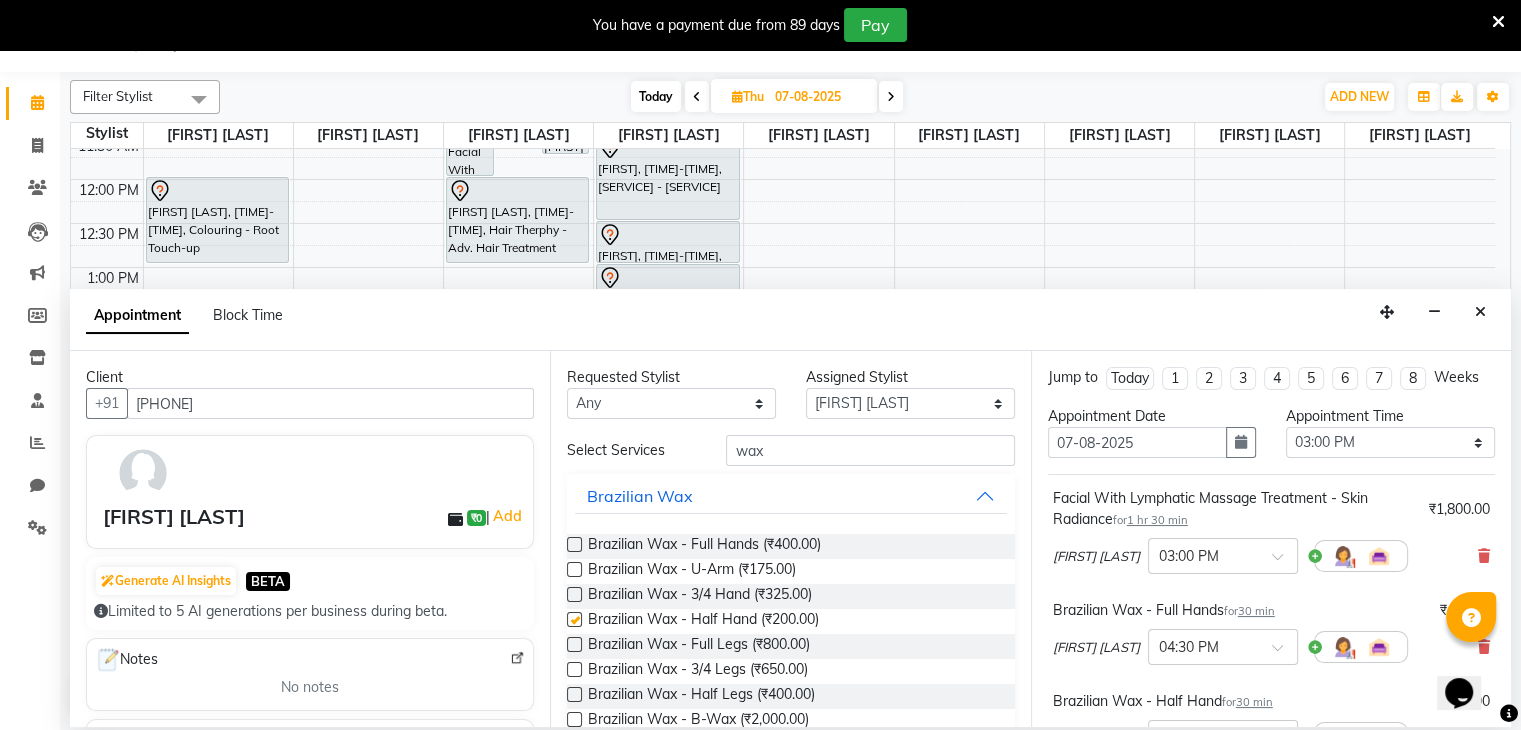checkbox on "false" 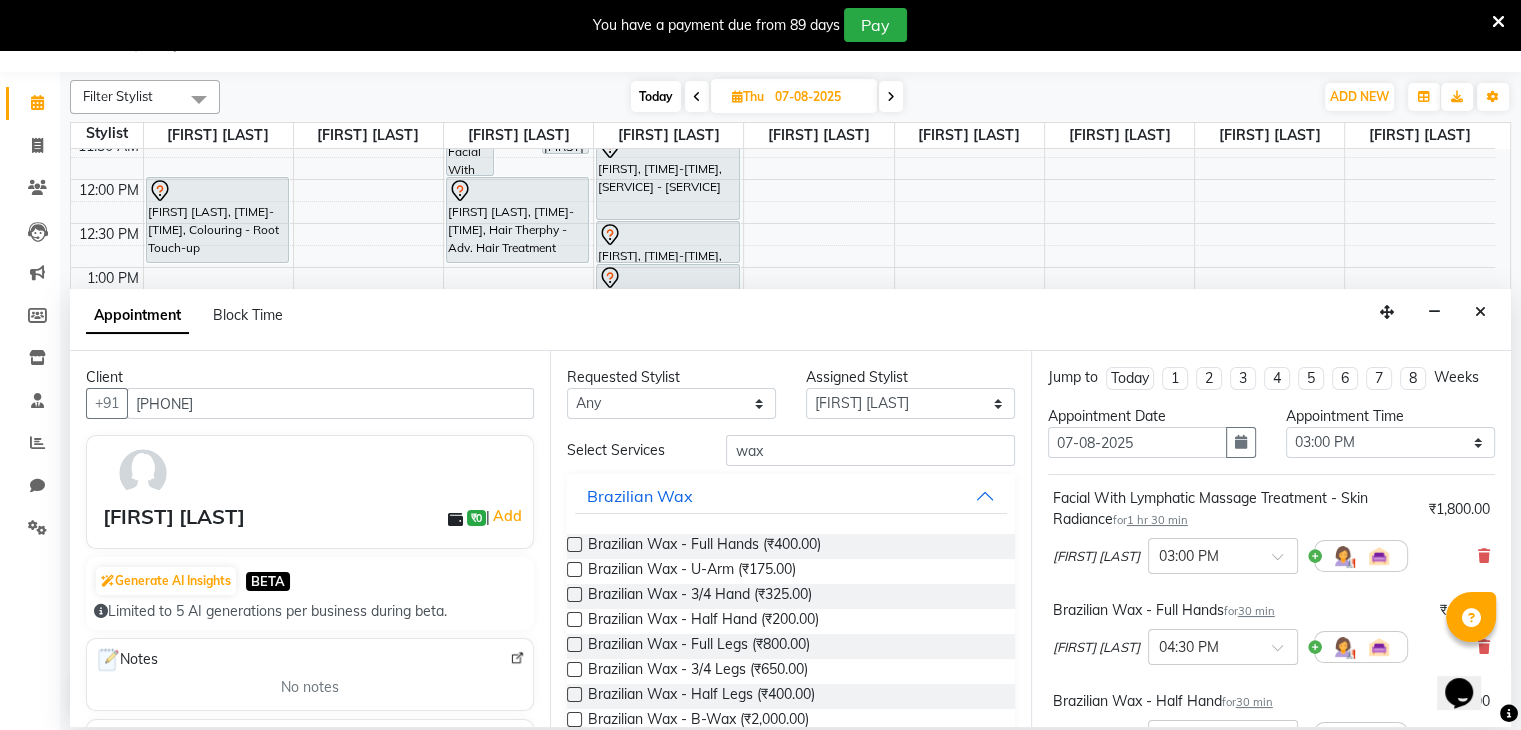 click at bounding box center (574, 569) 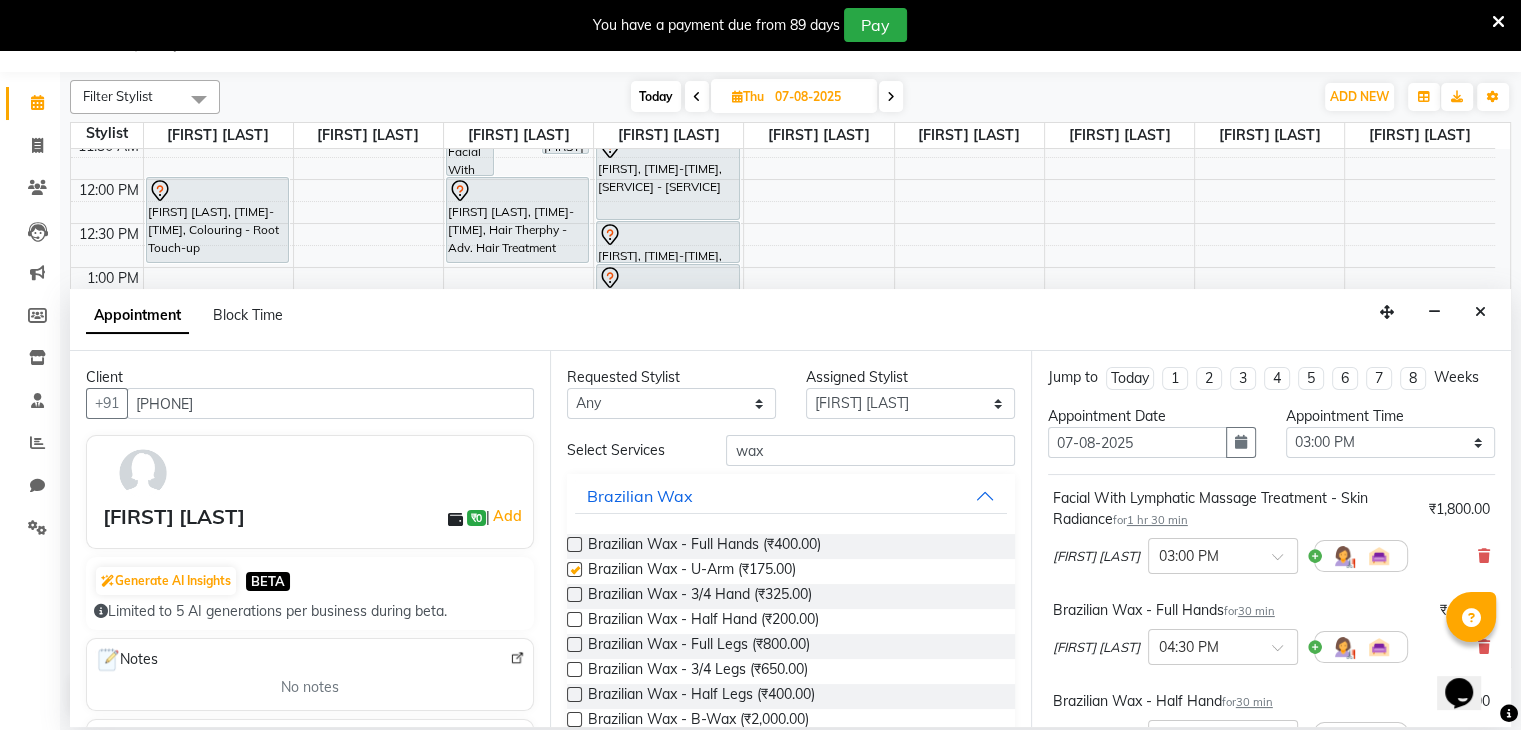 checkbox on "false" 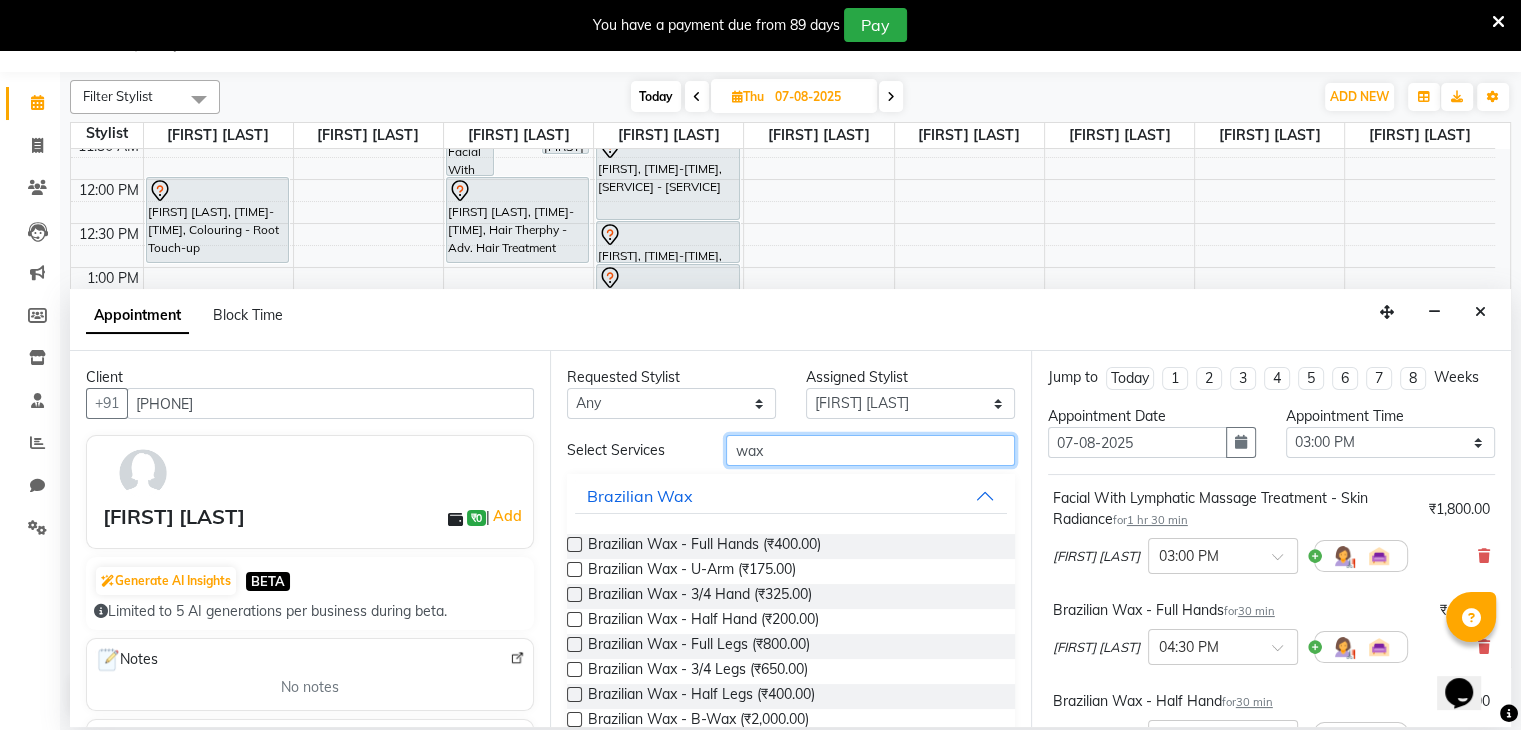 click on "wax" at bounding box center [870, 450] 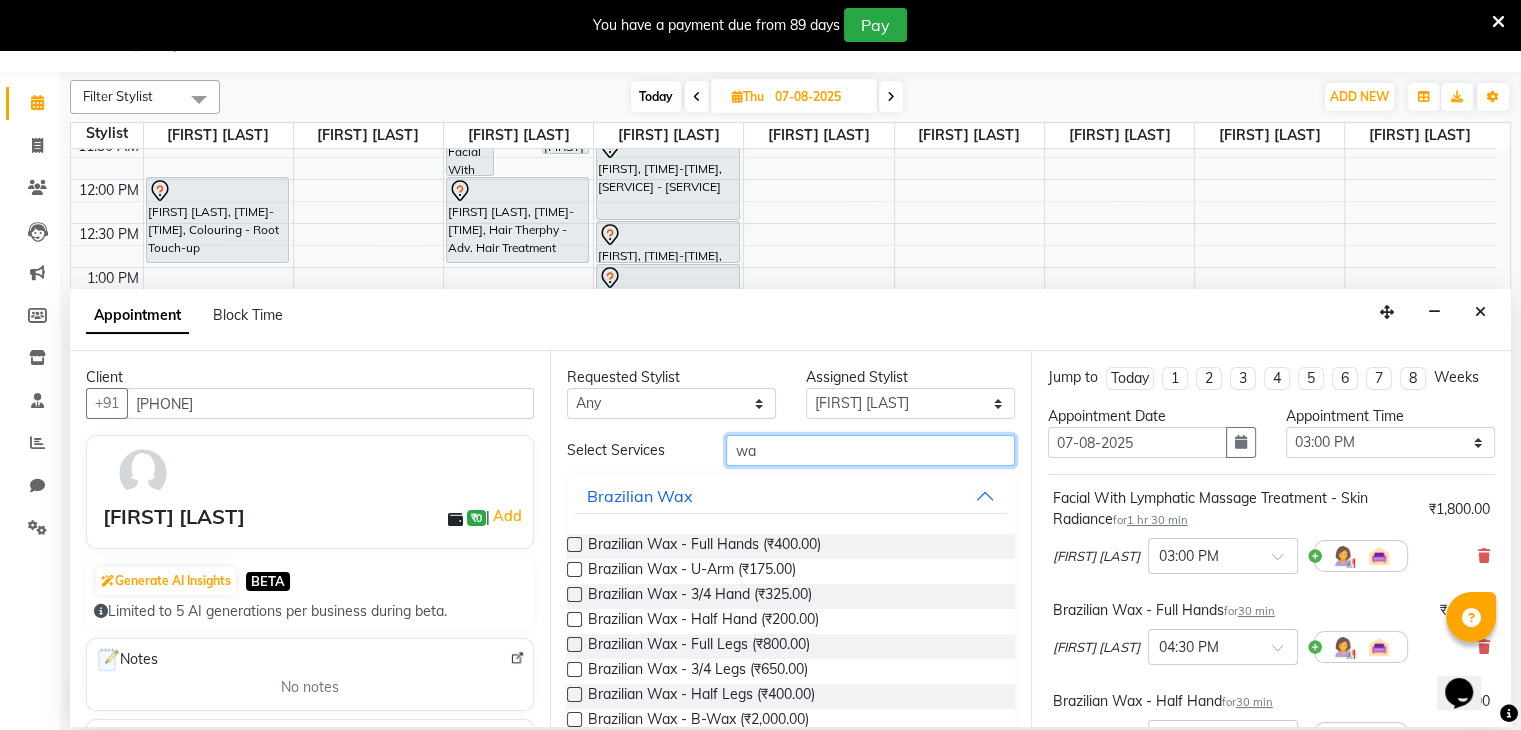 type on "w" 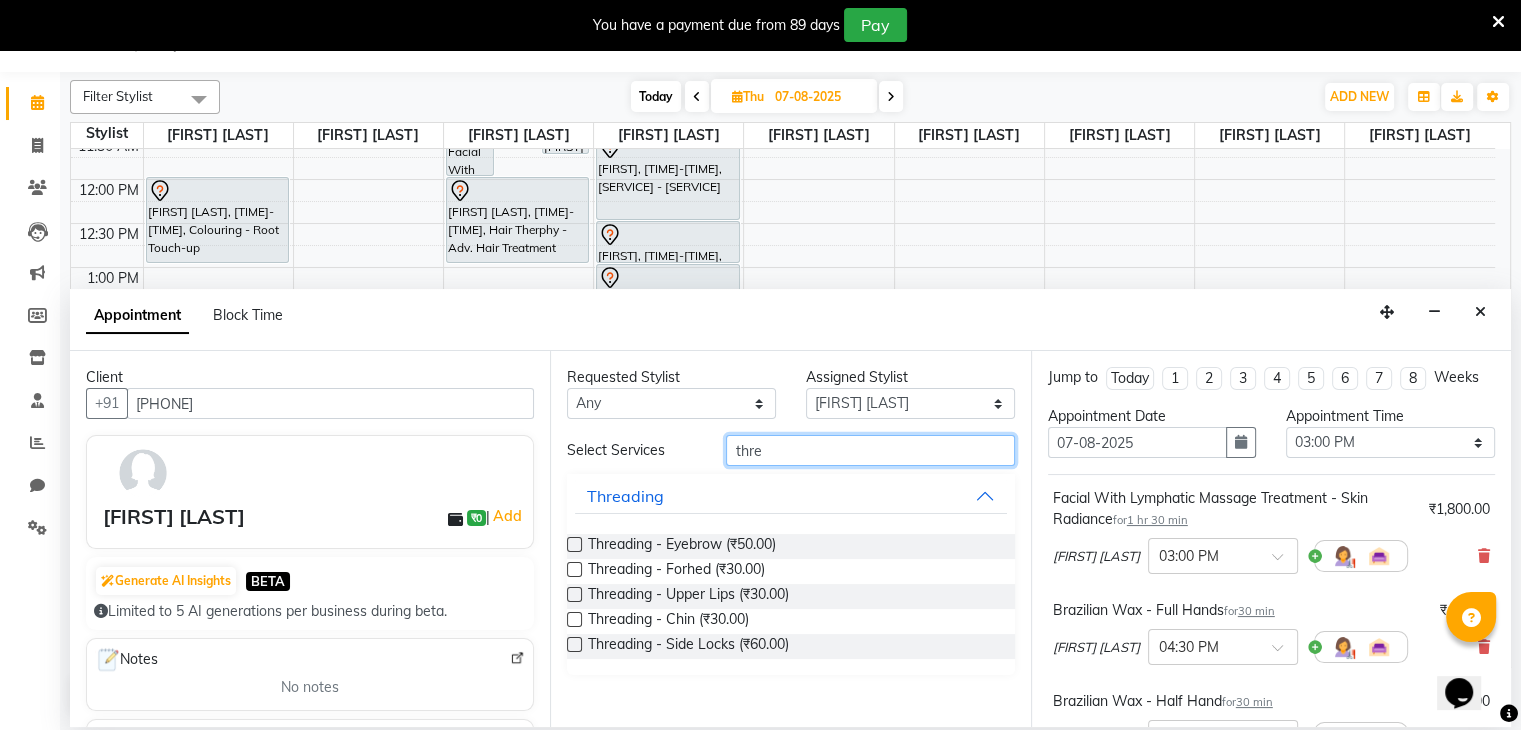 type on "thre" 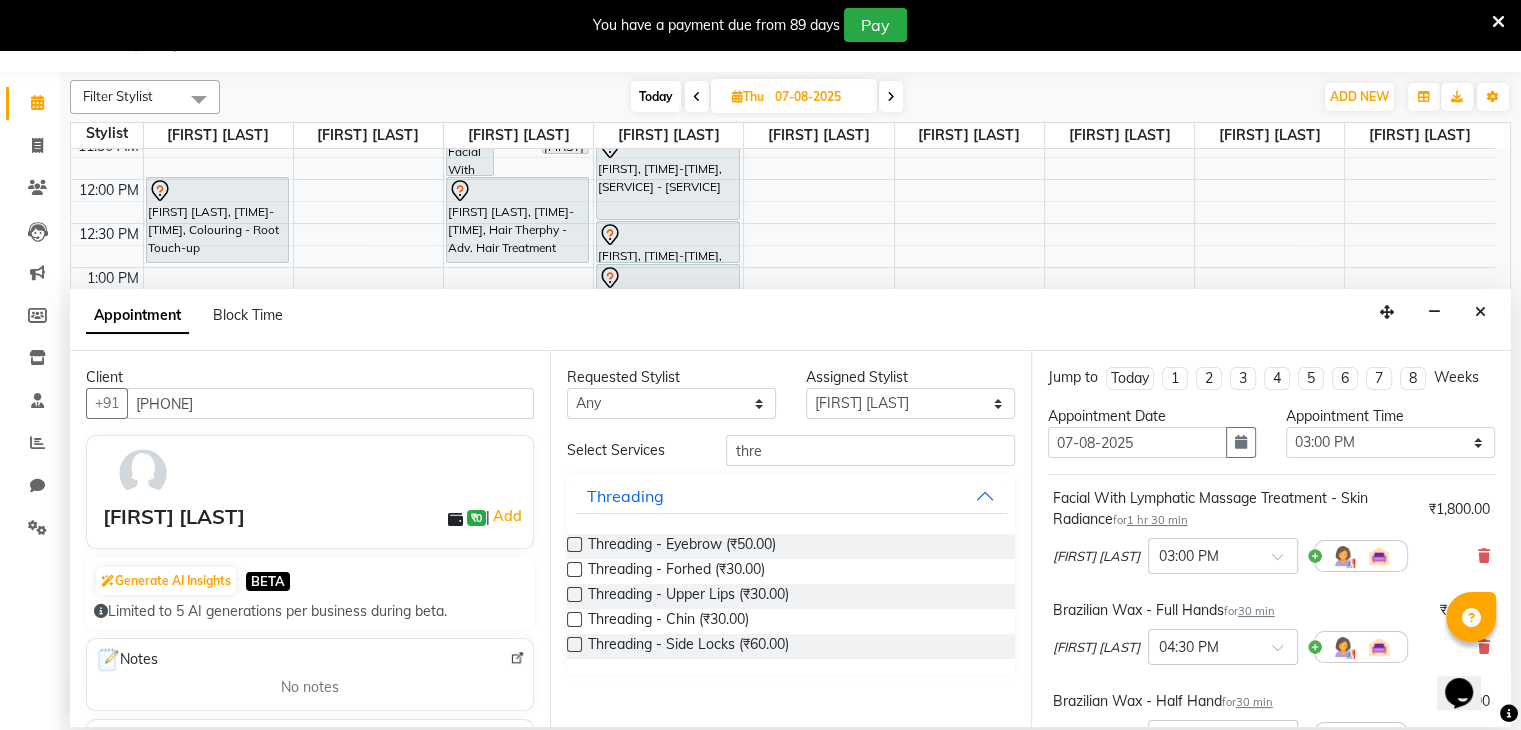click at bounding box center [574, 544] 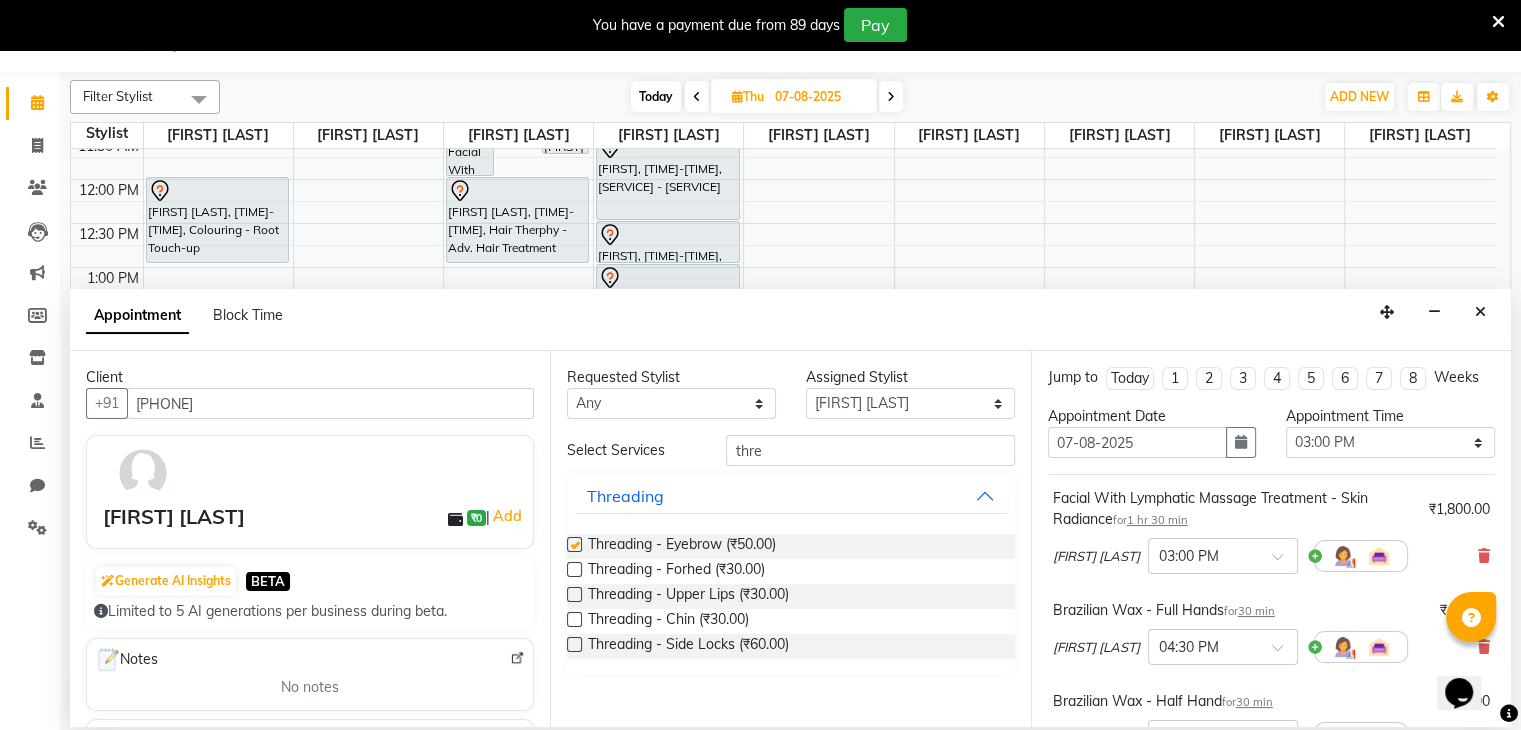checkbox on "false" 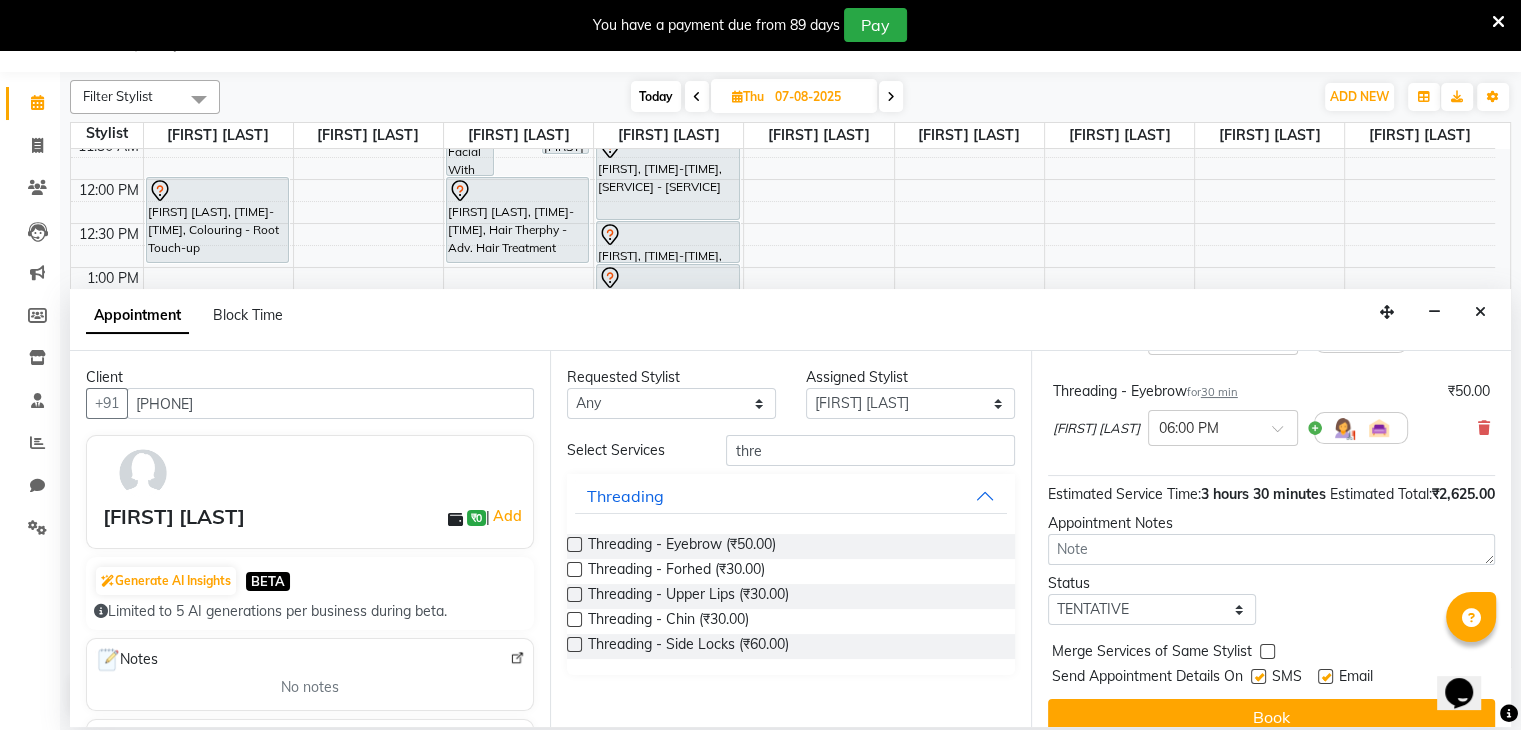scroll, scrollTop: 536, scrollLeft: 0, axis: vertical 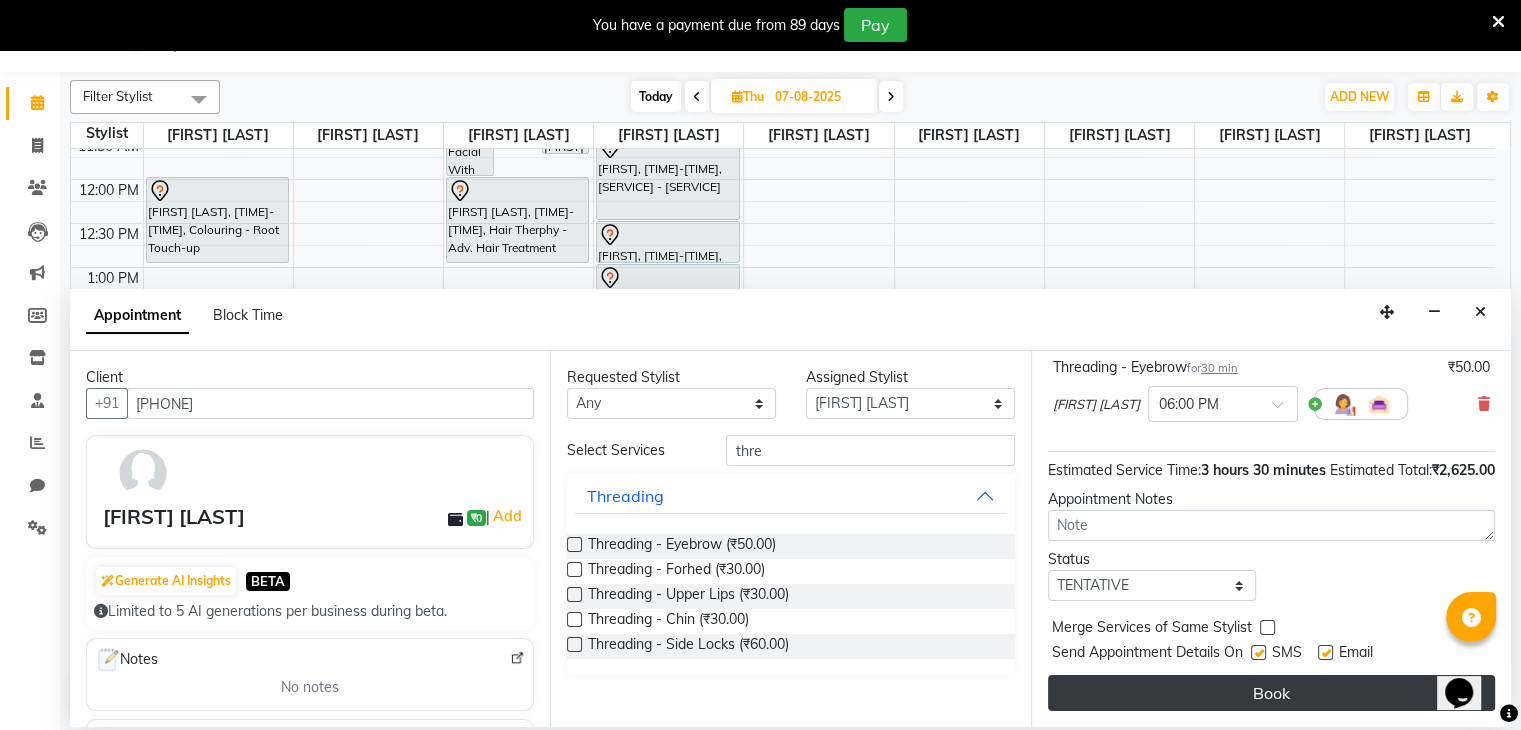 click on "Book" at bounding box center [1271, 693] 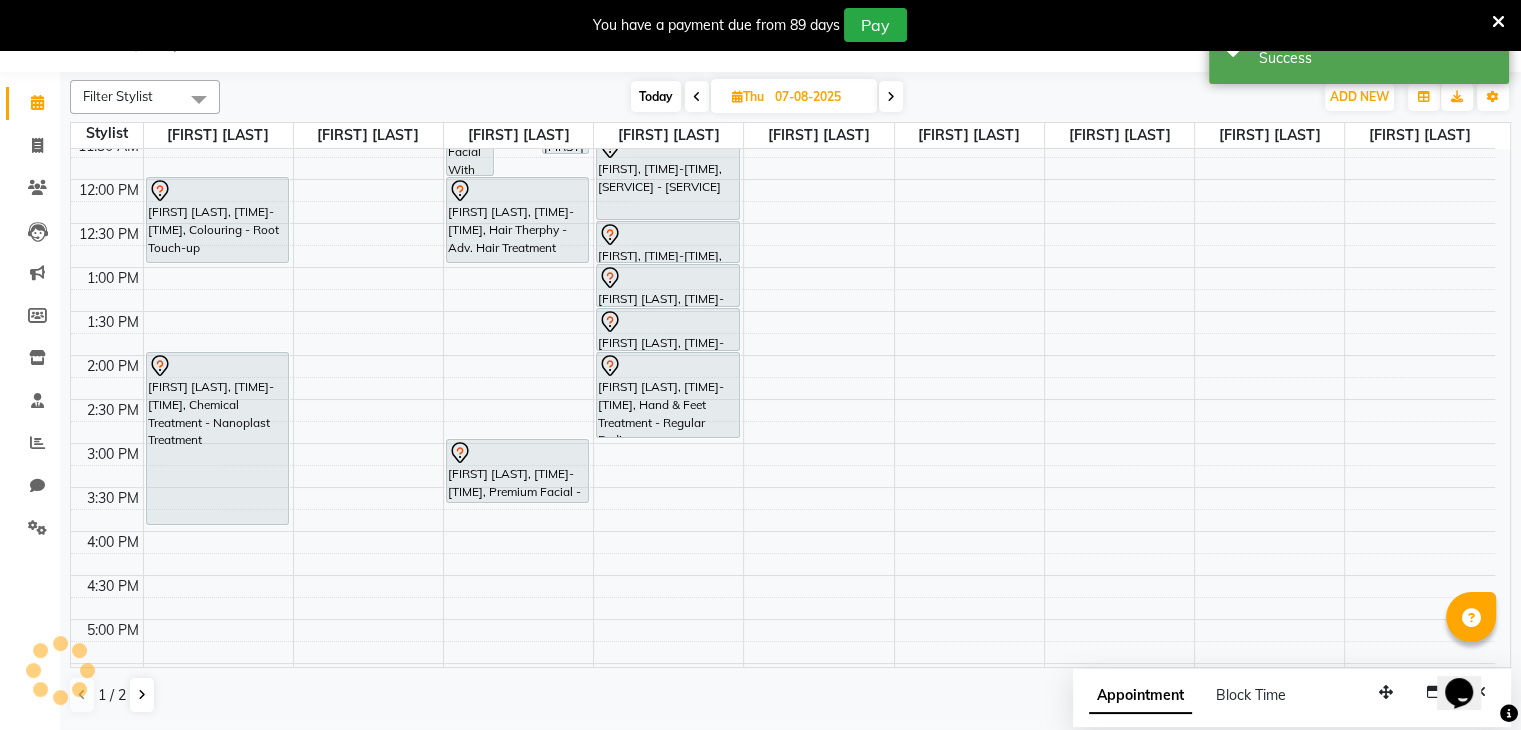 scroll, scrollTop: 0, scrollLeft: 0, axis: both 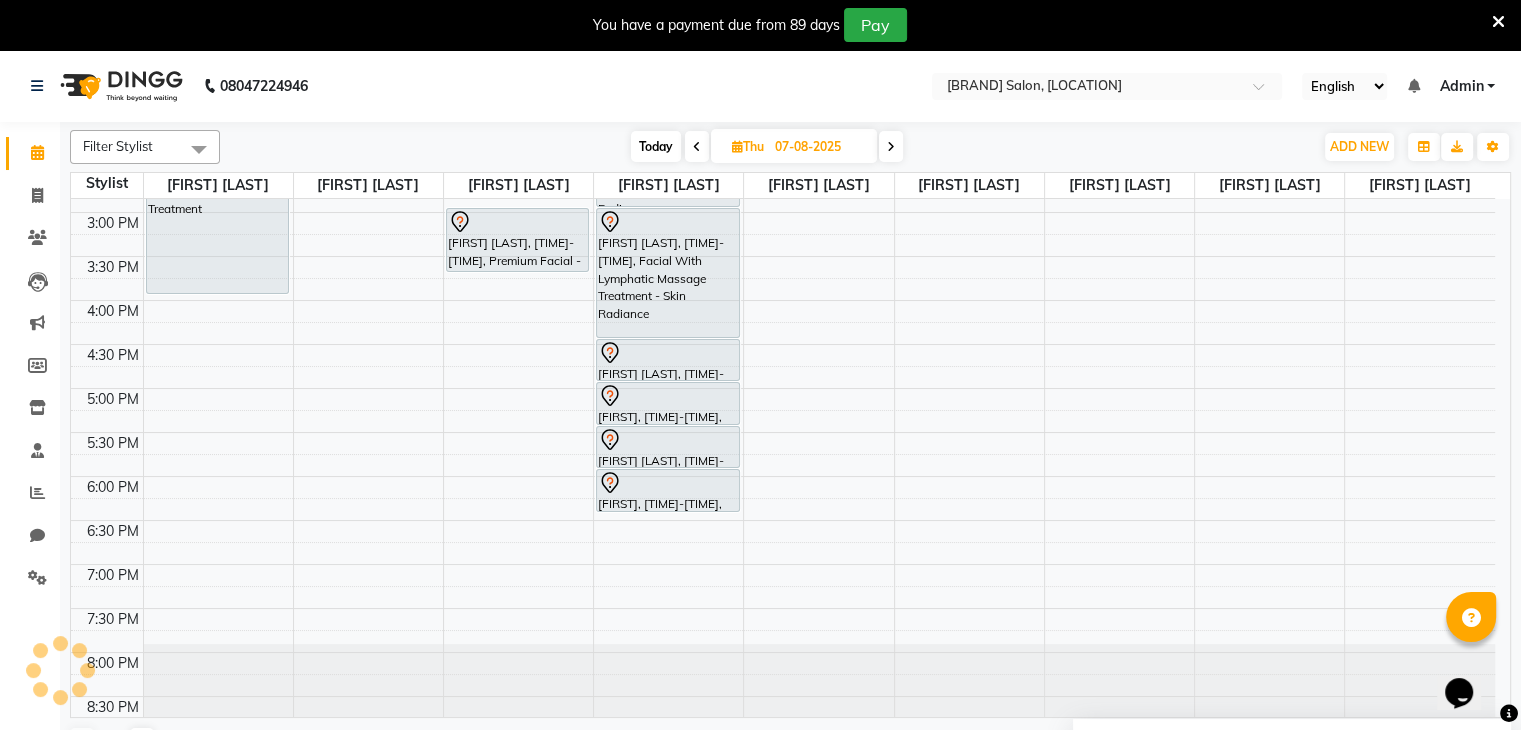 click on "Today" at bounding box center [656, 146] 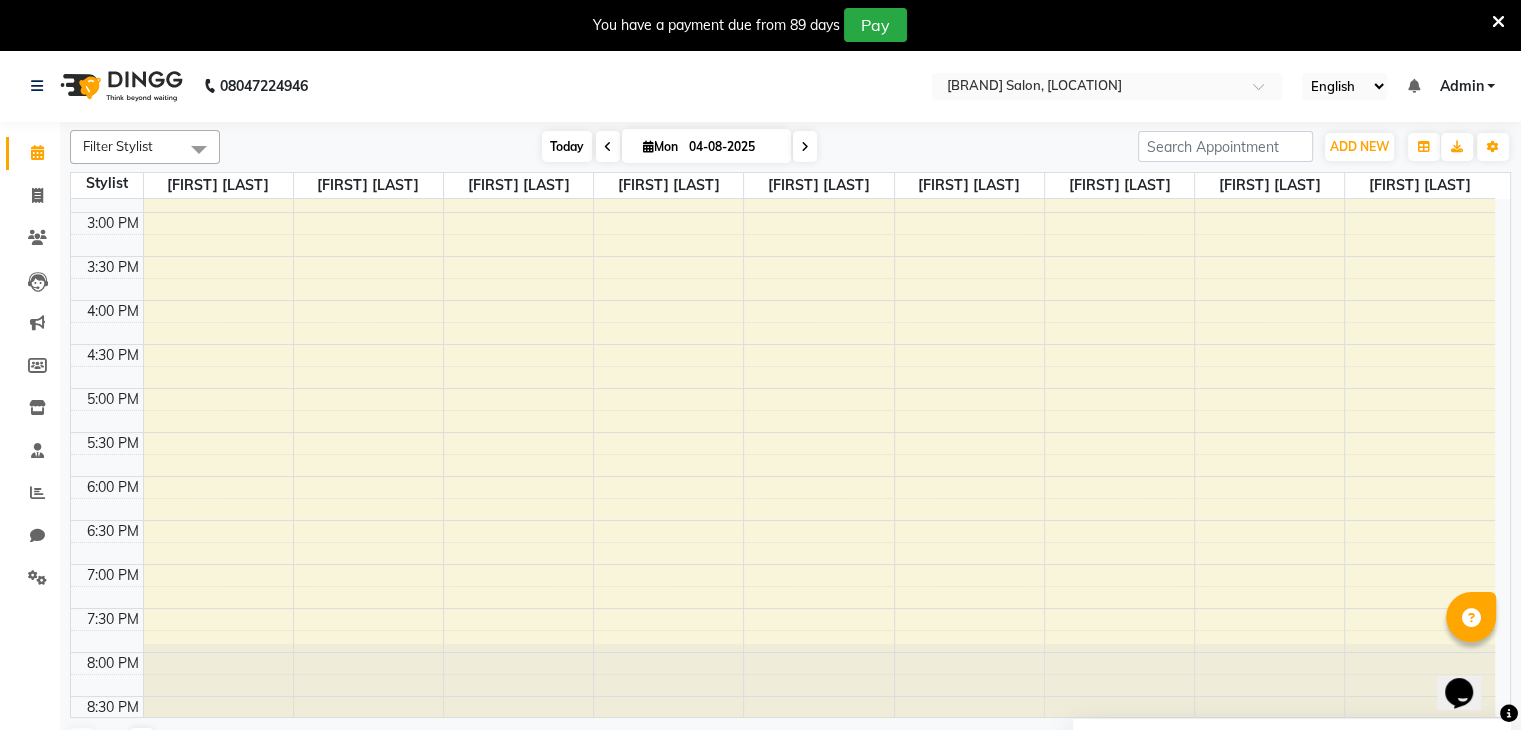 scroll, scrollTop: 175, scrollLeft: 0, axis: vertical 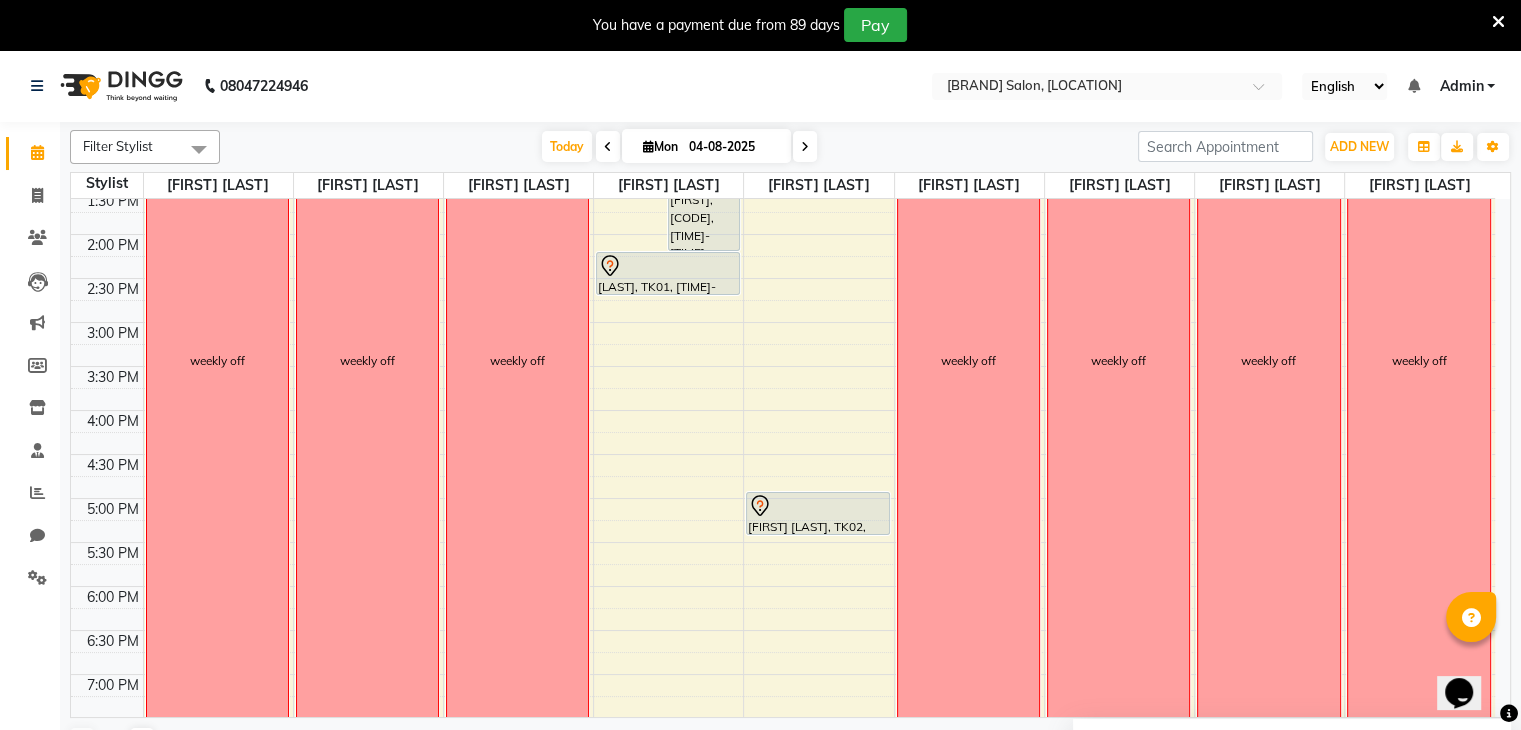 click at bounding box center [805, 147] 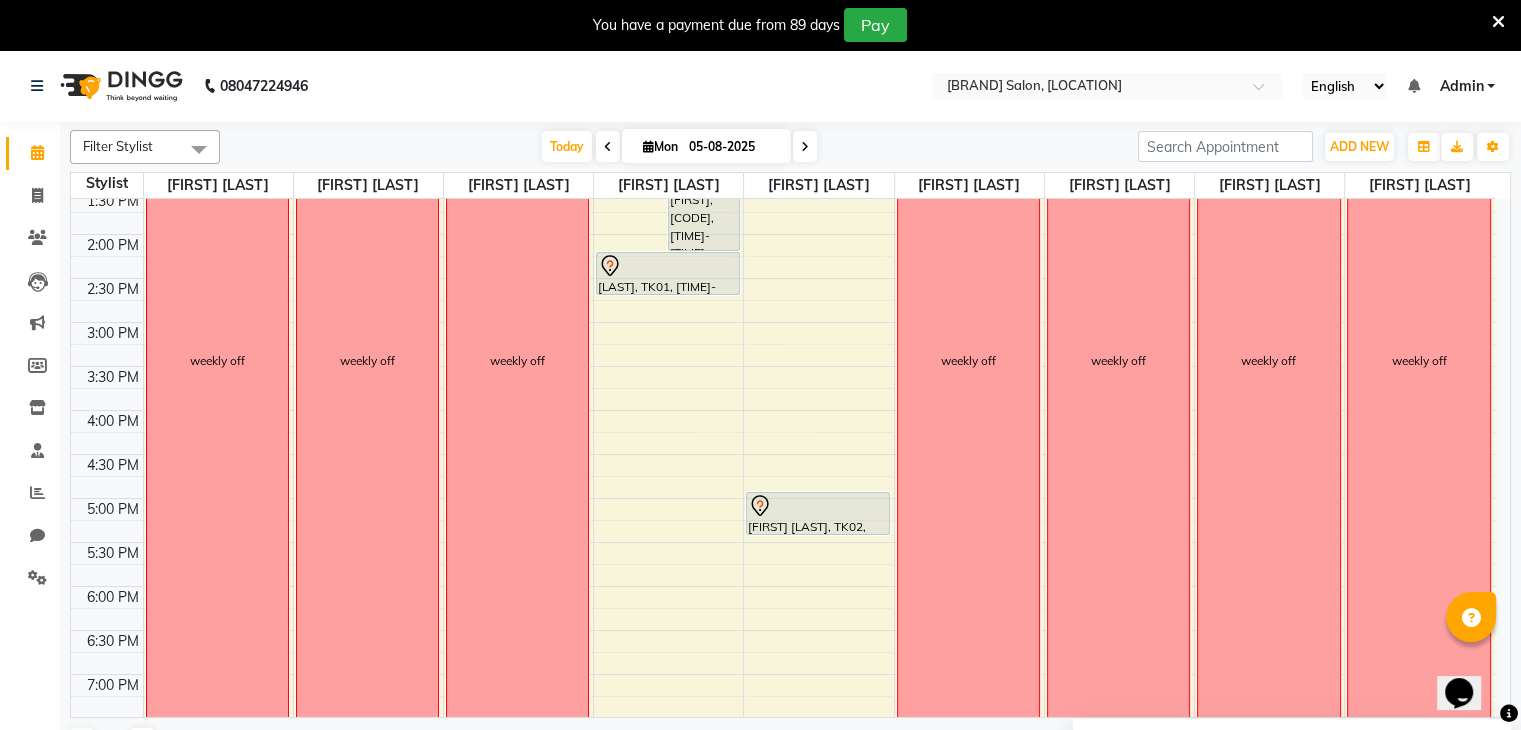 scroll, scrollTop: 175, scrollLeft: 0, axis: vertical 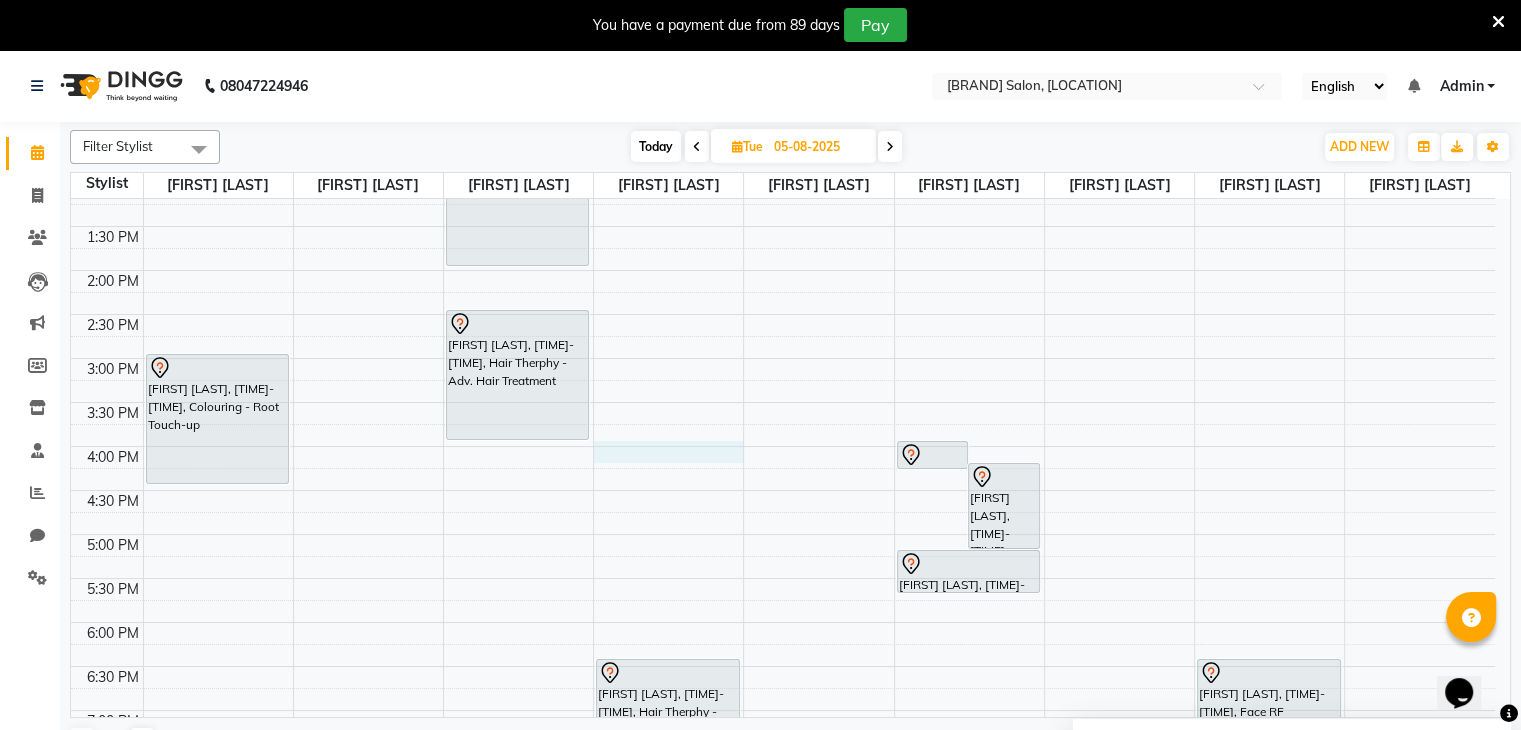 click on "[FIRST] [LAST], [TIME]-[TIME], Colouring - Root Touch-up  sari draiping      [FIRST], [TIME]-[TIME], Hair Cut - Hair Cut Normal             [FIRST] [LAST], [TIME]-[TIME], Clean-up - 03 Whitening Clean-up             [FIRST] [LAST], [TIME]-[TIME], Premium Facial - Remy Laure             [FIRST] [LAST], [TIME]-[TIME], Hair Therphy - Adv. Hair Treatment             [FIRST] [LAST], [TIME]-[TIME], Hair Therphy - Adv. Hair Treatment             [FIRST] [LAST], [TIME]-[TIME], Face bleech             [FIRST] [LAST], [TIME]-[TIME], Clean-up - Glow Clean-up     [FIRST], [TIME]-[TIME], Waxing - Full Body Wax             [FIRST] [LAST], [TIME]-[TIME], Brazilian Wax - Full Hands             [FIRST] [LAST], [TIME]-[TIME], Face RF" at bounding box center (783, 402) 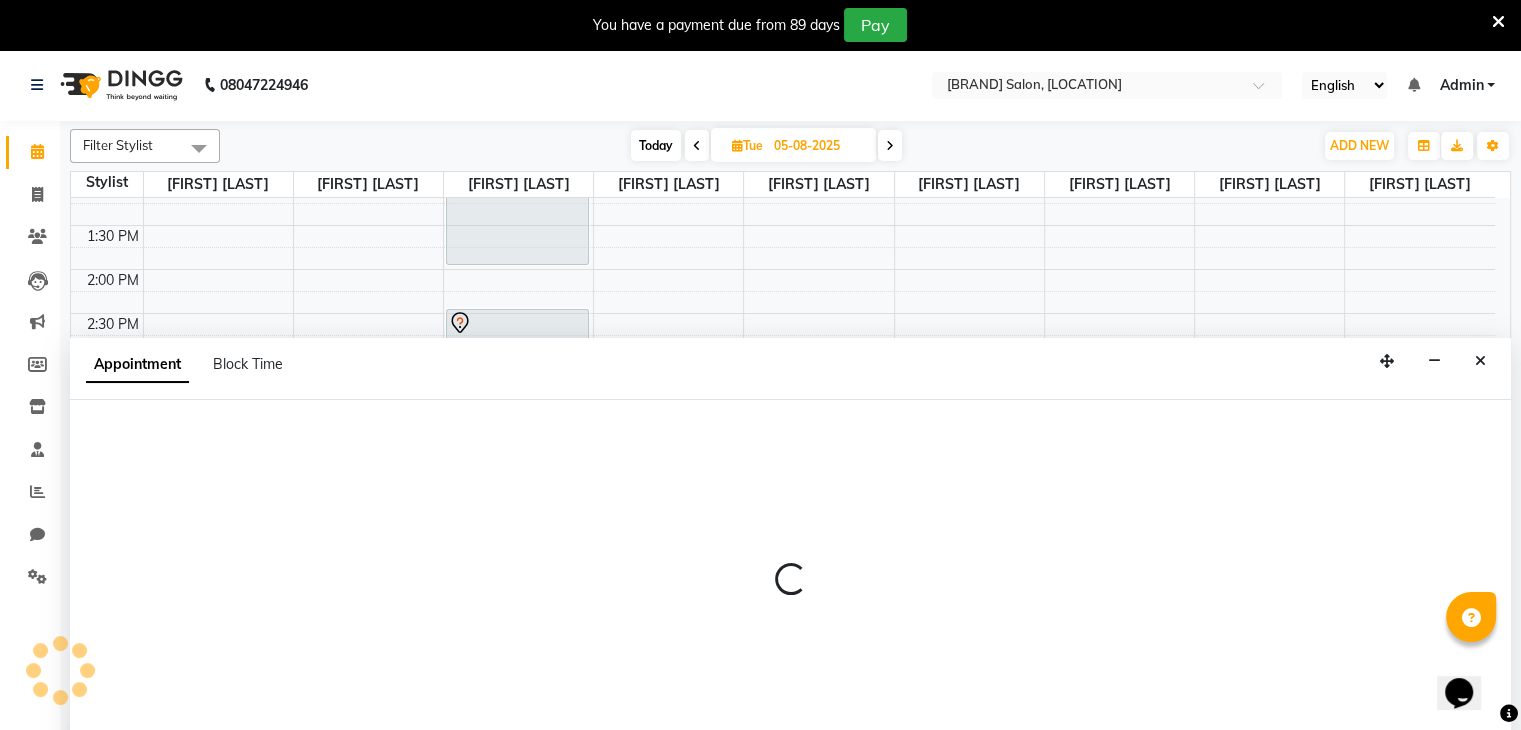 select on "74552" 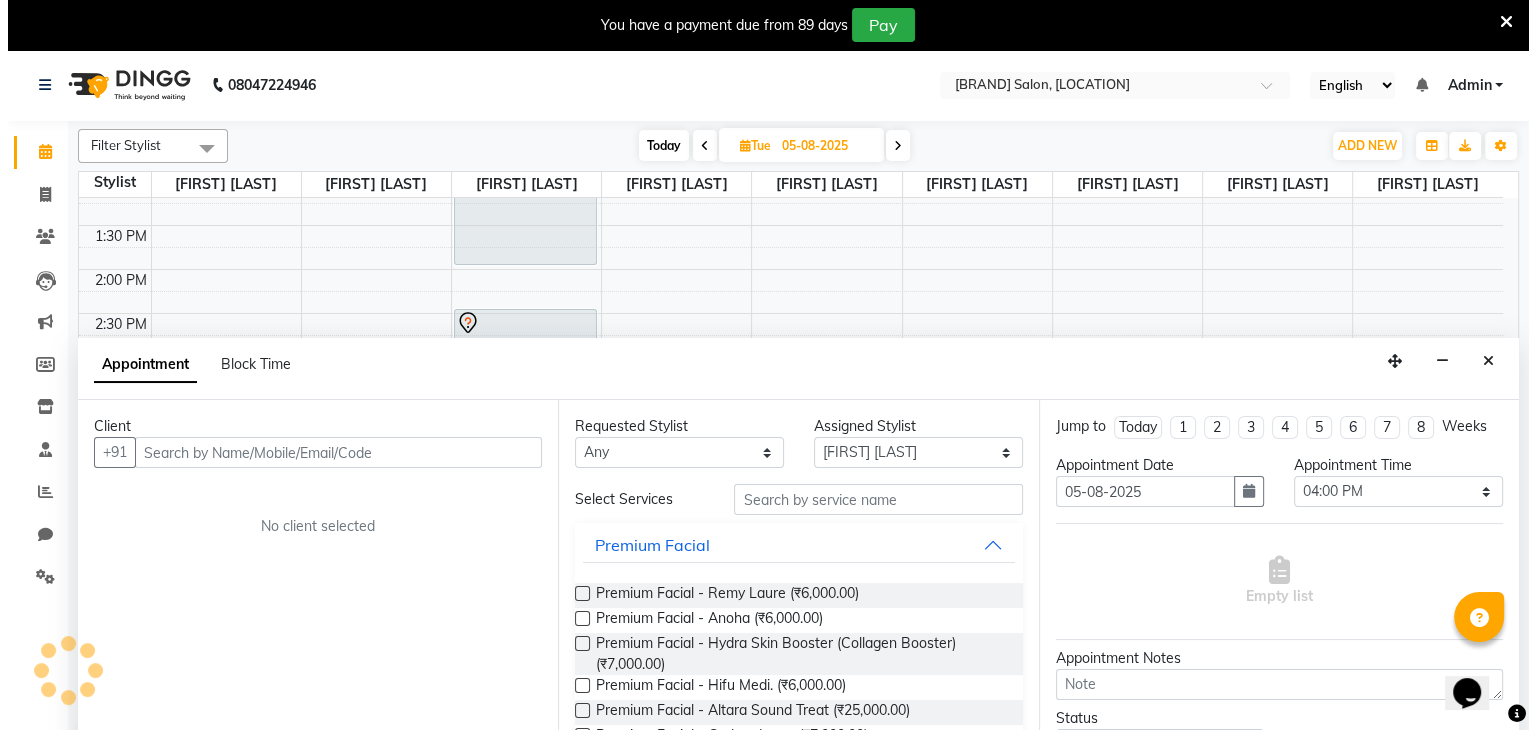 scroll, scrollTop: 50, scrollLeft: 0, axis: vertical 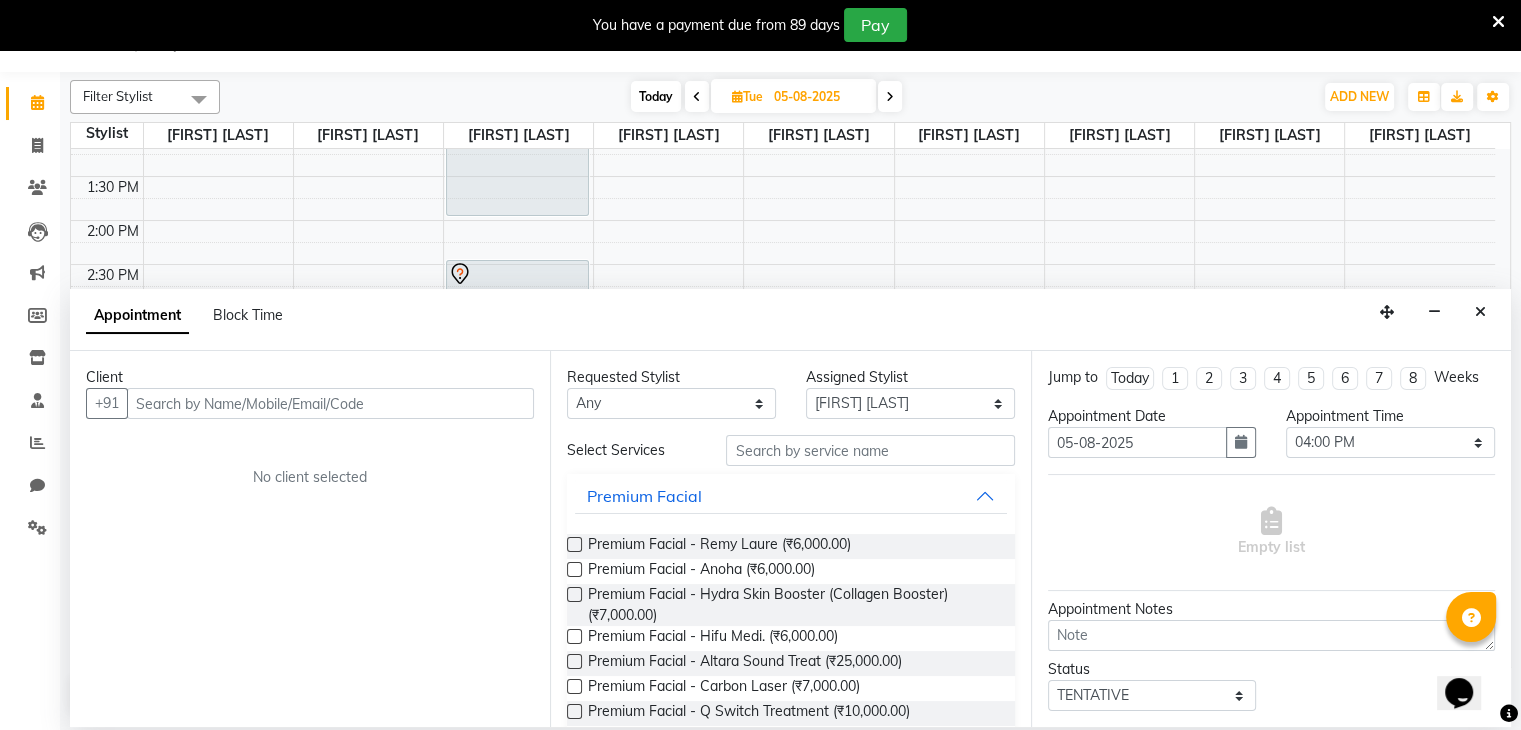 click at bounding box center [330, 403] 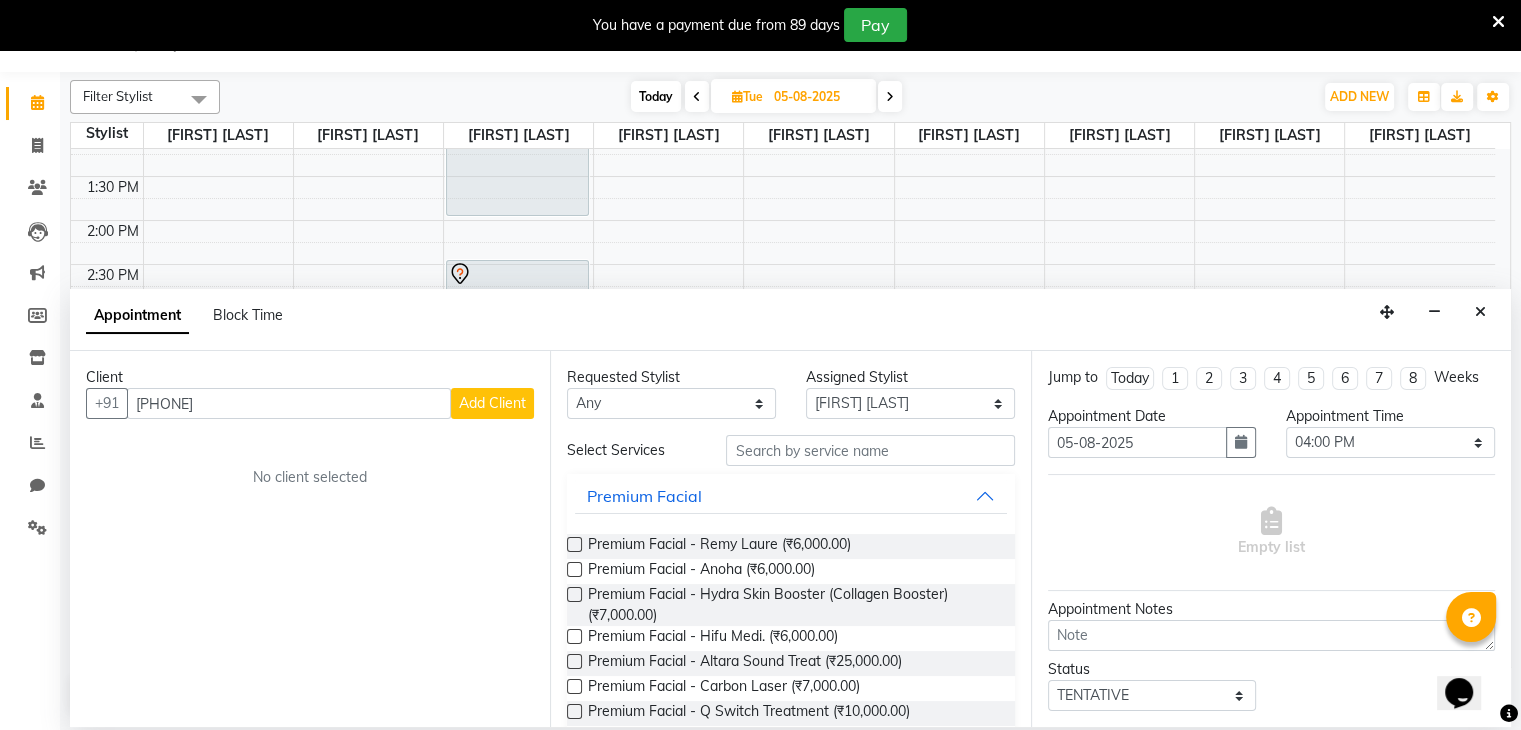 type on "[PHONE]" 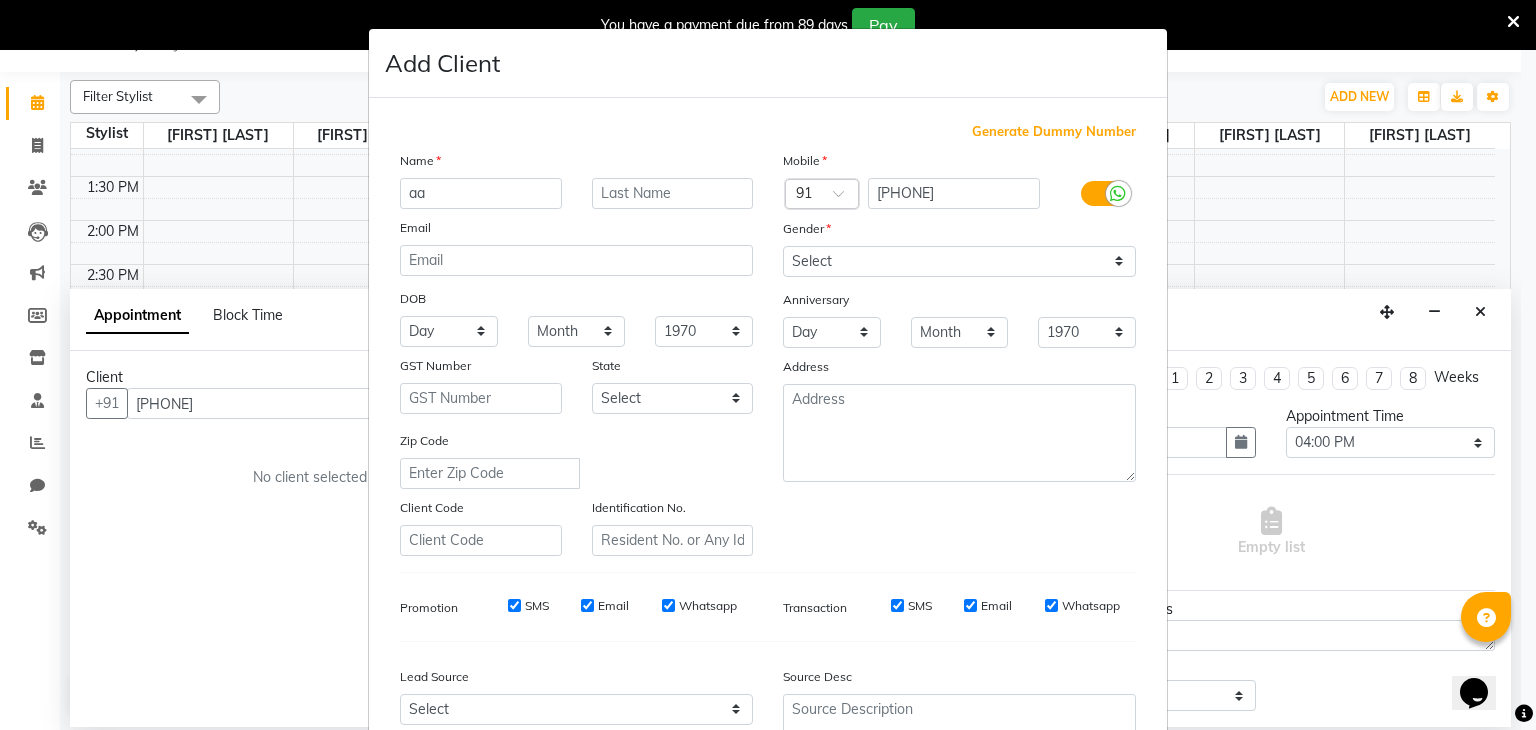 type on "a" 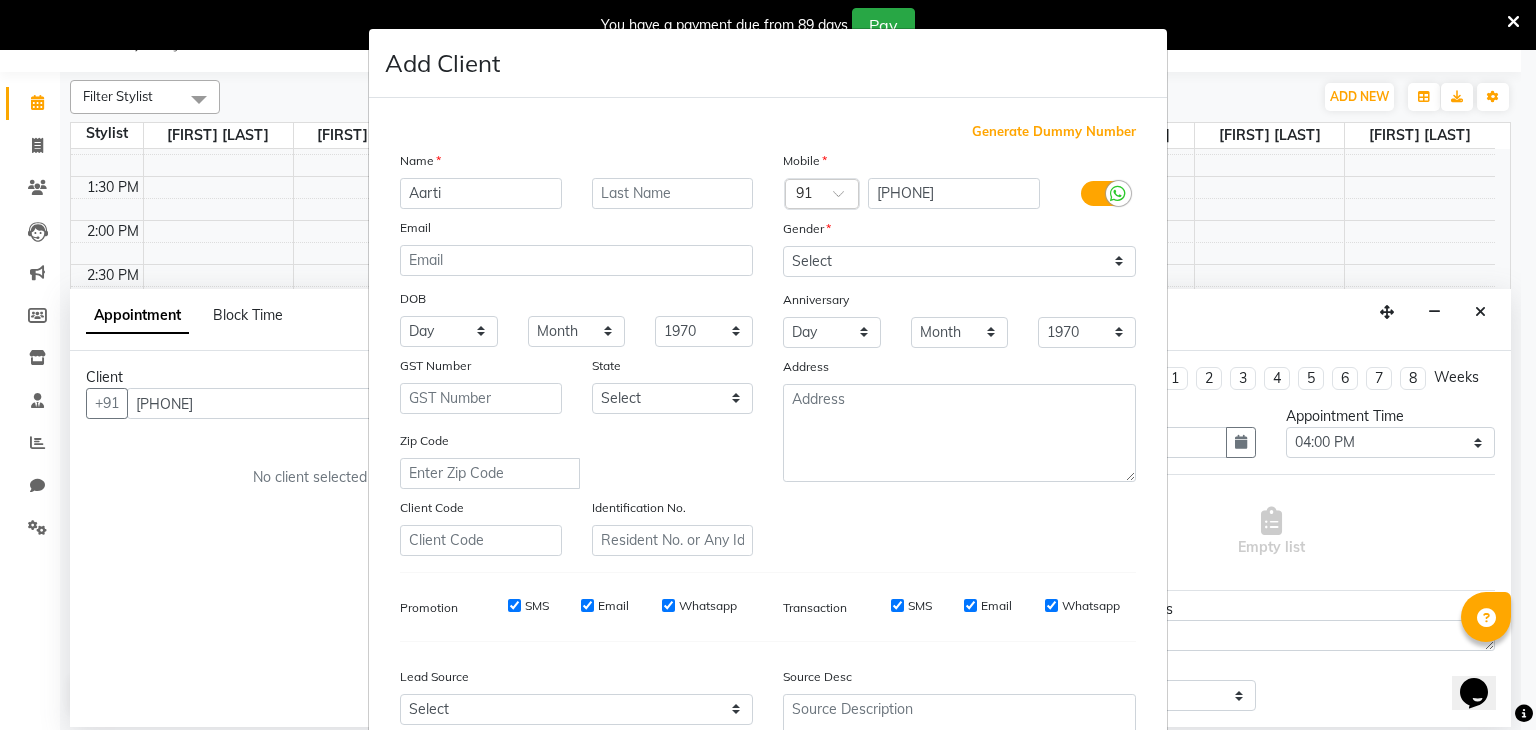 type on "Aarti" 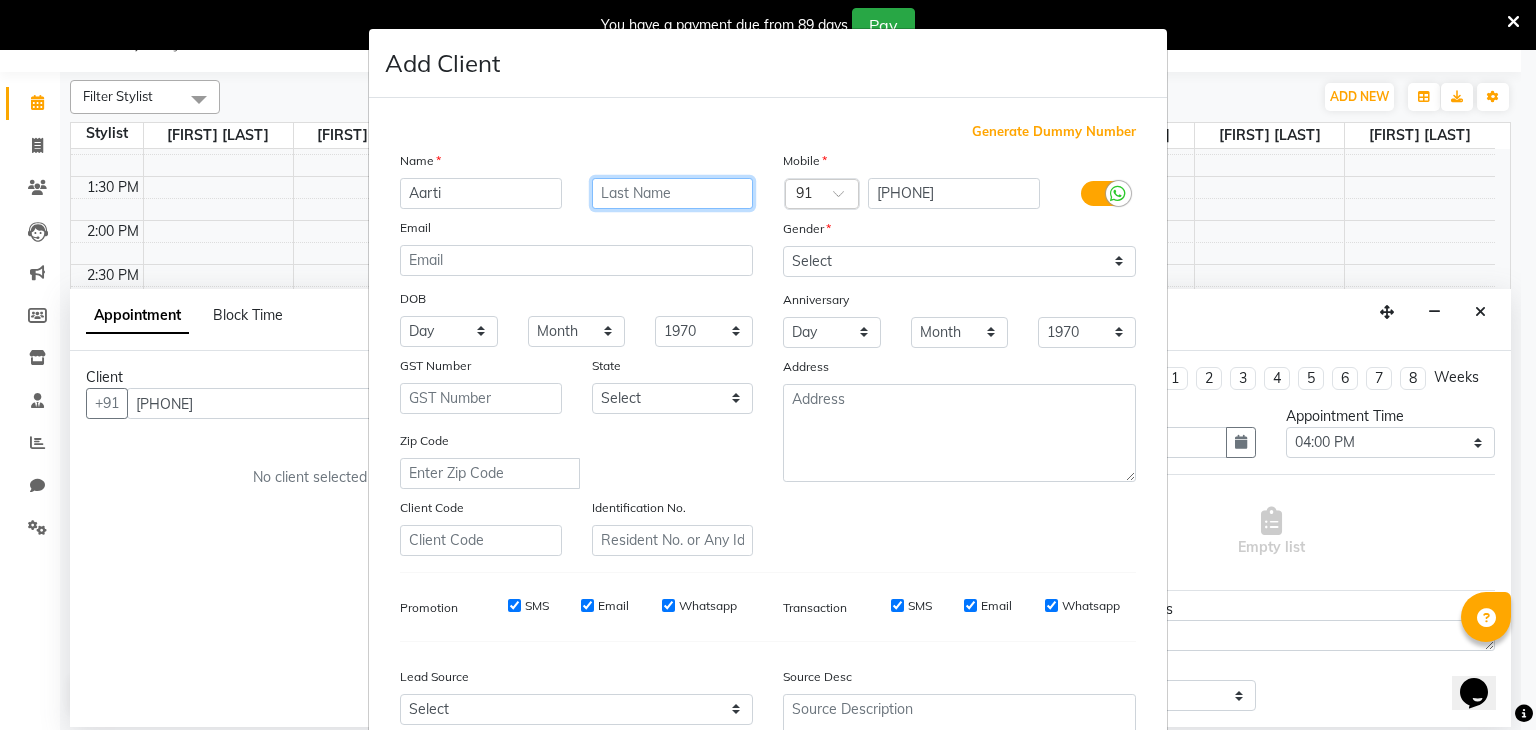 click at bounding box center [673, 193] 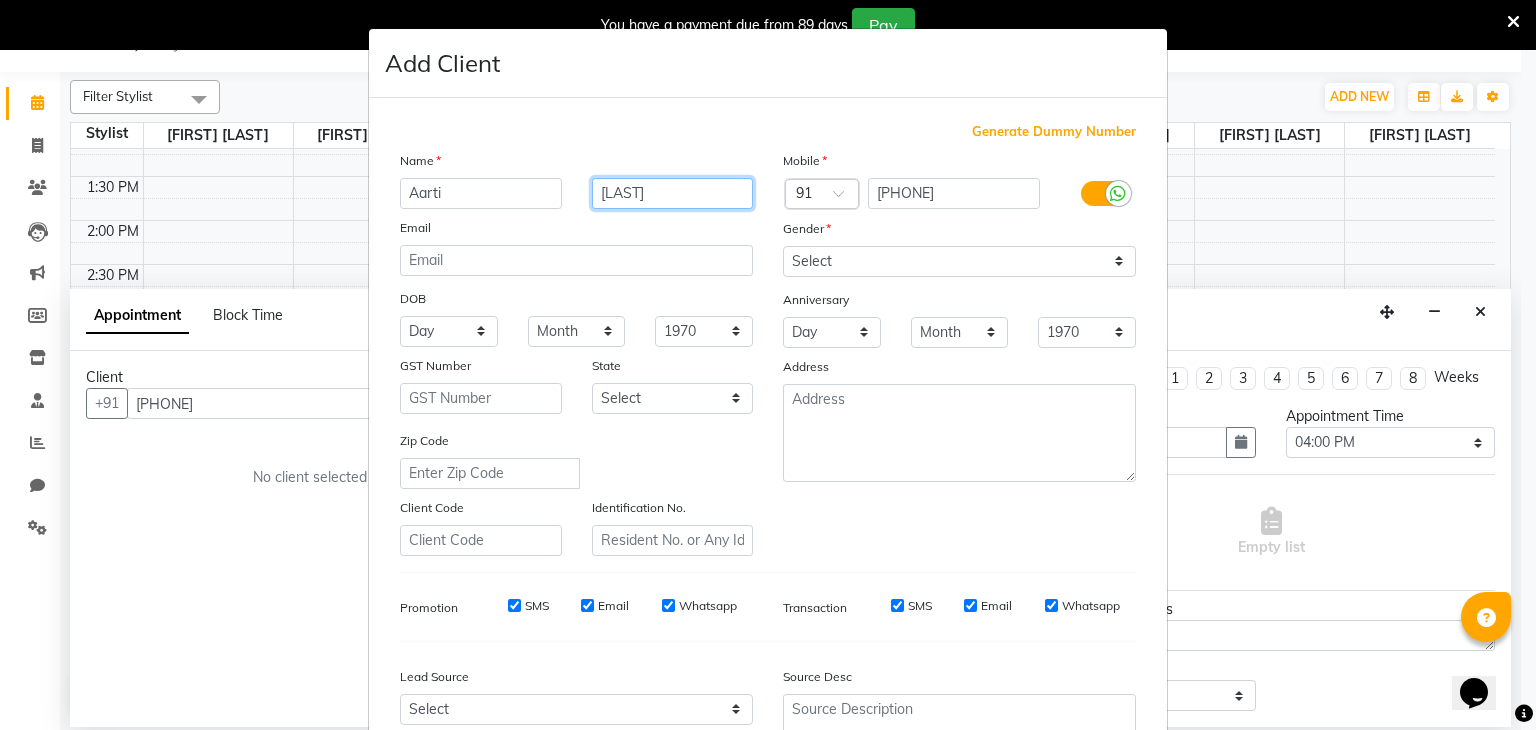 type on "[LAST]" 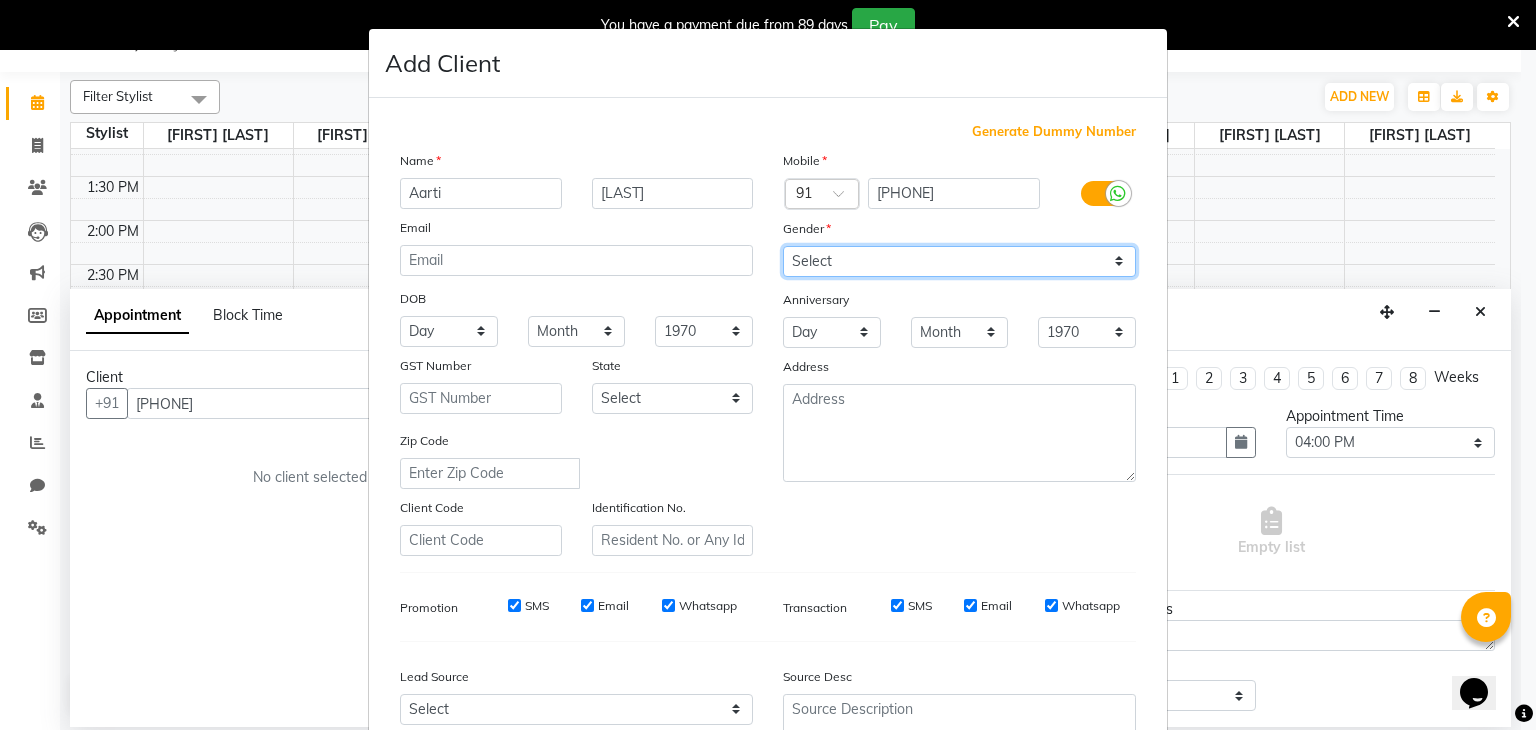 click on "Select Male Female Other Prefer Not To Say" at bounding box center [959, 261] 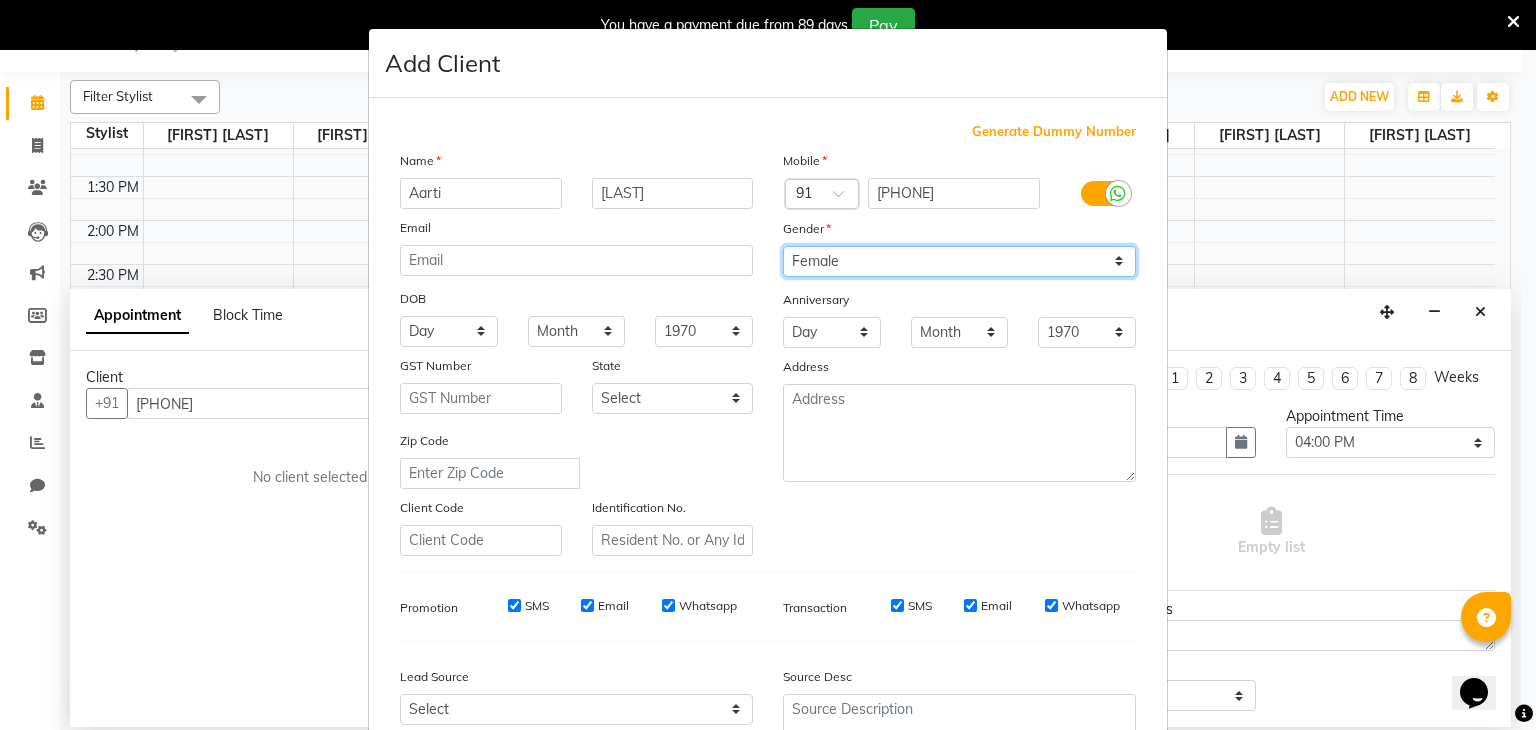 click on "Select Male Female Other Prefer Not To Say" at bounding box center (959, 261) 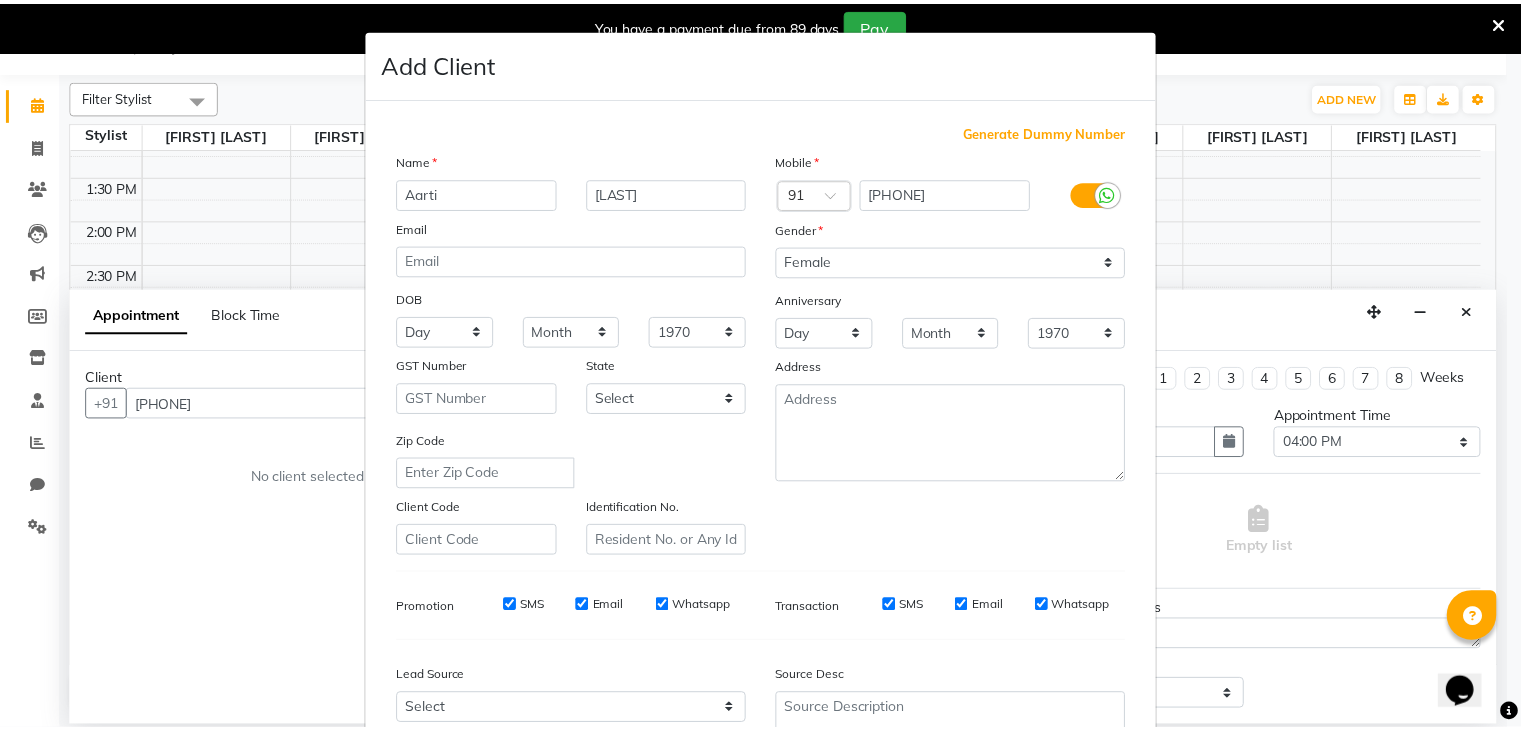 scroll, scrollTop: 203, scrollLeft: 0, axis: vertical 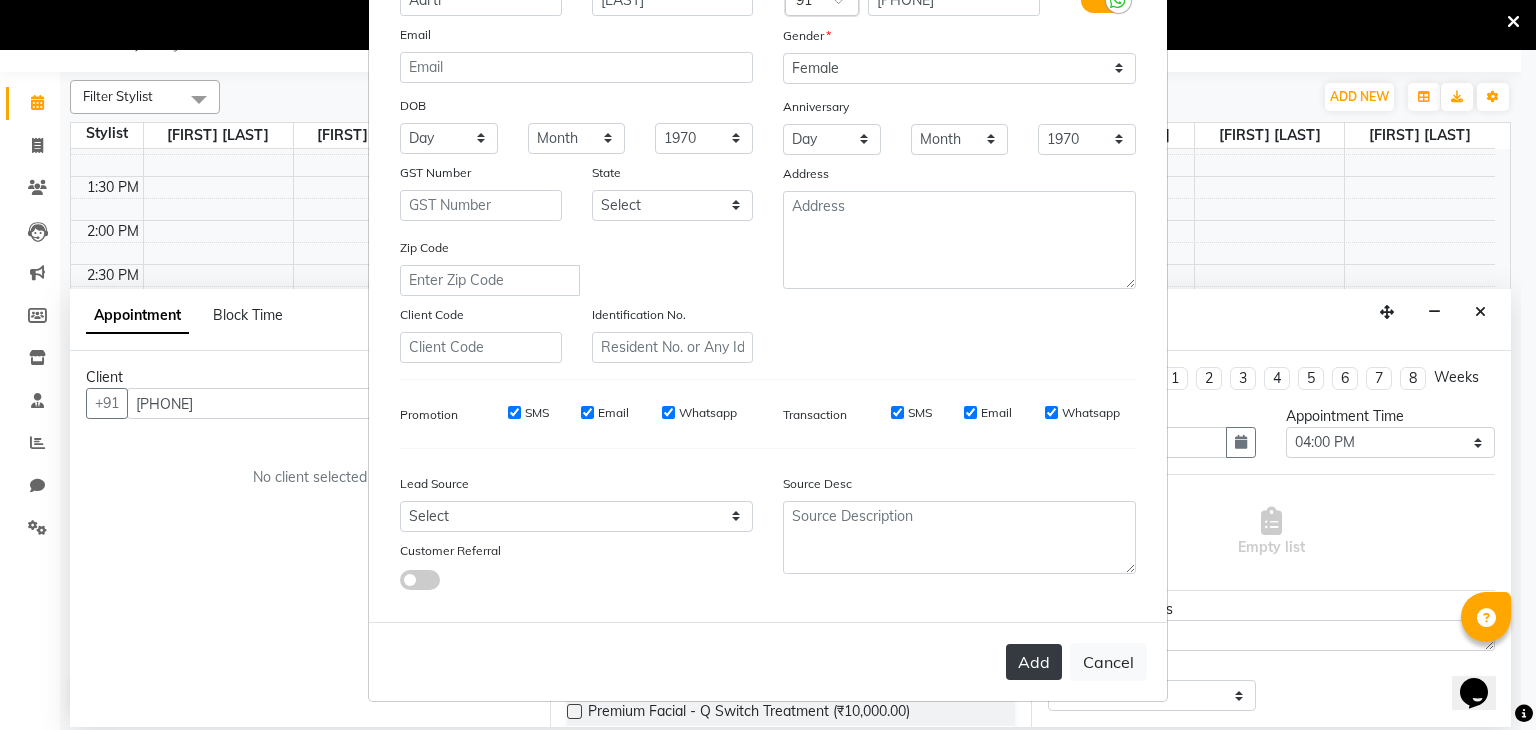 click on "Add" at bounding box center (1034, 662) 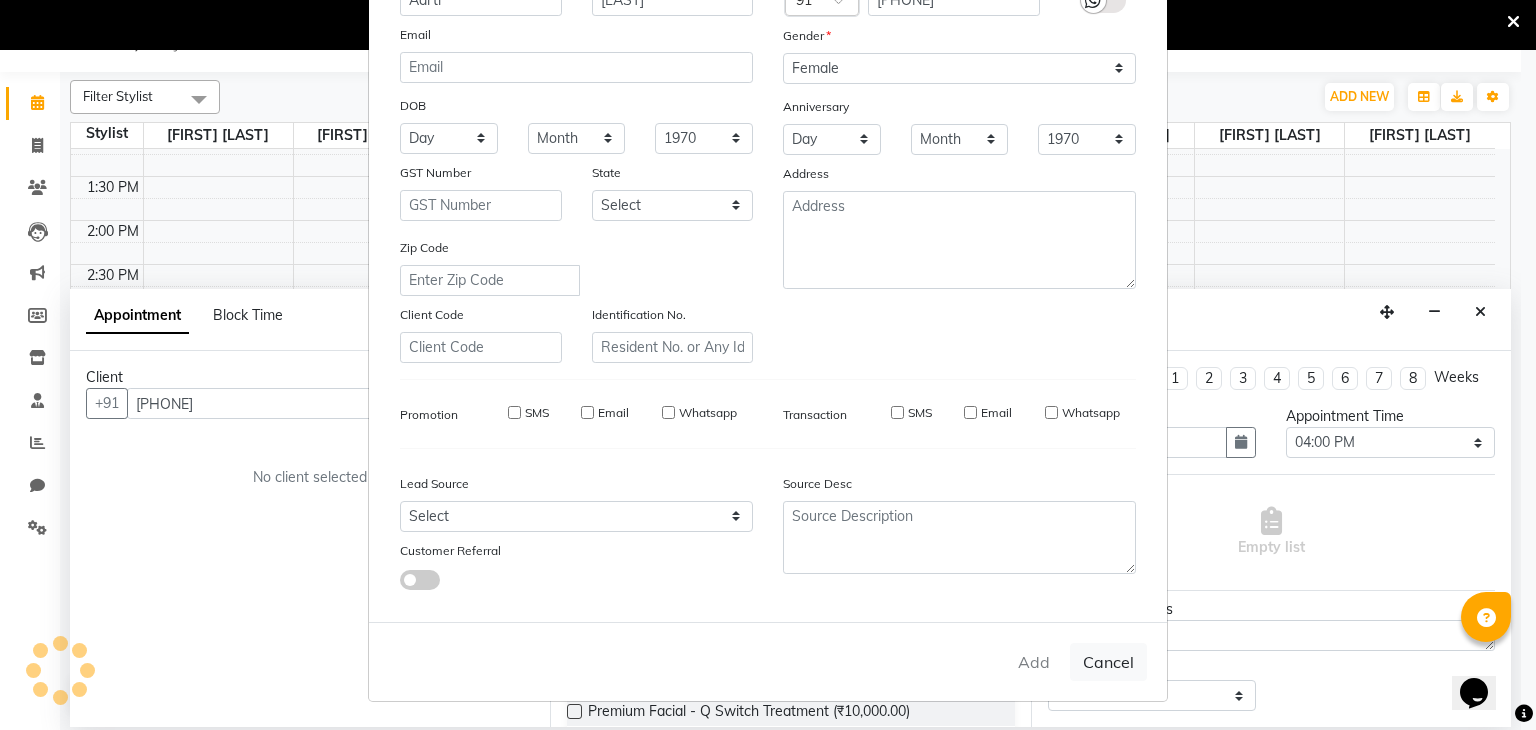 type 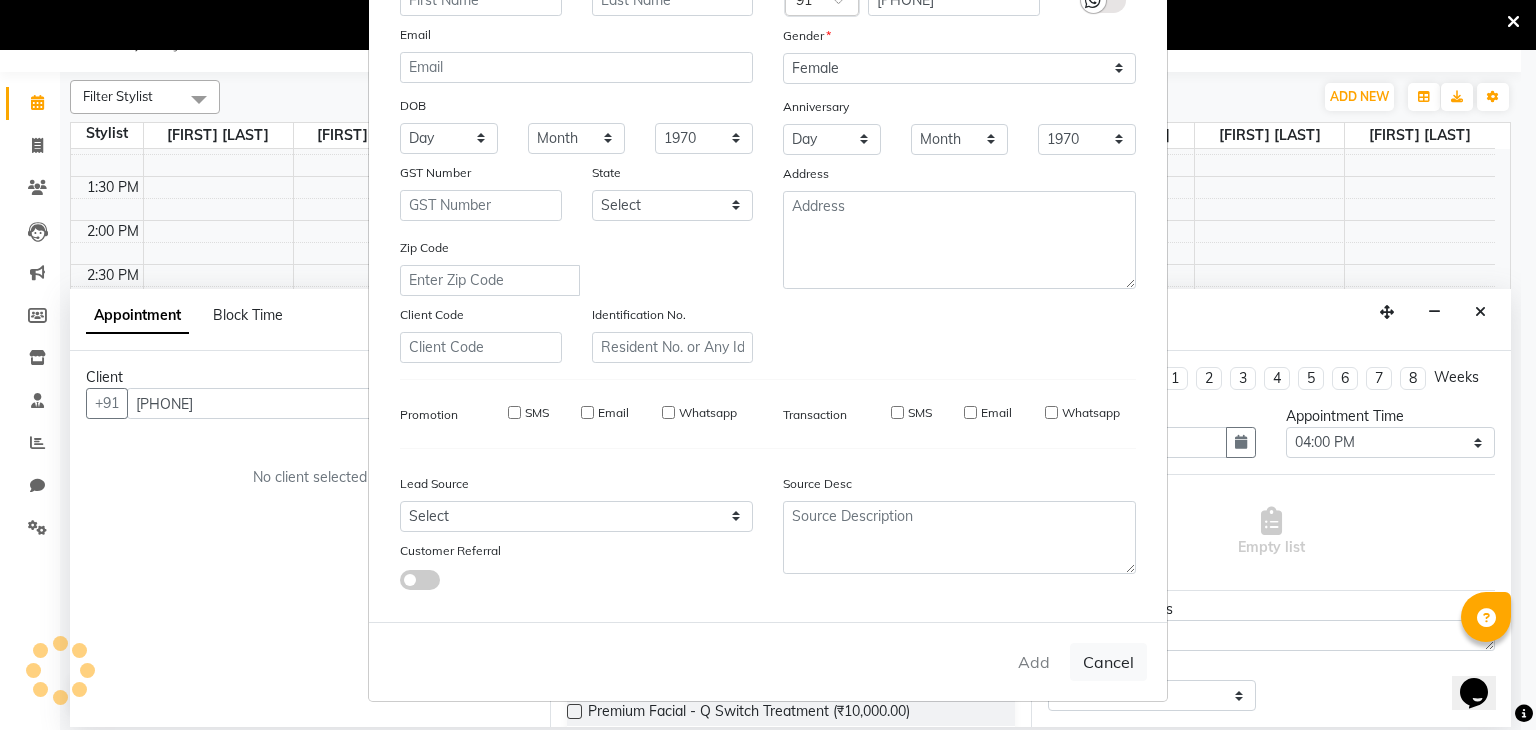 select 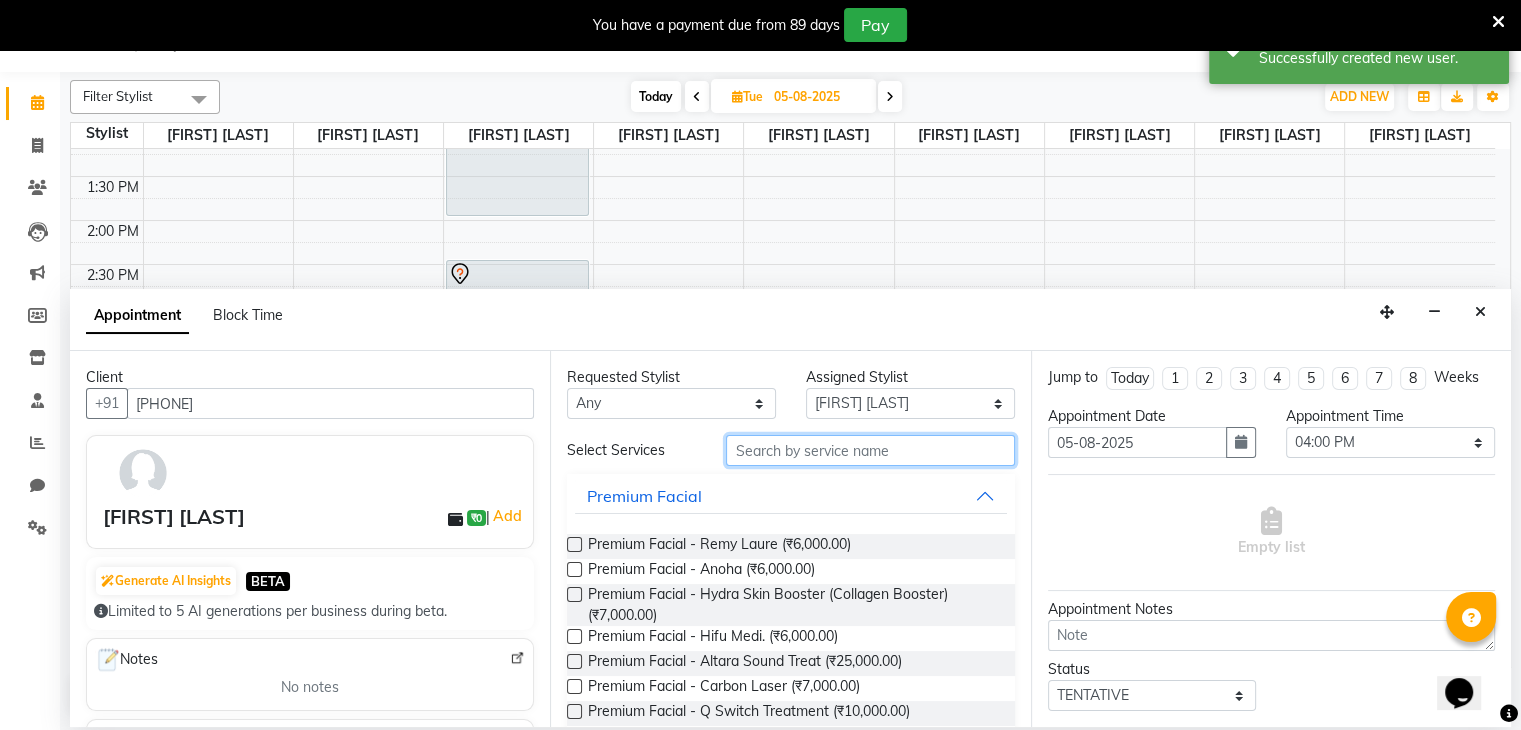 click at bounding box center (870, 450) 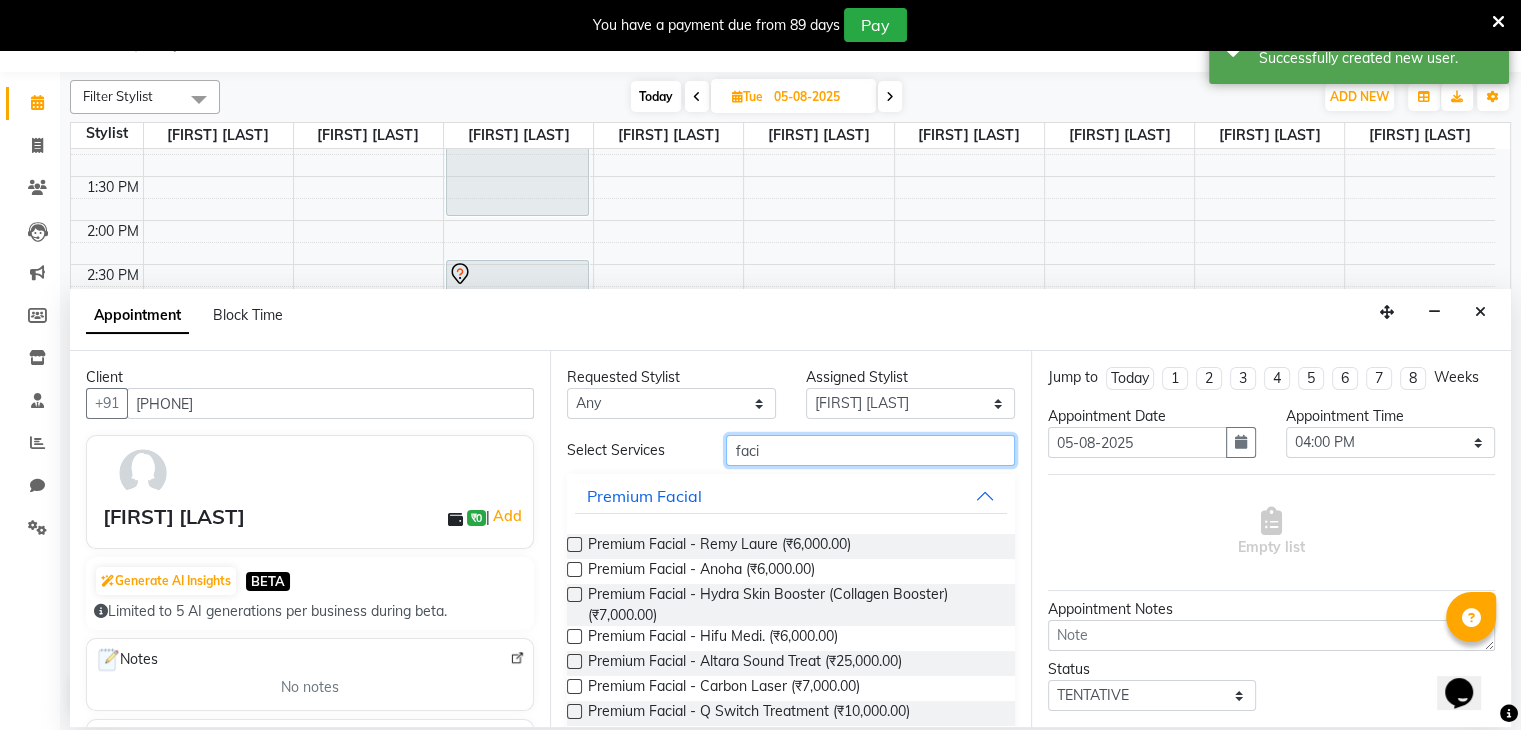 scroll, scrollTop: 100, scrollLeft: 0, axis: vertical 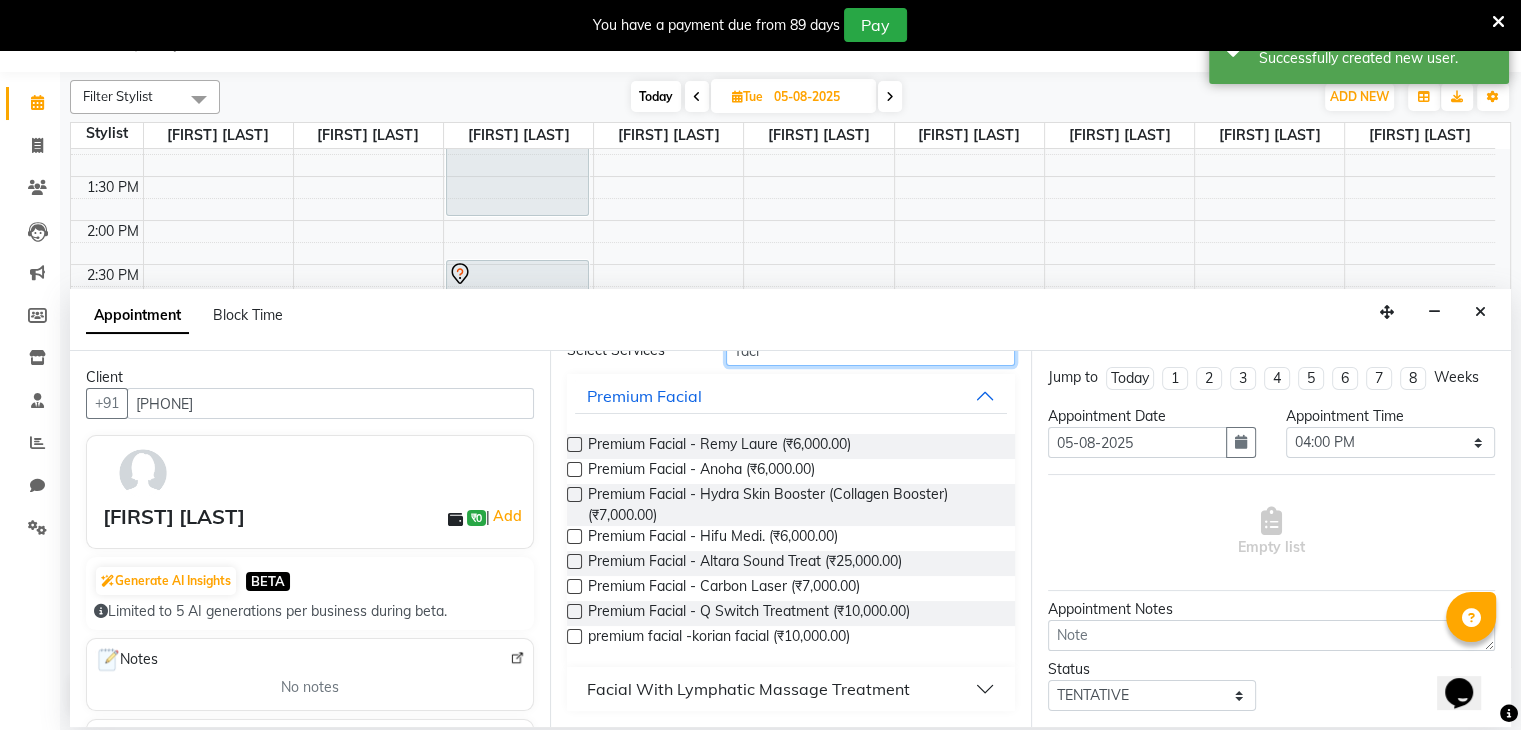 type on "faci" 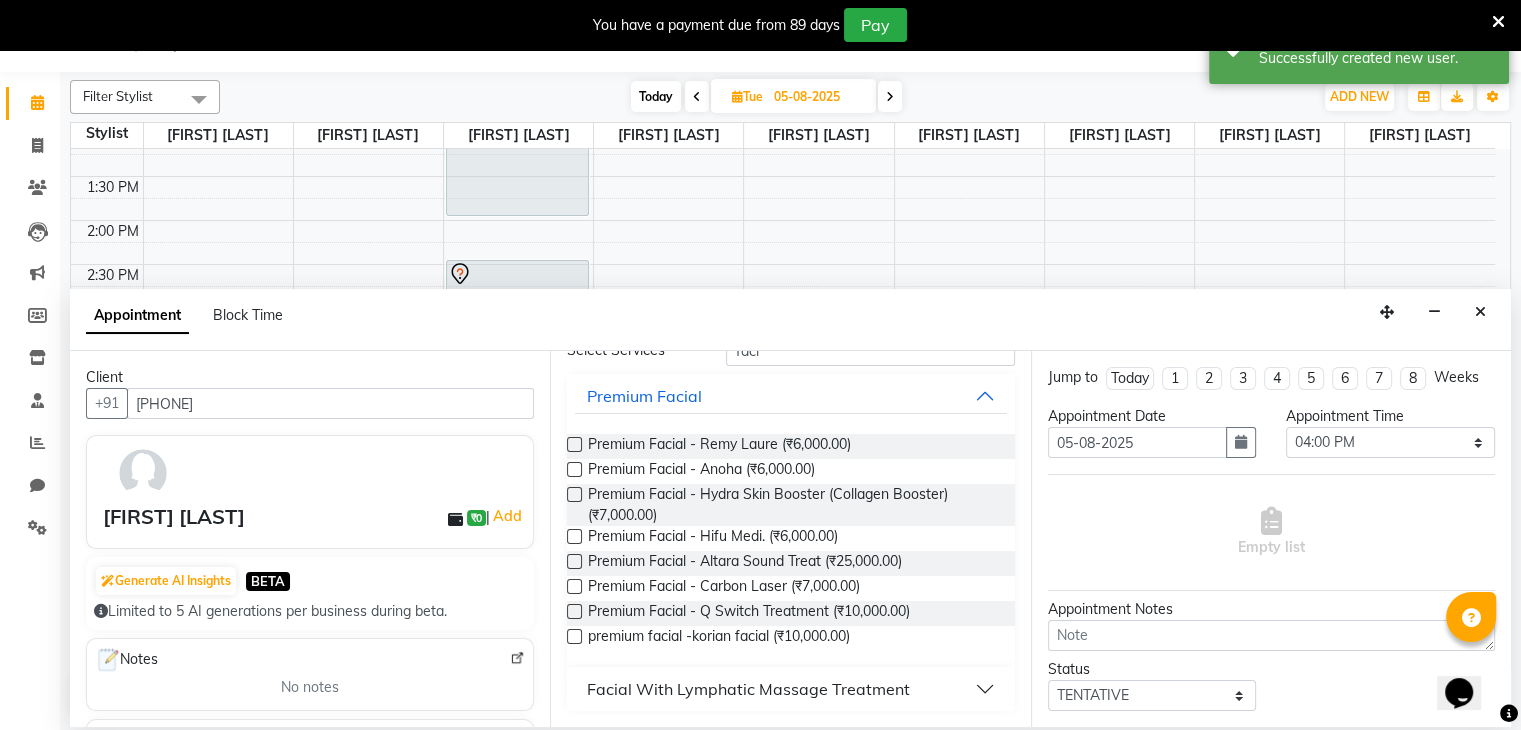 click on "Facial With Lymphatic Massage Treatment" at bounding box center (790, 689) 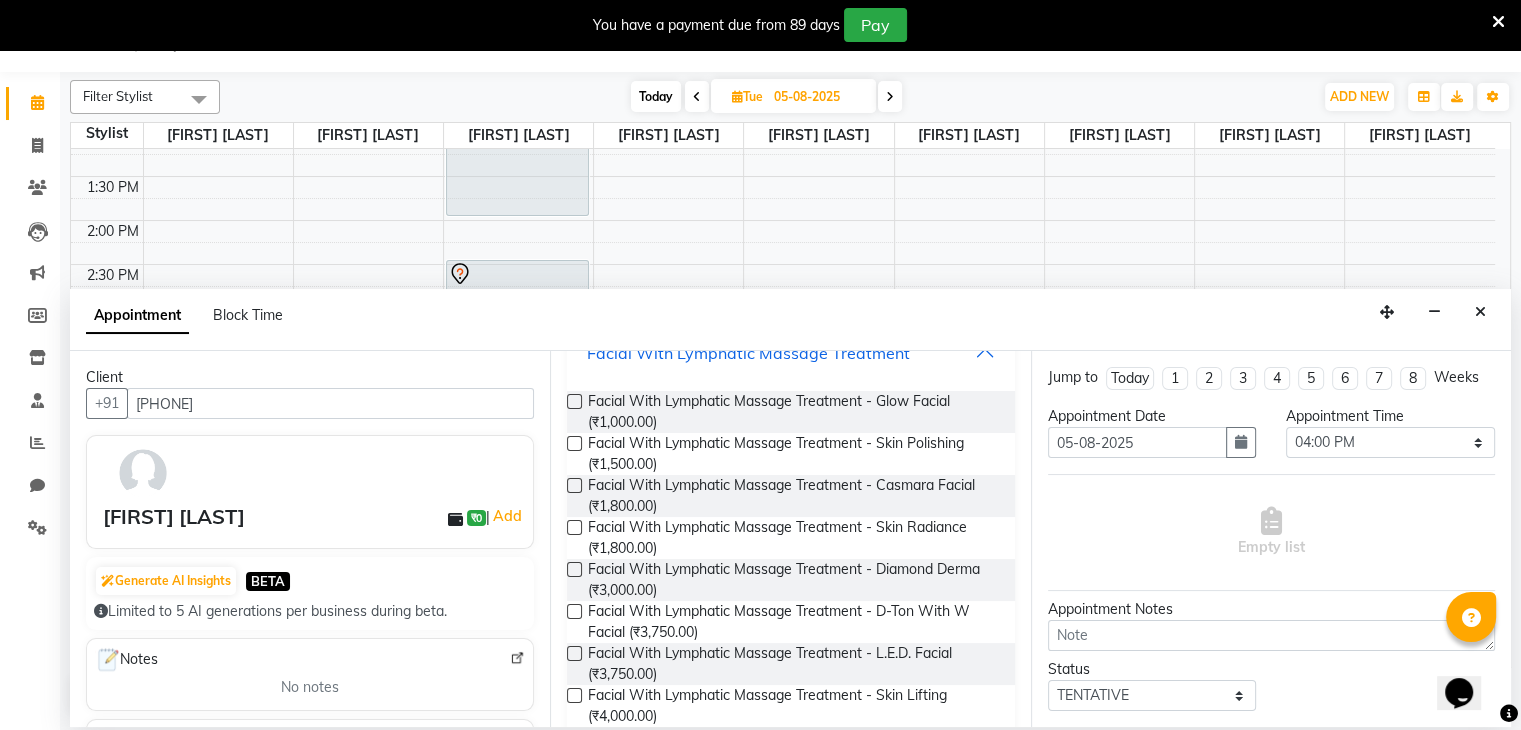 scroll, scrollTop: 510, scrollLeft: 0, axis: vertical 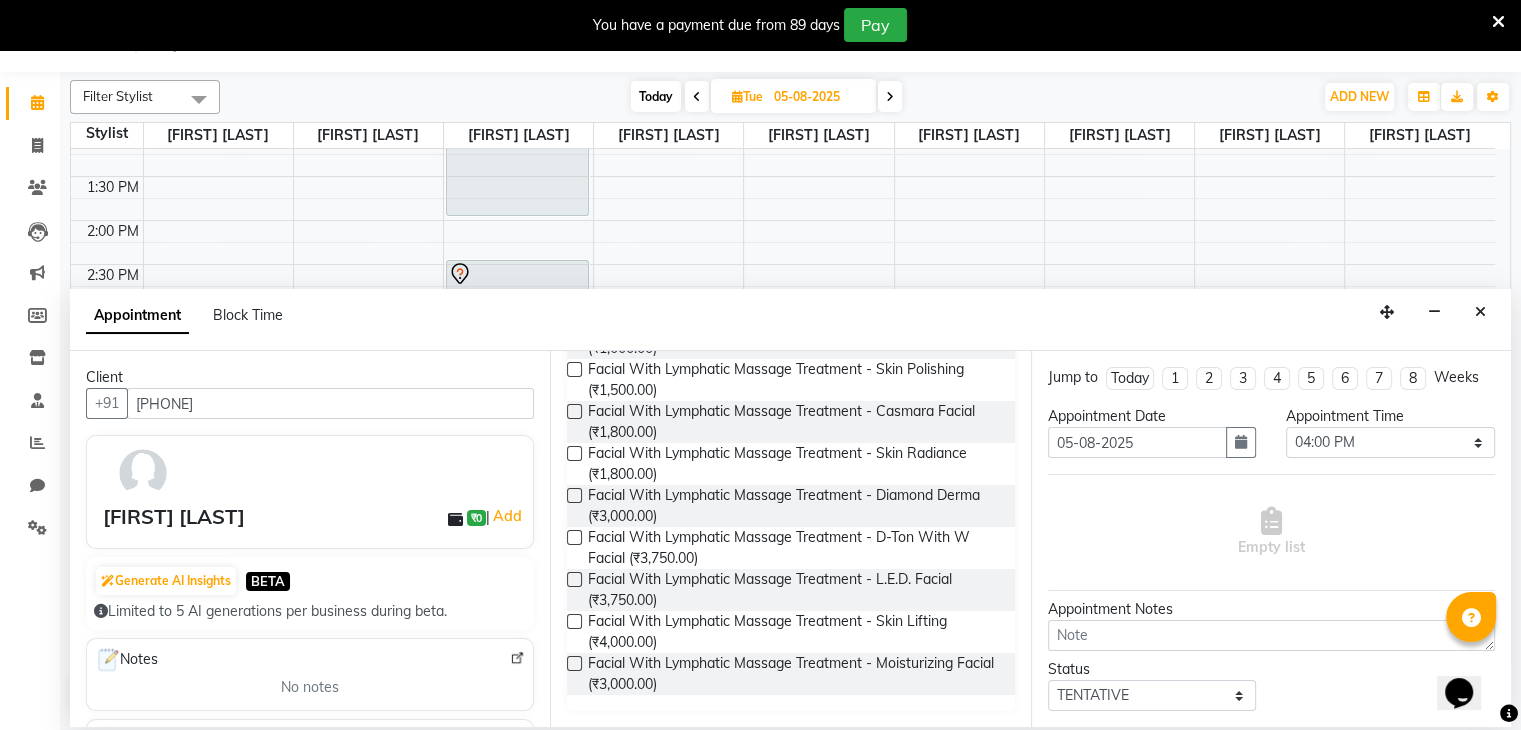 click at bounding box center [574, 411] 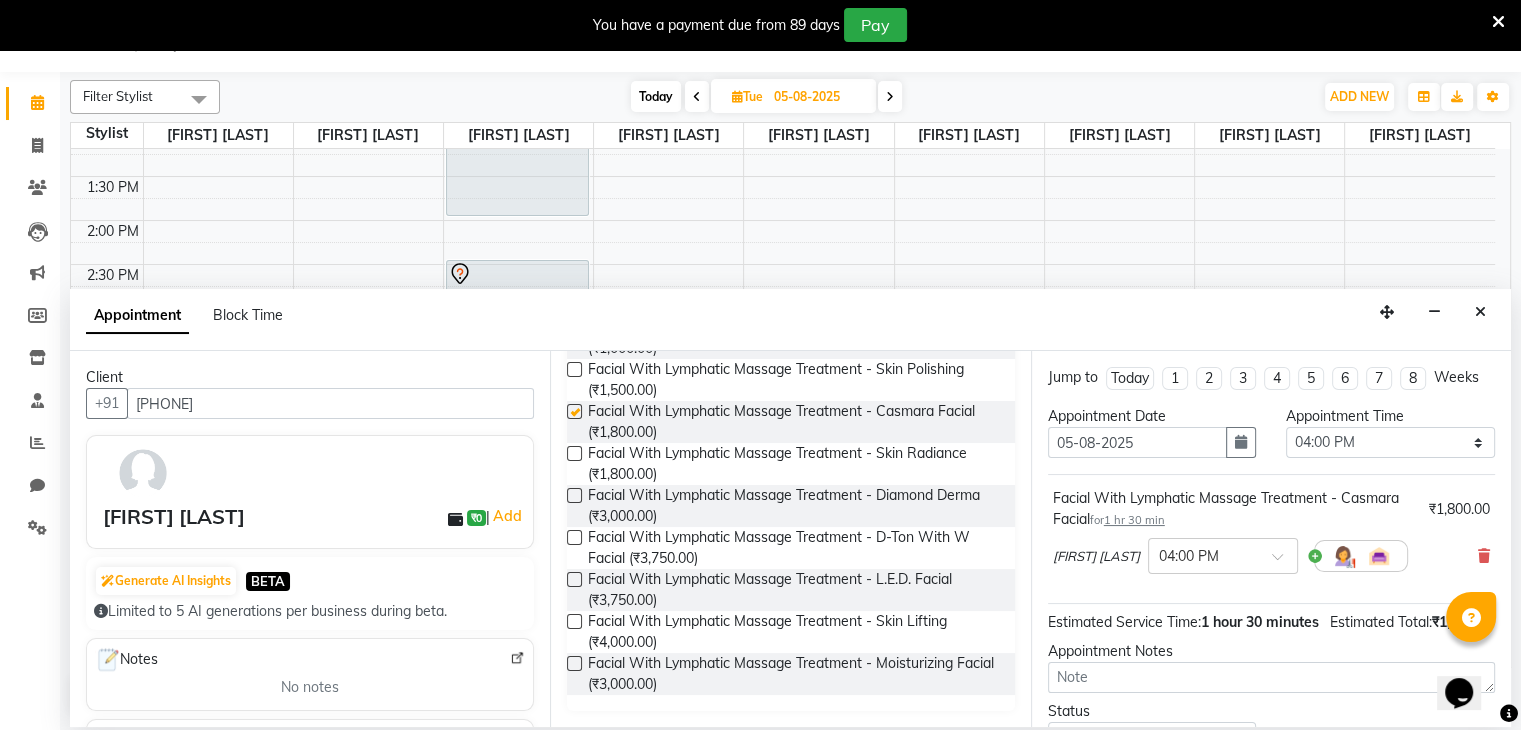 checkbox on "false" 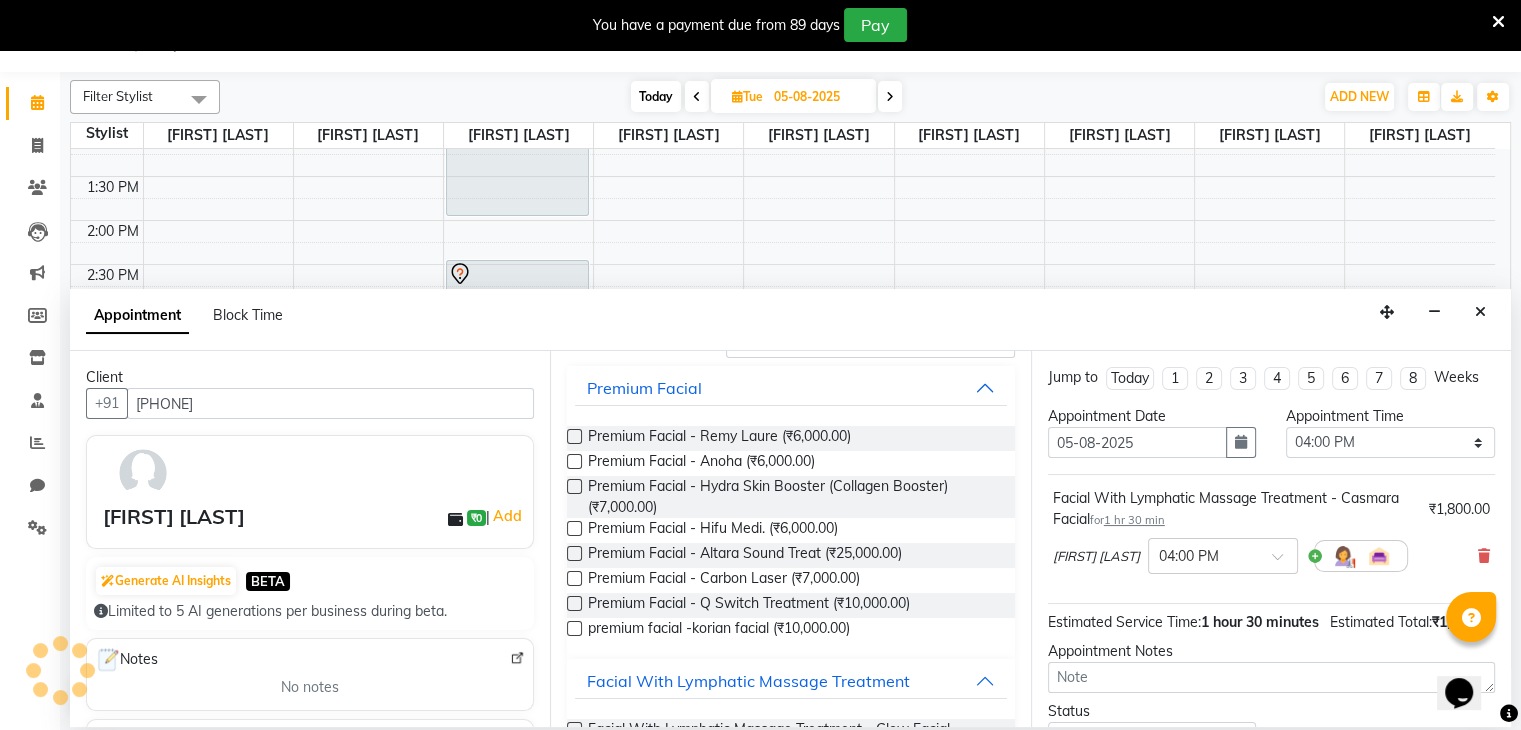 scroll, scrollTop: 0, scrollLeft: 0, axis: both 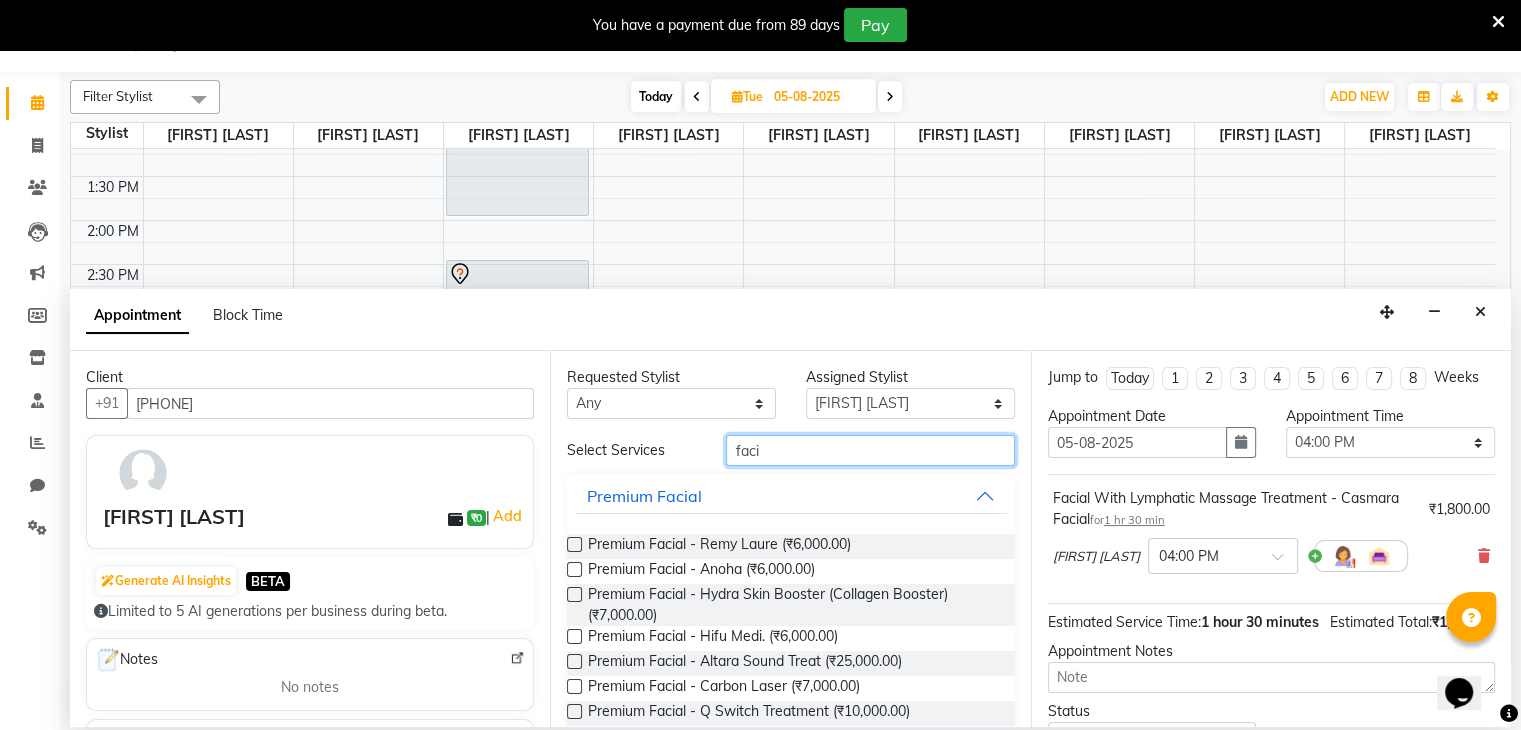 click on "faci" at bounding box center [870, 450] 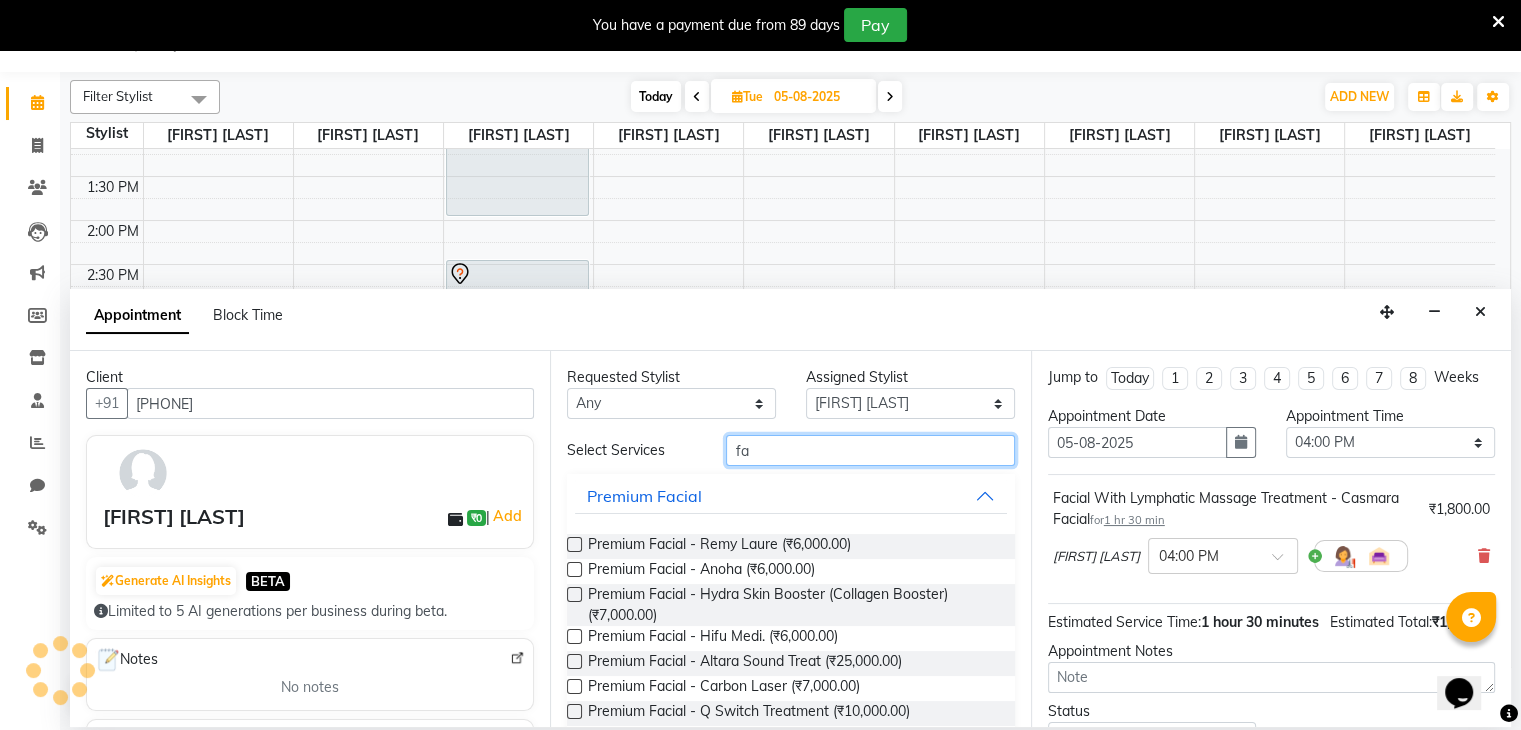 type on "f" 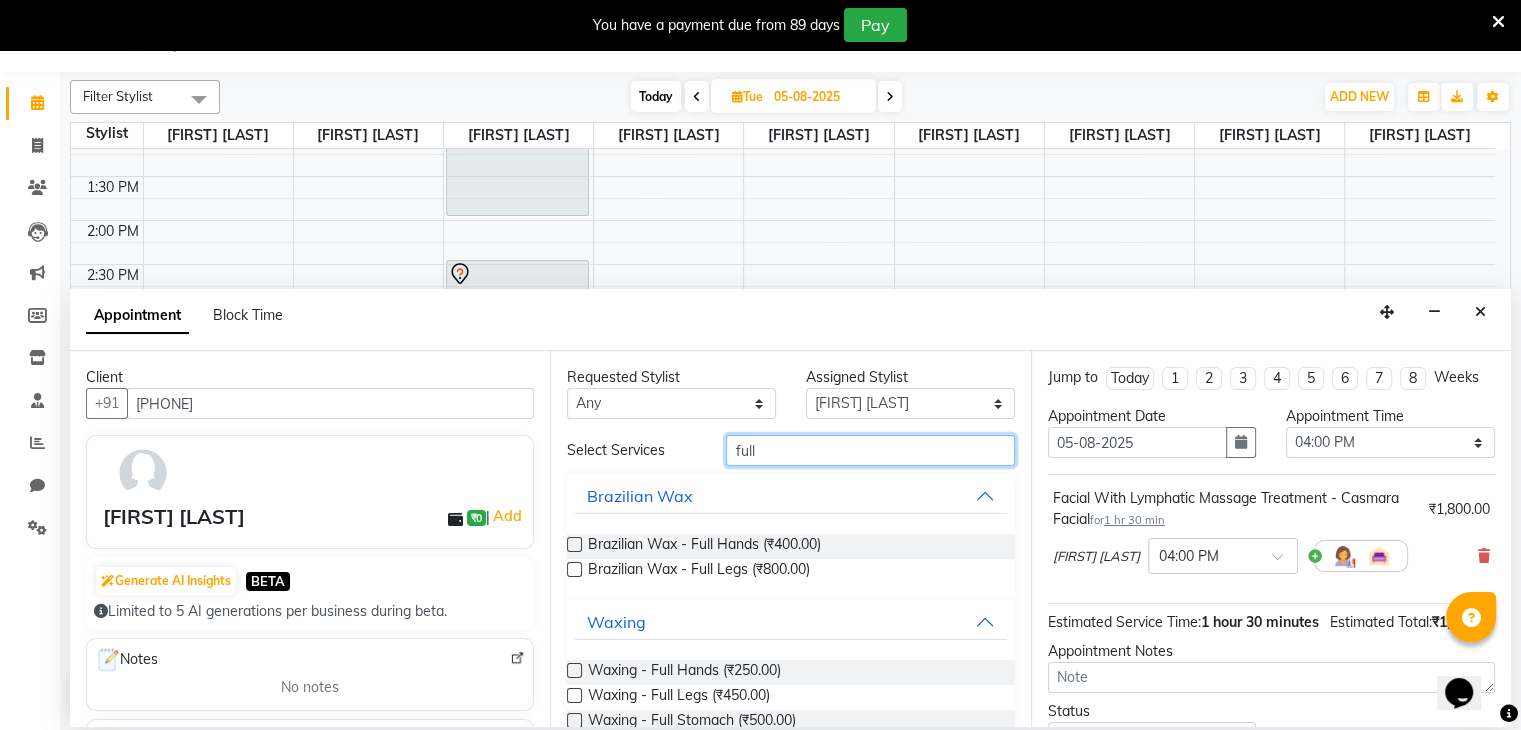 type on "full" 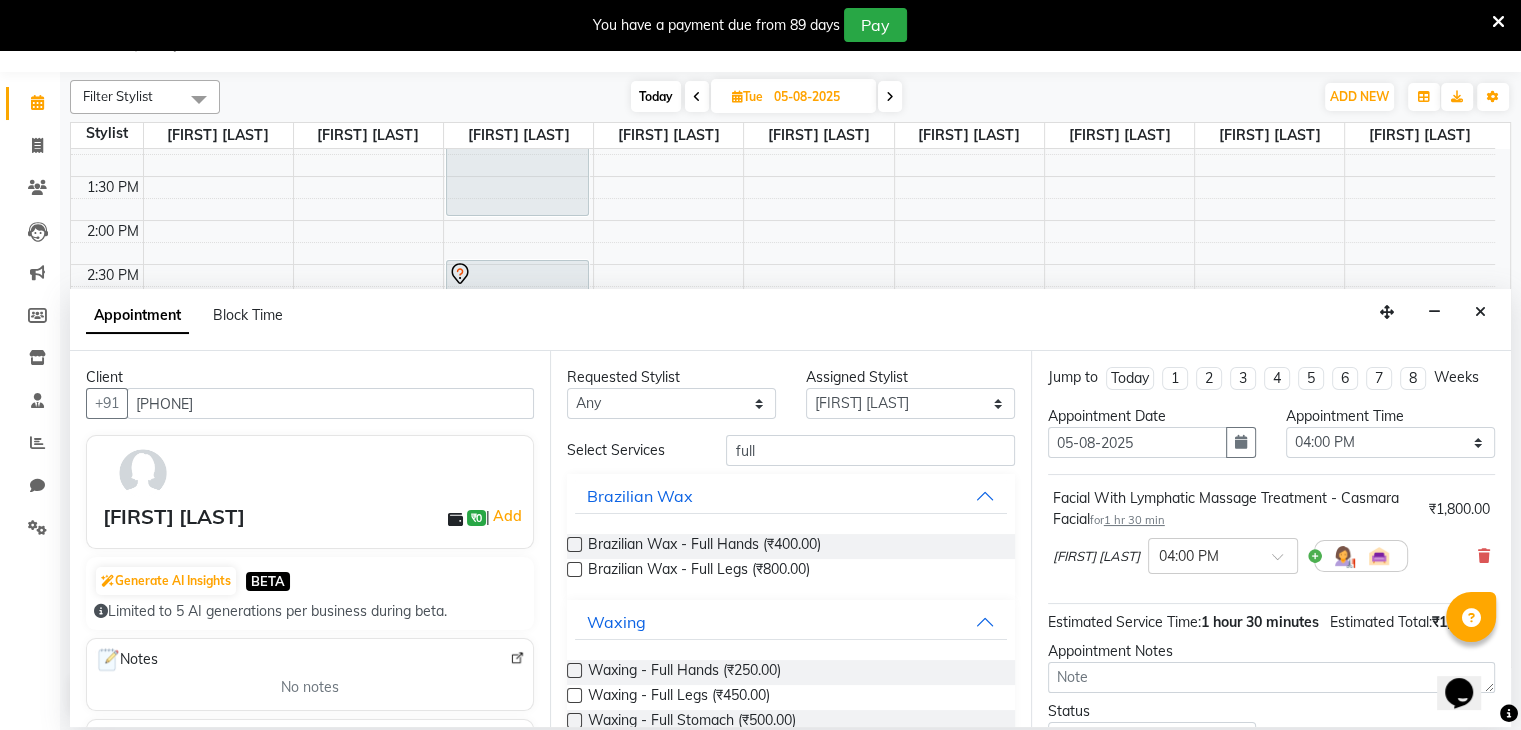 click at bounding box center [574, 544] 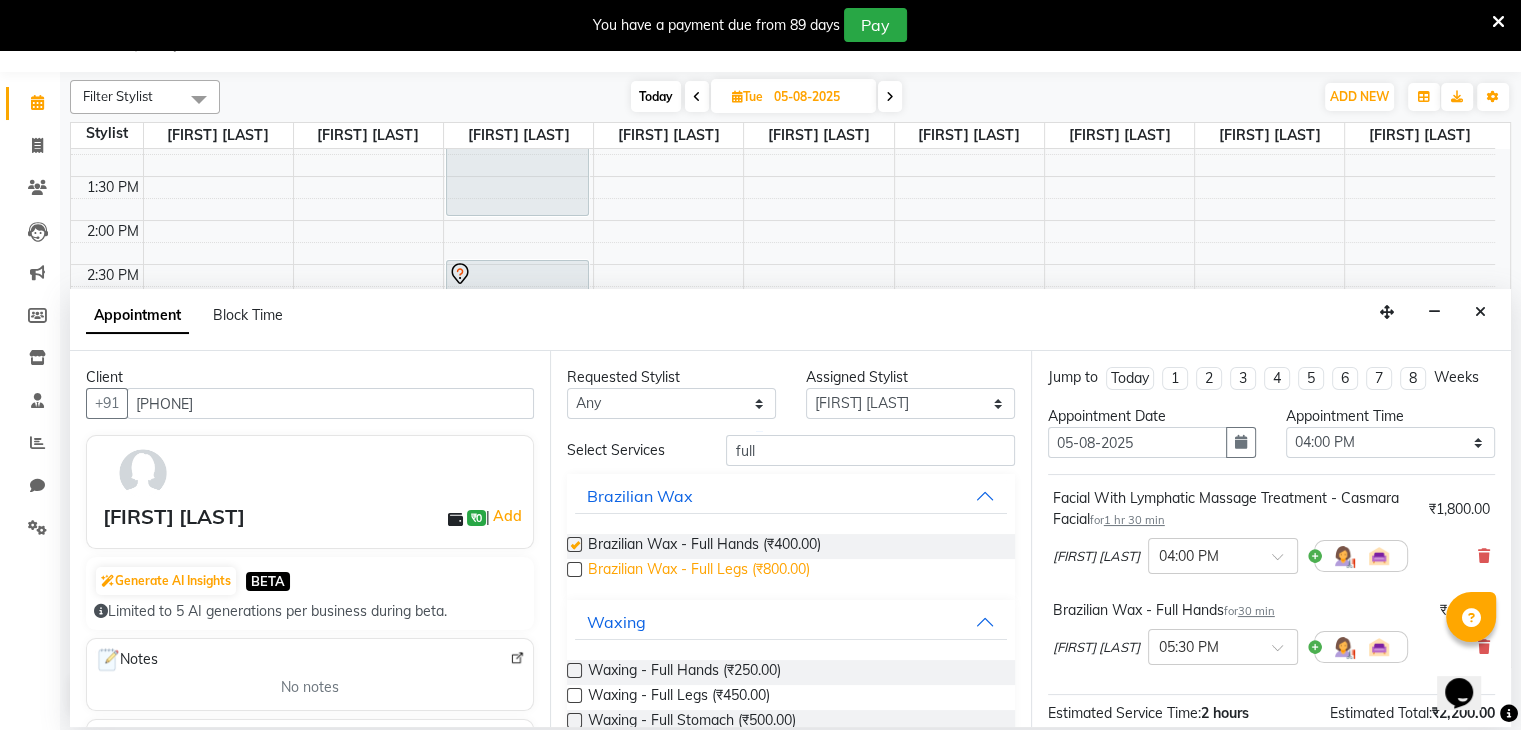 checkbox on "false" 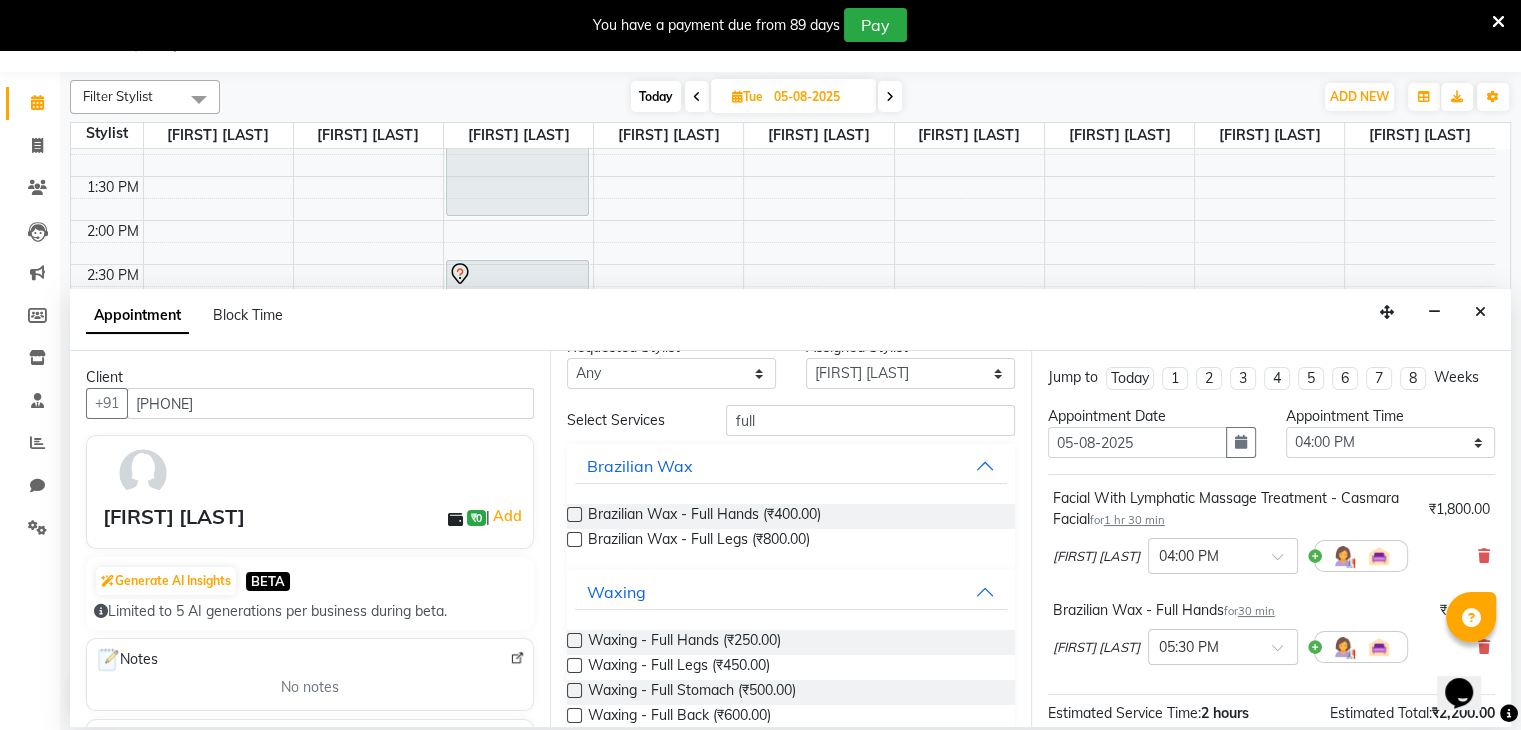 scroll, scrollTop: 0, scrollLeft: 0, axis: both 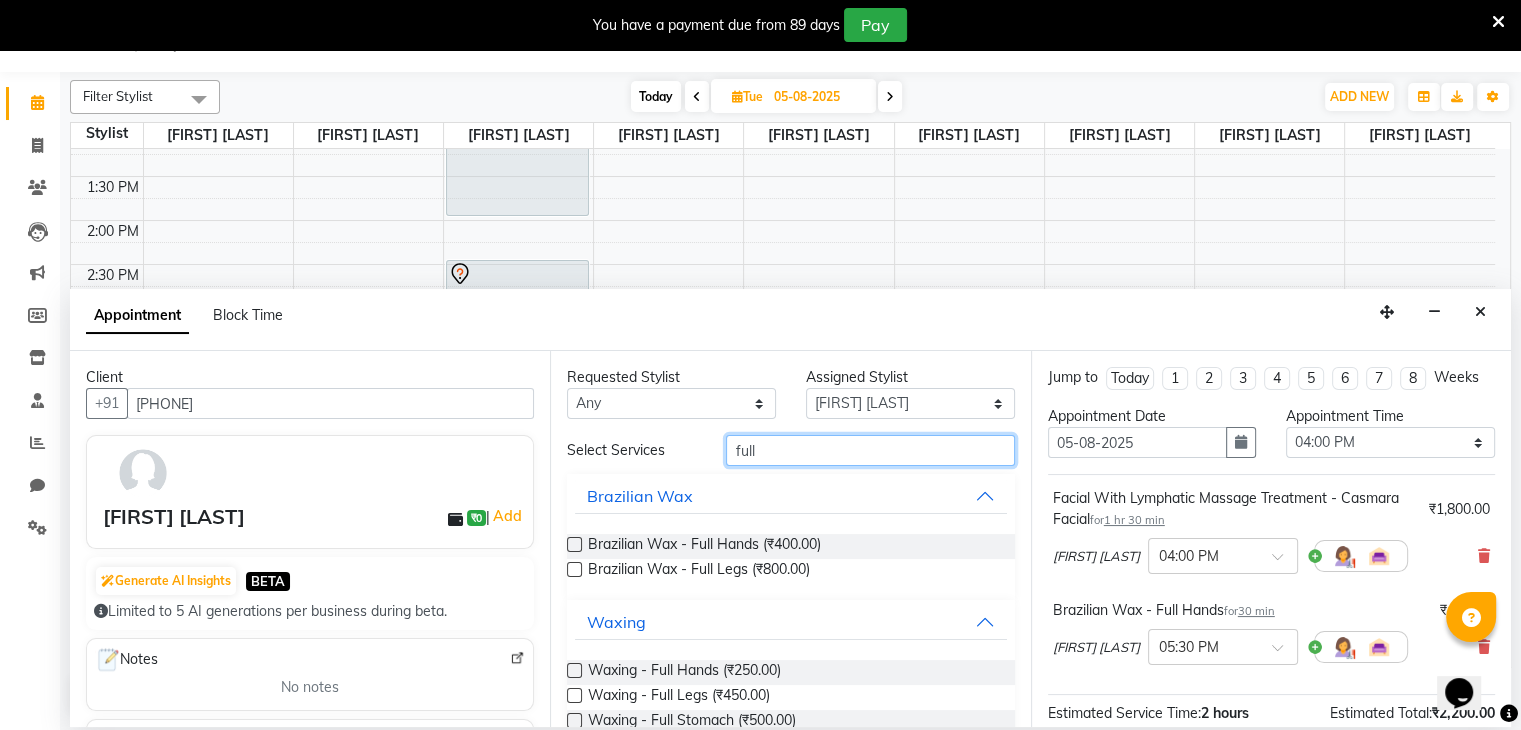 click on "full" at bounding box center (870, 450) 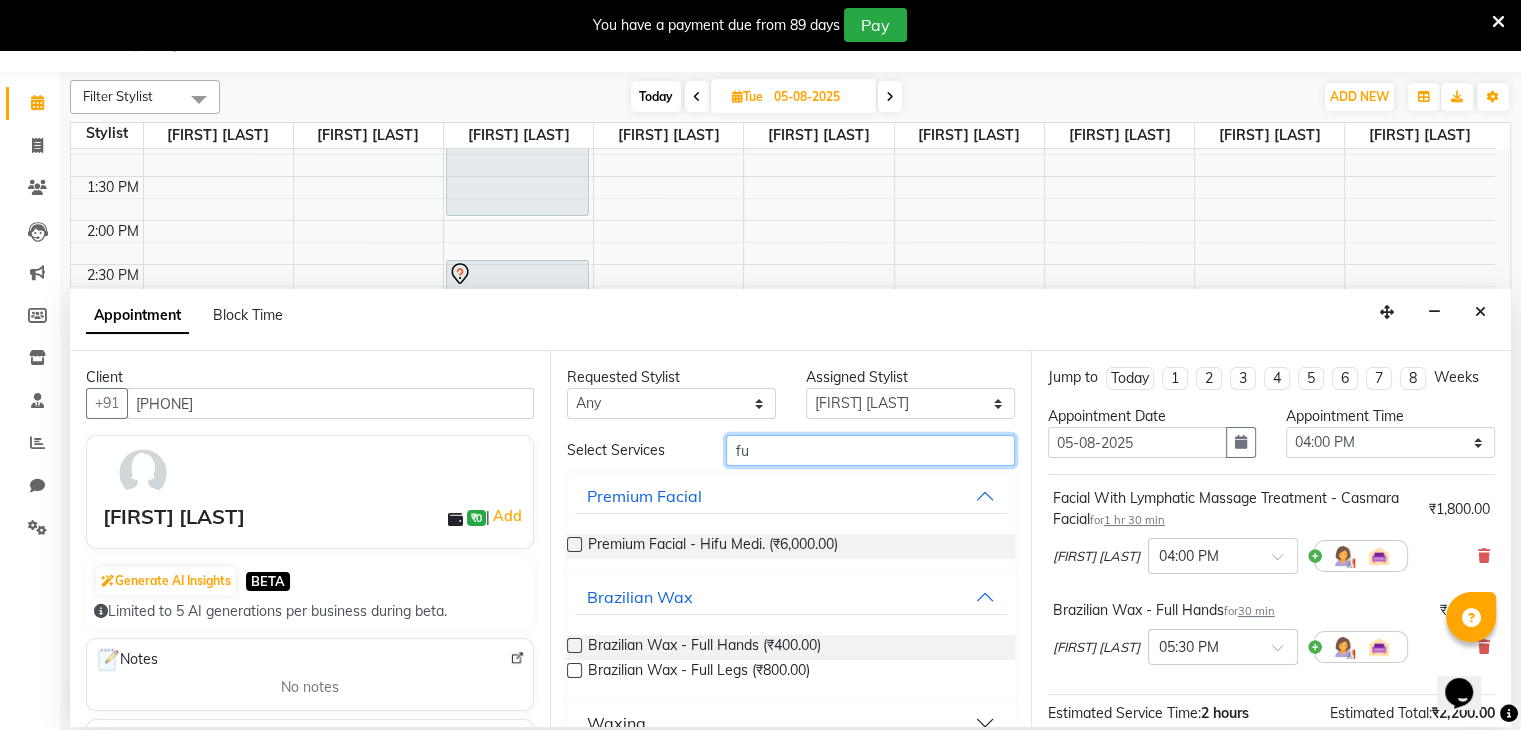 type on "f" 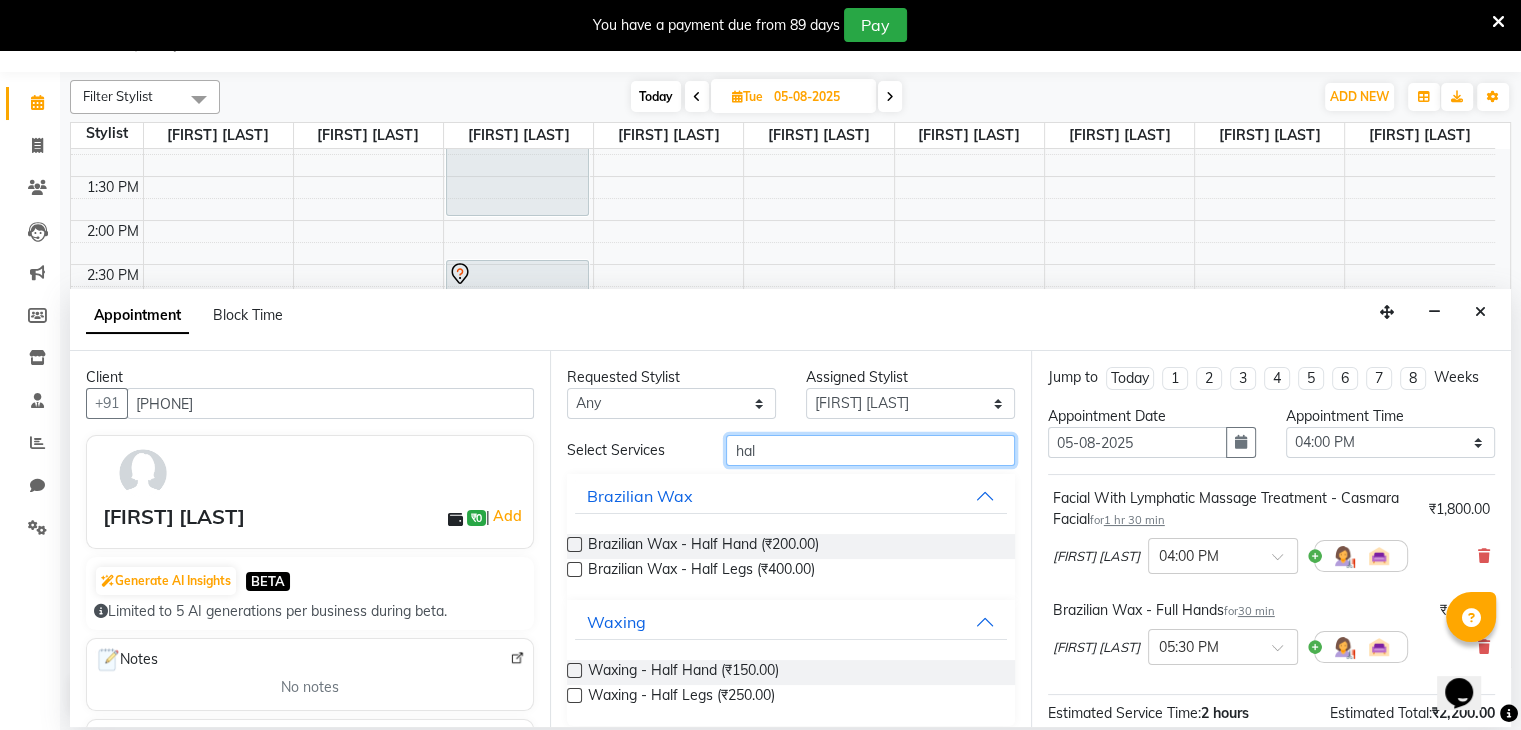type on "hal" 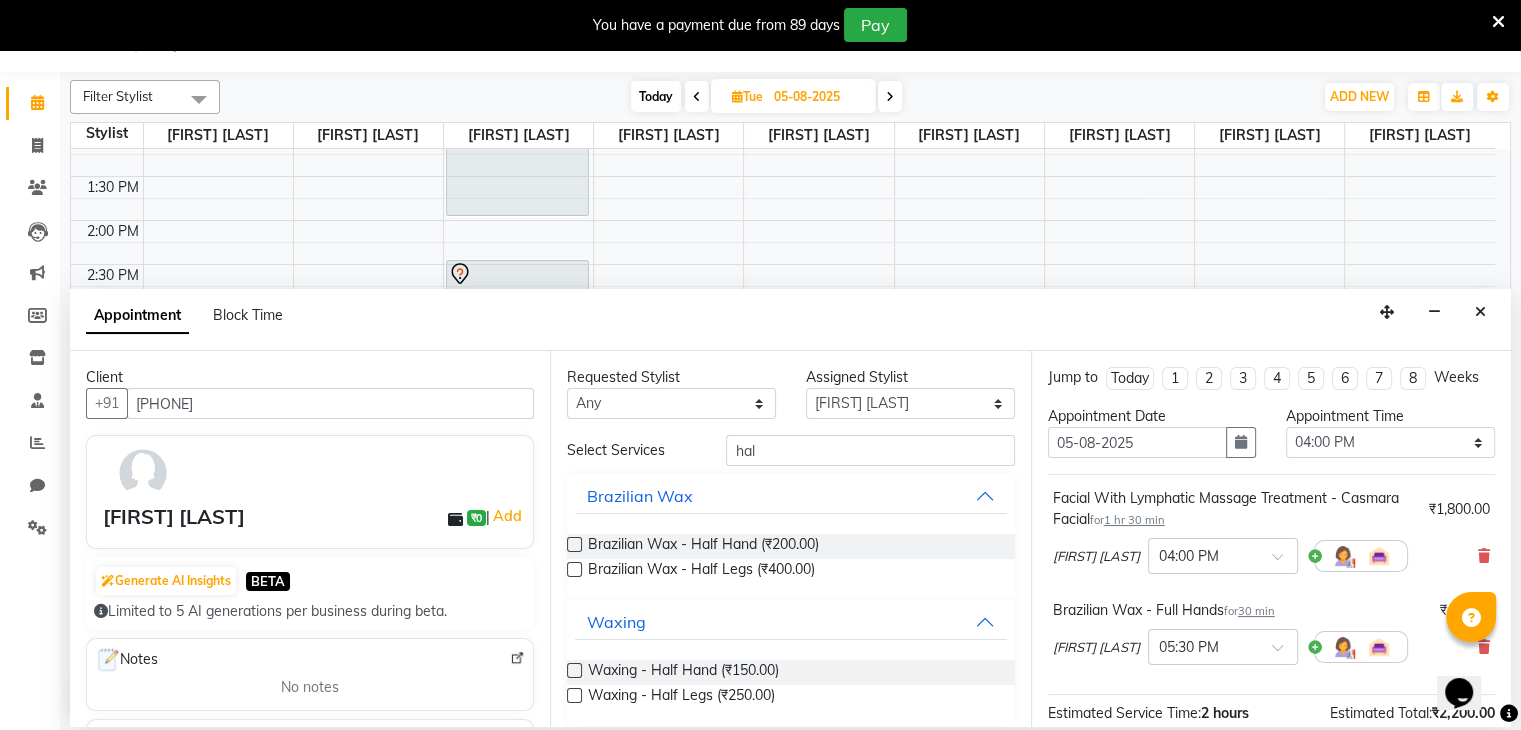 click at bounding box center (574, 569) 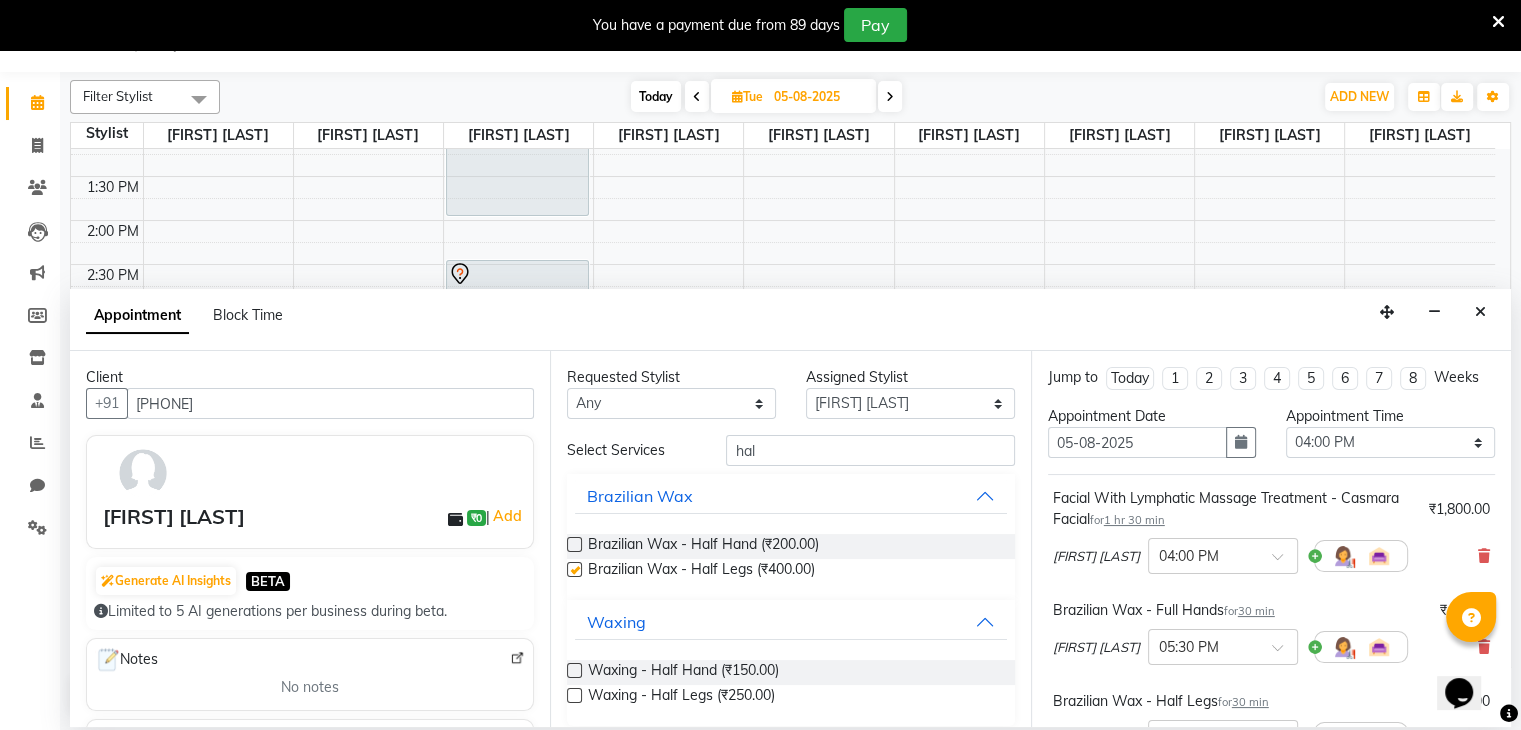 checkbox on "false" 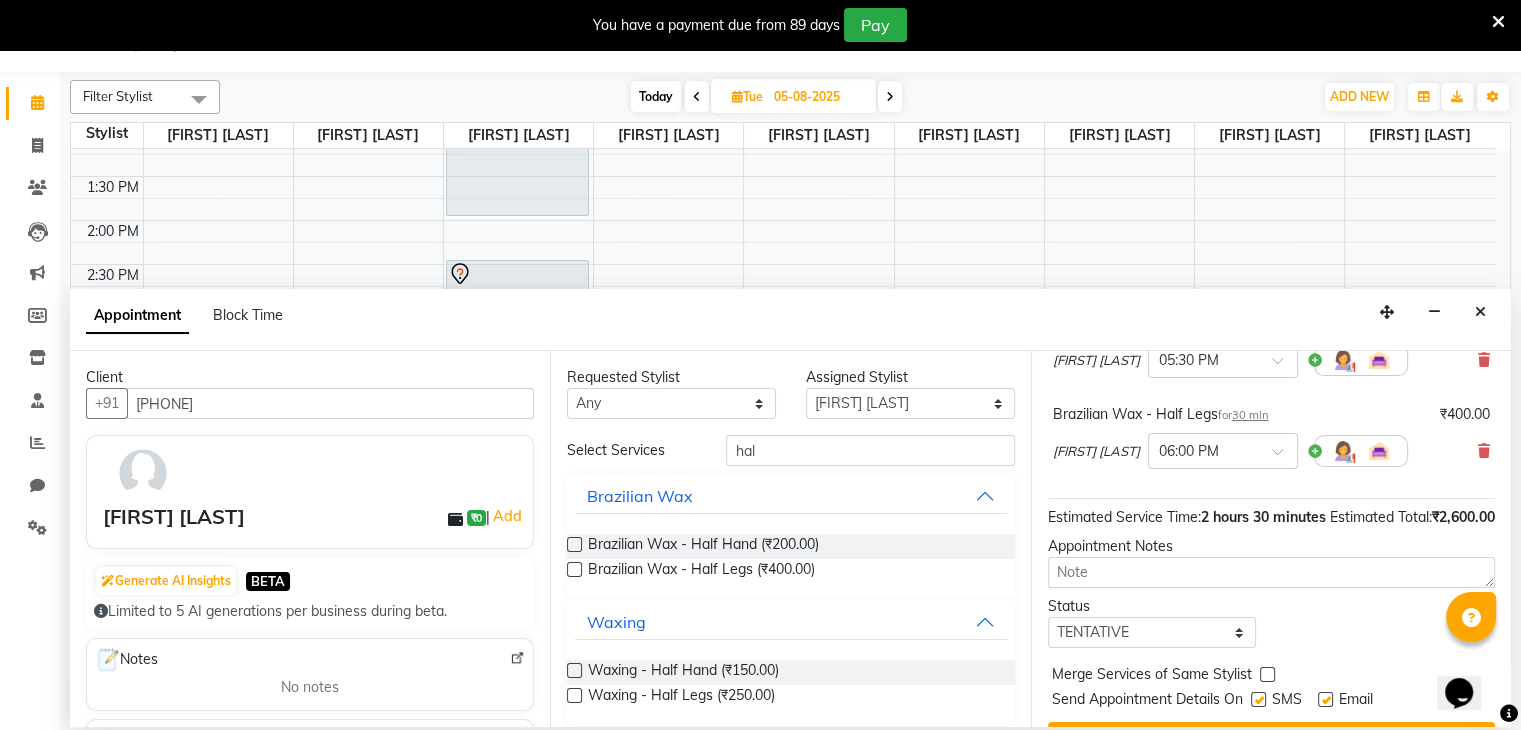 scroll, scrollTop: 354, scrollLeft: 0, axis: vertical 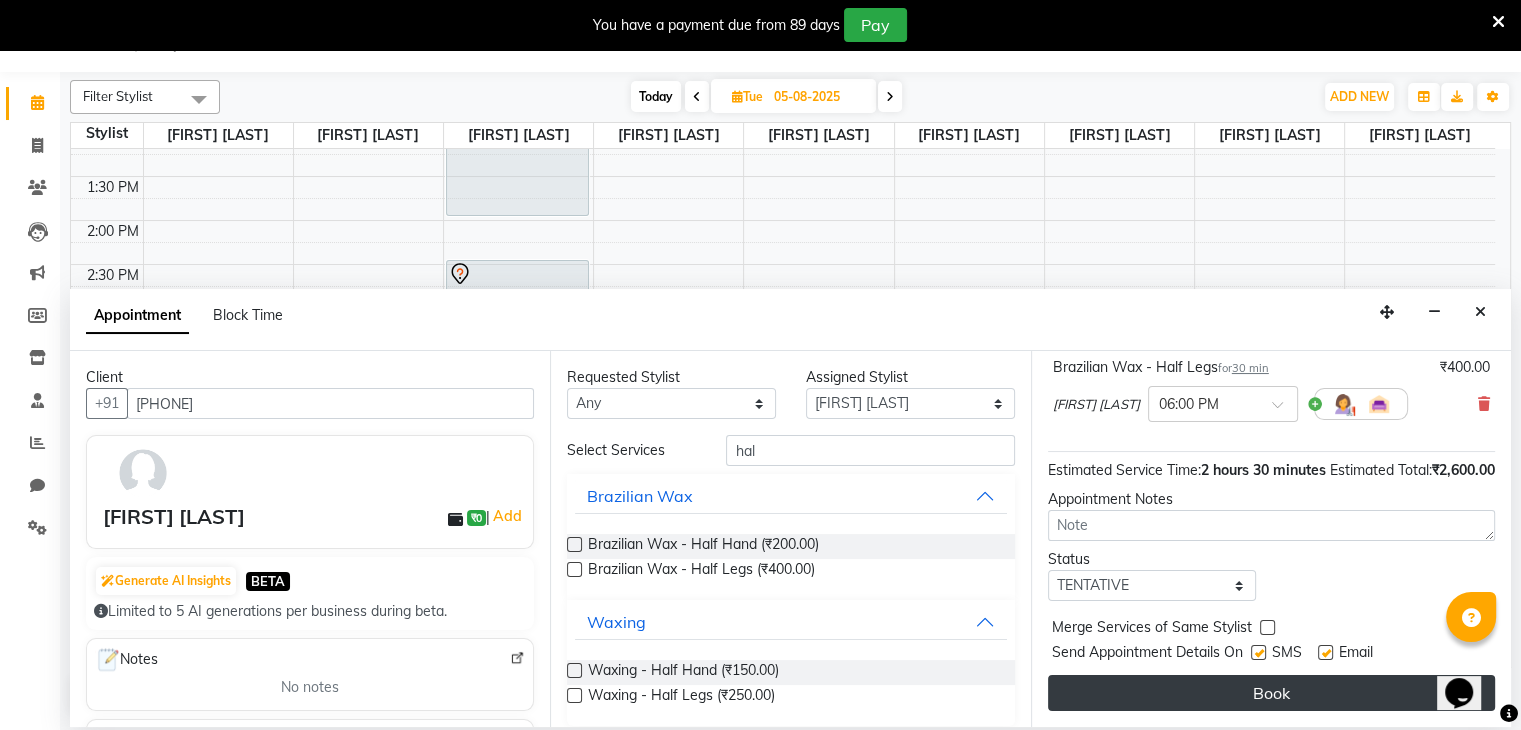 click on "Book" at bounding box center [1271, 693] 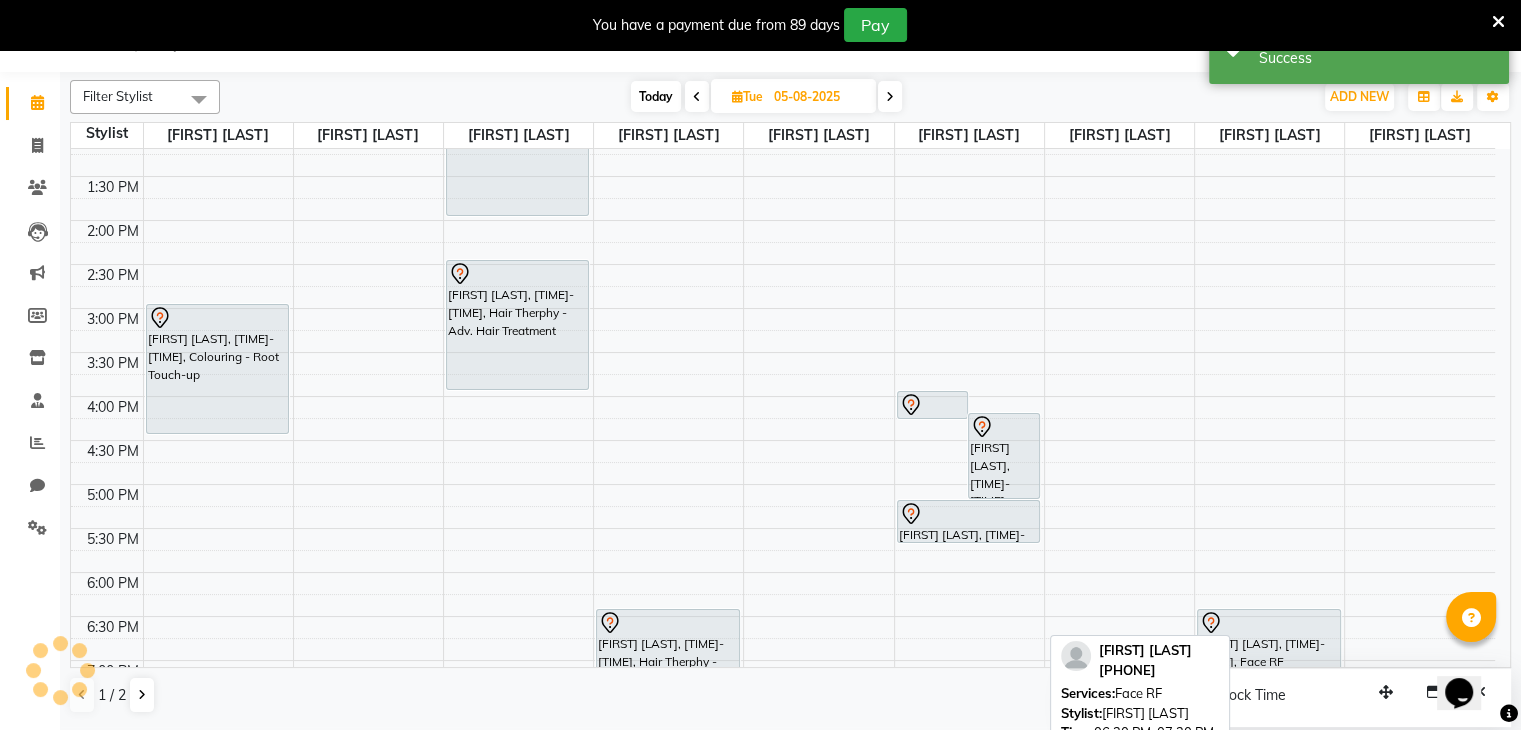 scroll, scrollTop: 0, scrollLeft: 0, axis: both 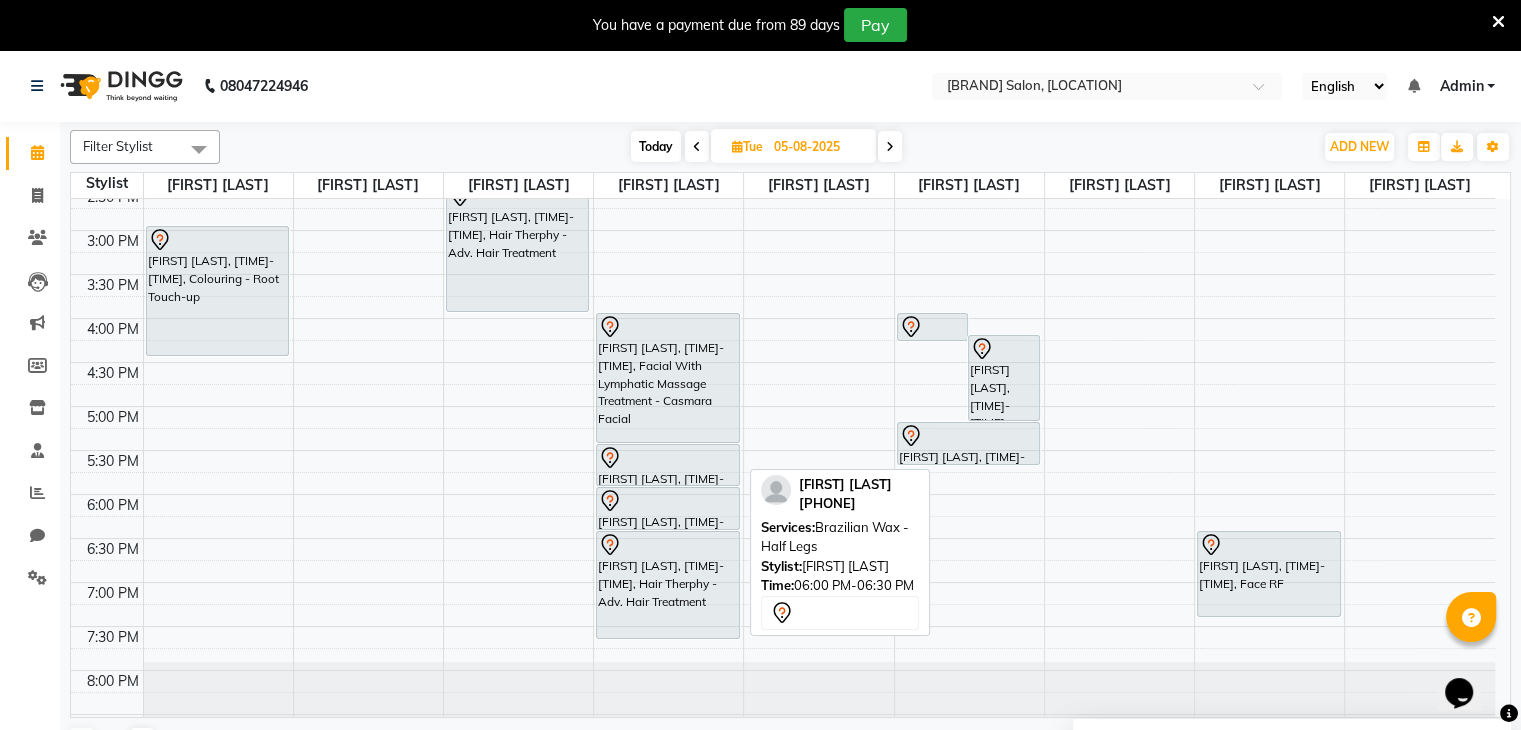 click on "[FIRST] [LAST], [TIME]-[TIME], Brazilian Wax - Half Legs" at bounding box center (668, 508) 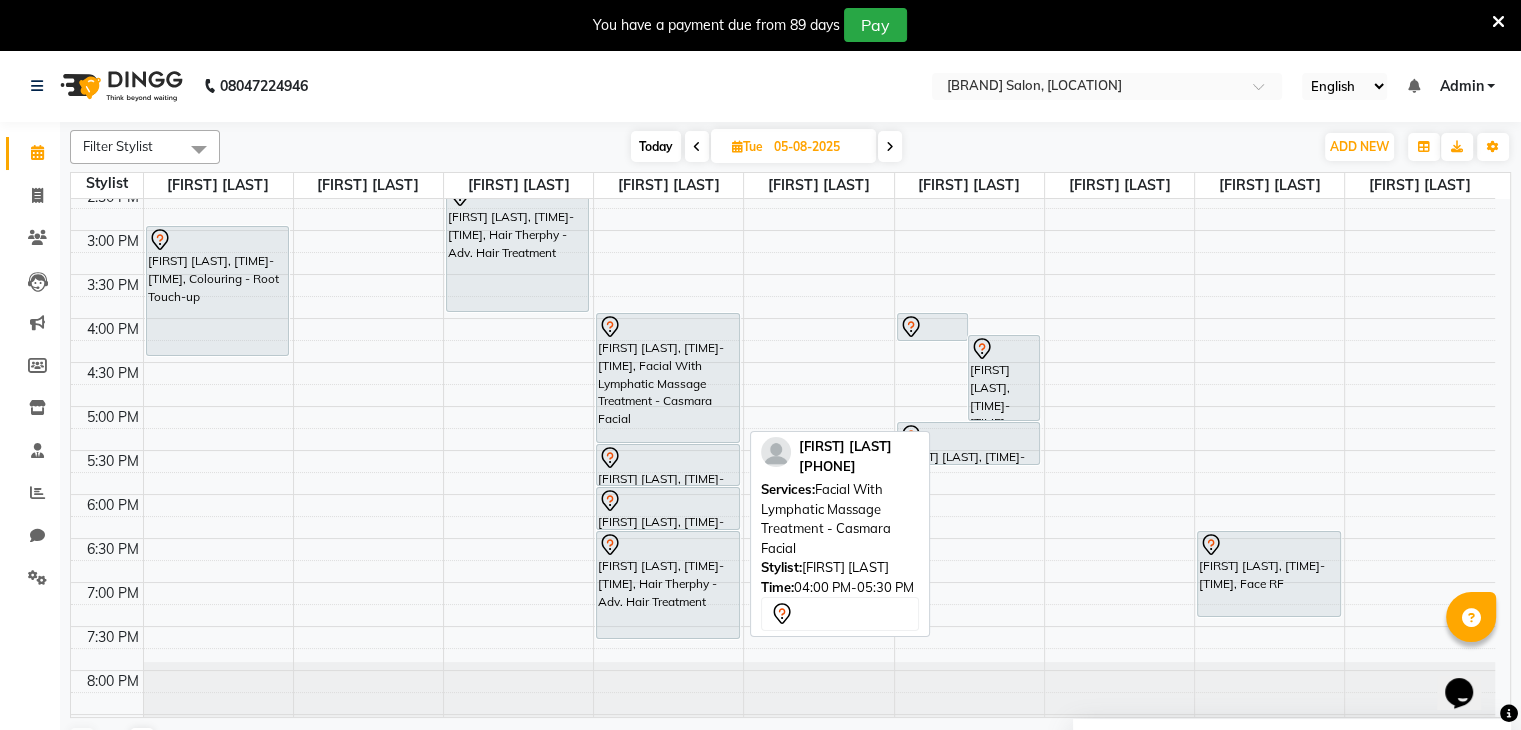 click on "[FIRST] [LAST], [TIME]-[TIME], Facial With Lymphatic Massage Treatment - Casmara Facial" at bounding box center (668, 378) 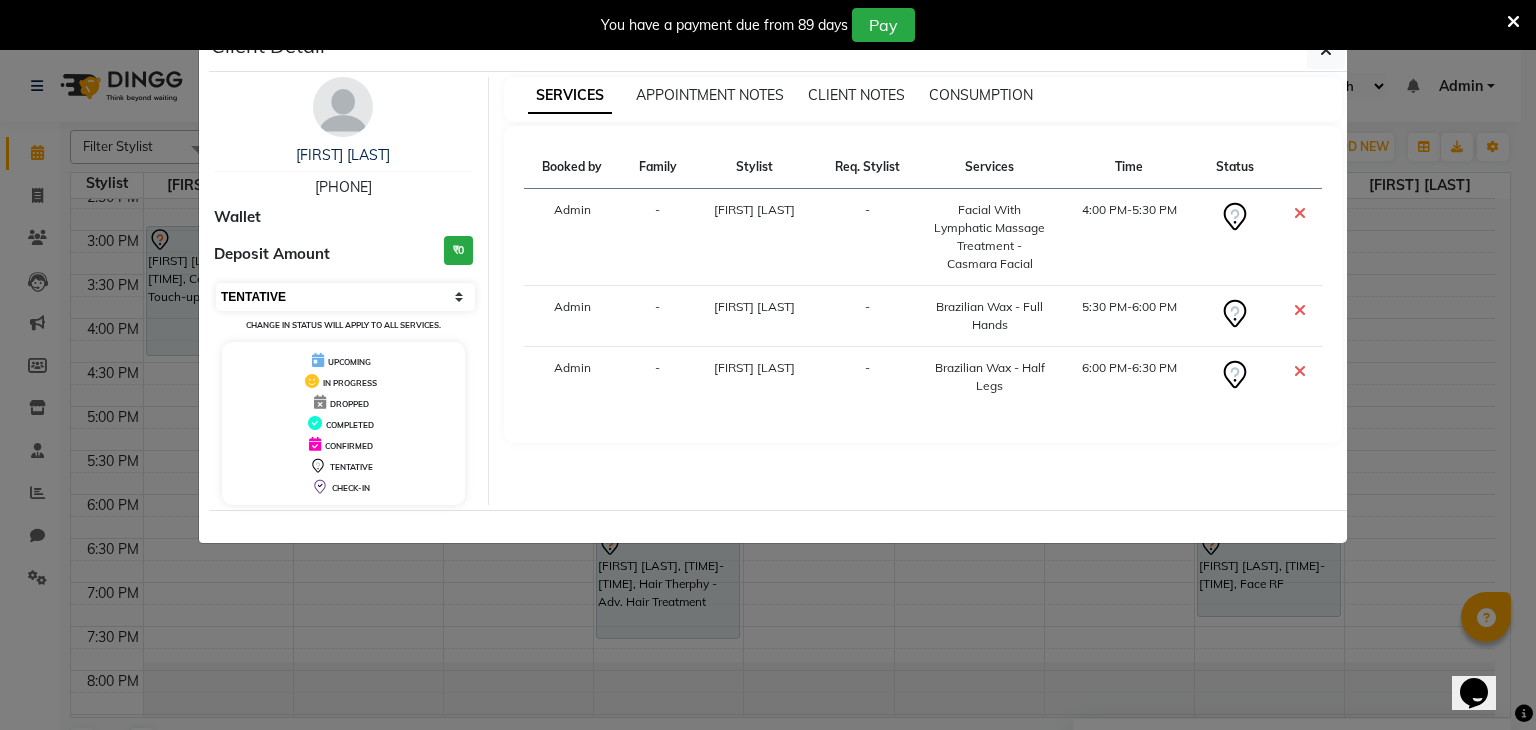 click on "Select CONFIRMED TENTATIVE" at bounding box center [345, 297] 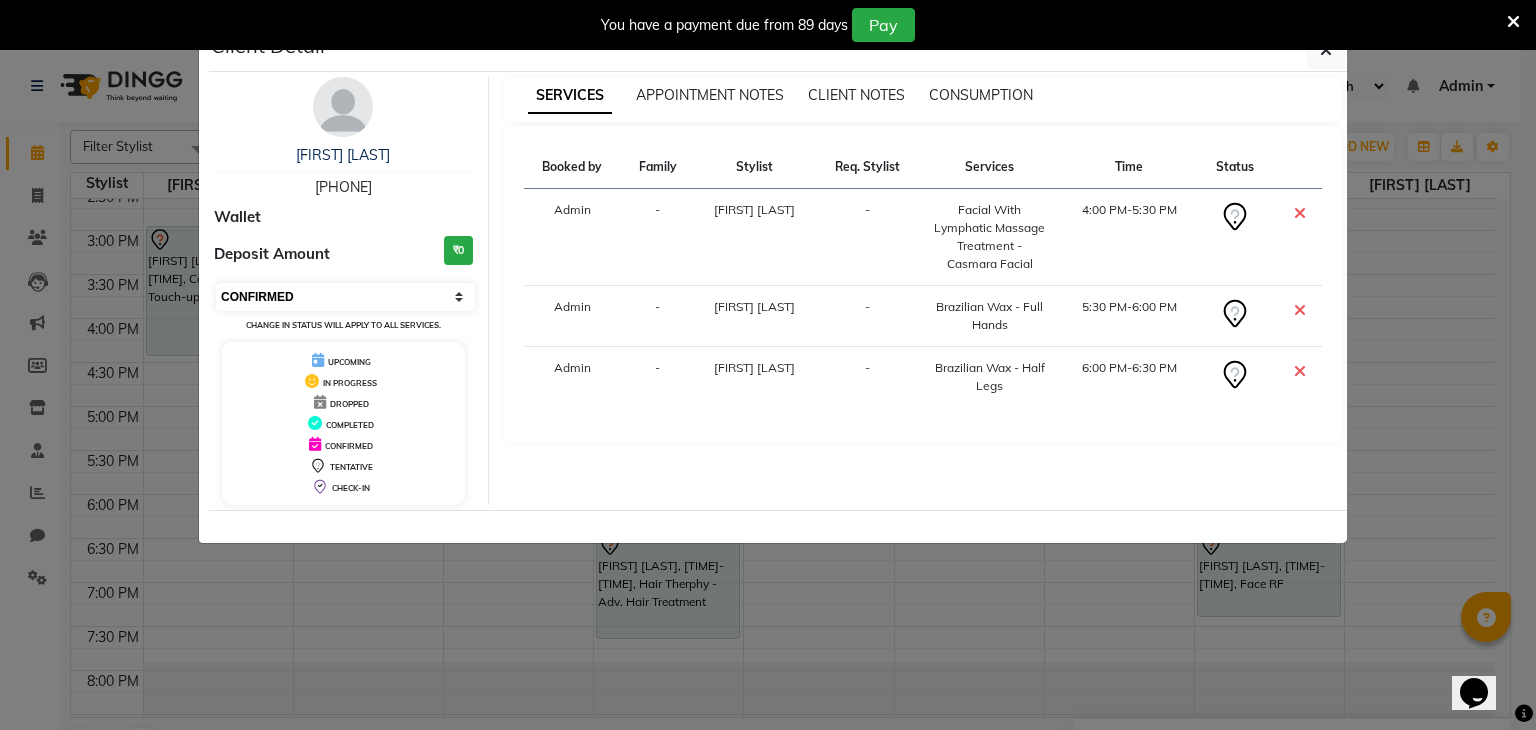 click on "Select CONFIRMED TENTATIVE" at bounding box center (345, 297) 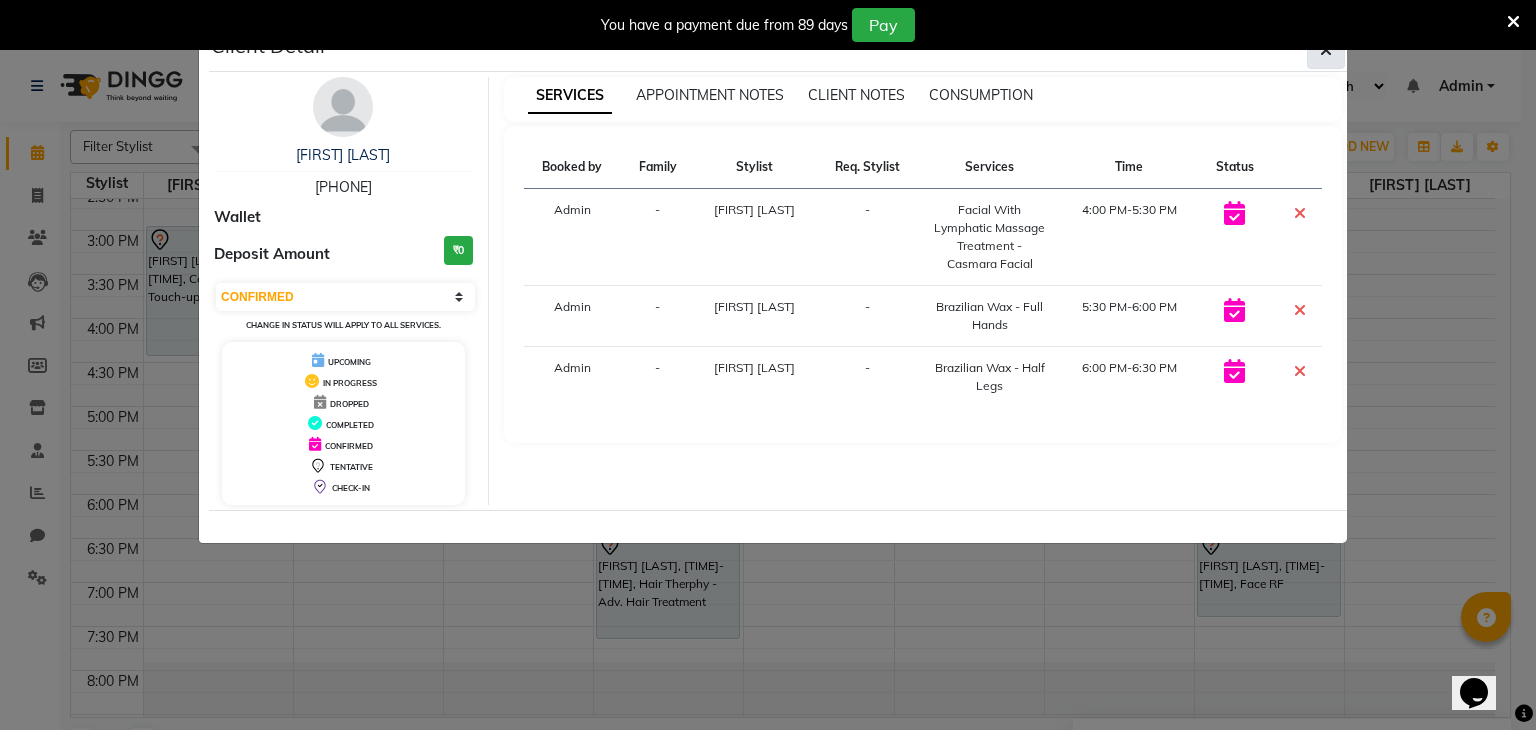 click 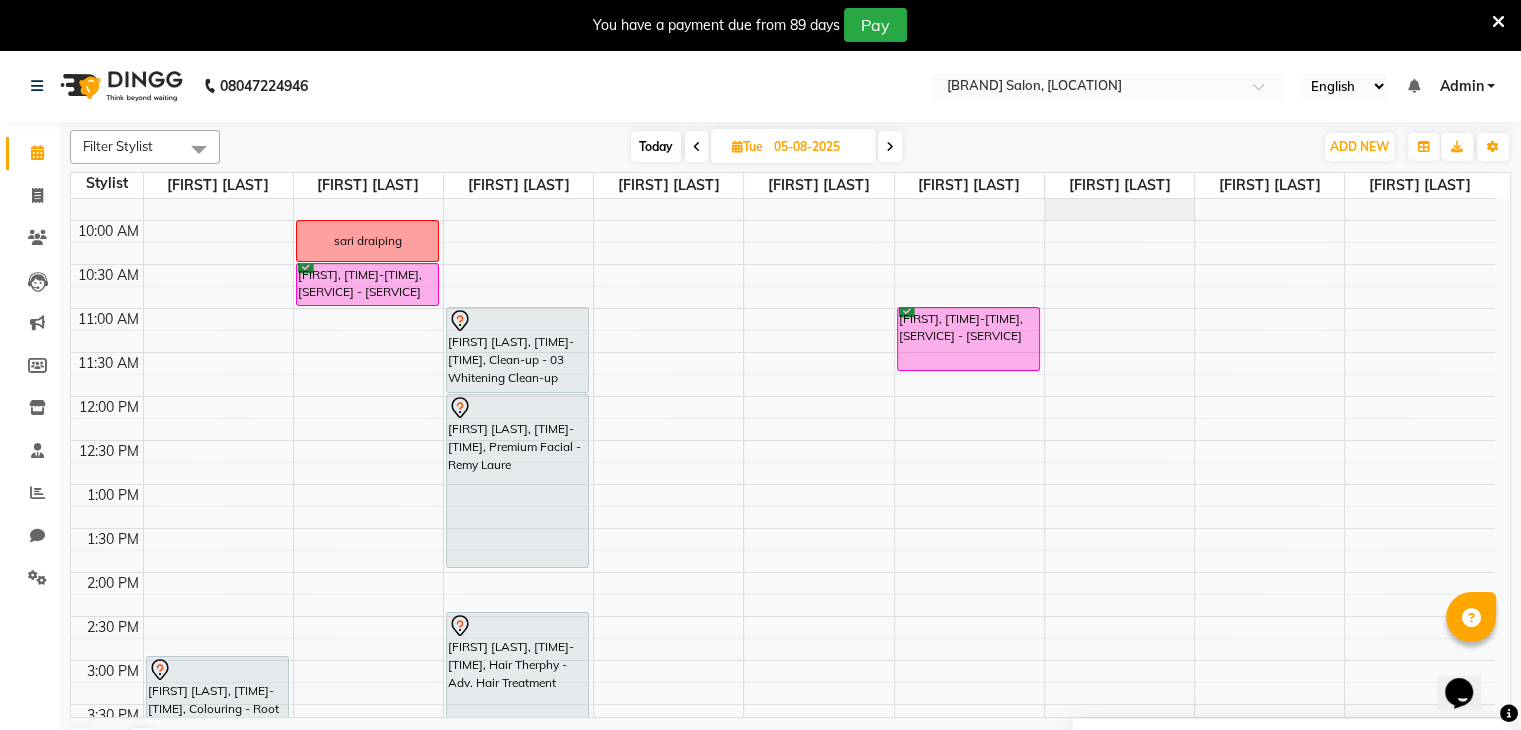scroll, scrollTop: 57, scrollLeft: 0, axis: vertical 